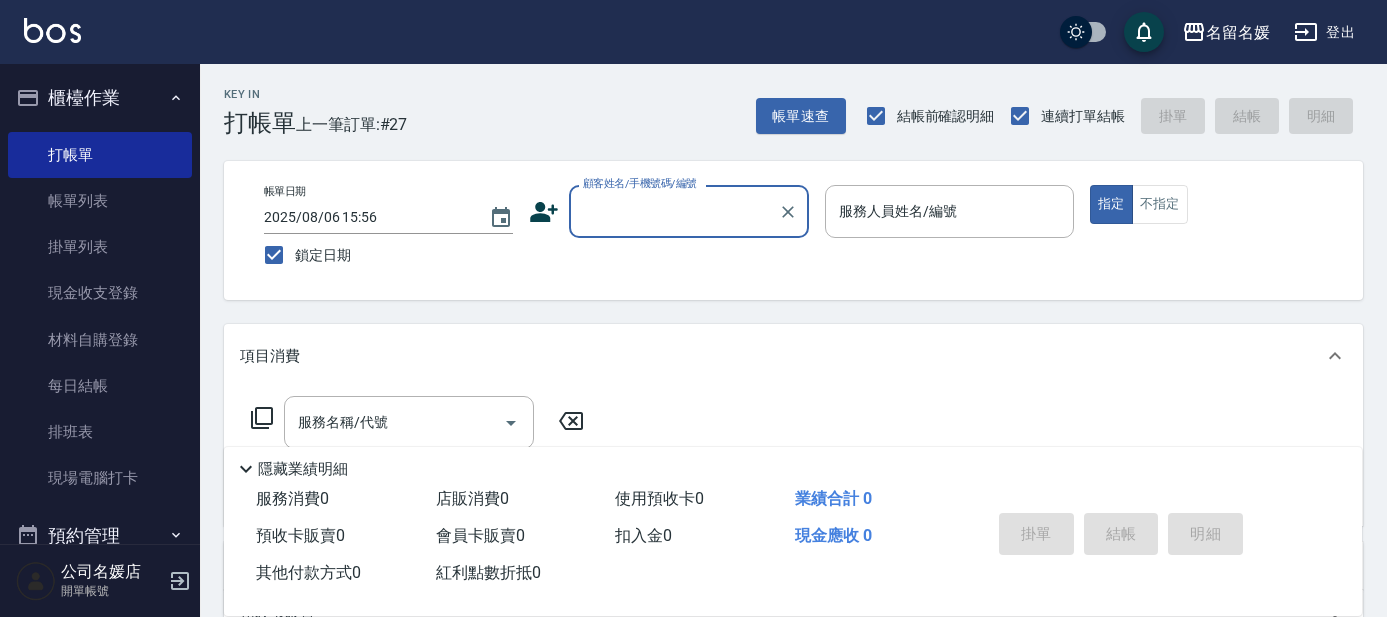 scroll, scrollTop: 0, scrollLeft: 0, axis: both 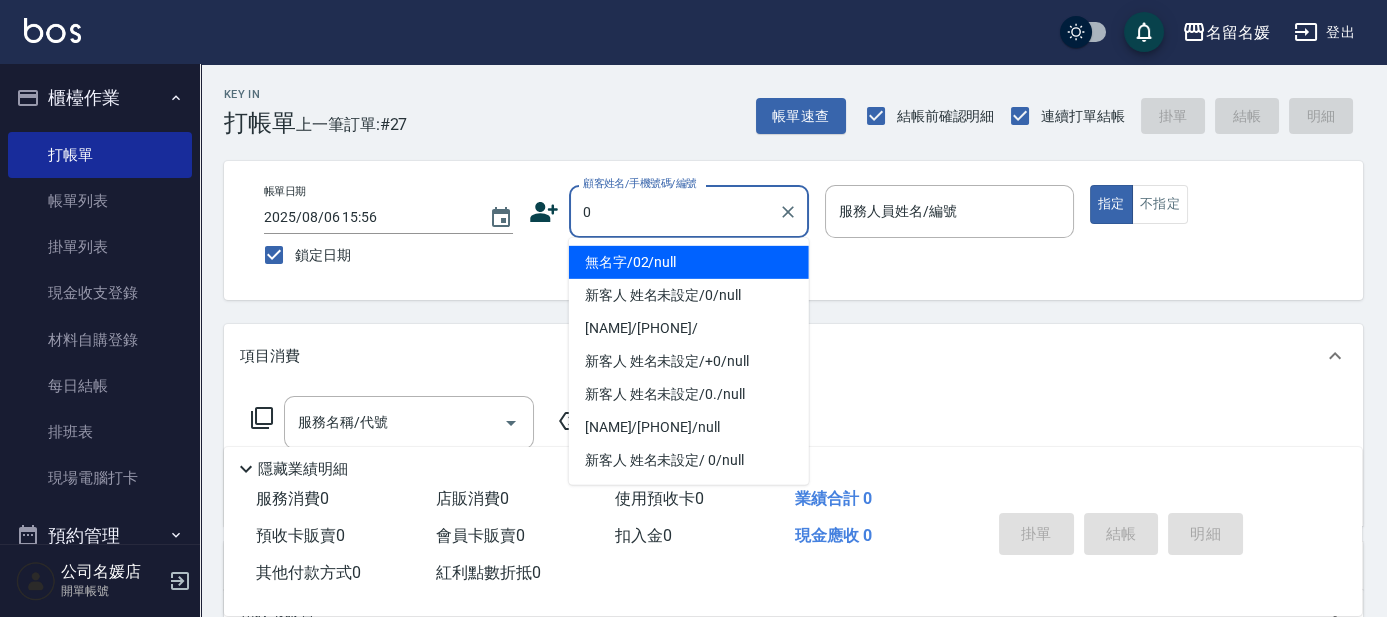 type on "無名字/02/null" 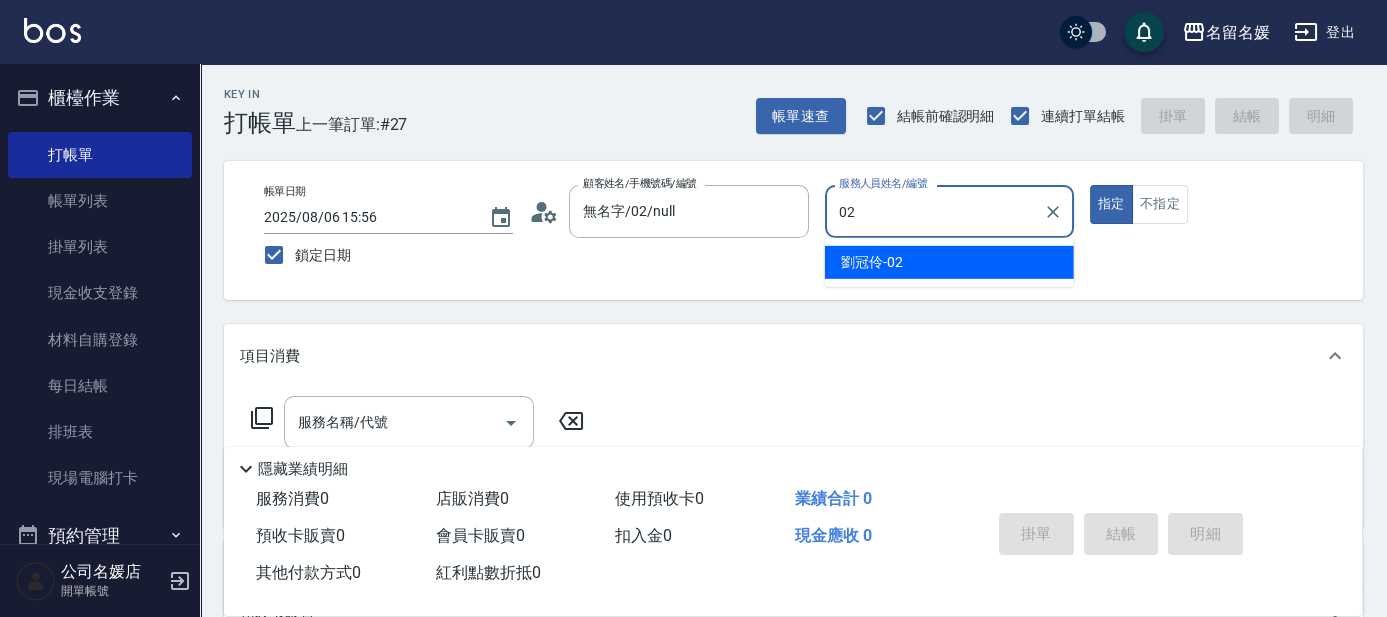 type on "02" 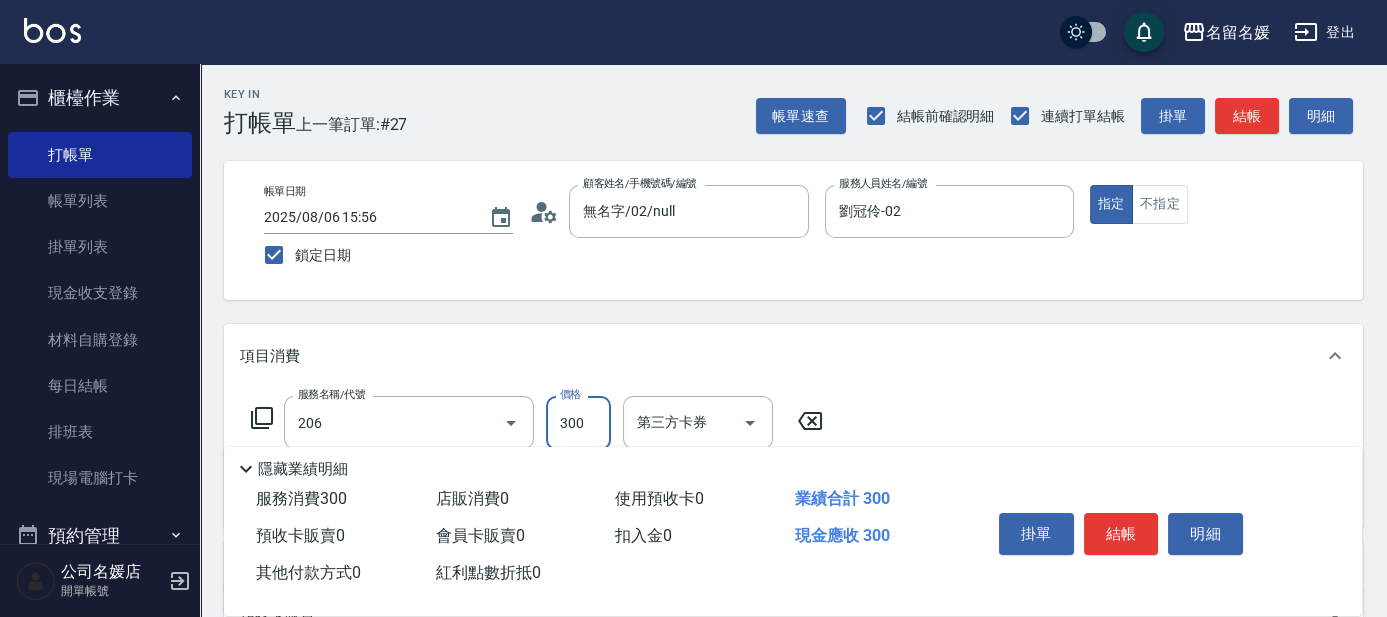 type on "洗髮[300](206)" 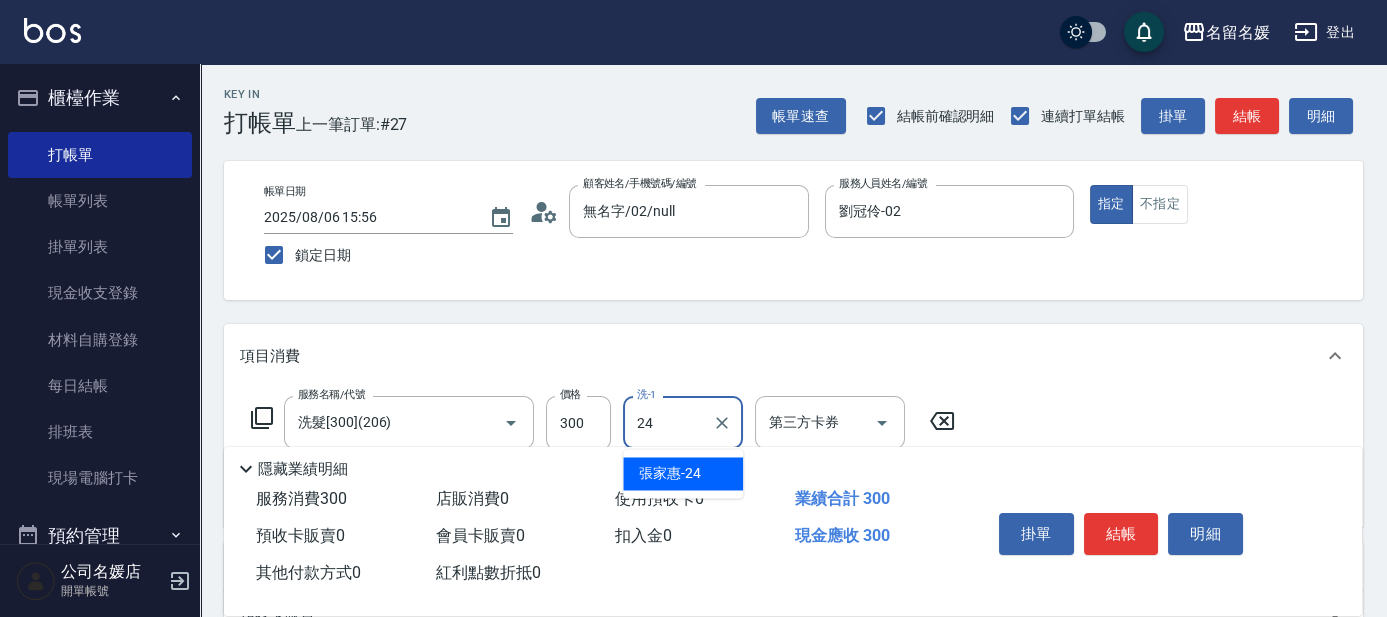 type on "張家惠-24" 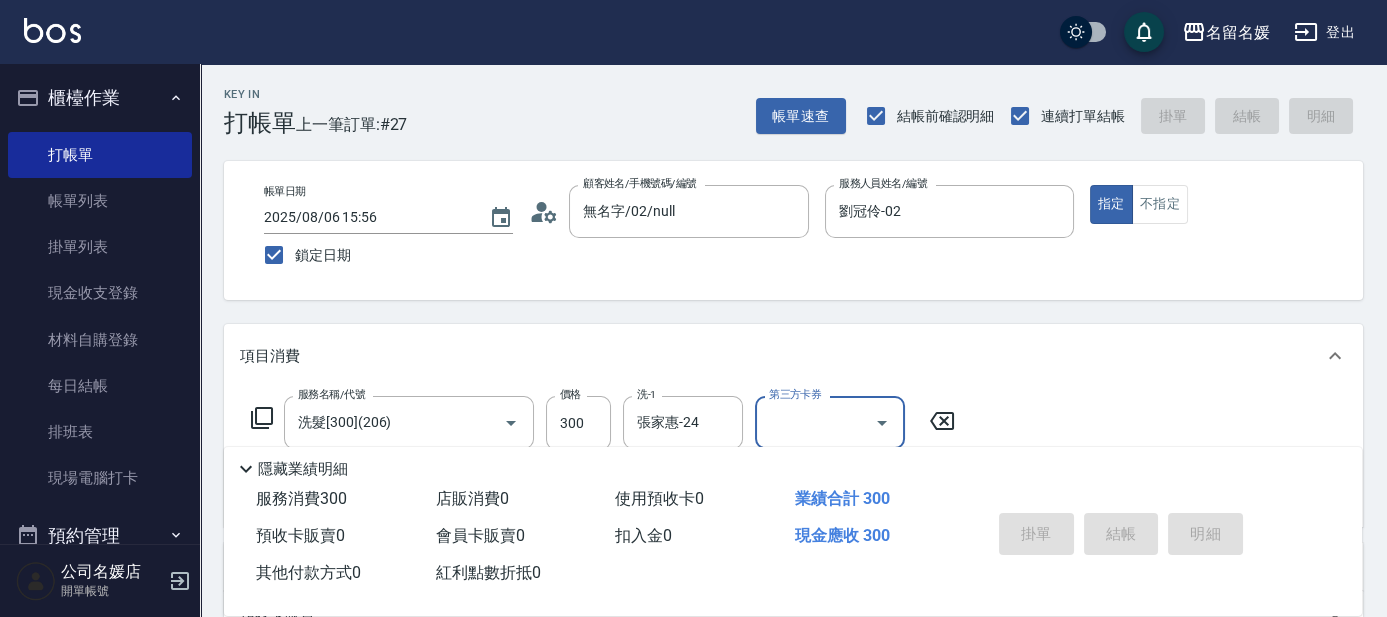 type 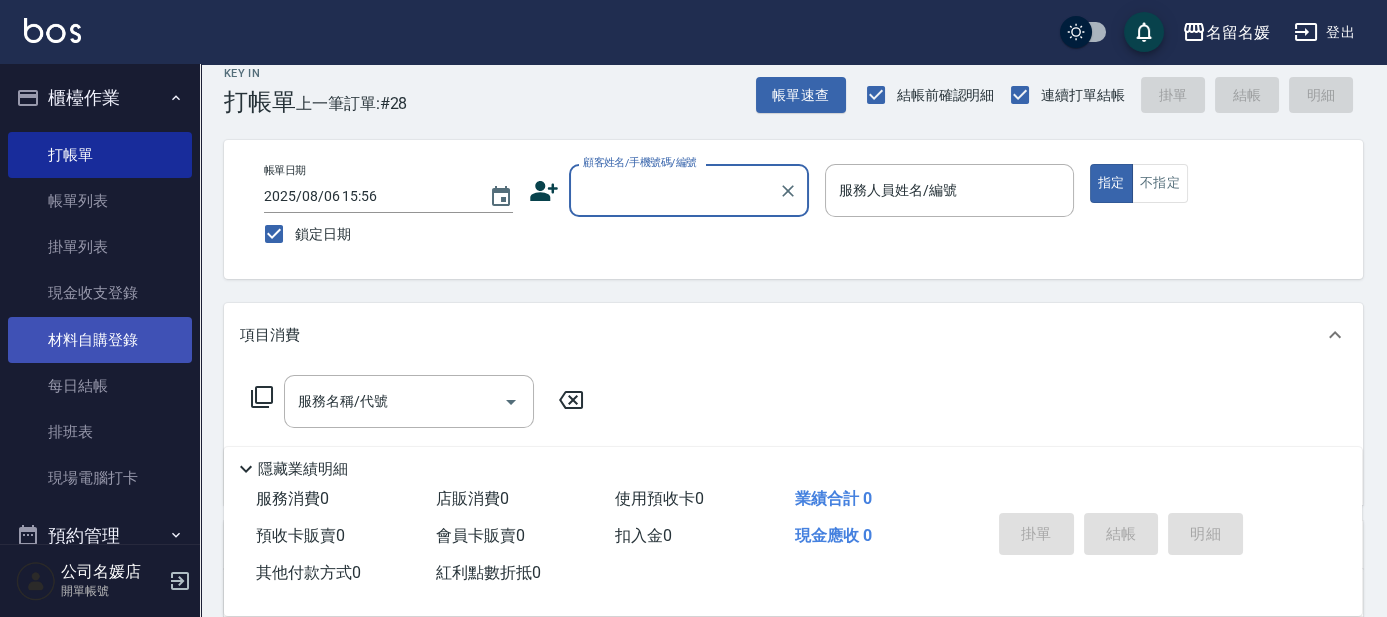 scroll, scrollTop: 90, scrollLeft: 0, axis: vertical 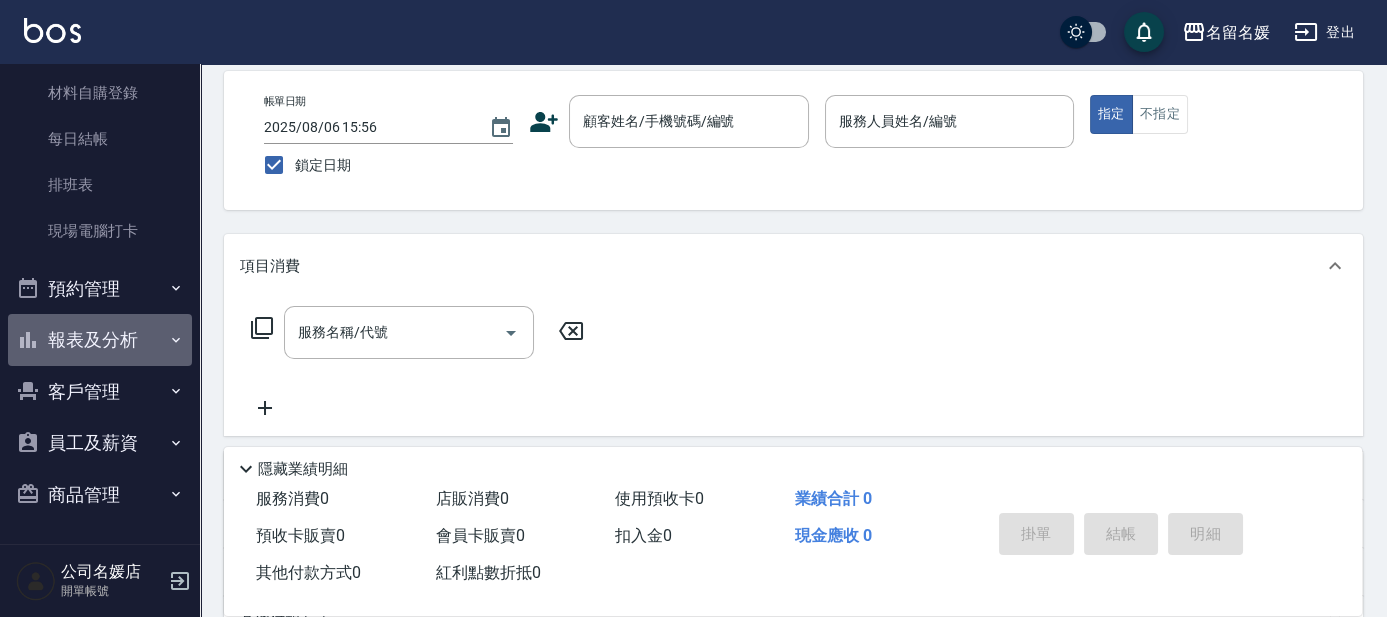 click on "報表及分析" at bounding box center [100, 340] 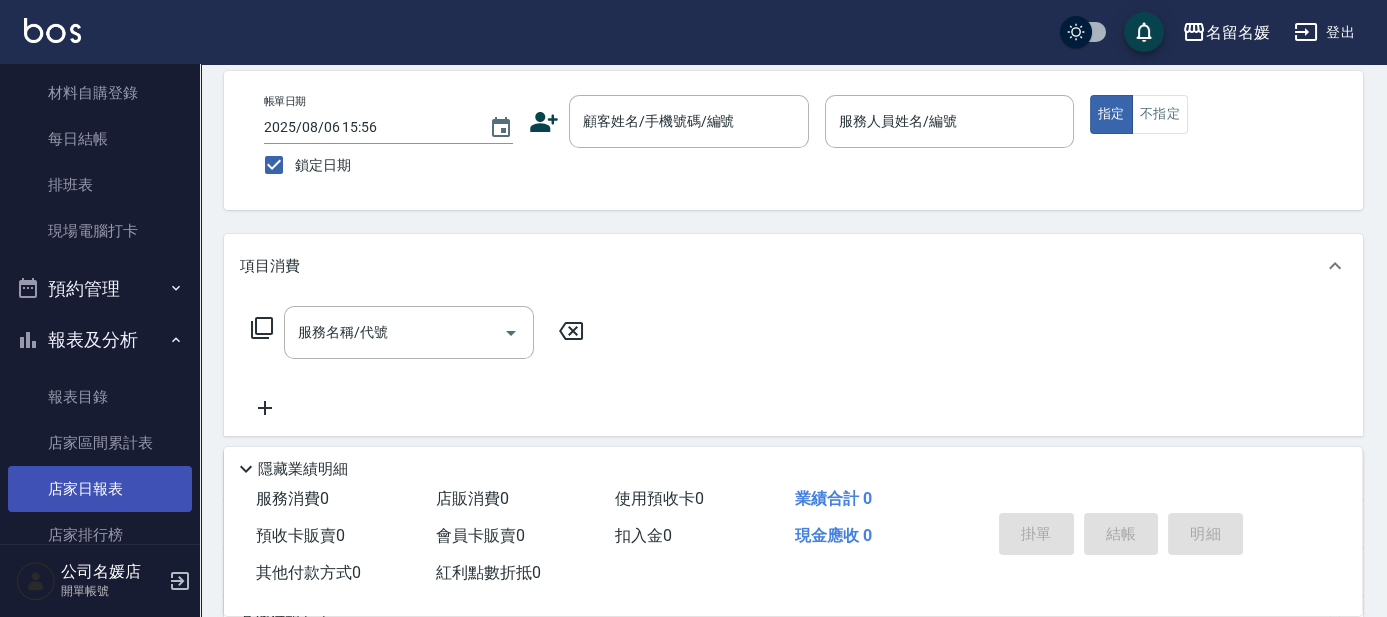 scroll, scrollTop: 338, scrollLeft: 0, axis: vertical 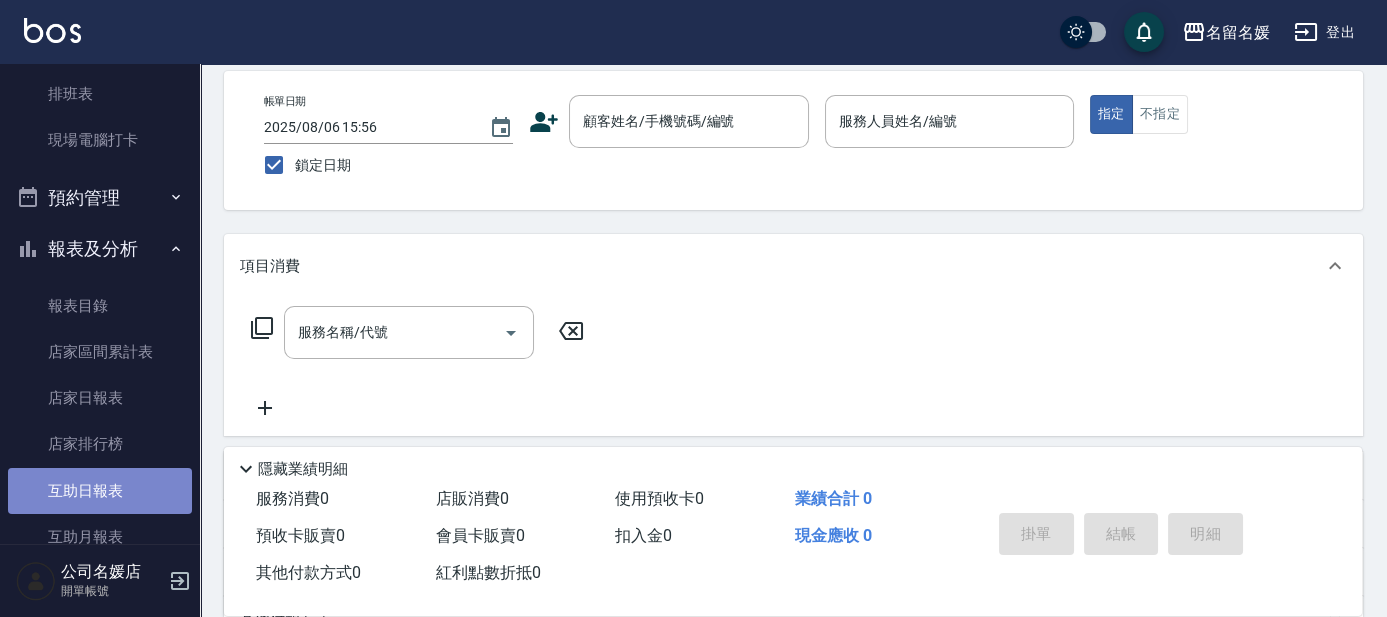 click on "互助日報表" at bounding box center (100, 491) 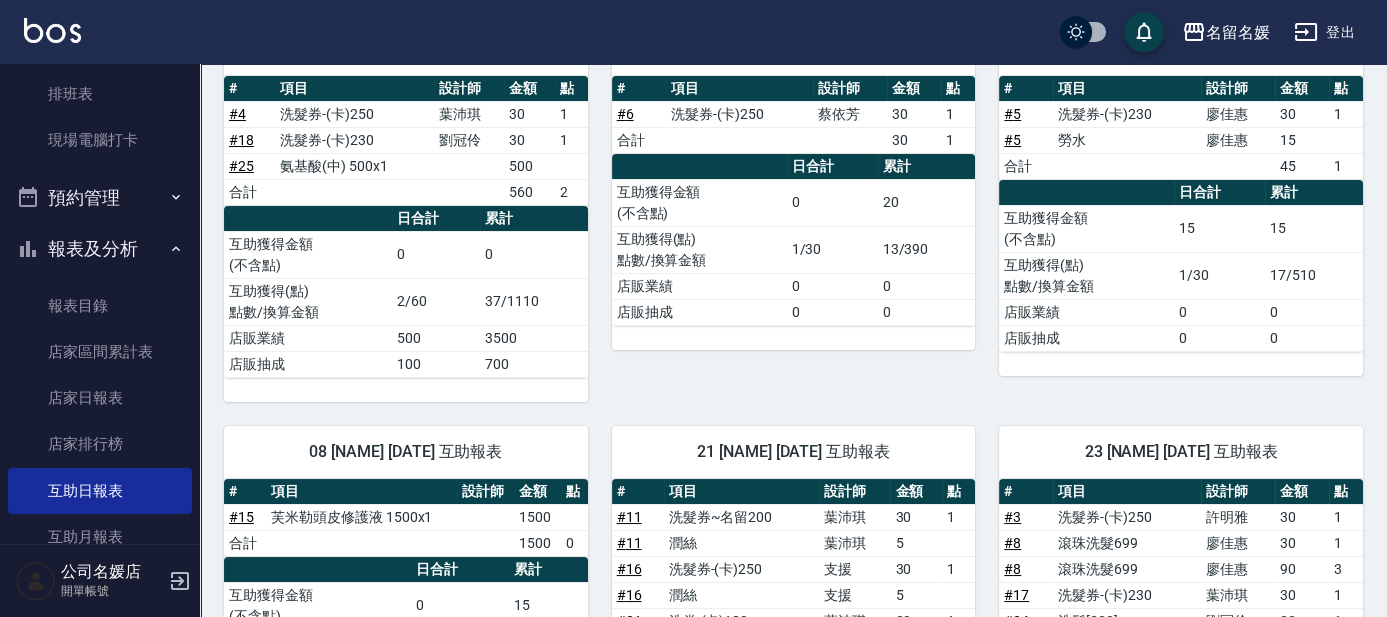scroll, scrollTop: 454, scrollLeft: 0, axis: vertical 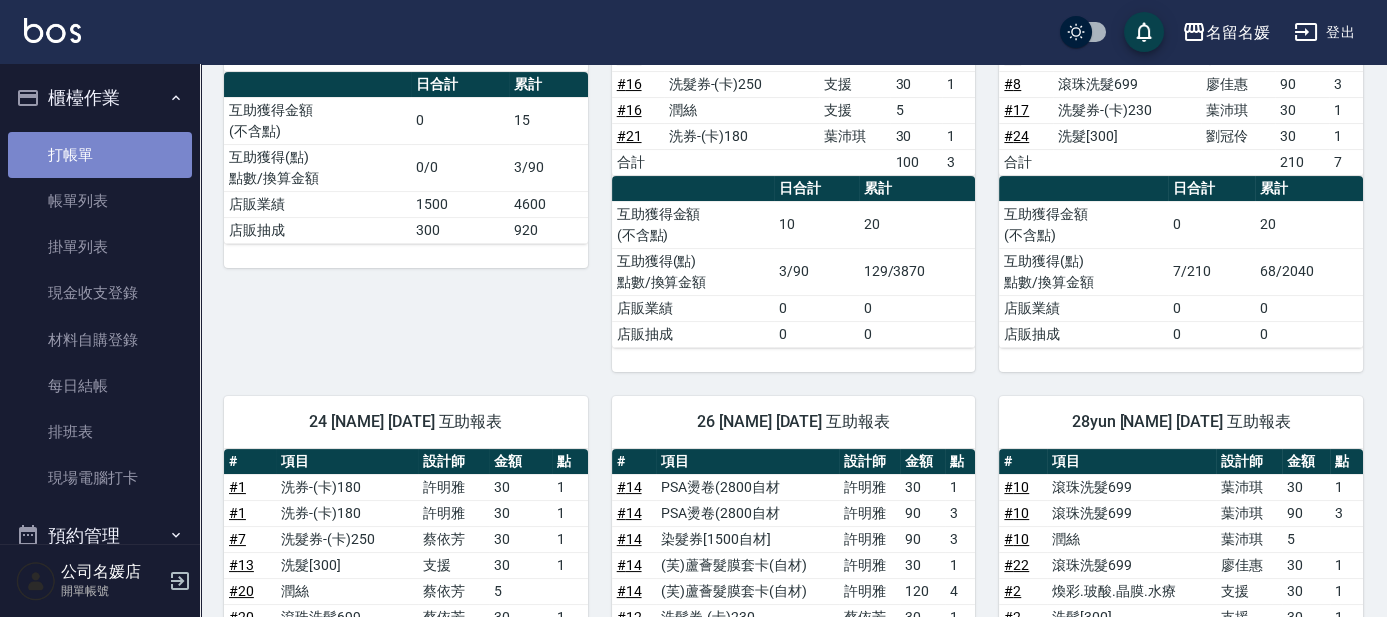 click on "打帳單" at bounding box center [100, 155] 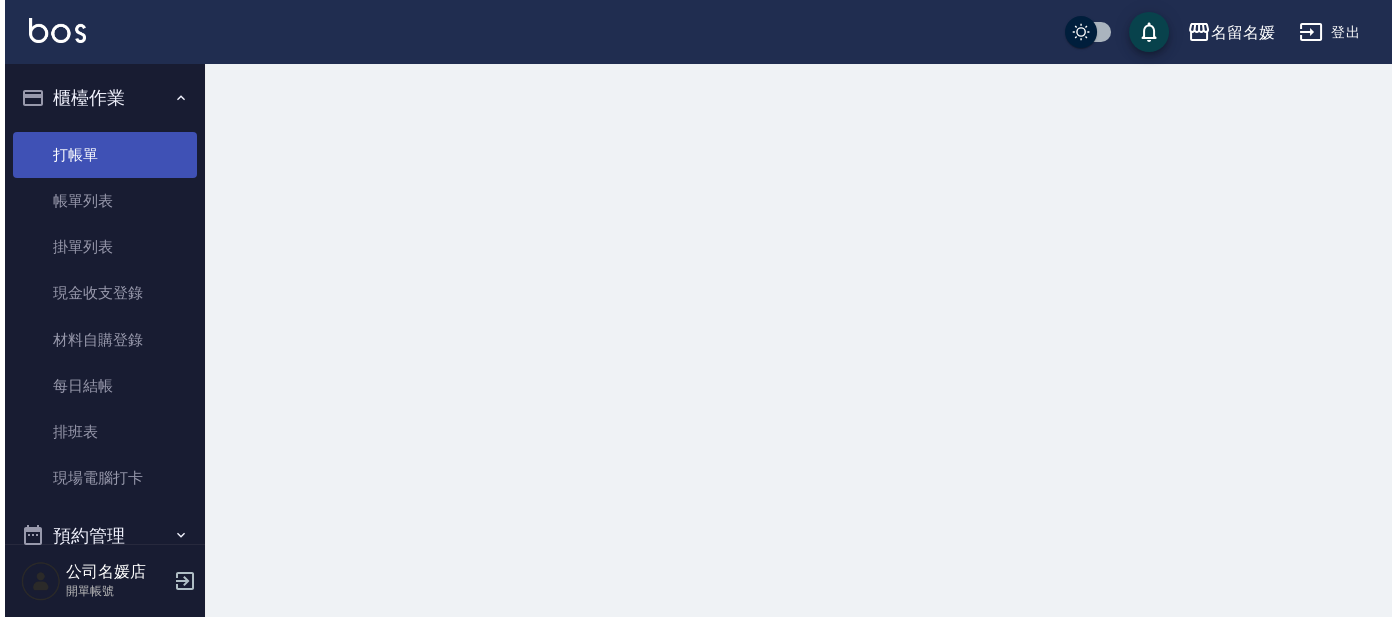 scroll, scrollTop: 0, scrollLeft: 0, axis: both 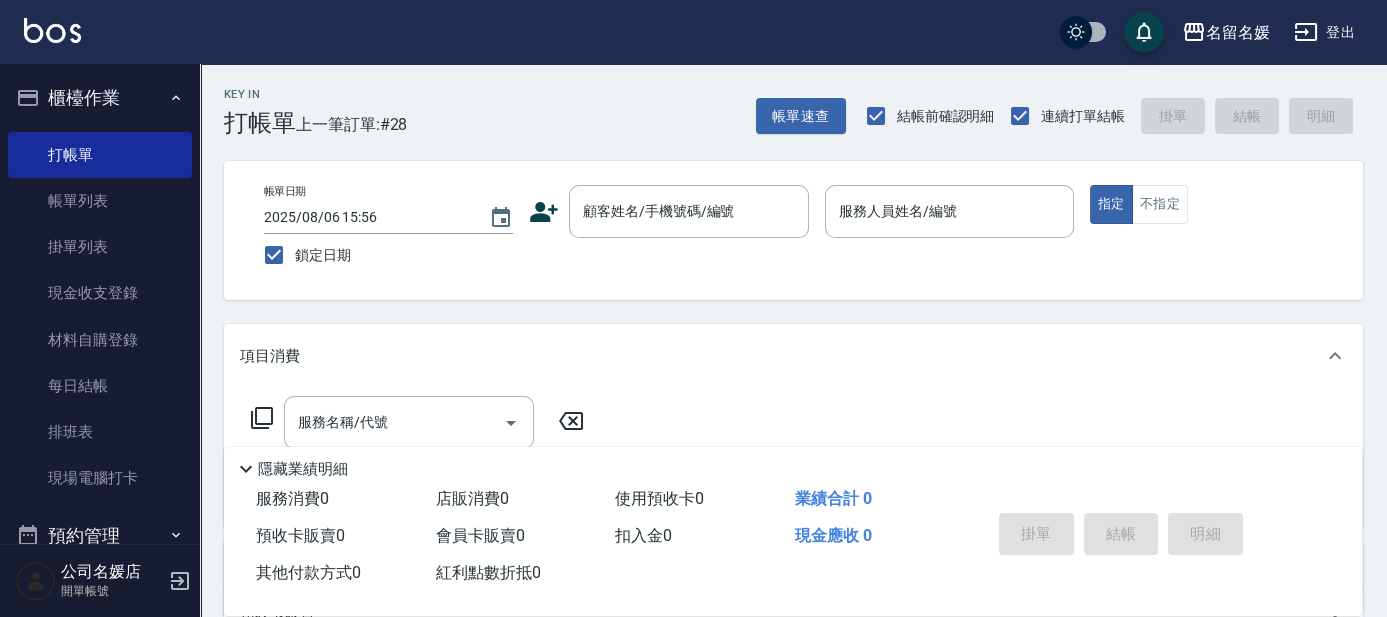 drag, startPoint x: 101, startPoint y: 201, endPoint x: 198, endPoint y: 199, distance: 97.020615 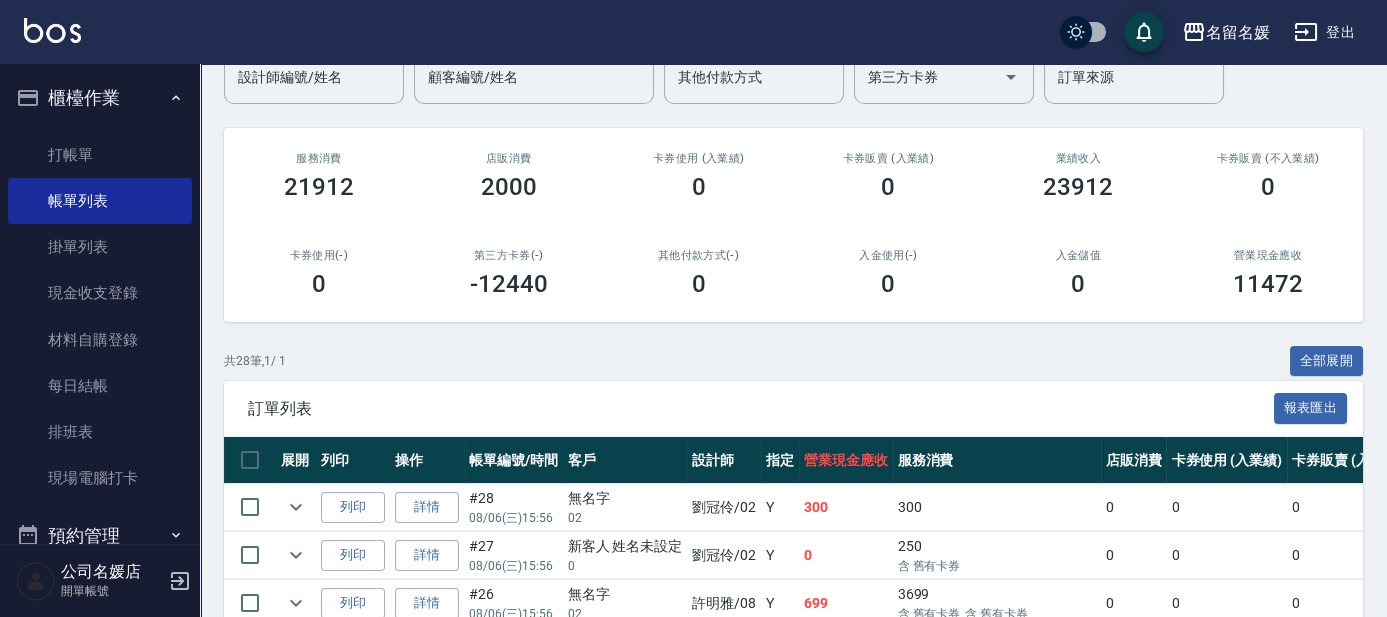scroll, scrollTop: 363, scrollLeft: 0, axis: vertical 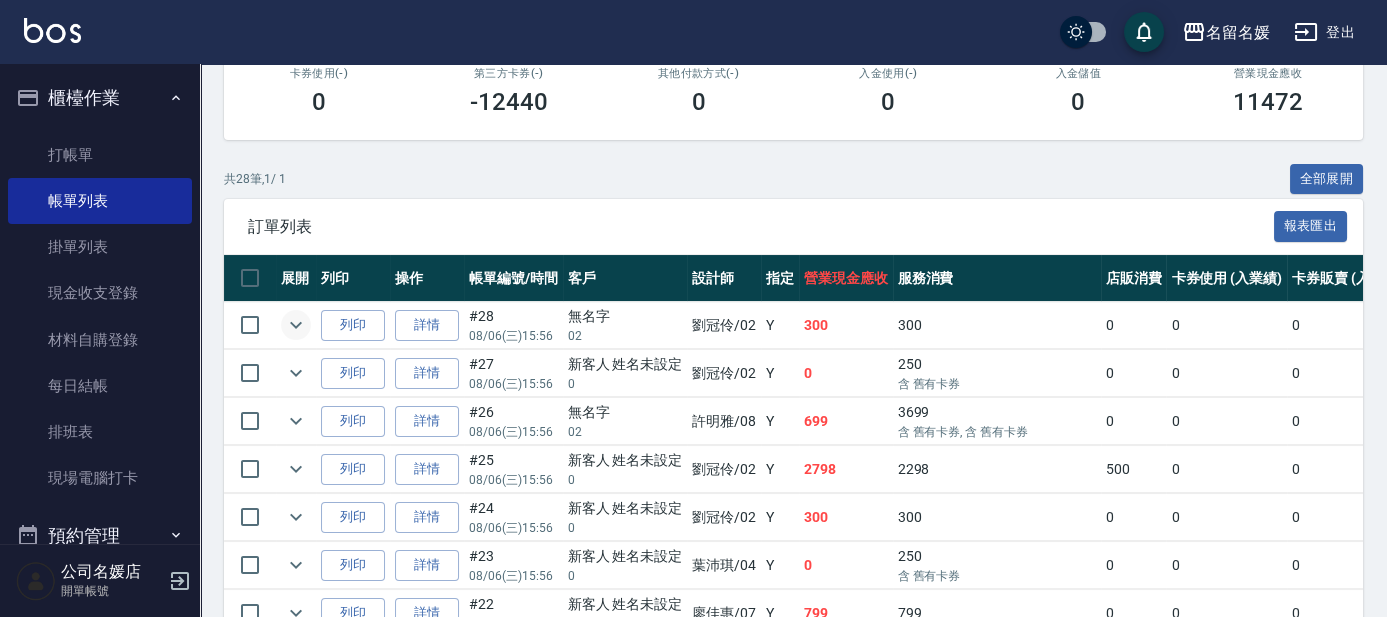 click 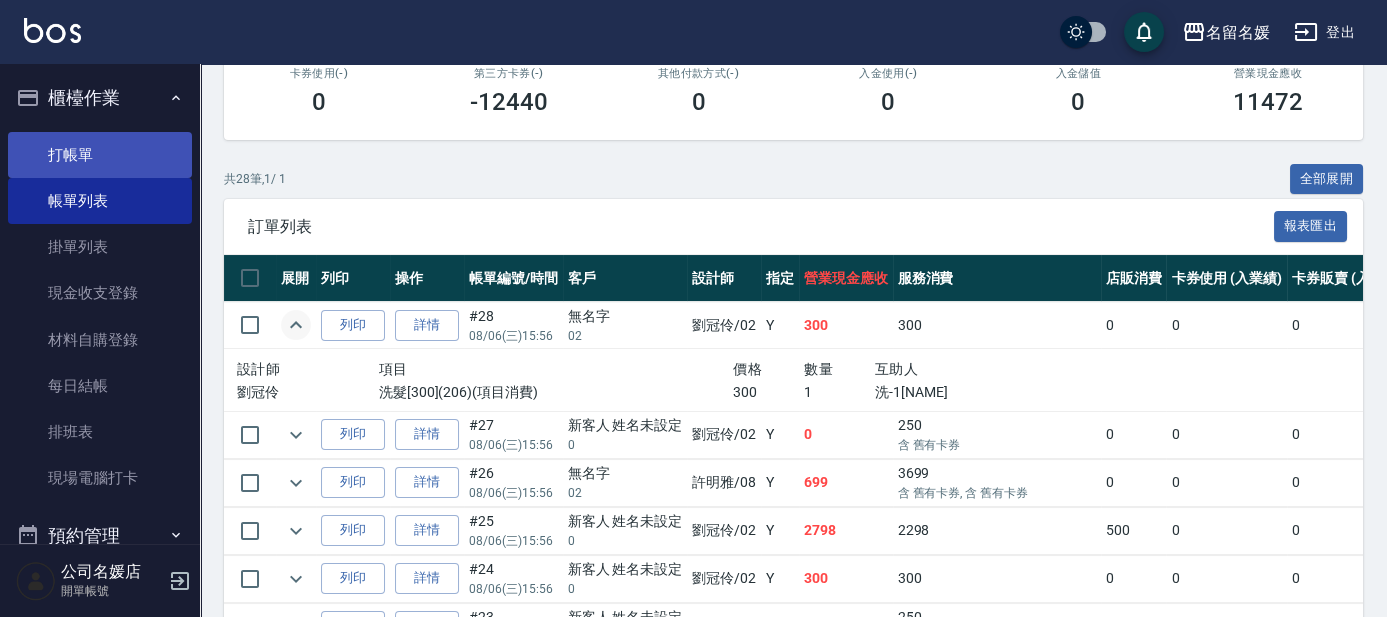 click on "打帳單" at bounding box center [100, 155] 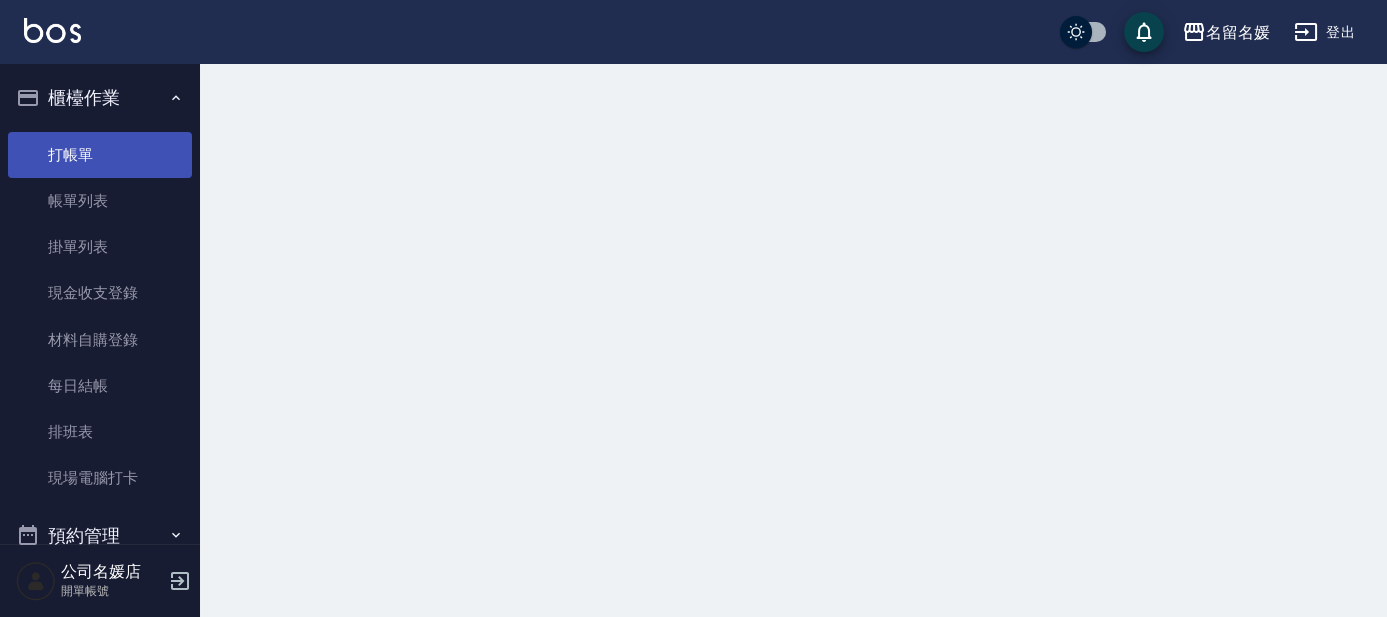 scroll, scrollTop: 0, scrollLeft: 0, axis: both 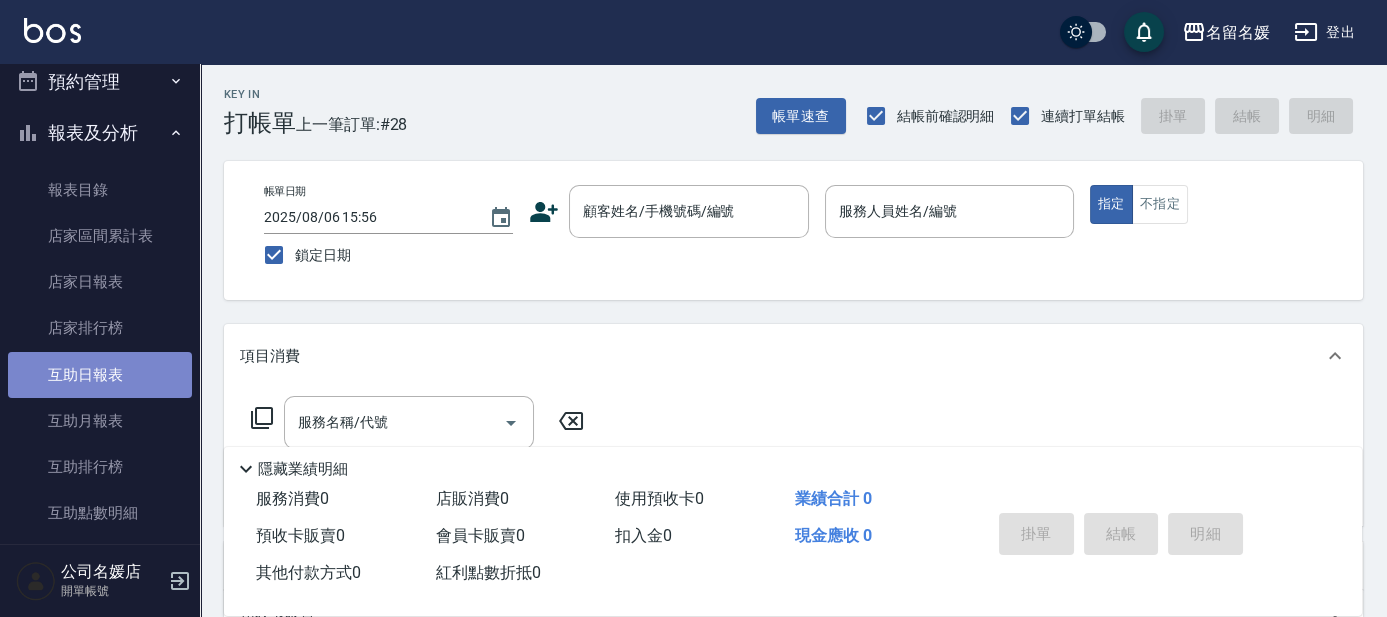 click on "互助日報表" at bounding box center [100, 375] 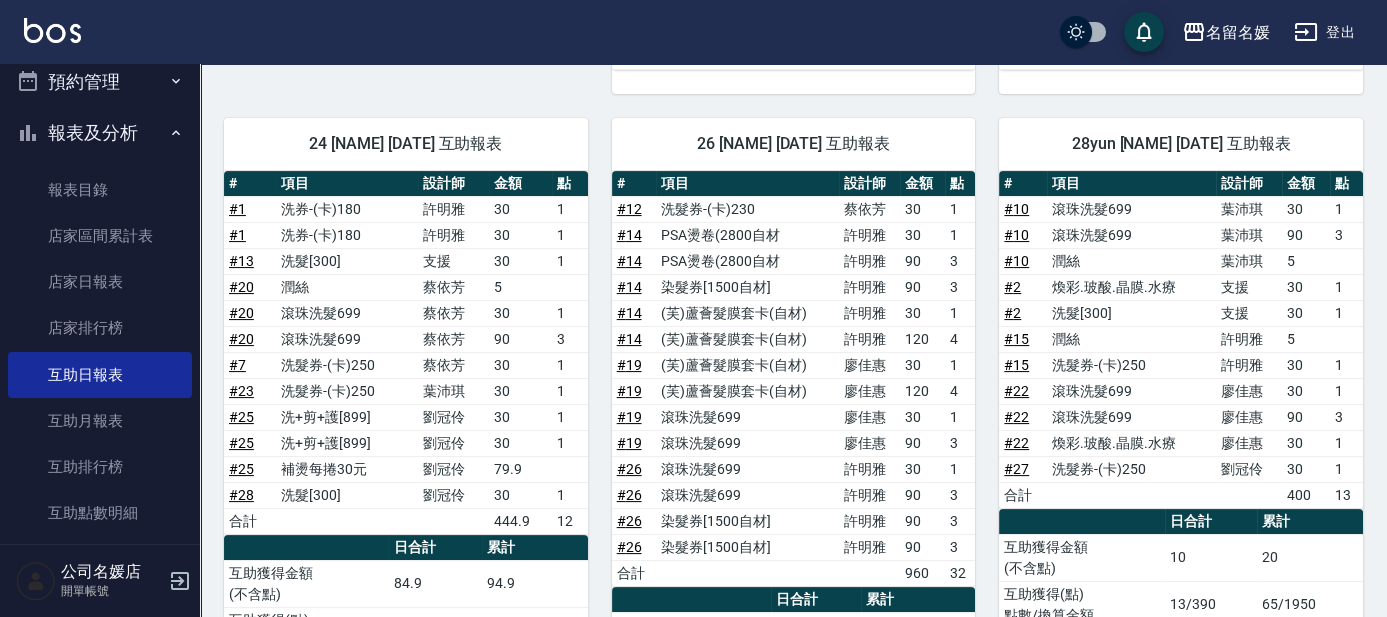 scroll, scrollTop: 1030, scrollLeft: 0, axis: vertical 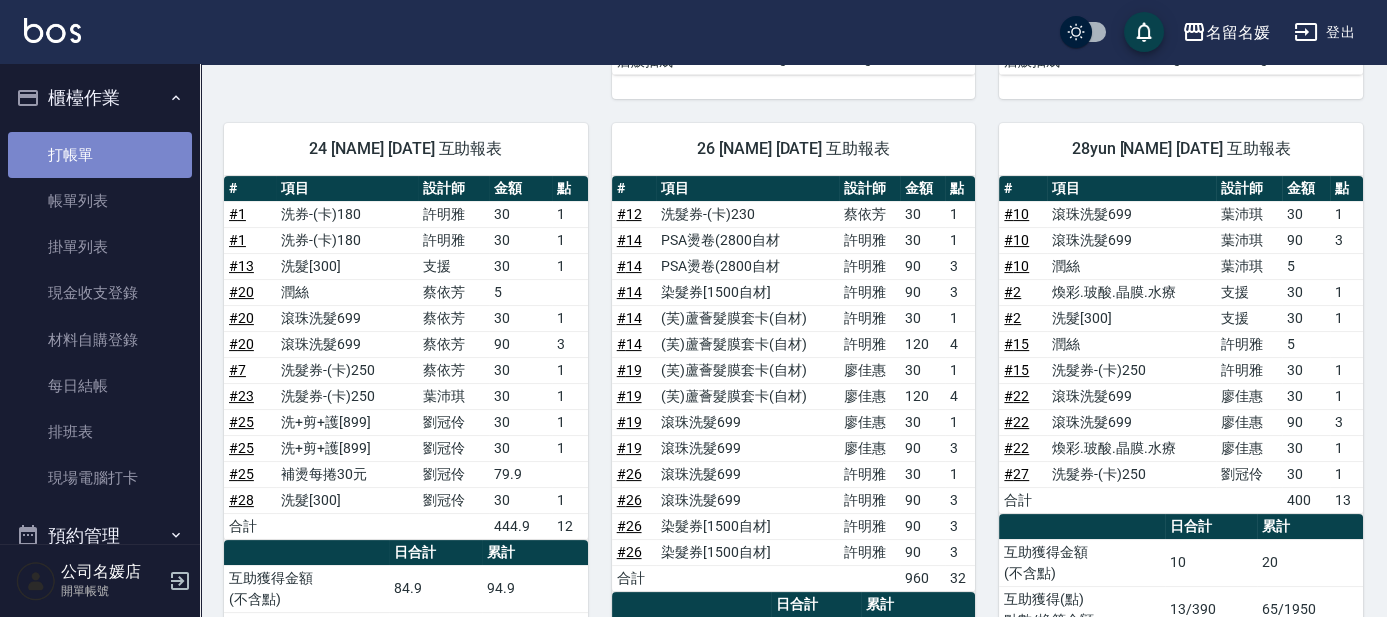 click on "打帳單" at bounding box center [100, 155] 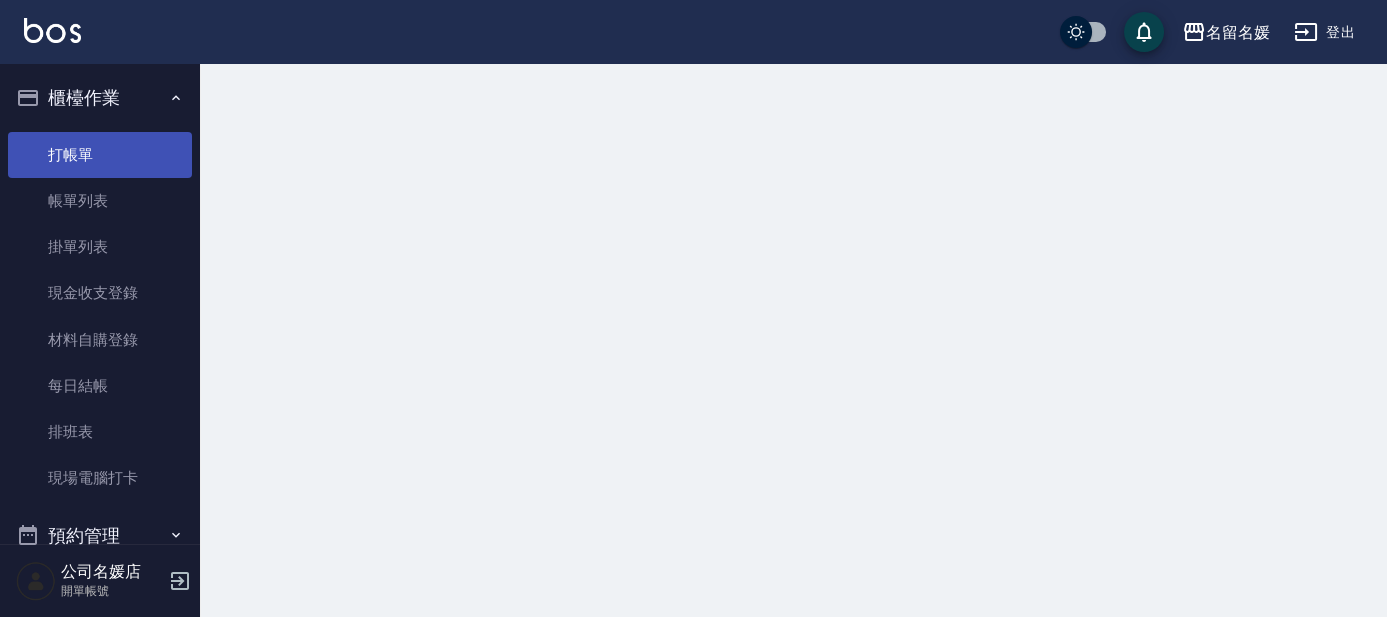 scroll, scrollTop: 0, scrollLeft: 0, axis: both 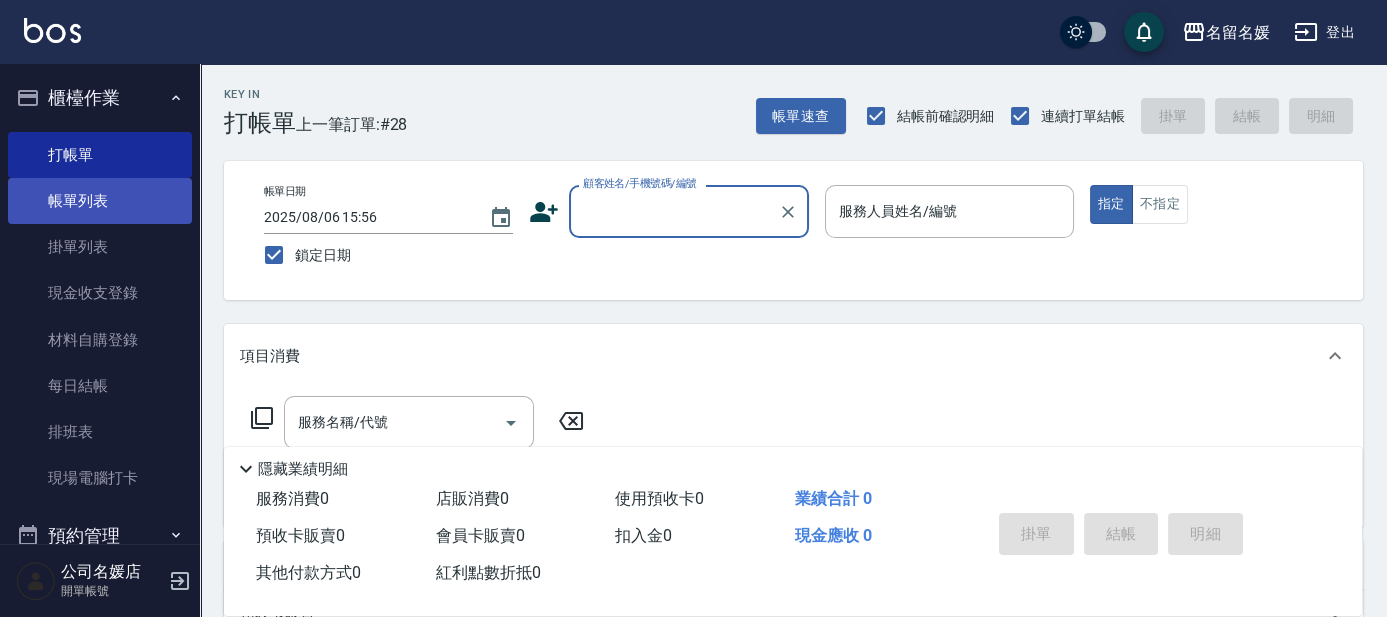 click on "帳單列表" at bounding box center (100, 201) 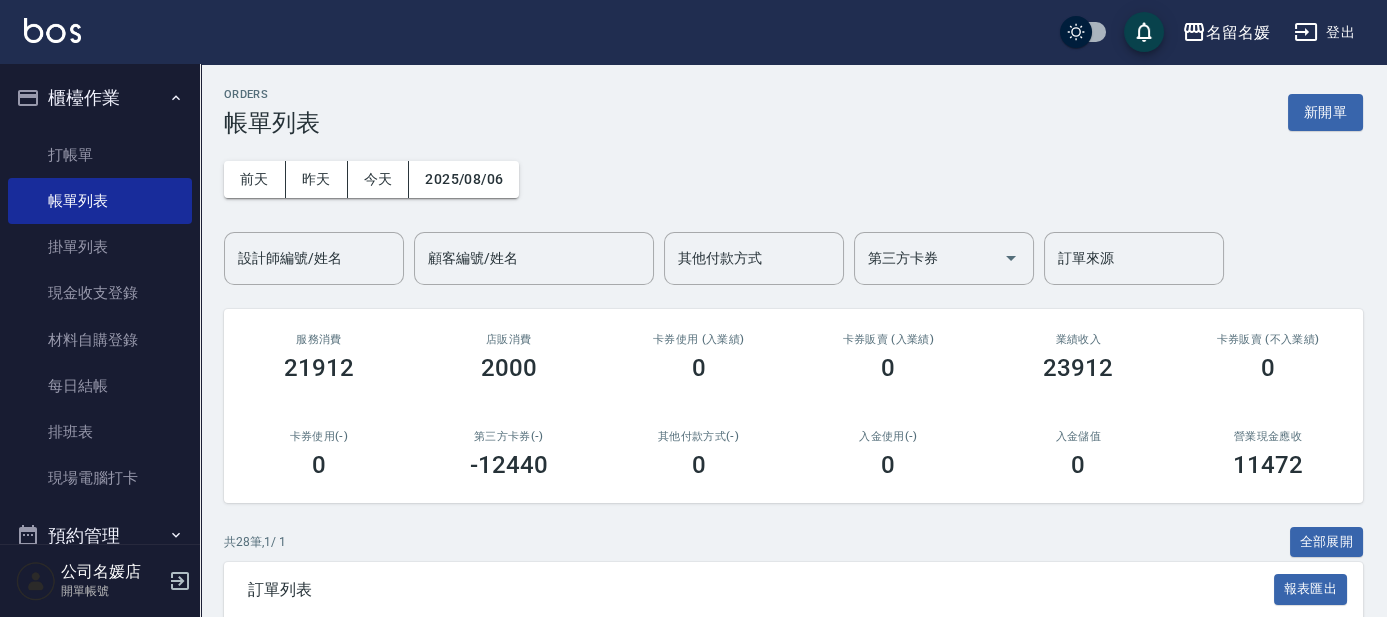 scroll, scrollTop: 545, scrollLeft: 0, axis: vertical 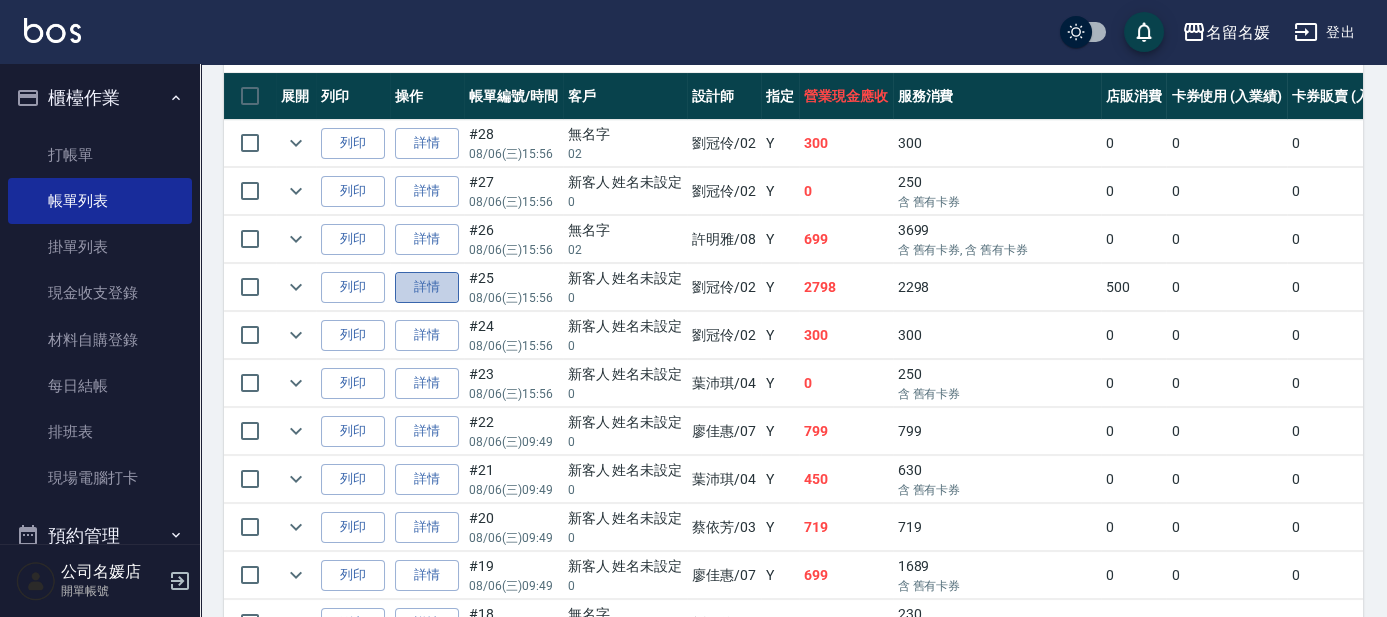 click on "詳情" at bounding box center (427, 287) 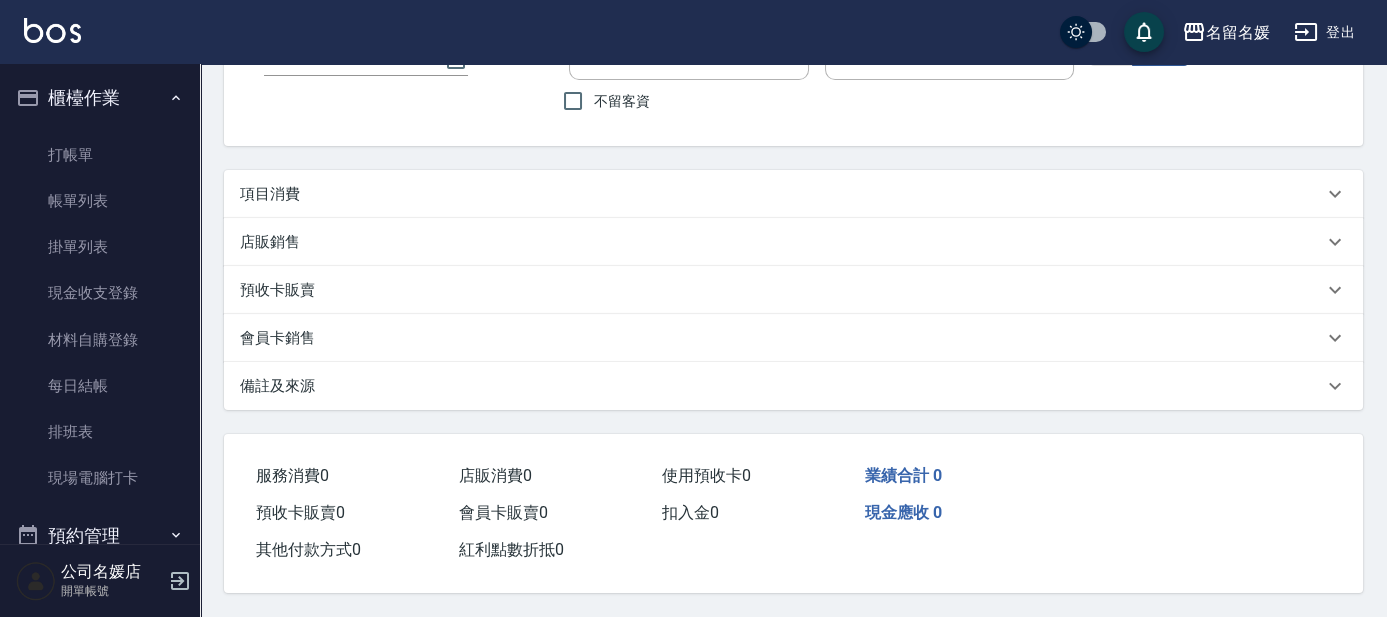 click on "帳單日期 [DATE] [TIME]" at bounding box center (388, 74) 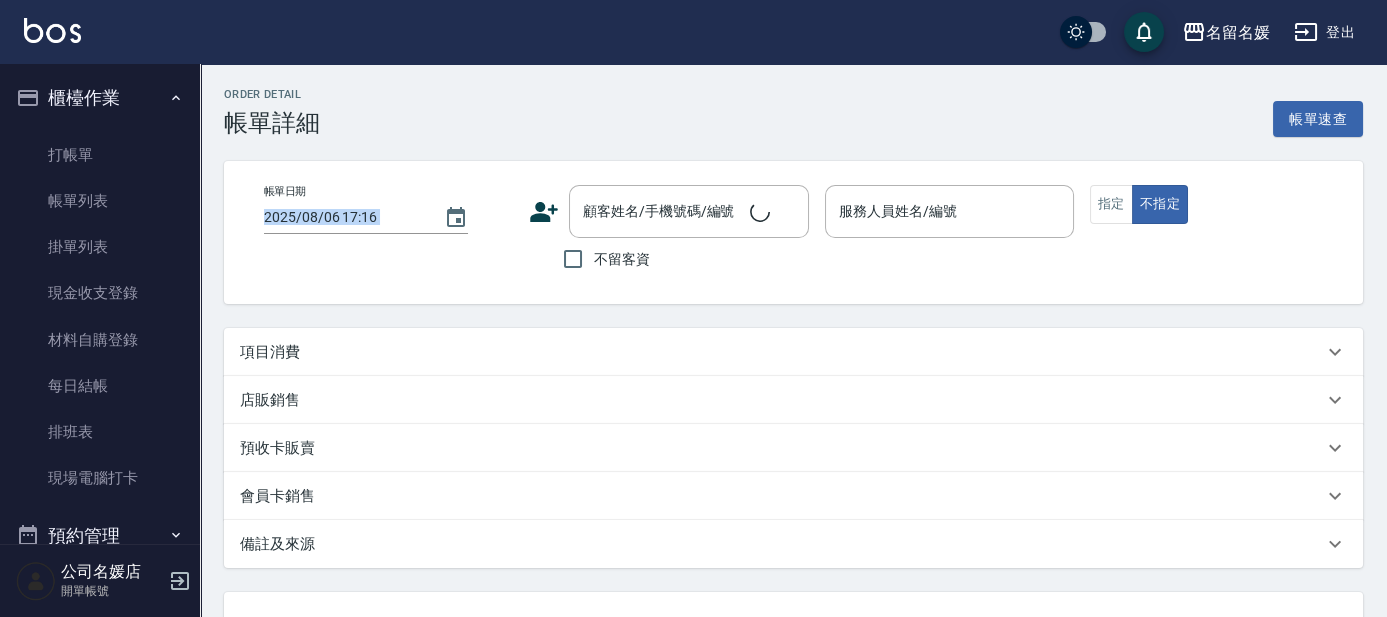 click on "帳單日期 [DATE] [TIME]" at bounding box center (388, 232) 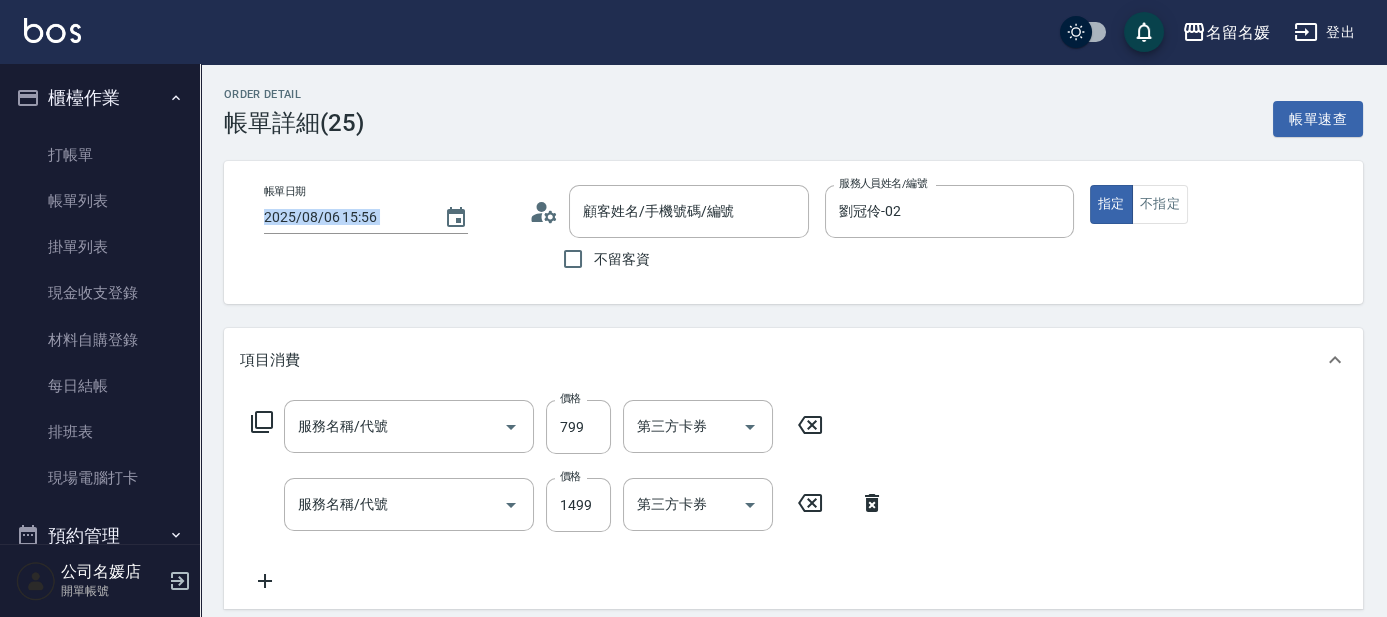 type on "2025/08/06 15:56" 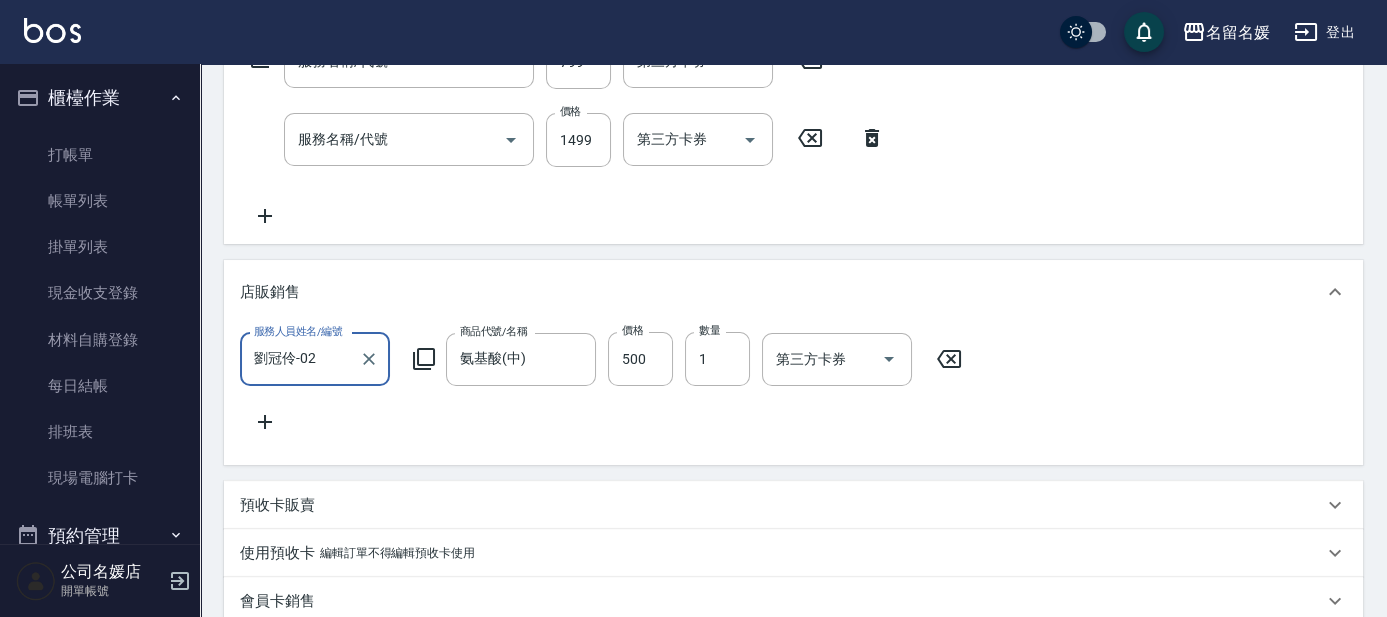 scroll, scrollTop: 0, scrollLeft: 0, axis: both 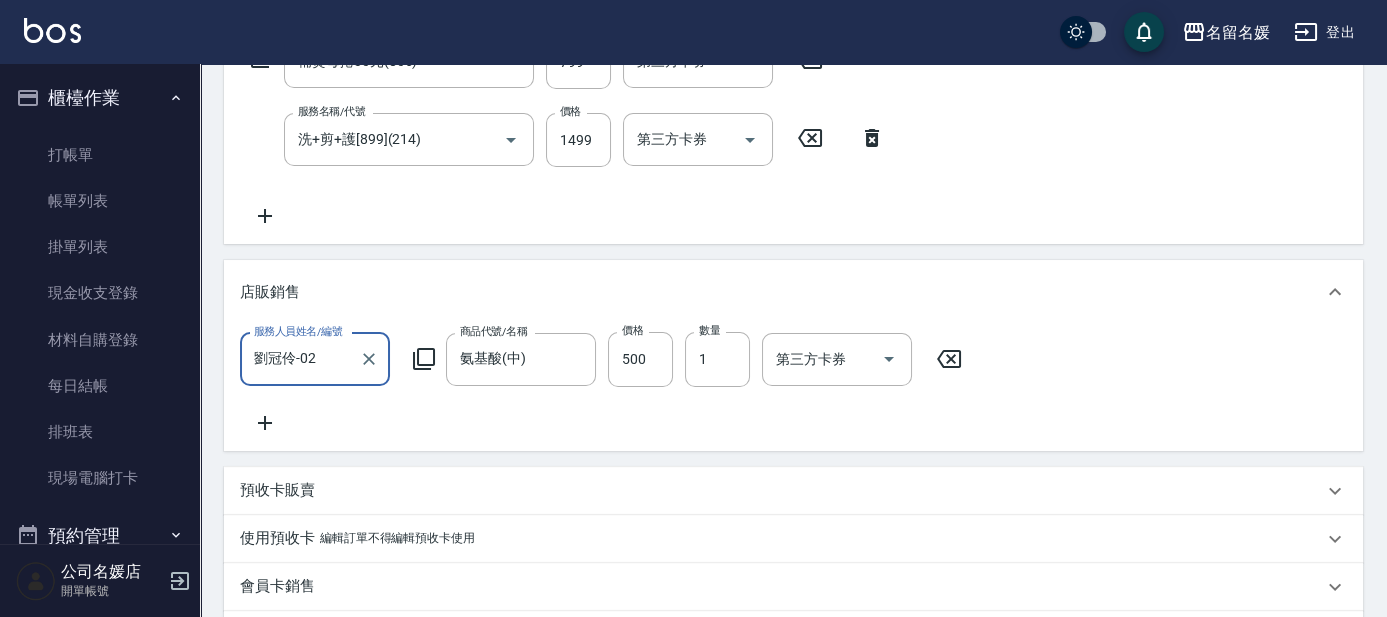 type on "補燙每捲30元(806)" 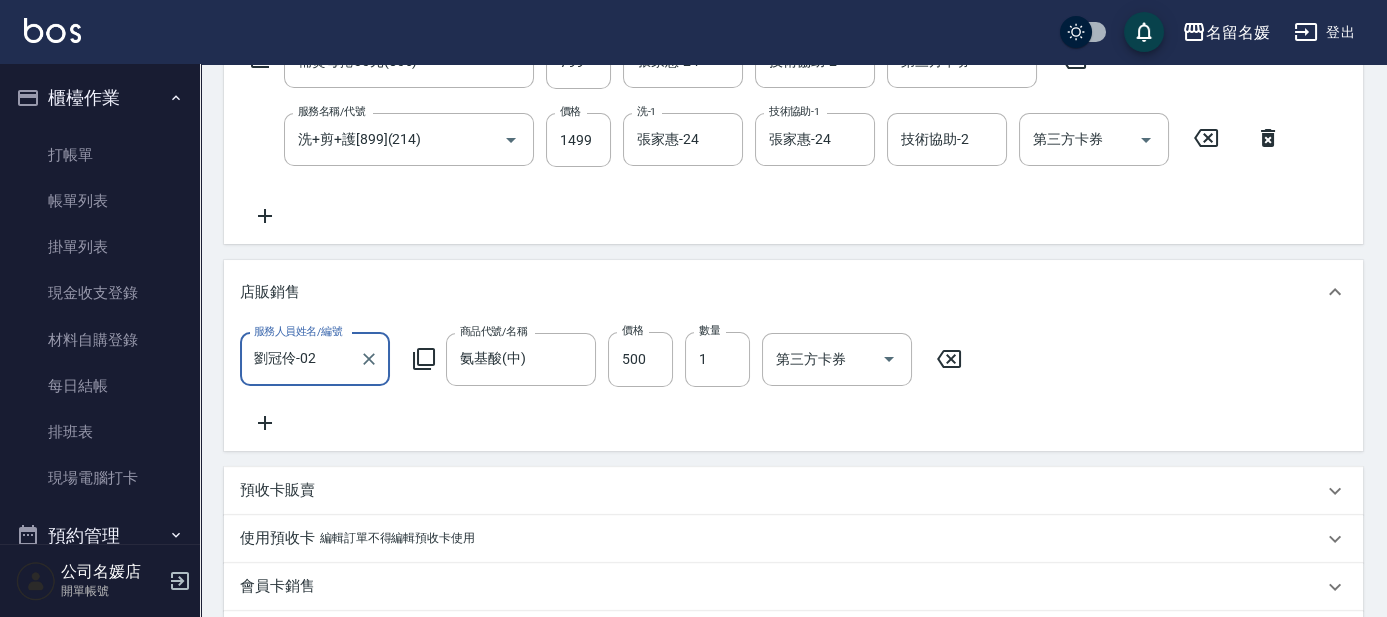 type on "新客人 姓名未設定/0/null" 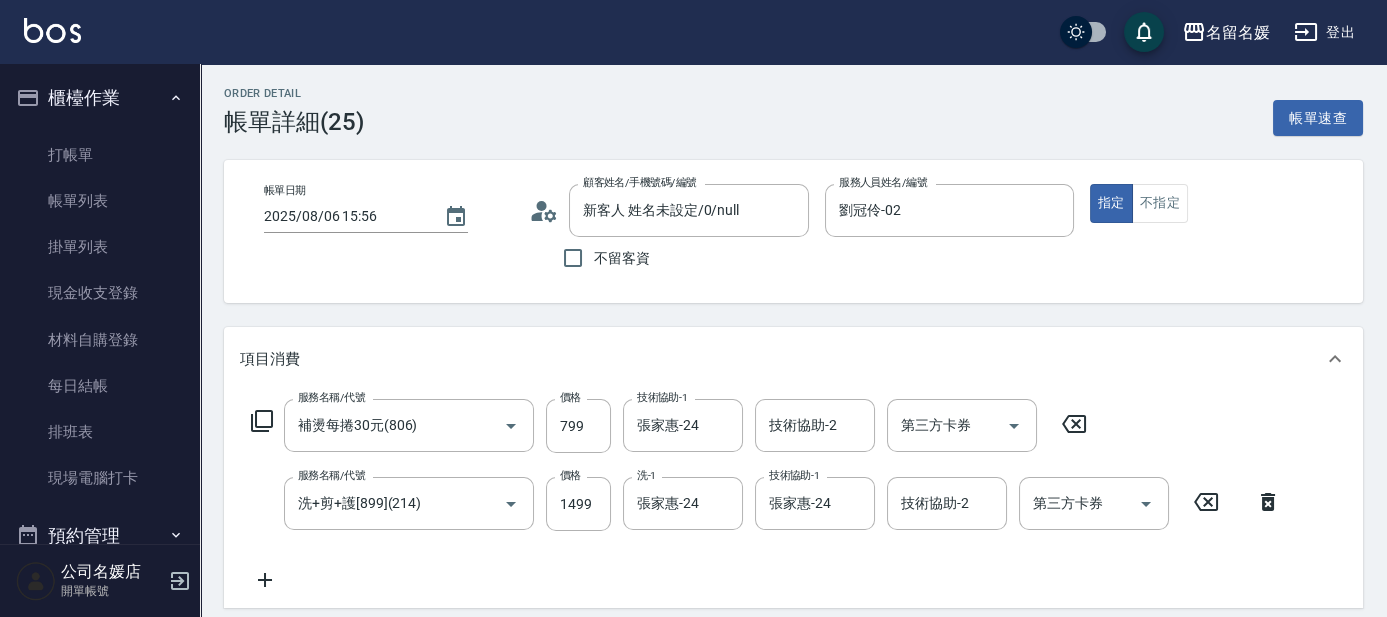 scroll, scrollTop: 0, scrollLeft: 0, axis: both 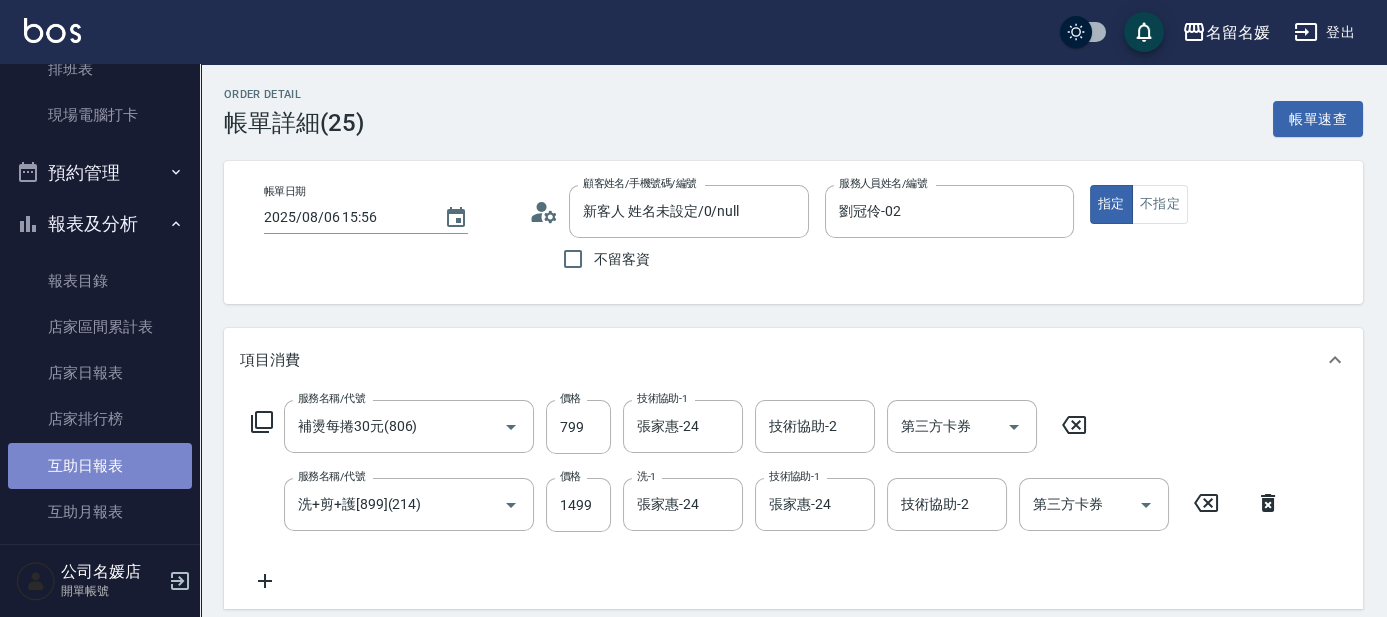click on "互助日報表" at bounding box center (100, 466) 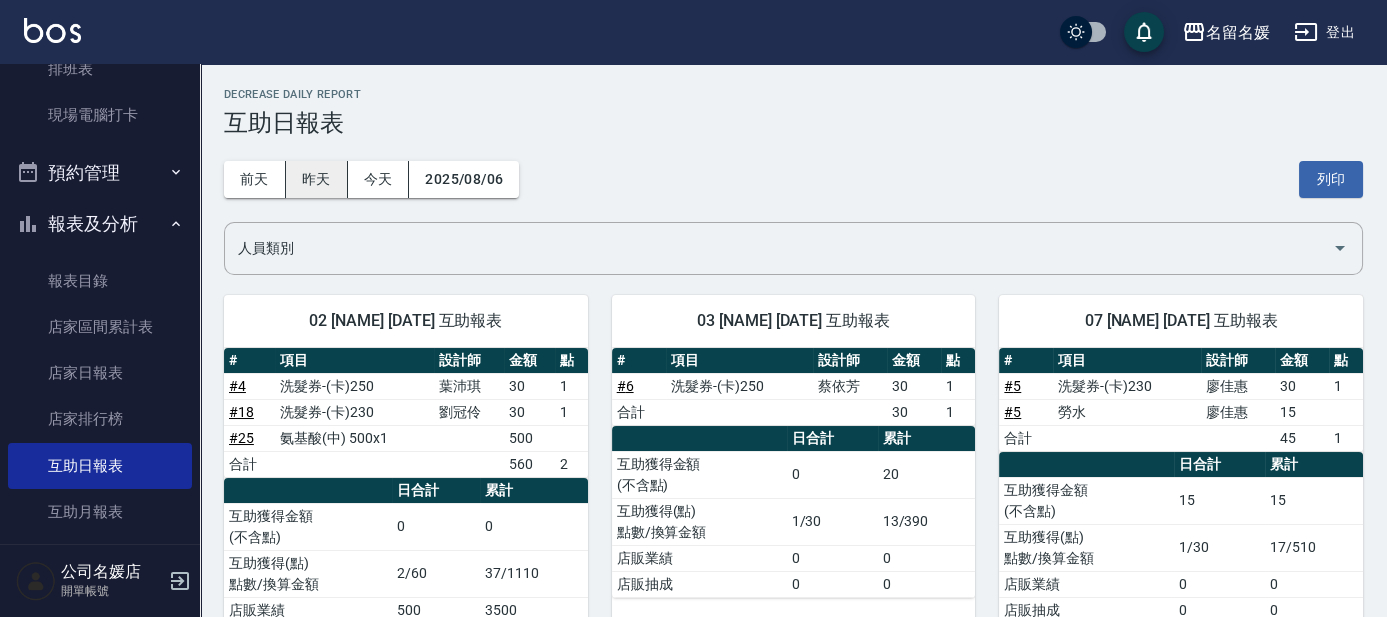 click on "昨天" at bounding box center (317, 179) 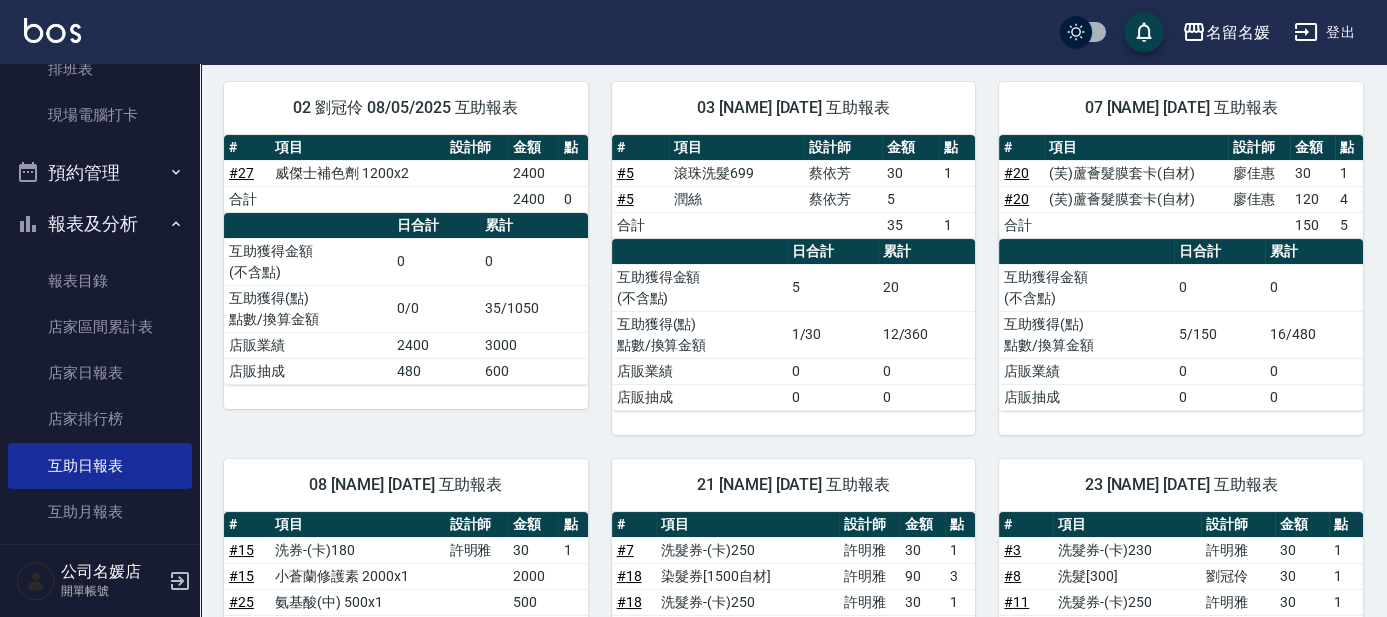 scroll, scrollTop: 181, scrollLeft: 0, axis: vertical 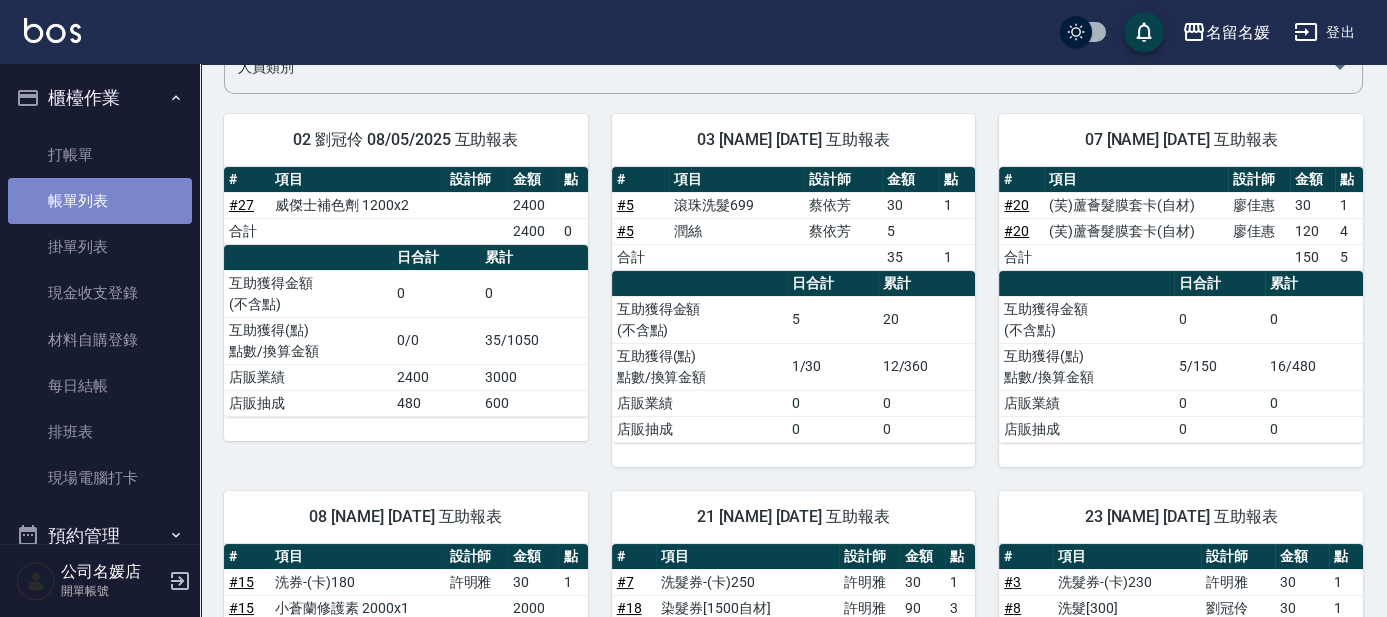 click on "帳單列表" at bounding box center [100, 201] 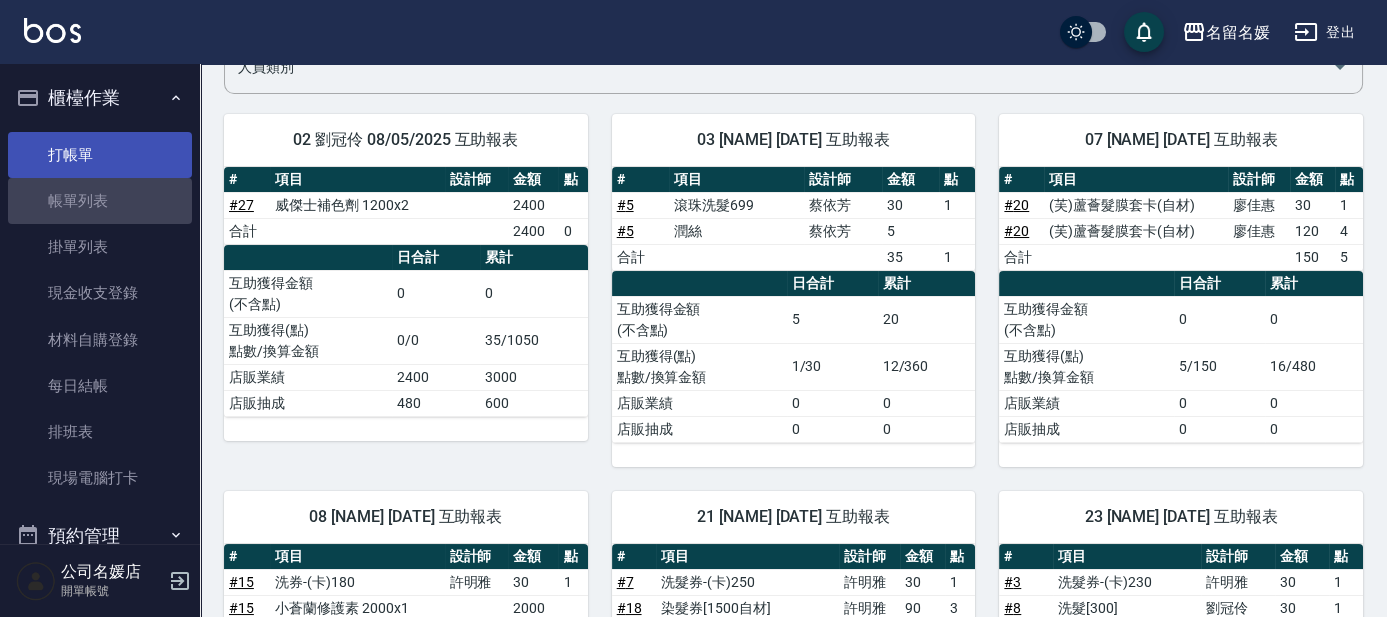 click on "打帳單" at bounding box center [100, 155] 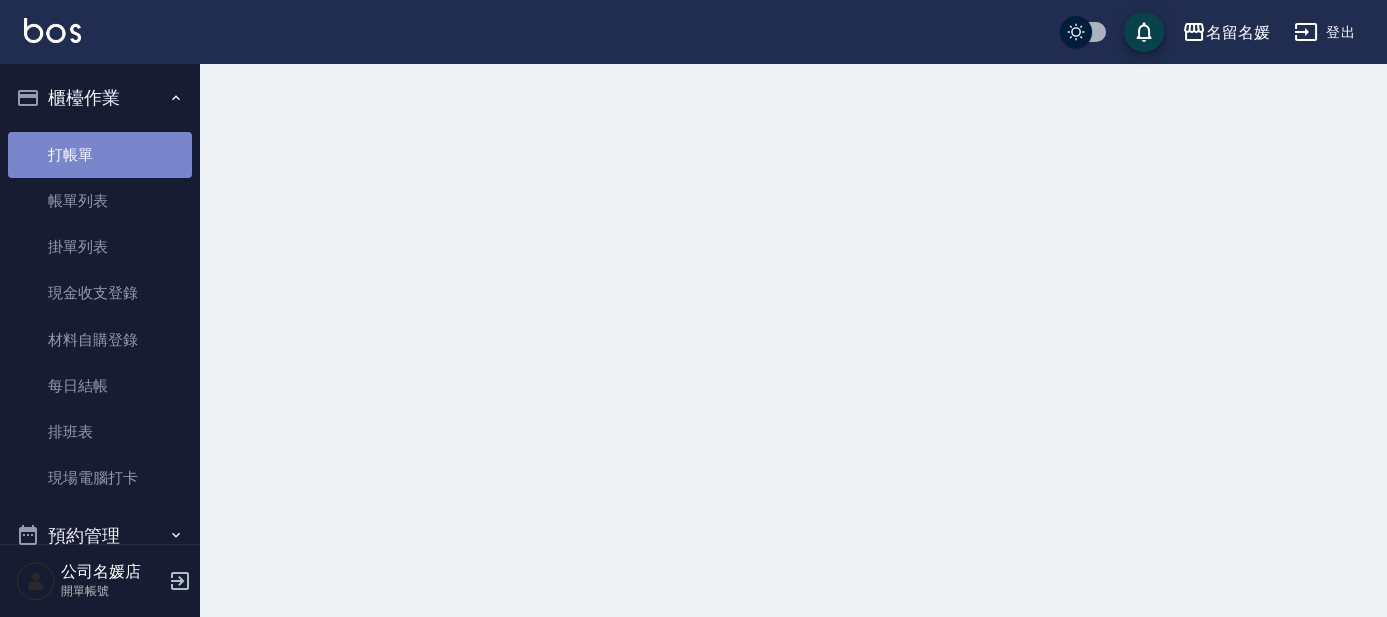 scroll, scrollTop: 0, scrollLeft: 0, axis: both 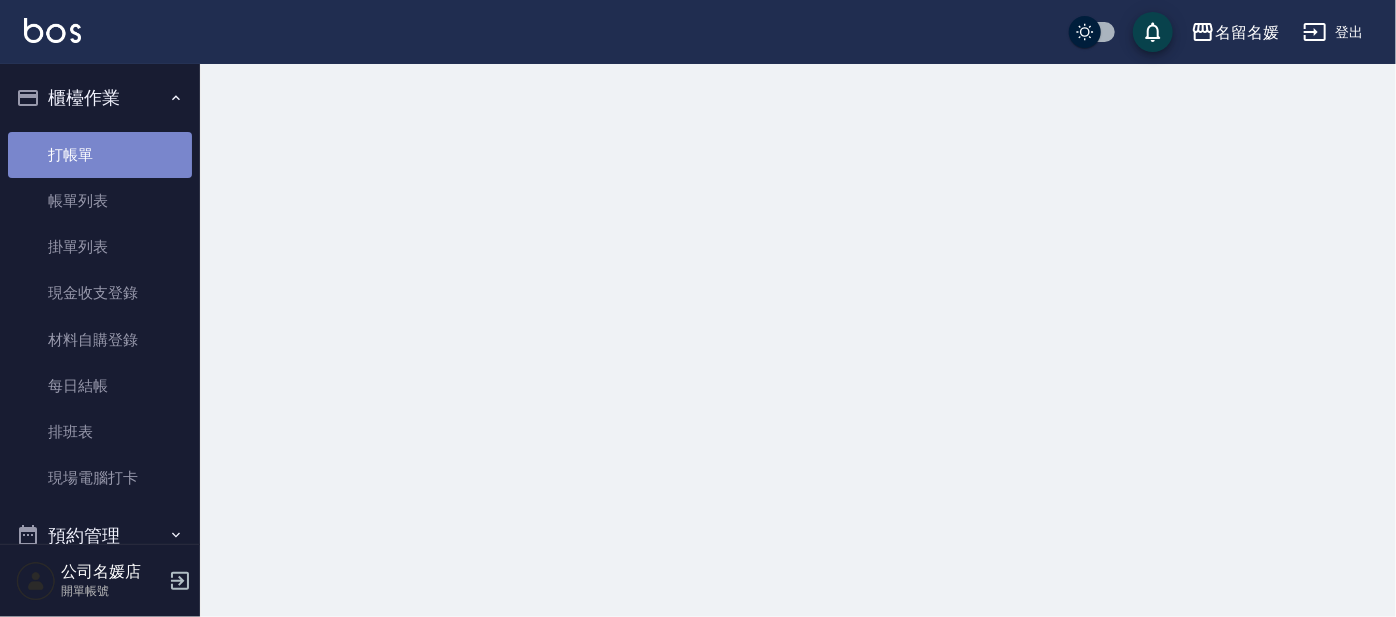 click on "打帳單" at bounding box center [100, 155] 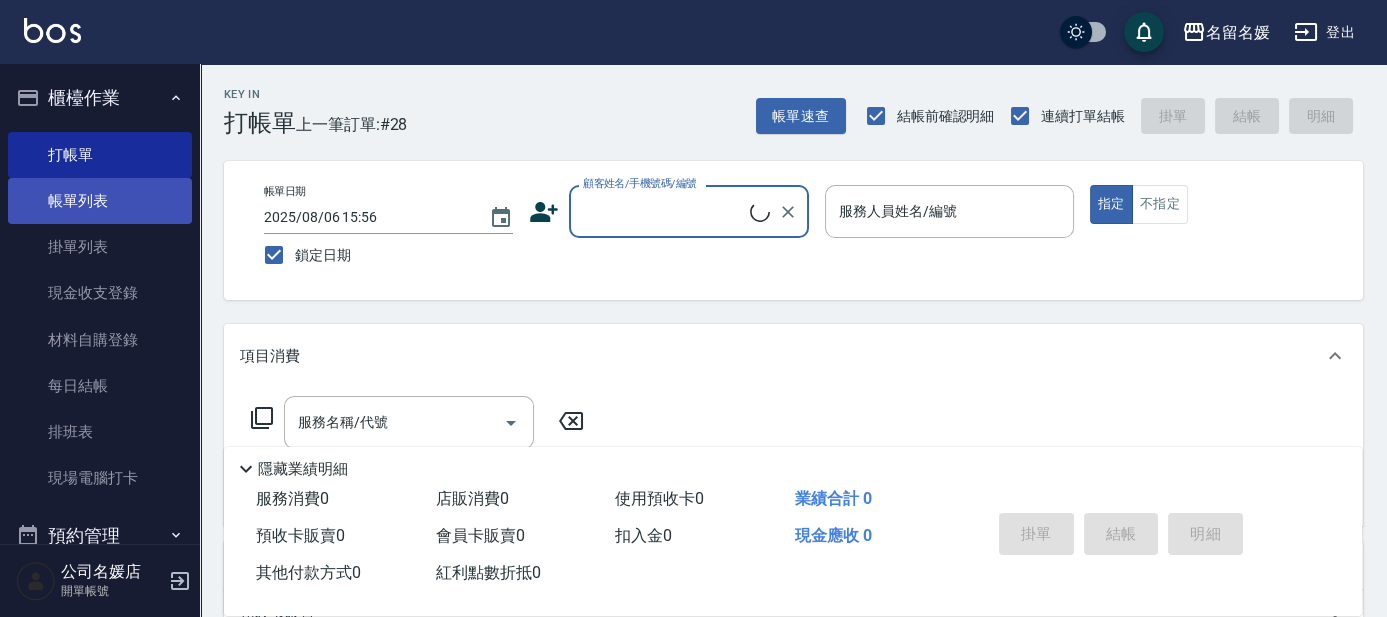 click on "帳單列表" at bounding box center (100, 201) 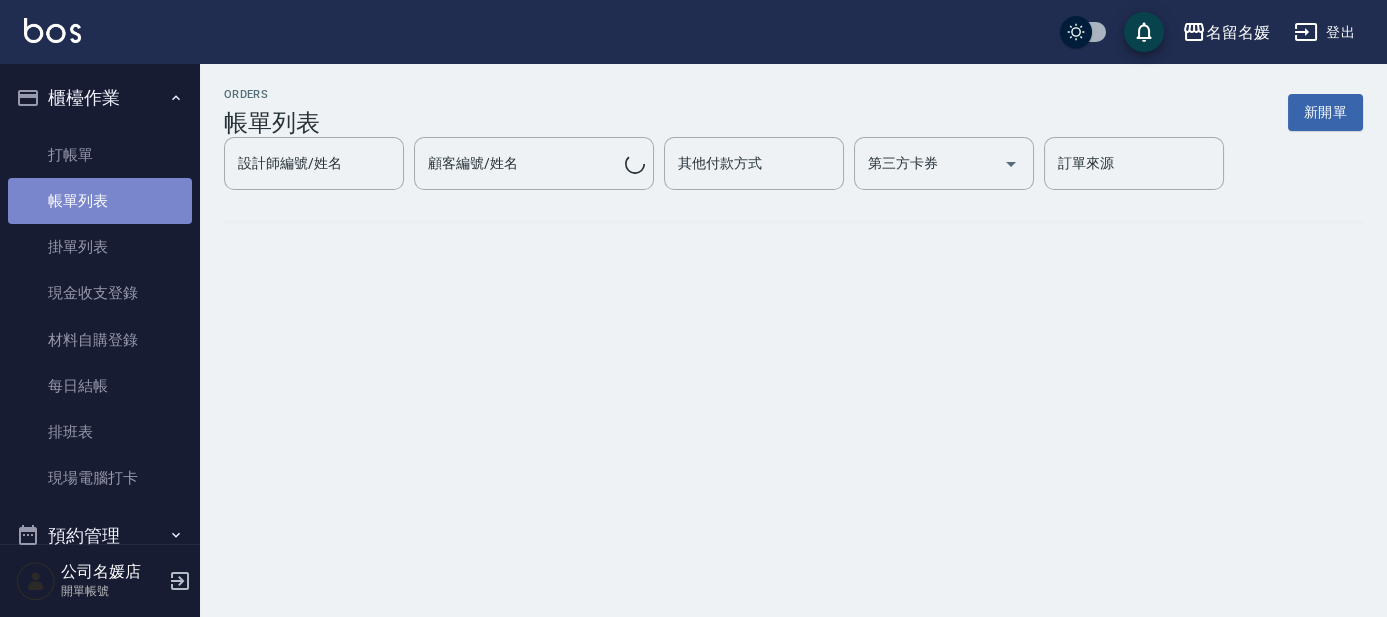 click on "帳單列表" at bounding box center (100, 201) 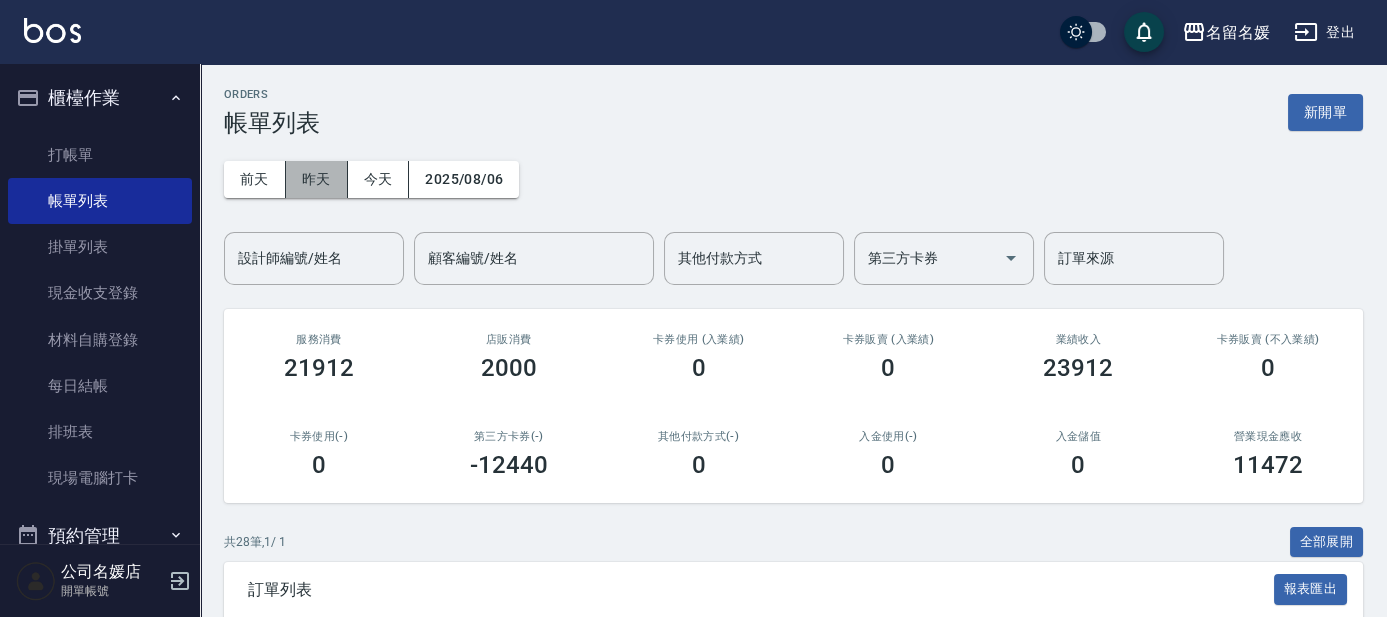 click on "昨天" at bounding box center [317, 179] 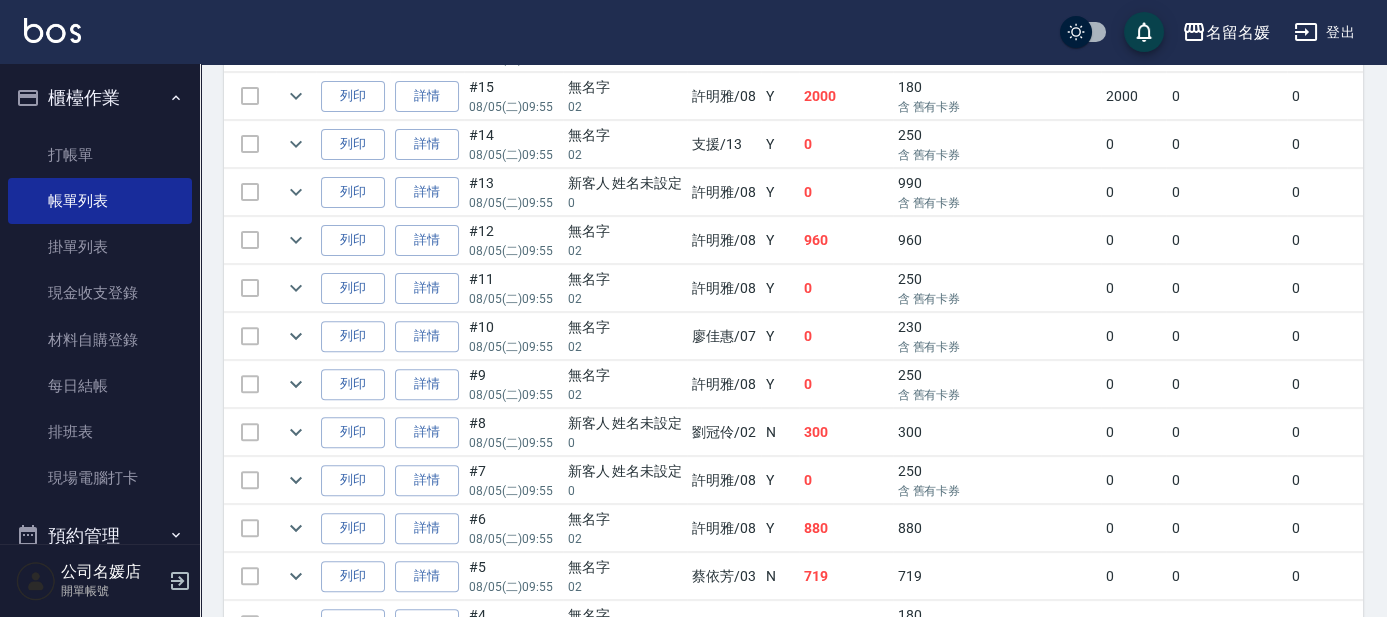 scroll, scrollTop: 1545, scrollLeft: 0, axis: vertical 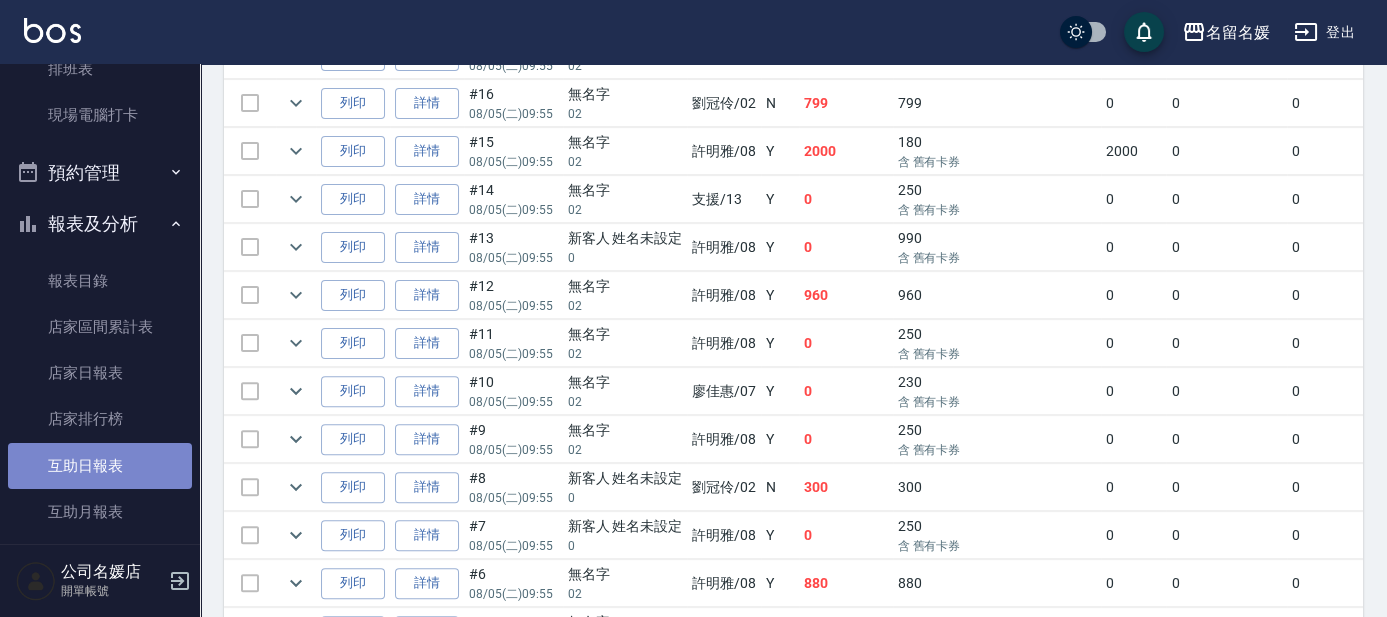 click on "互助日報表" at bounding box center (100, 466) 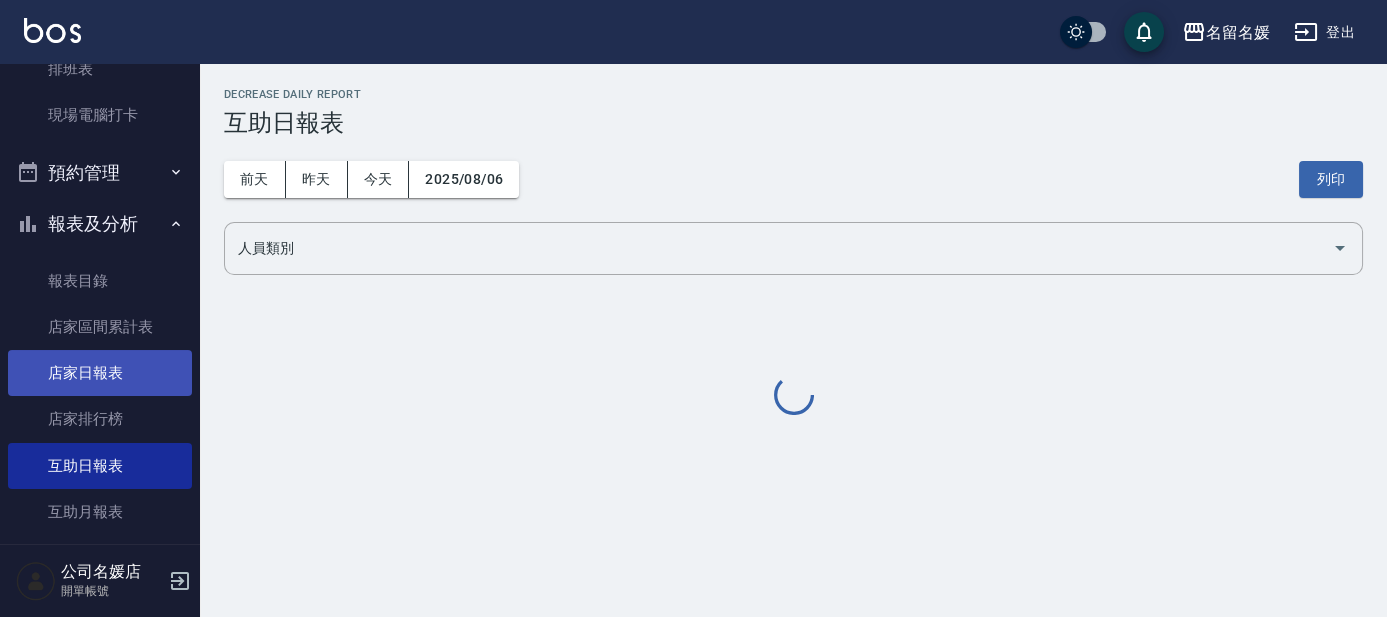 scroll, scrollTop: 0, scrollLeft: 0, axis: both 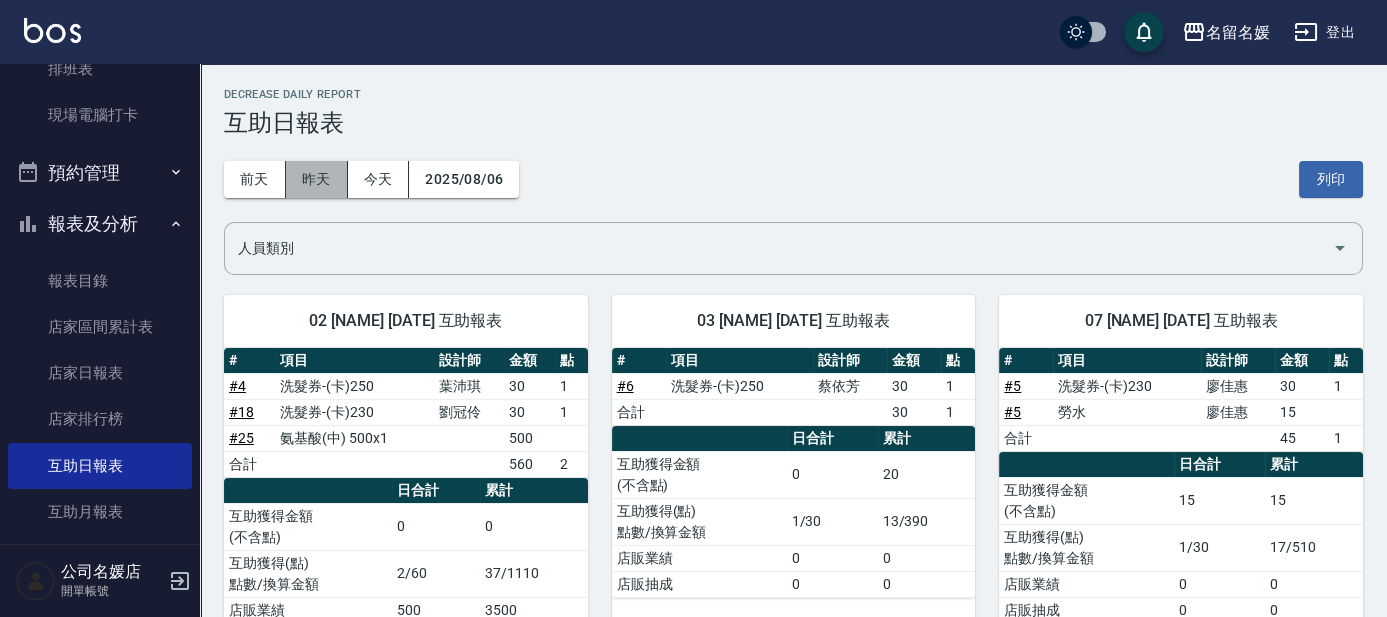 click on "昨天" at bounding box center [317, 179] 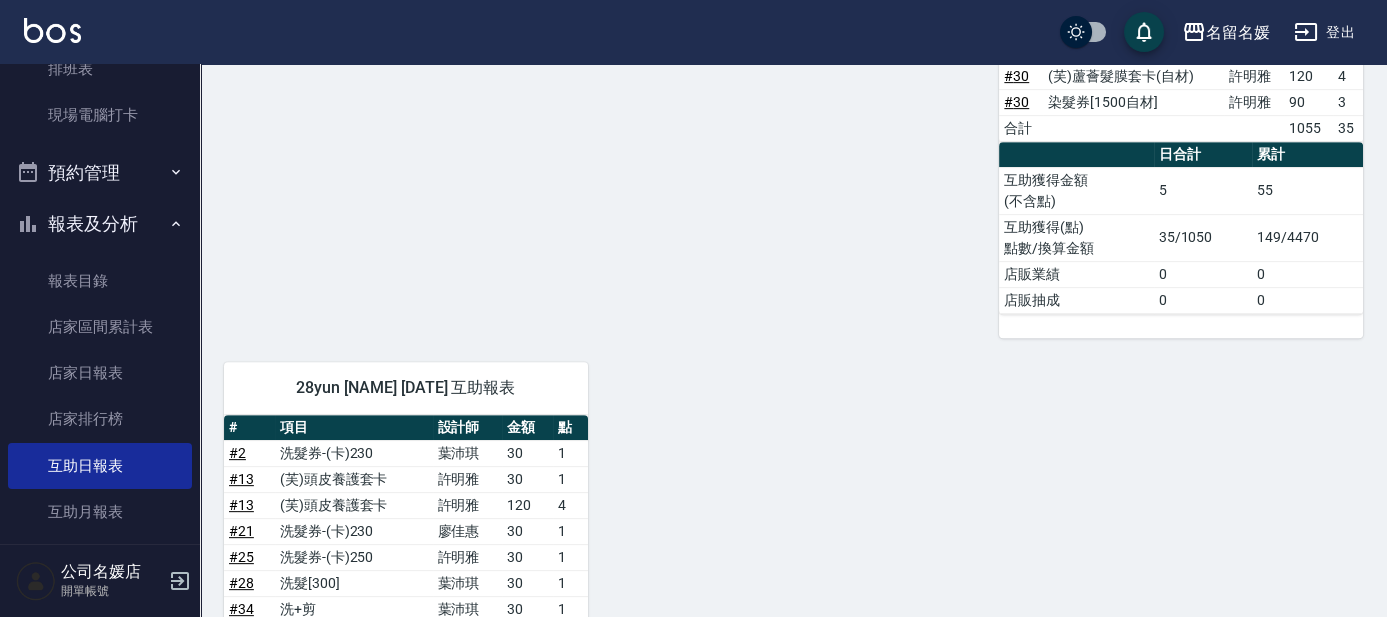 scroll, scrollTop: 1909, scrollLeft: 0, axis: vertical 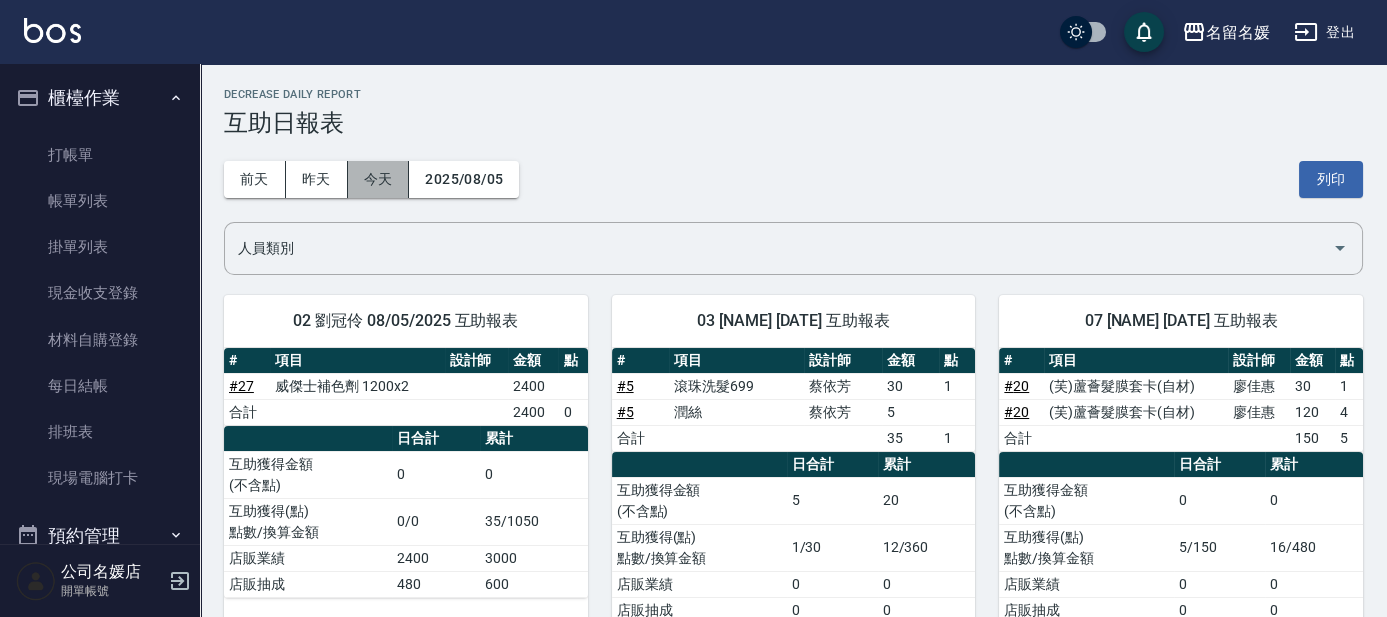 click on "今天" at bounding box center (379, 179) 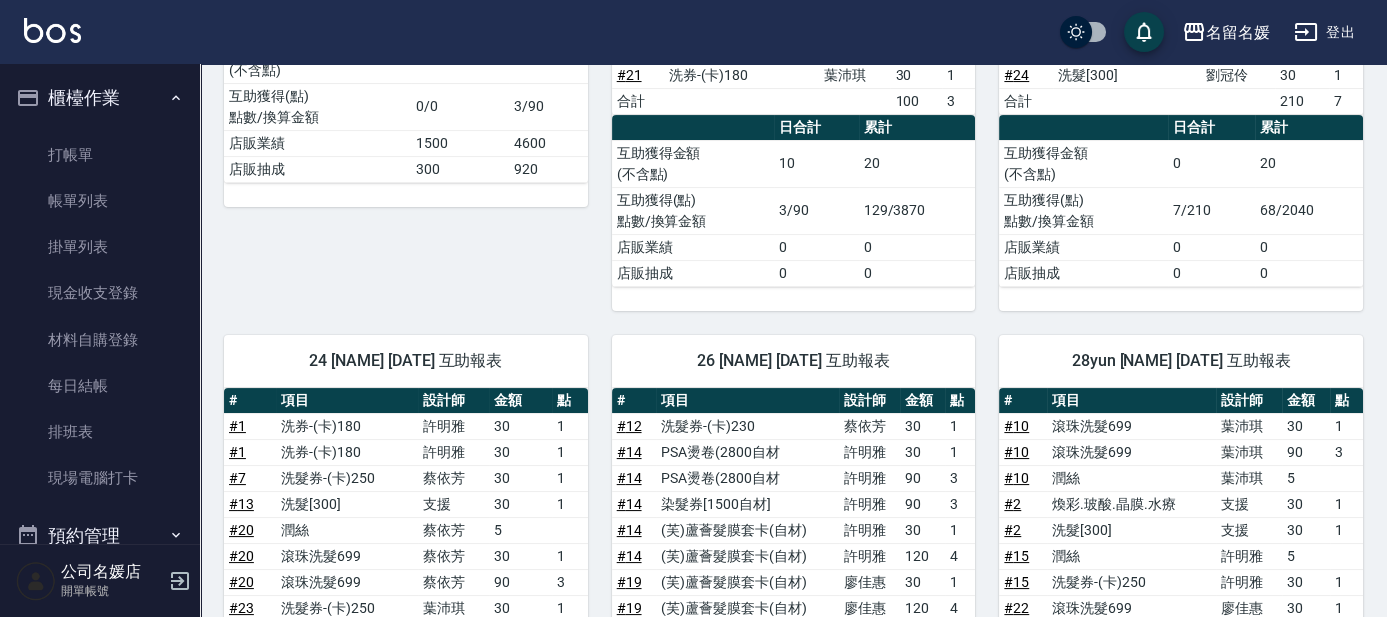scroll, scrollTop: 1000, scrollLeft: 0, axis: vertical 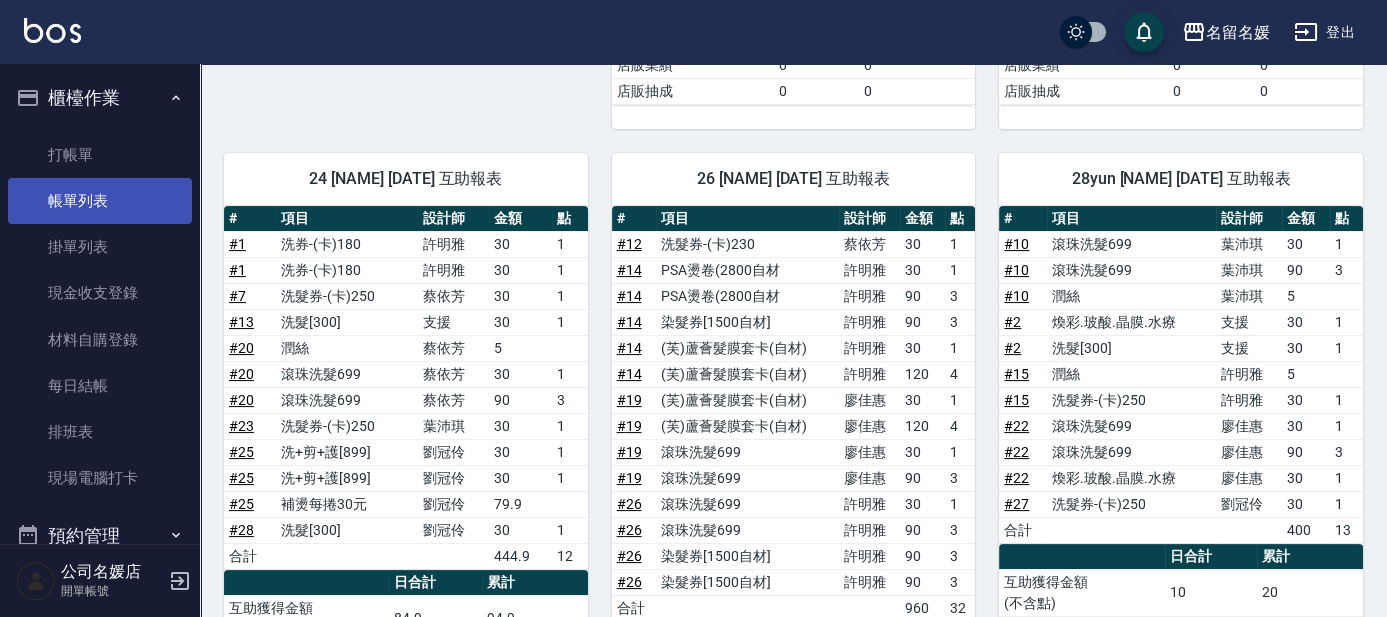 click on "帳單列表" at bounding box center [100, 201] 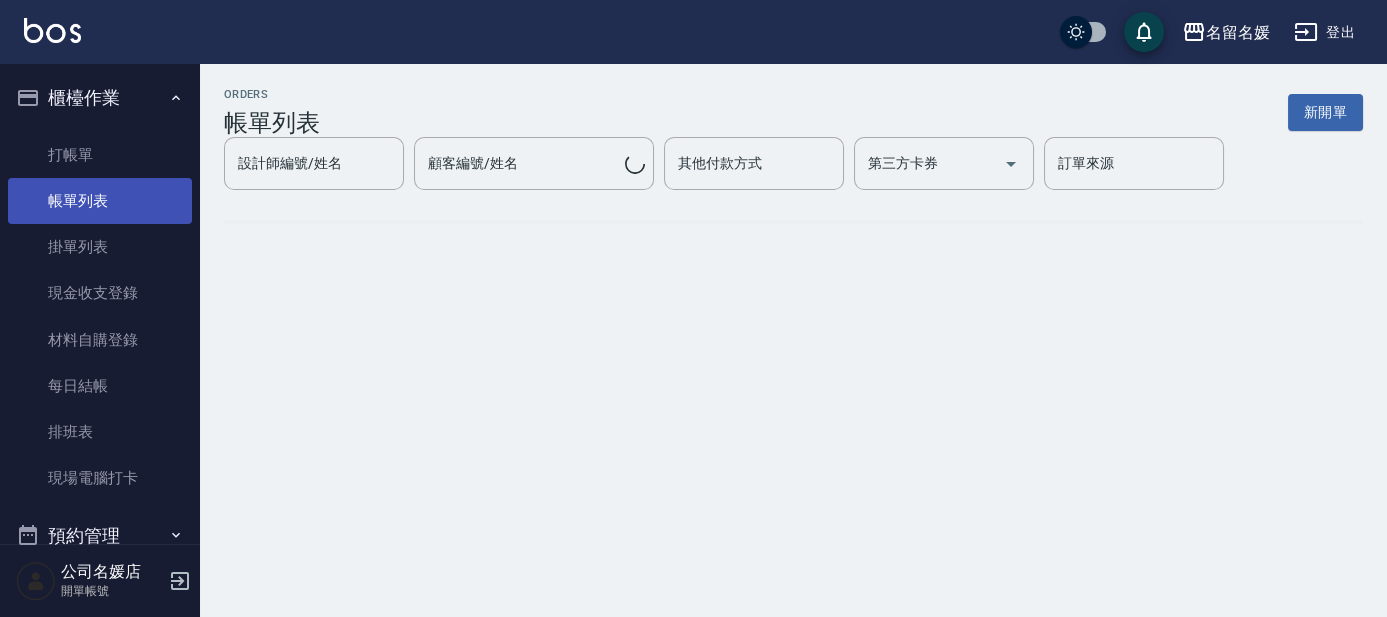 click on "帳單列表" at bounding box center [100, 201] 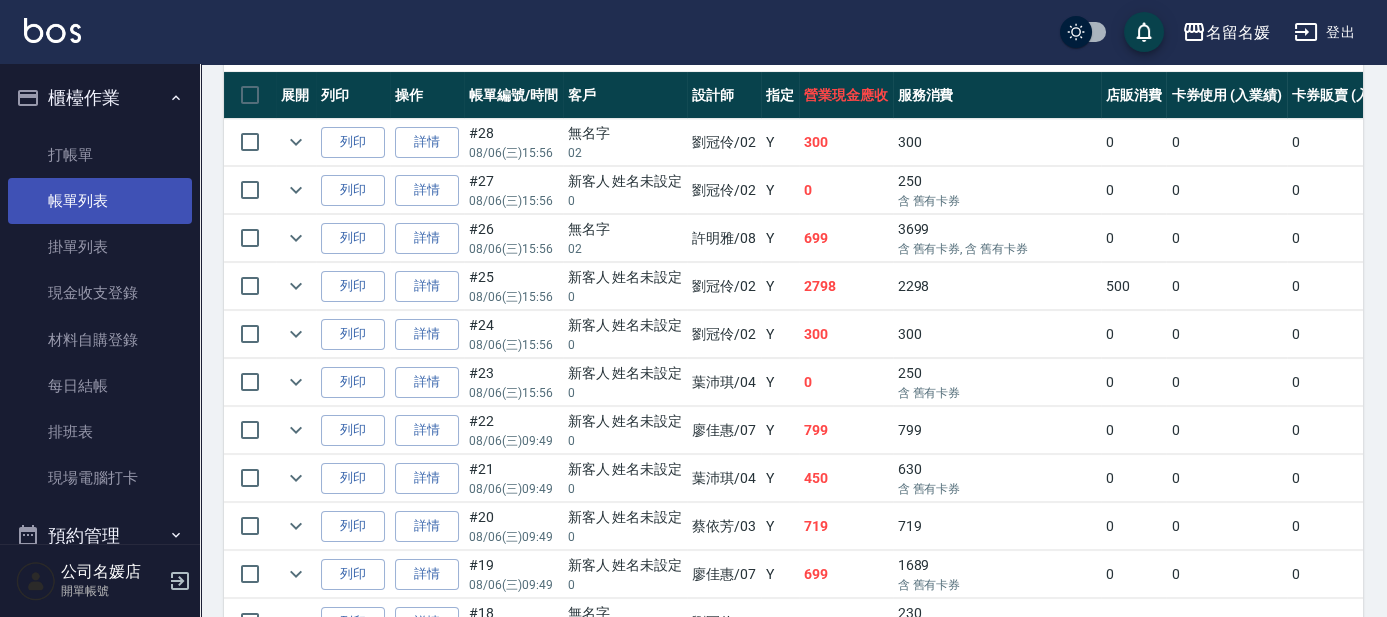 scroll, scrollTop: 545, scrollLeft: 0, axis: vertical 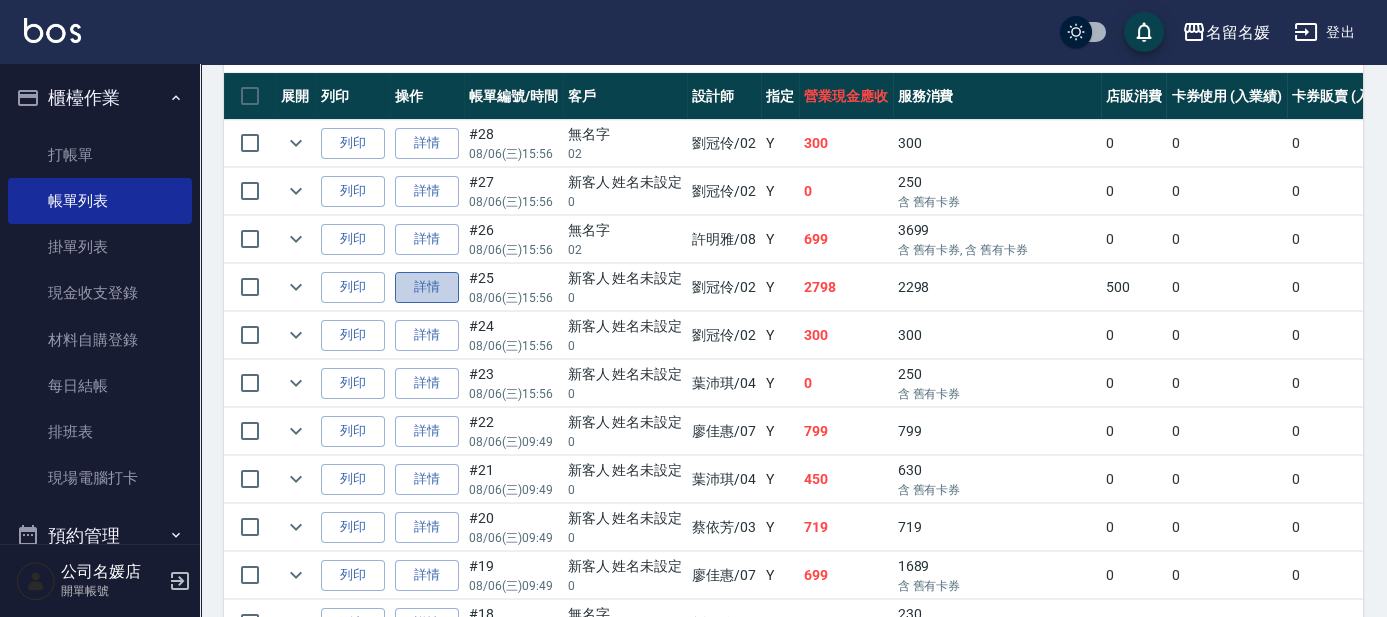 click on "詳情" at bounding box center (427, 287) 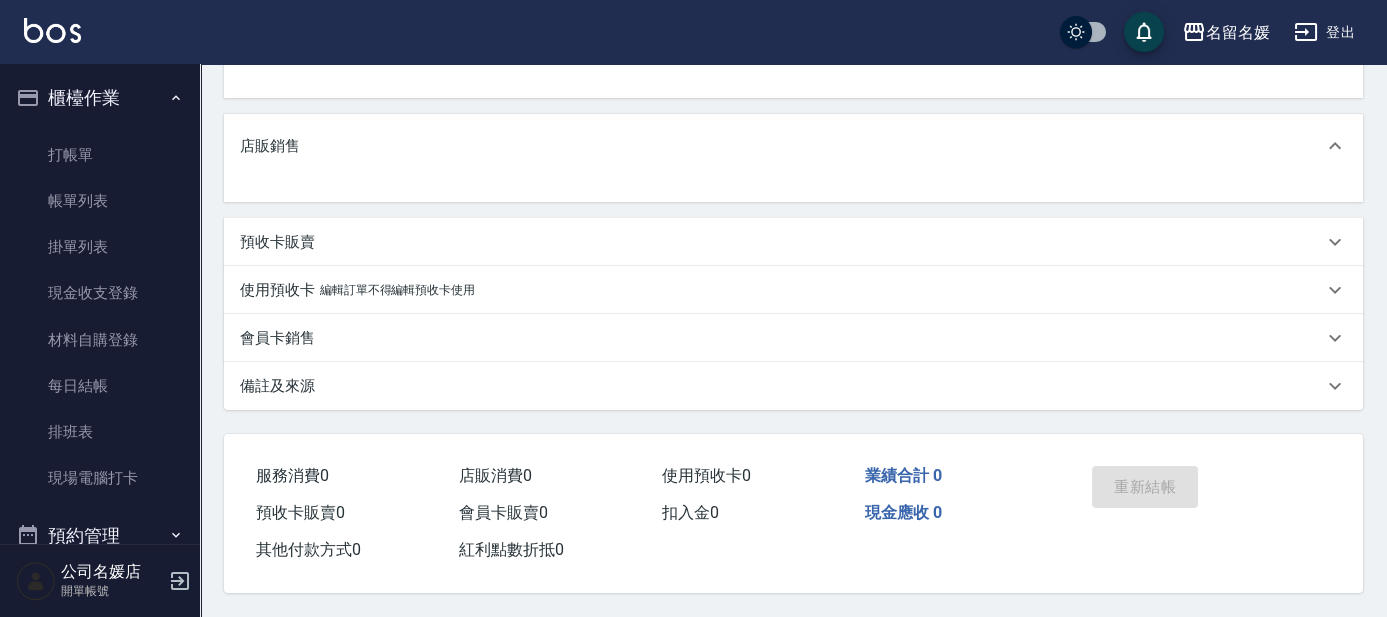 click on "帳單日期 [DATE] [TIME] 顧客姓名/手機號碼/編號 顧客姓名/手機號碼/編號 不留客資 服務人員姓名/編號 [NAME]-02 服務人員姓名/編號 指定 不指定" at bounding box center (793, -86) 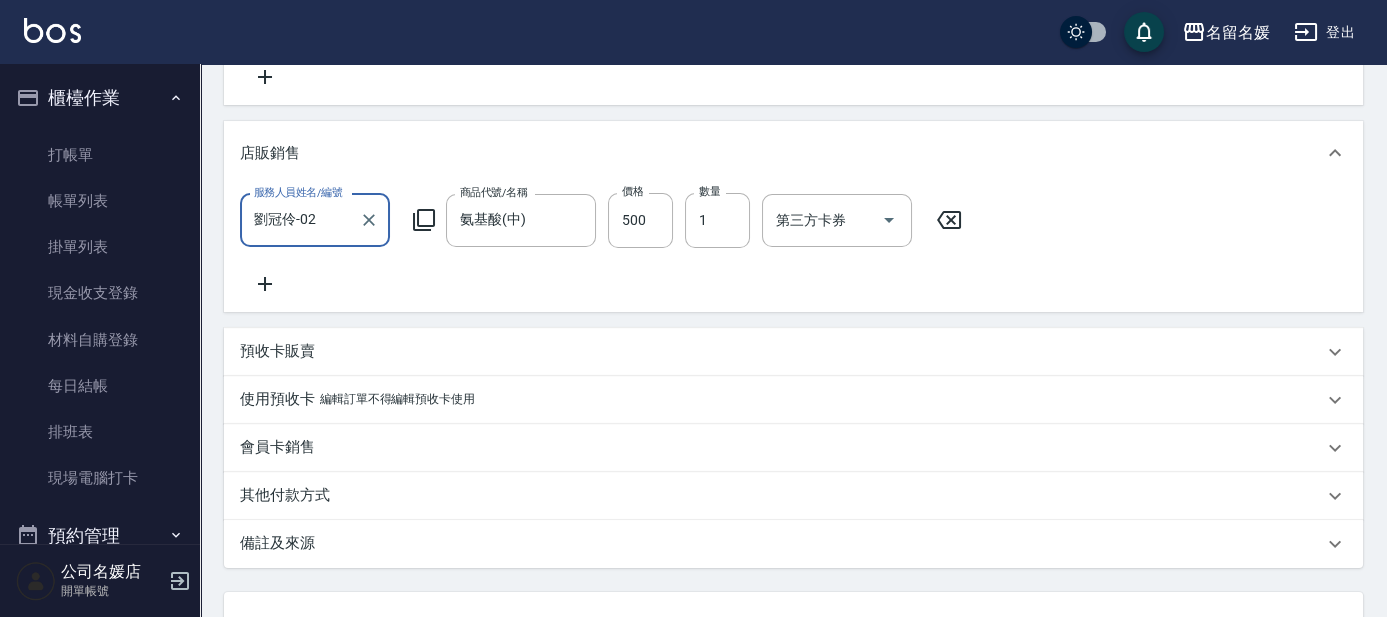 type on "新客人 姓名未設定/0/null" 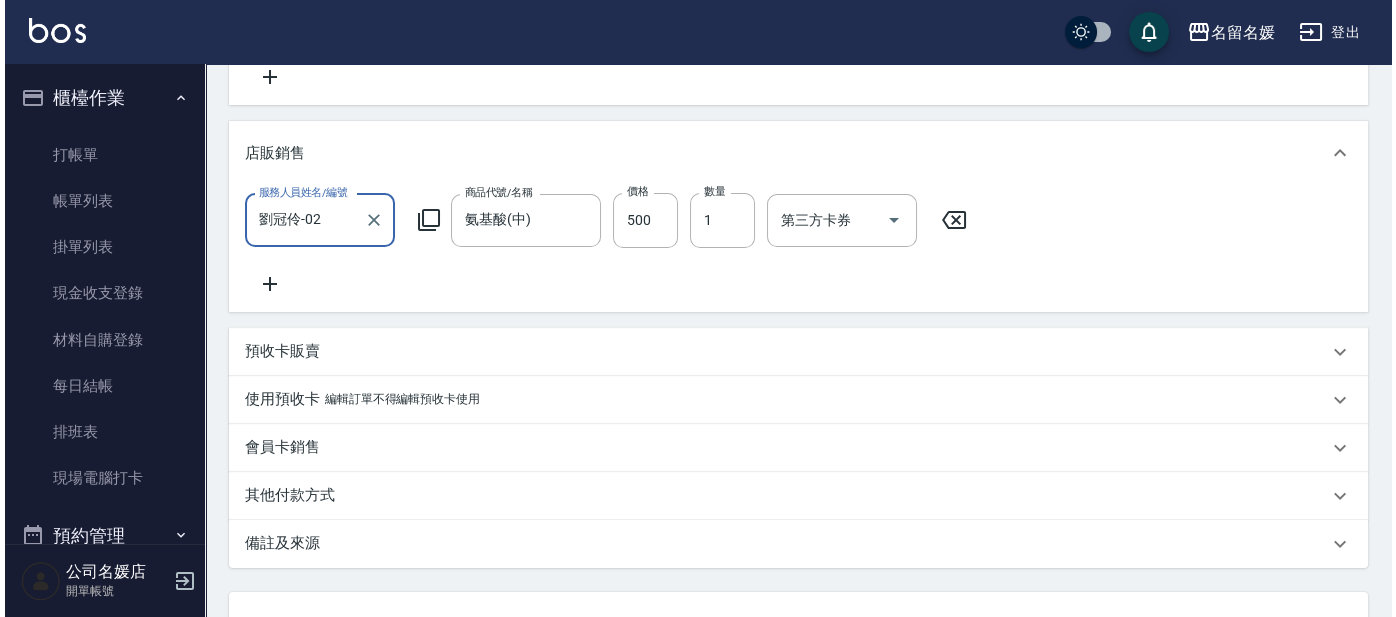 scroll, scrollTop: 234, scrollLeft: 0, axis: vertical 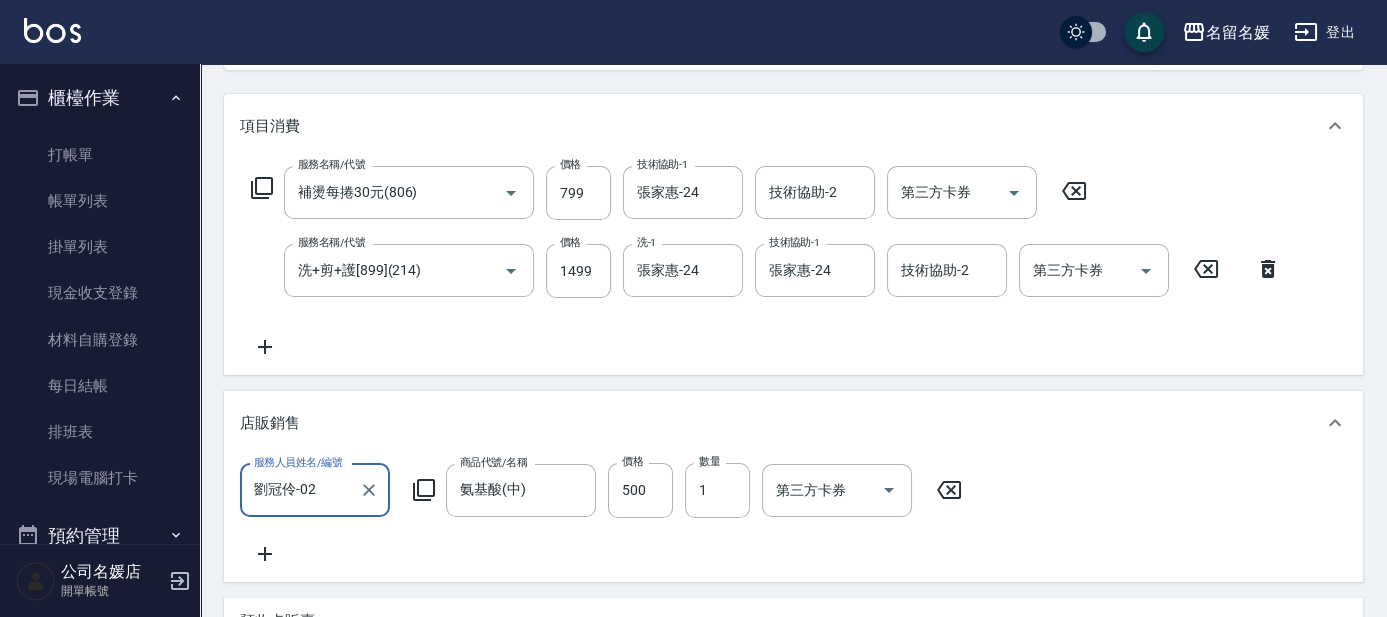 click 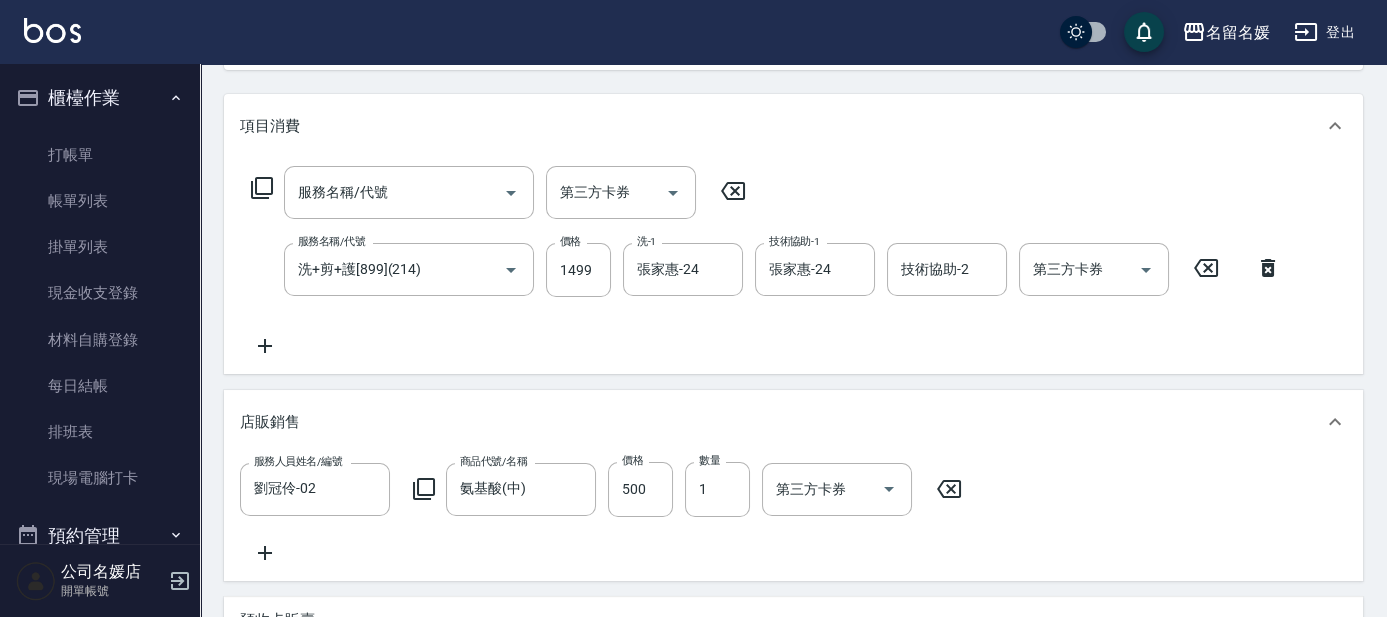 click 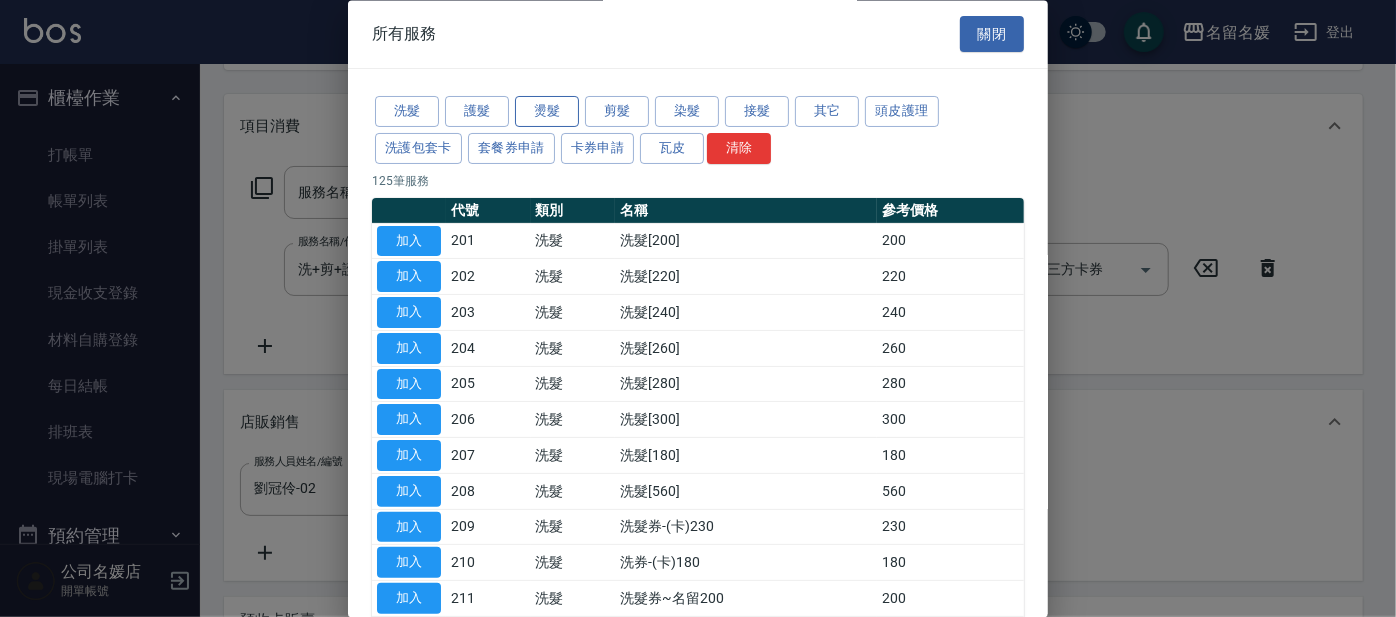 click on "燙髮" at bounding box center [547, 112] 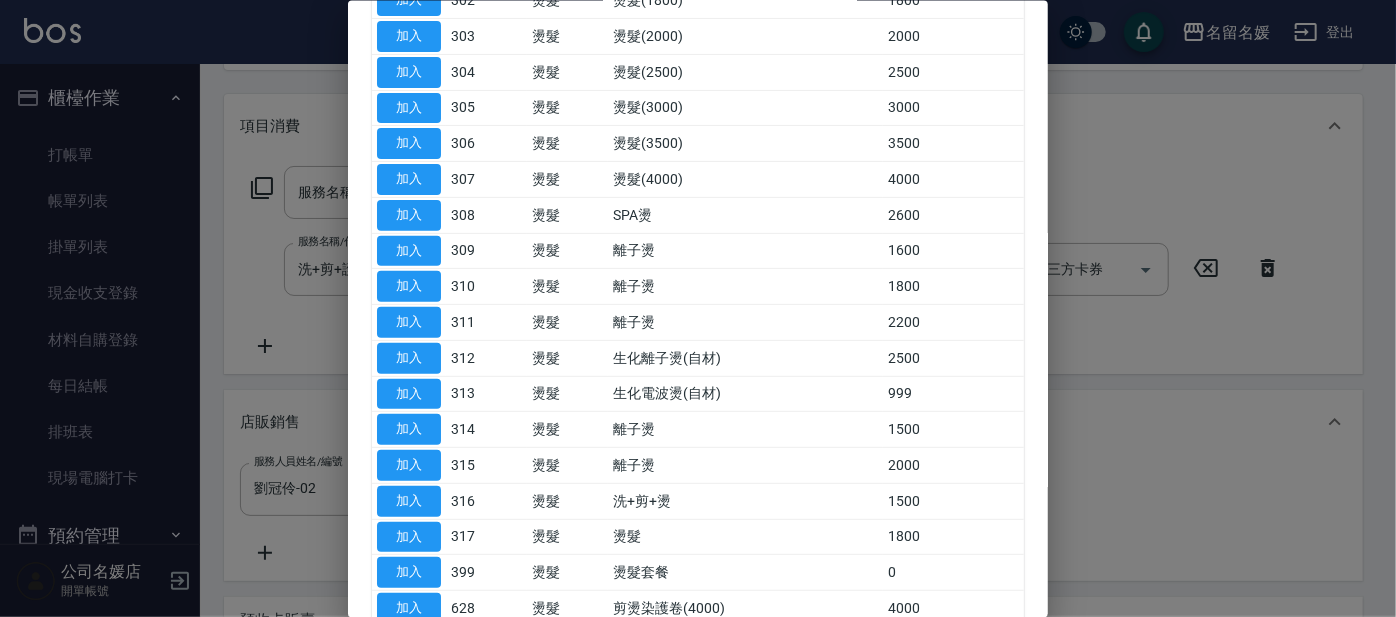 scroll, scrollTop: 272, scrollLeft: 0, axis: vertical 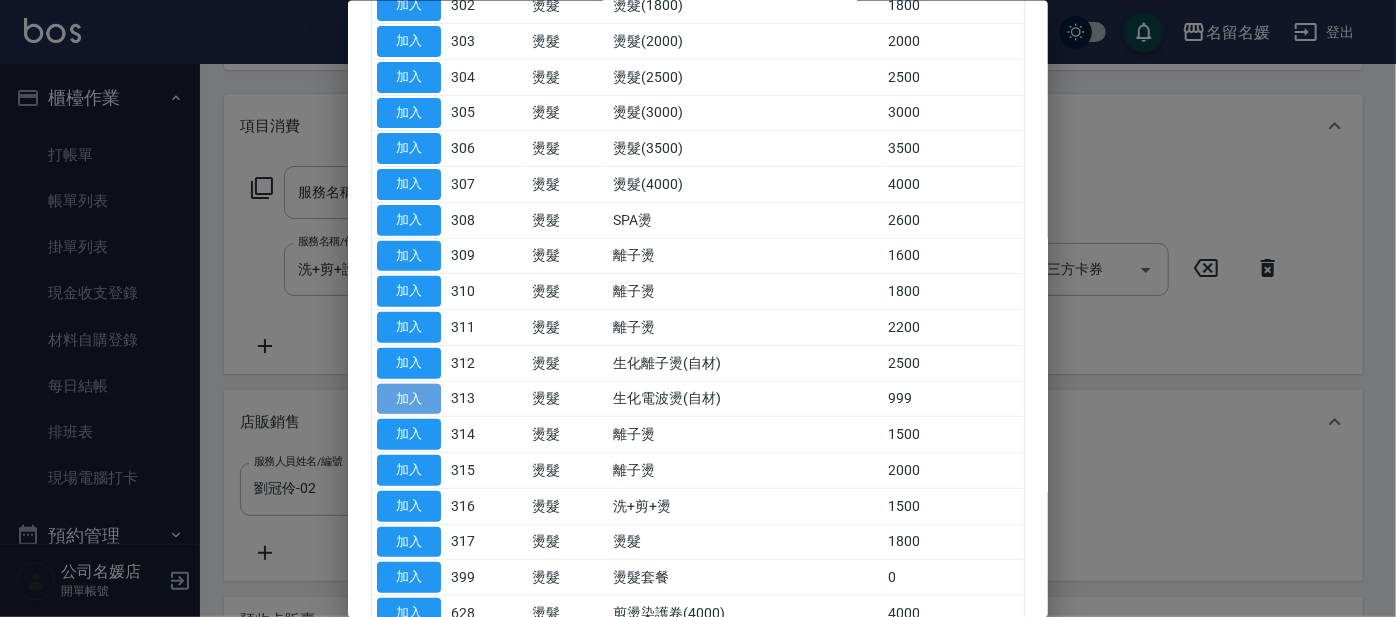 click on "加入" at bounding box center [409, 398] 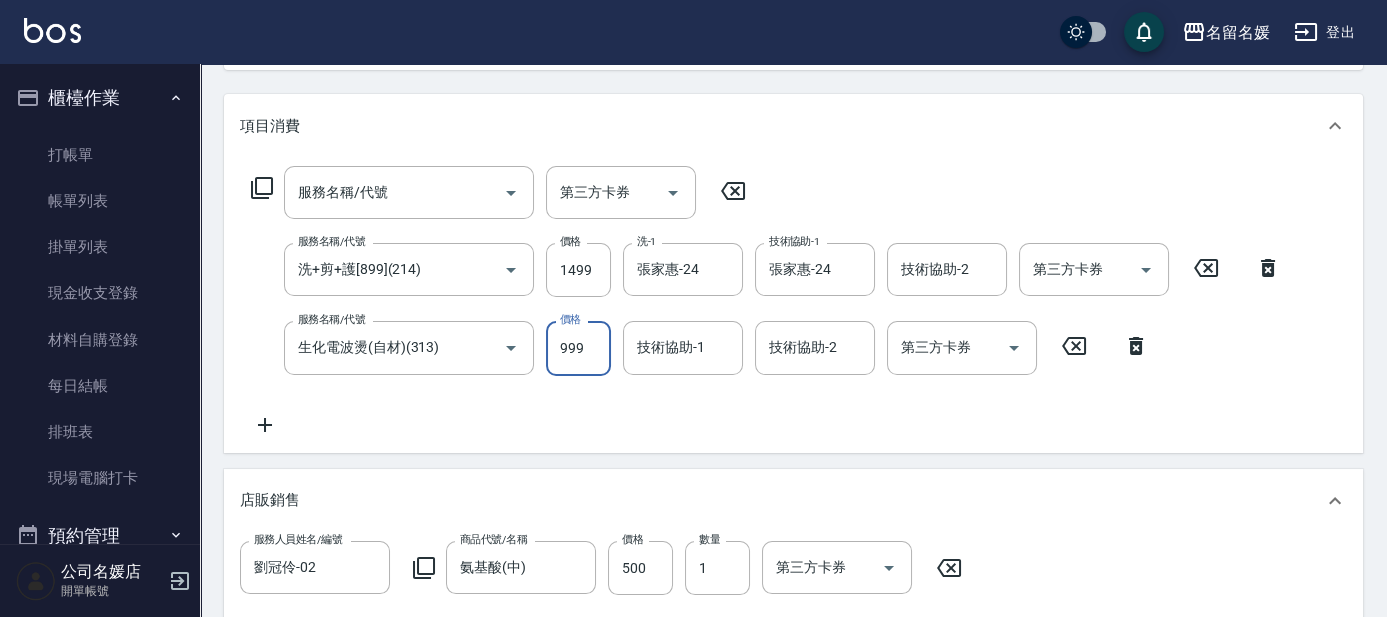 click on "999" at bounding box center (578, 348) 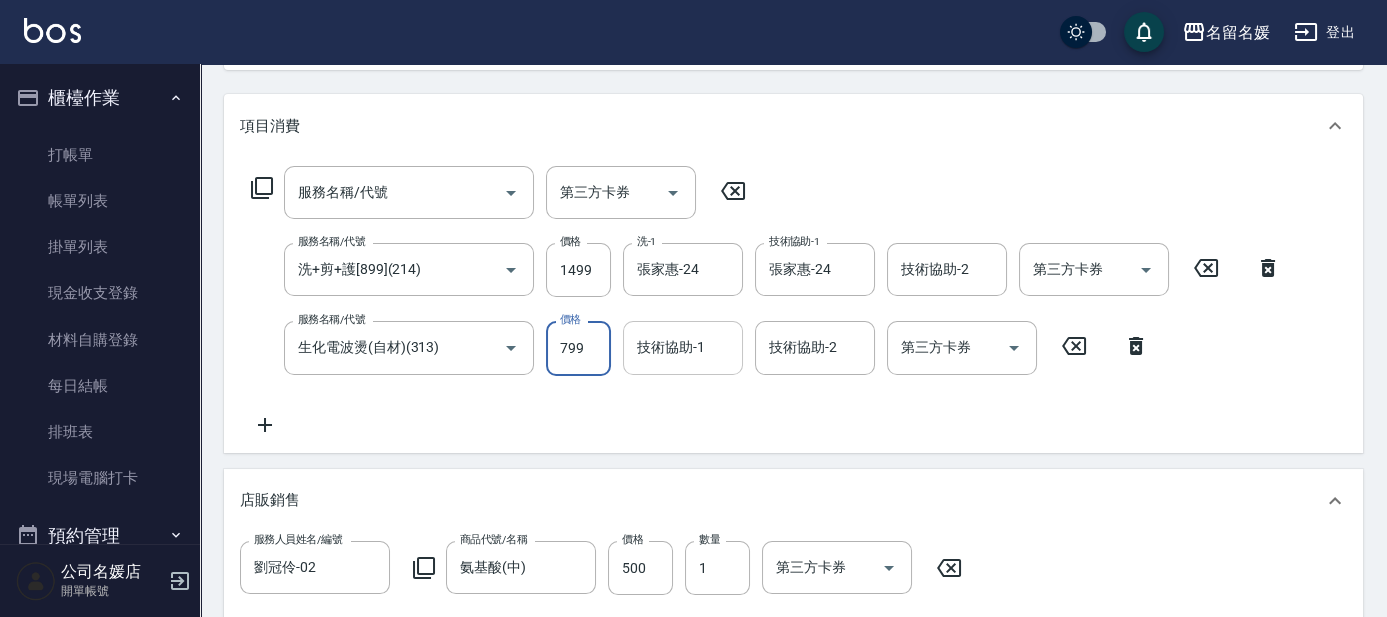 type on "799" 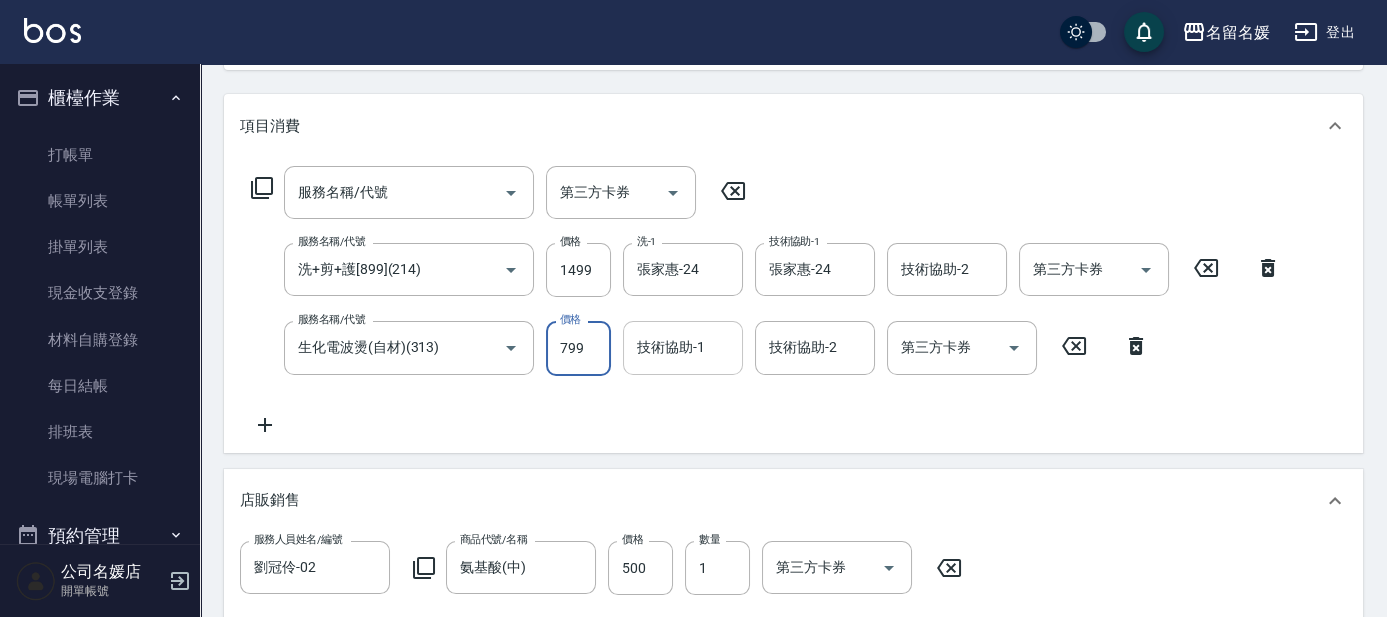 click on "技術協助-1 技術協助-1" at bounding box center (683, 347) 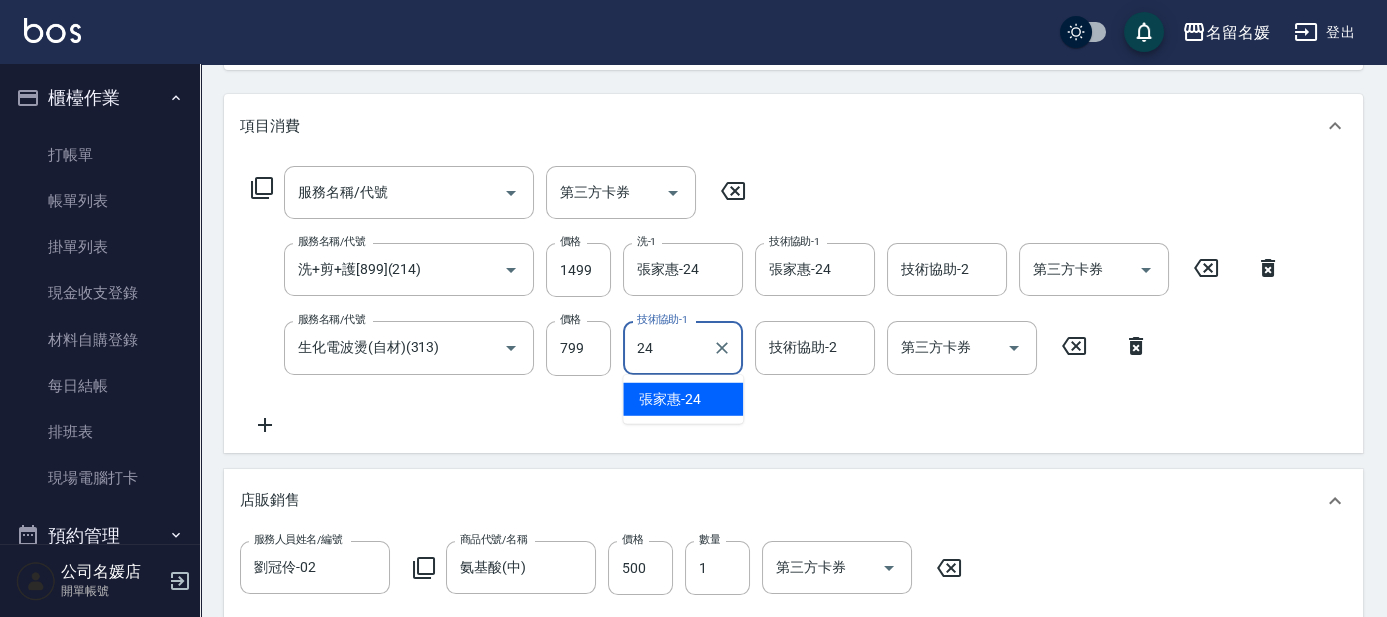 type on "張家惠-24" 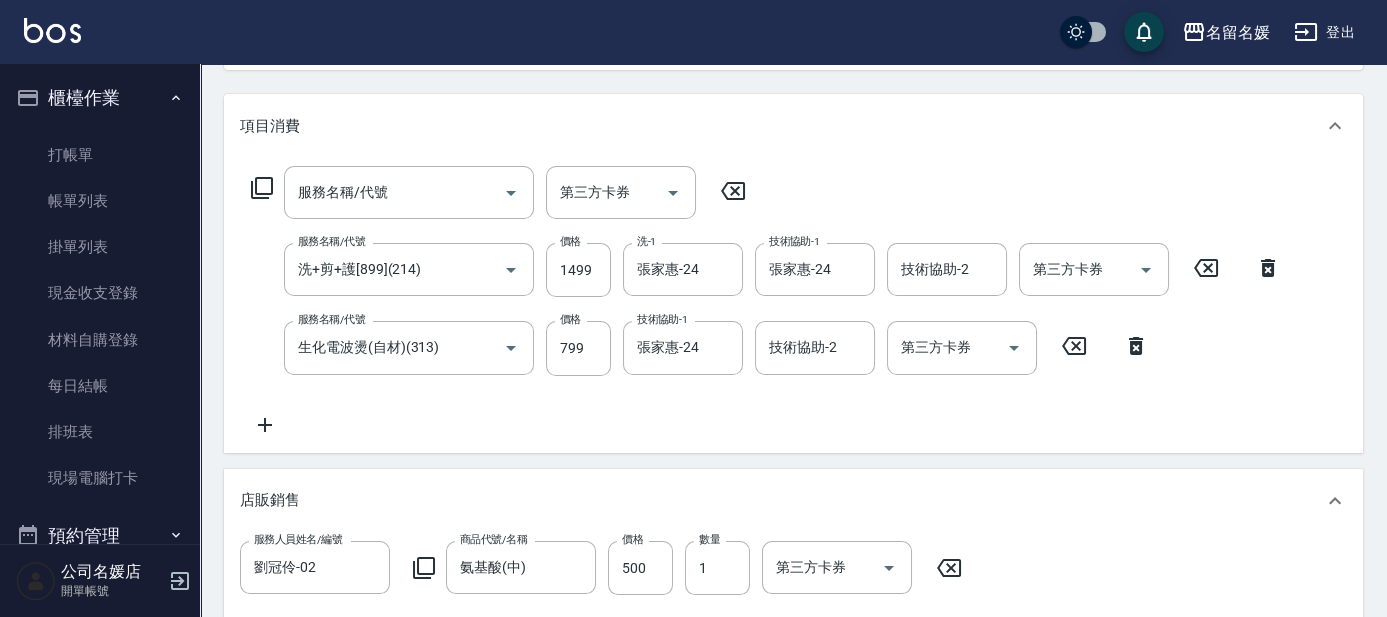 click 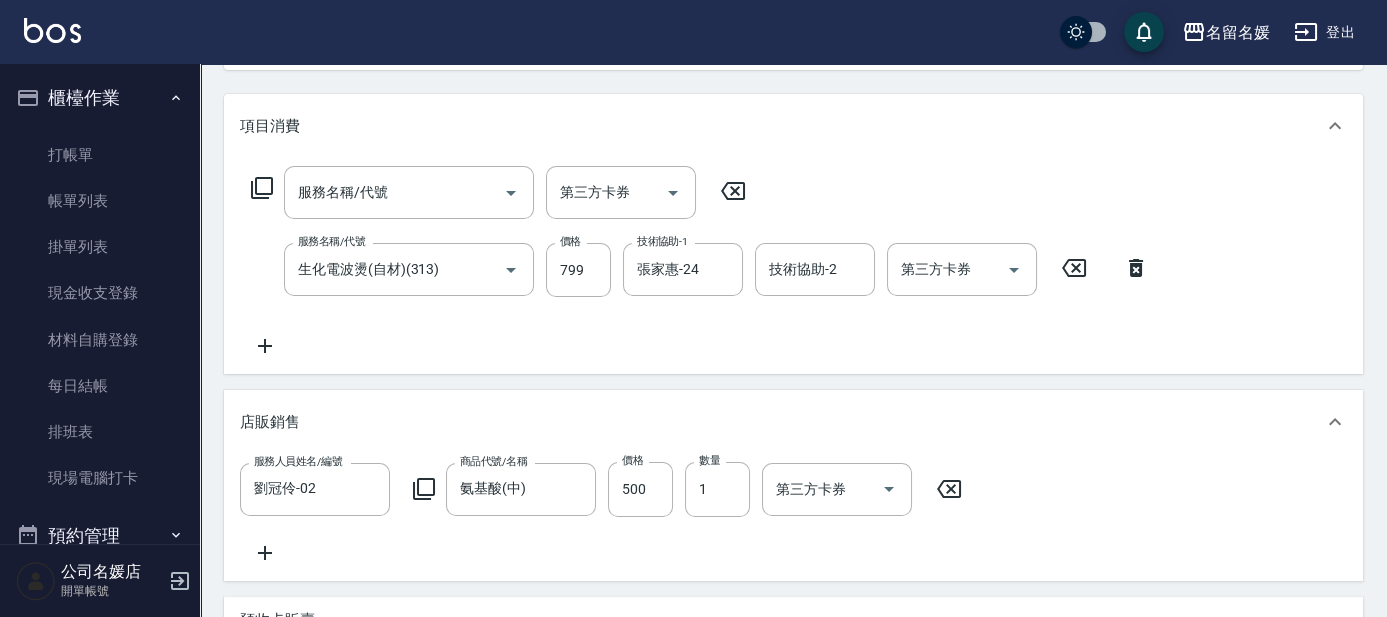 click 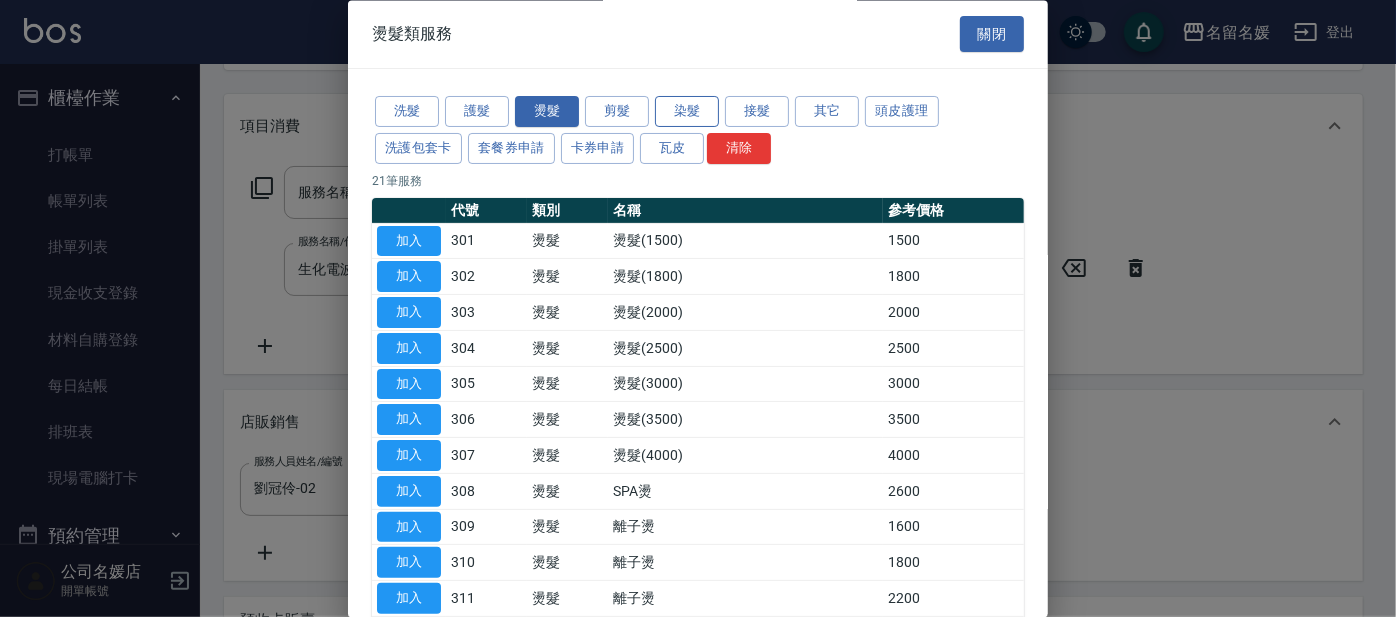 click on "染髮" at bounding box center (687, 112) 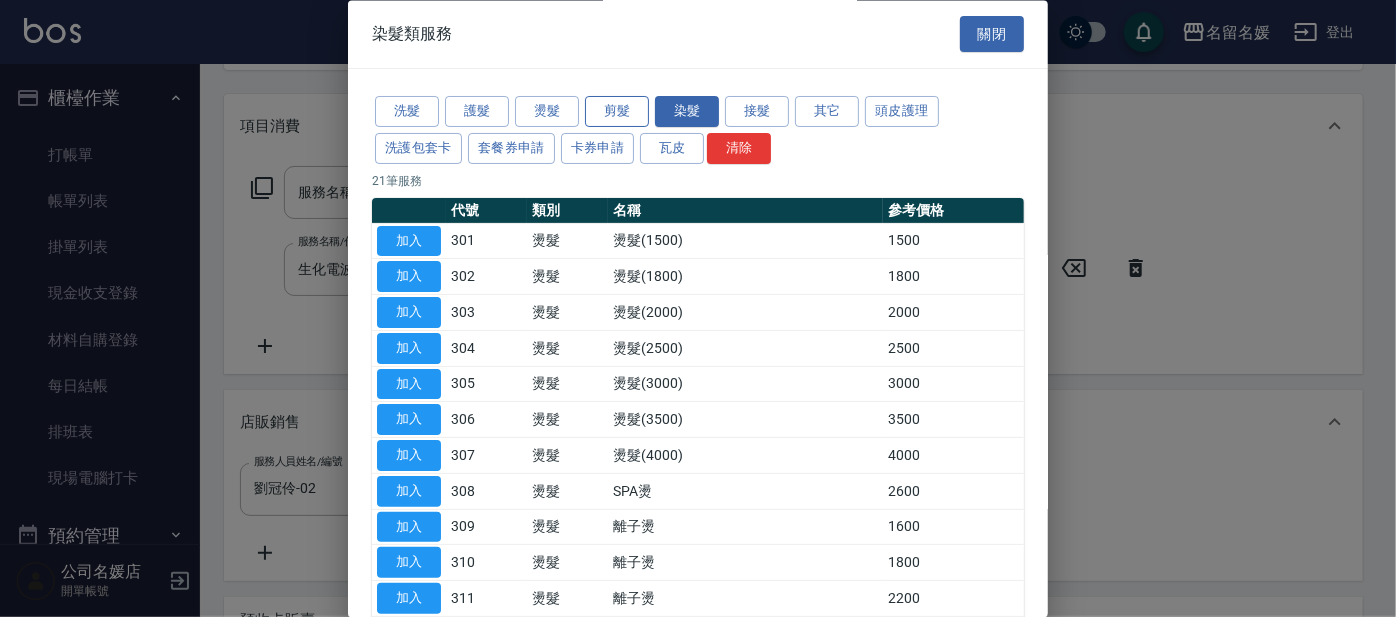 click on "剪髮" at bounding box center (617, 112) 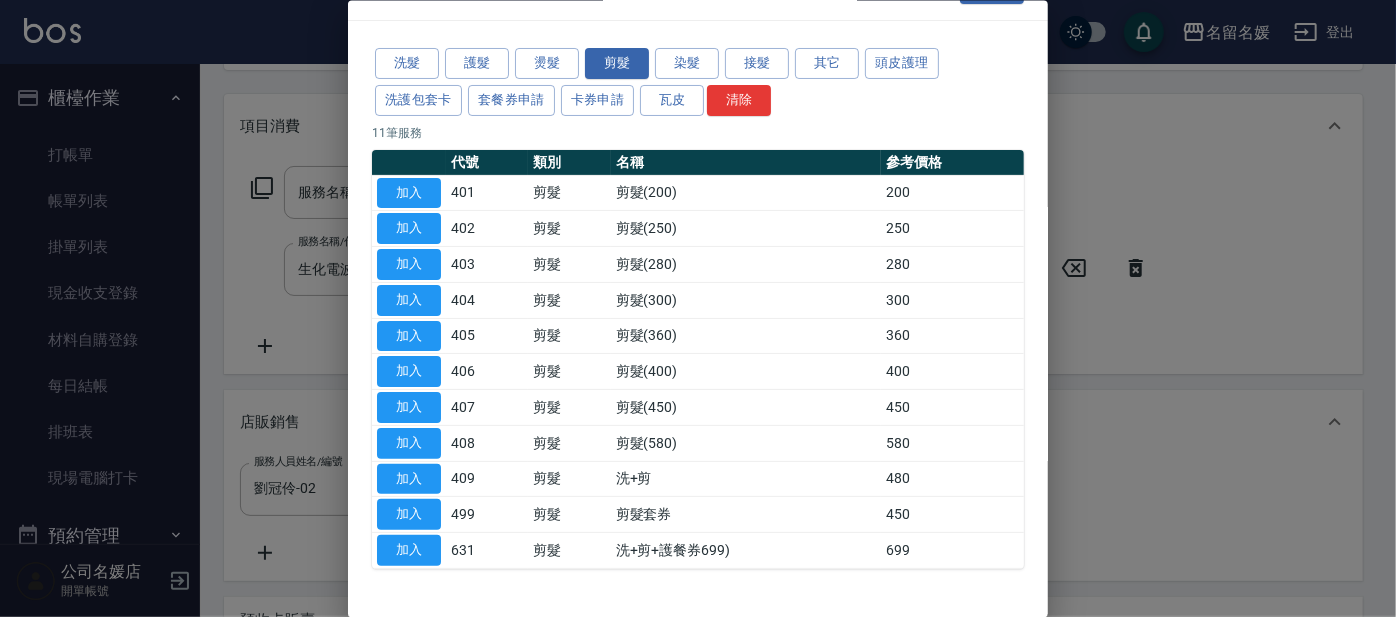 scroll, scrollTop: 0, scrollLeft: 0, axis: both 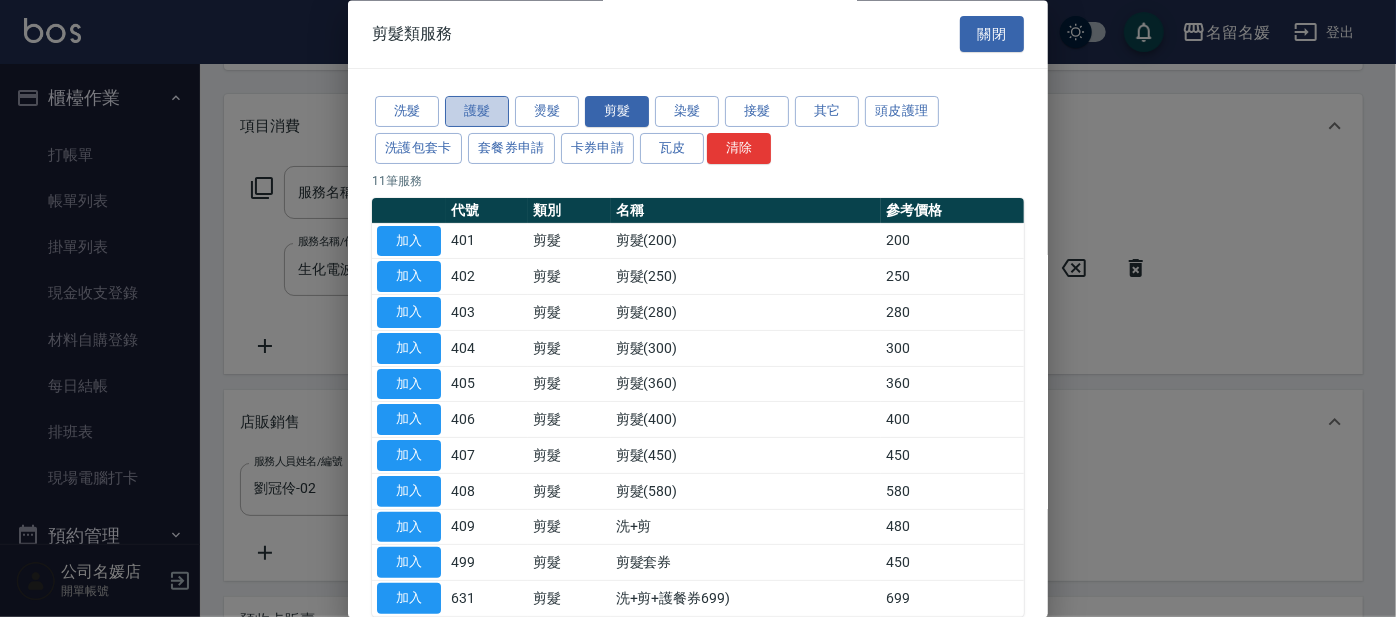 click on "護髮" at bounding box center [477, 112] 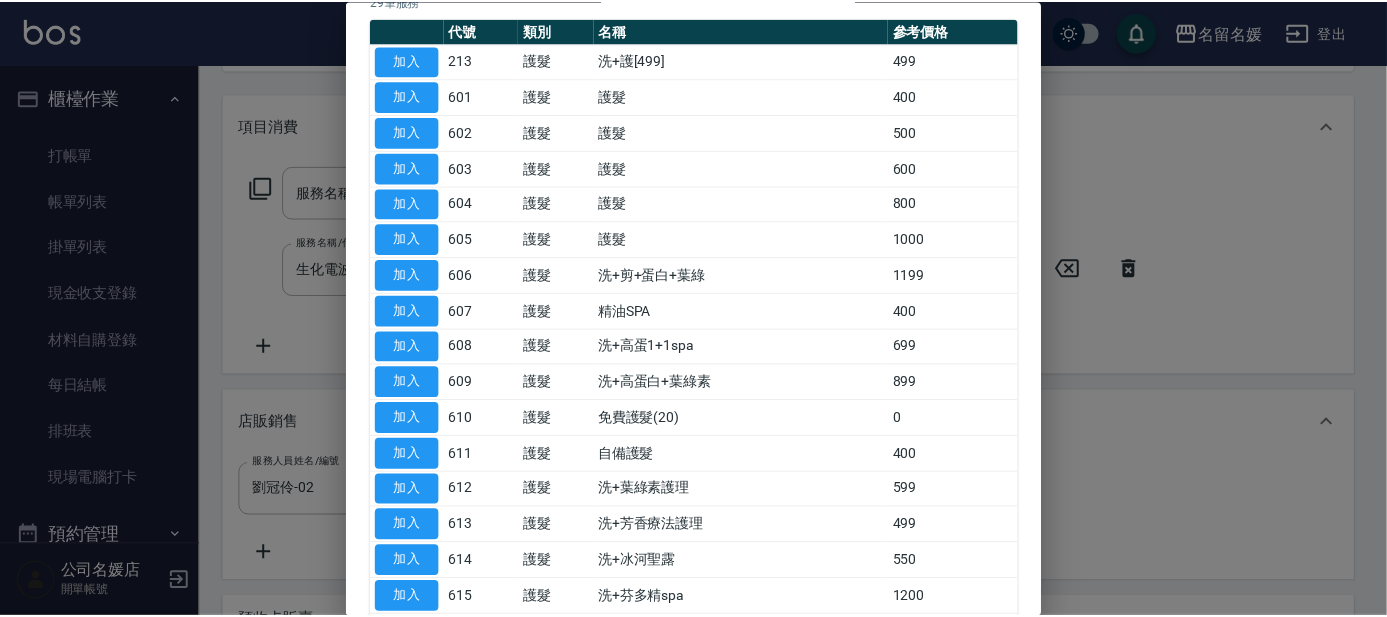 scroll, scrollTop: 272, scrollLeft: 0, axis: vertical 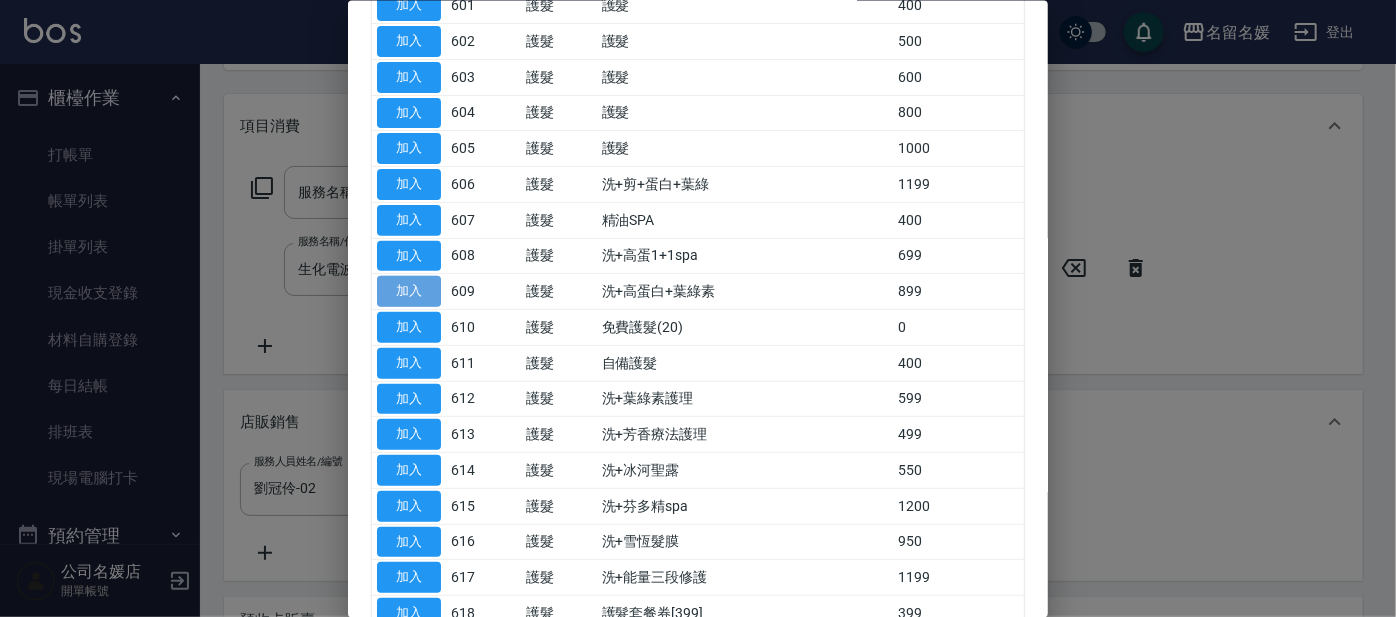 click on "加入" at bounding box center (409, 291) 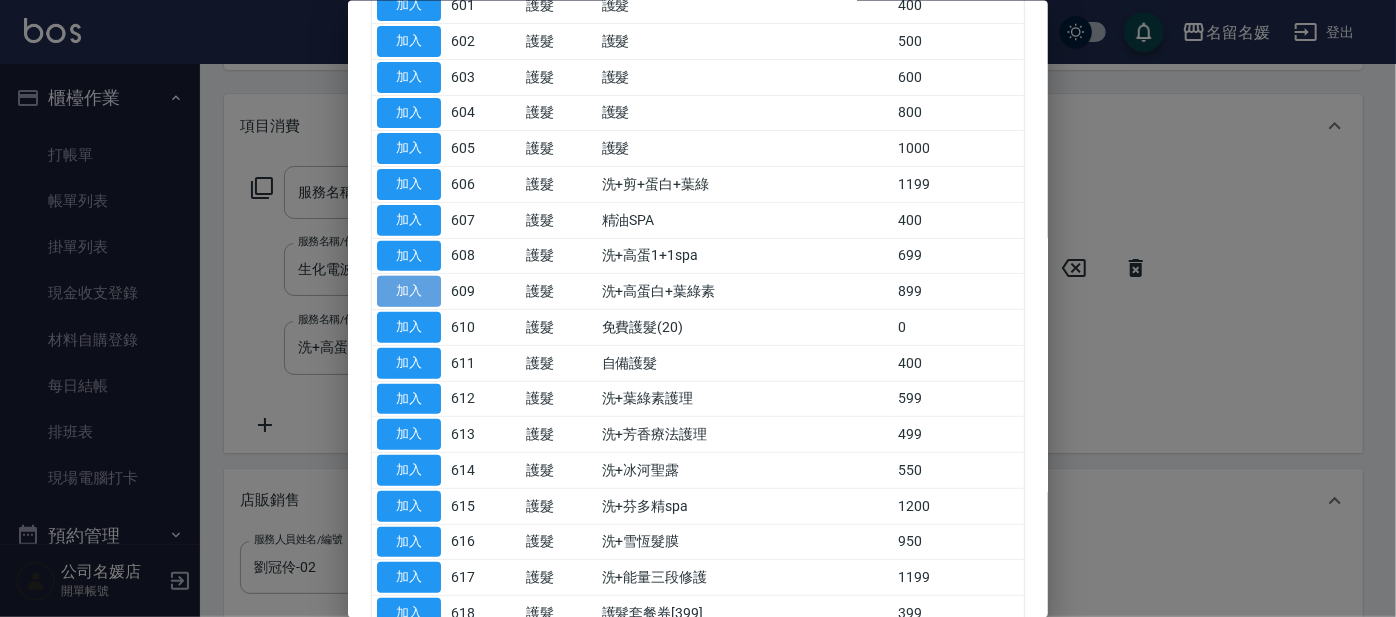 click on "加入" at bounding box center (409, 291) 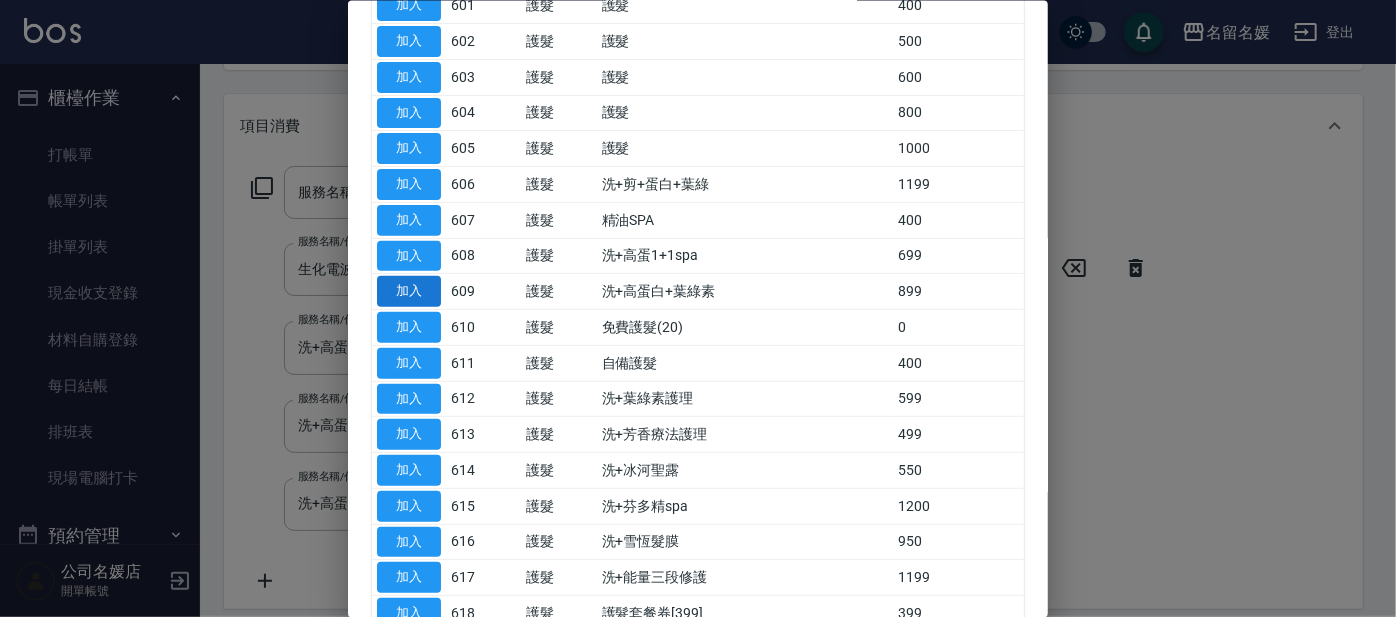 click on "生化電波燙(自材)(313)" at bounding box center (381, 269) 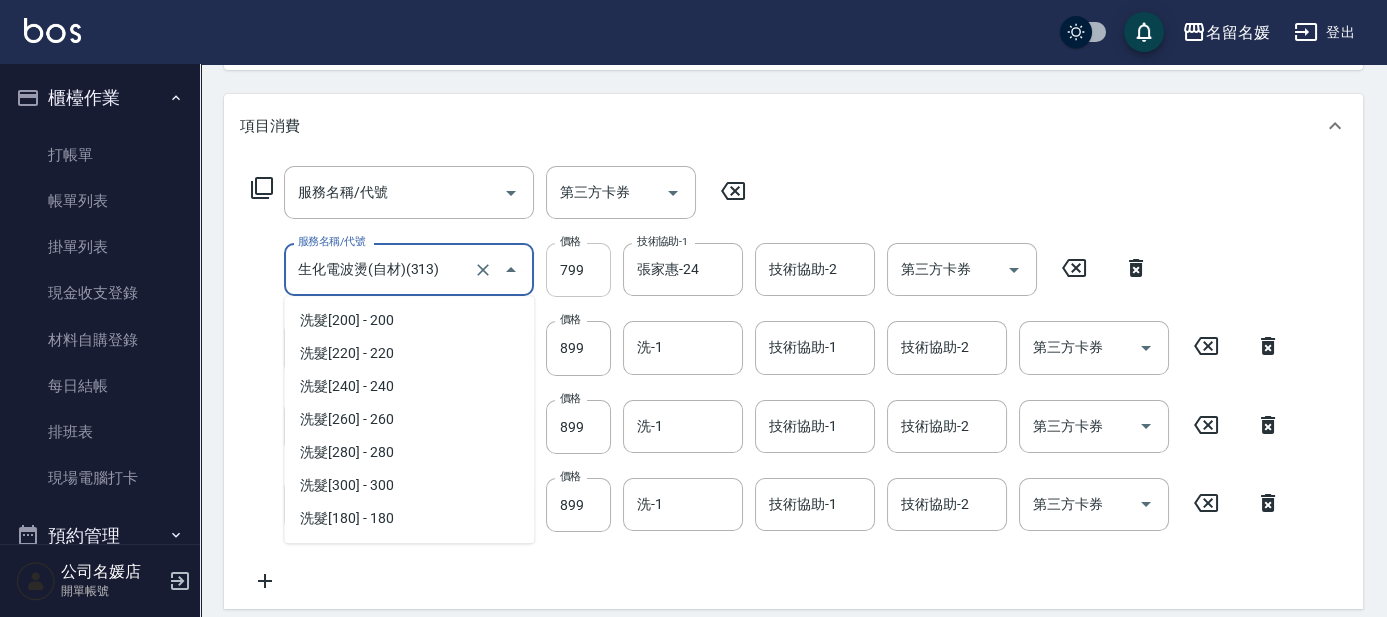 scroll, scrollTop: 717, scrollLeft: 0, axis: vertical 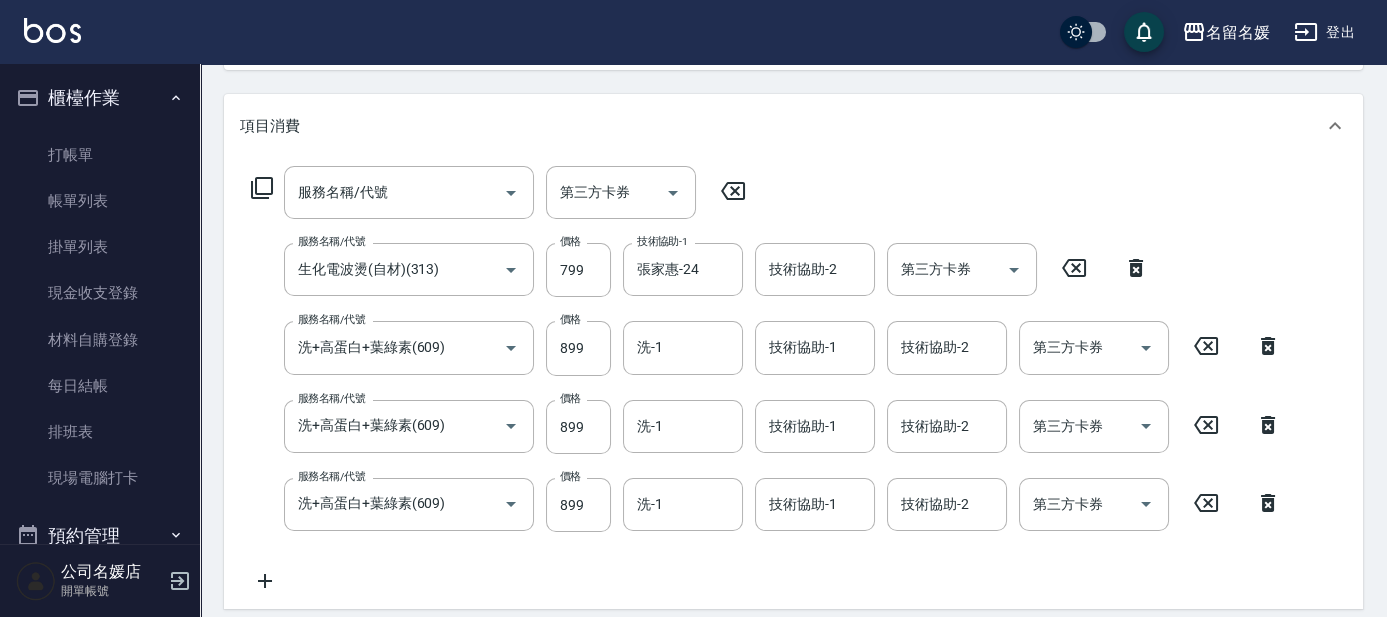 click 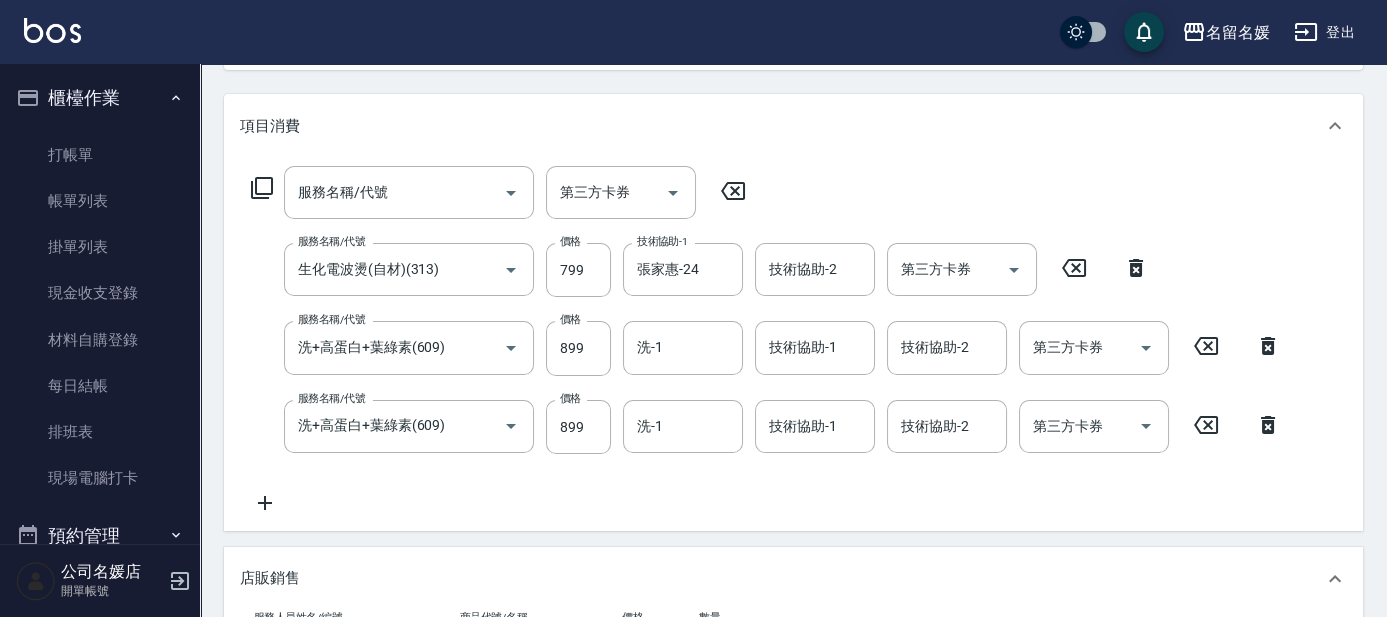 click 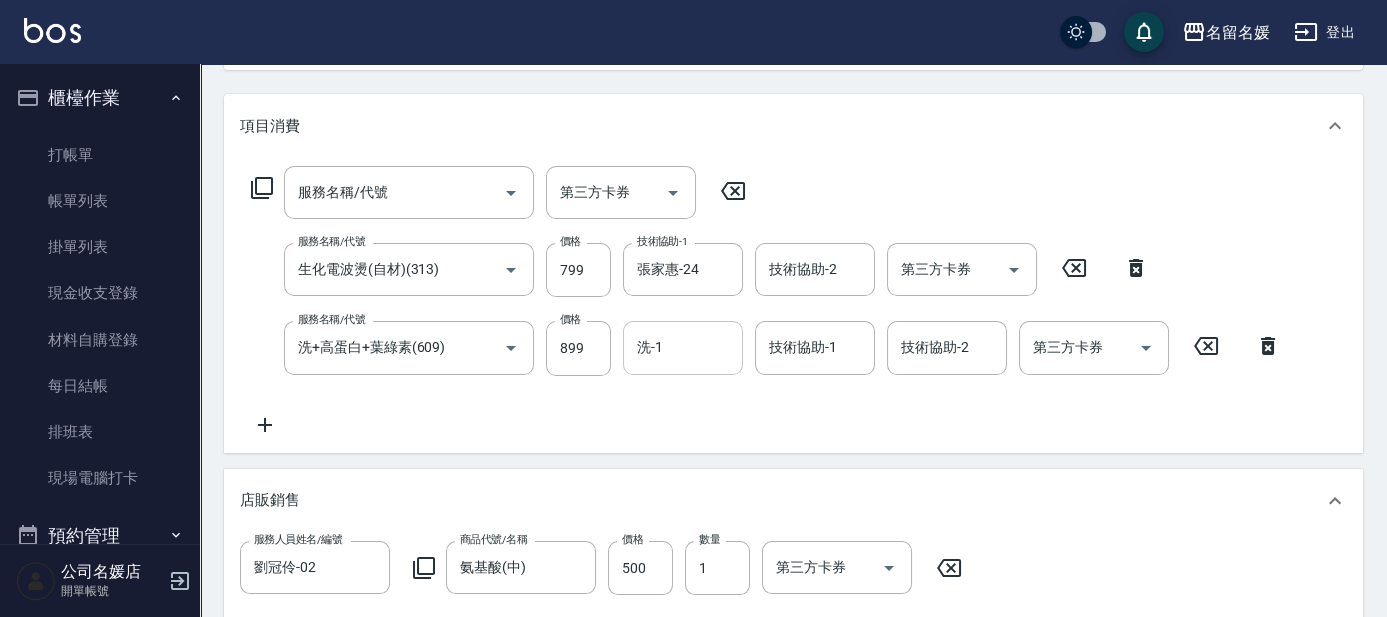 click on "洗-1" at bounding box center (683, 347) 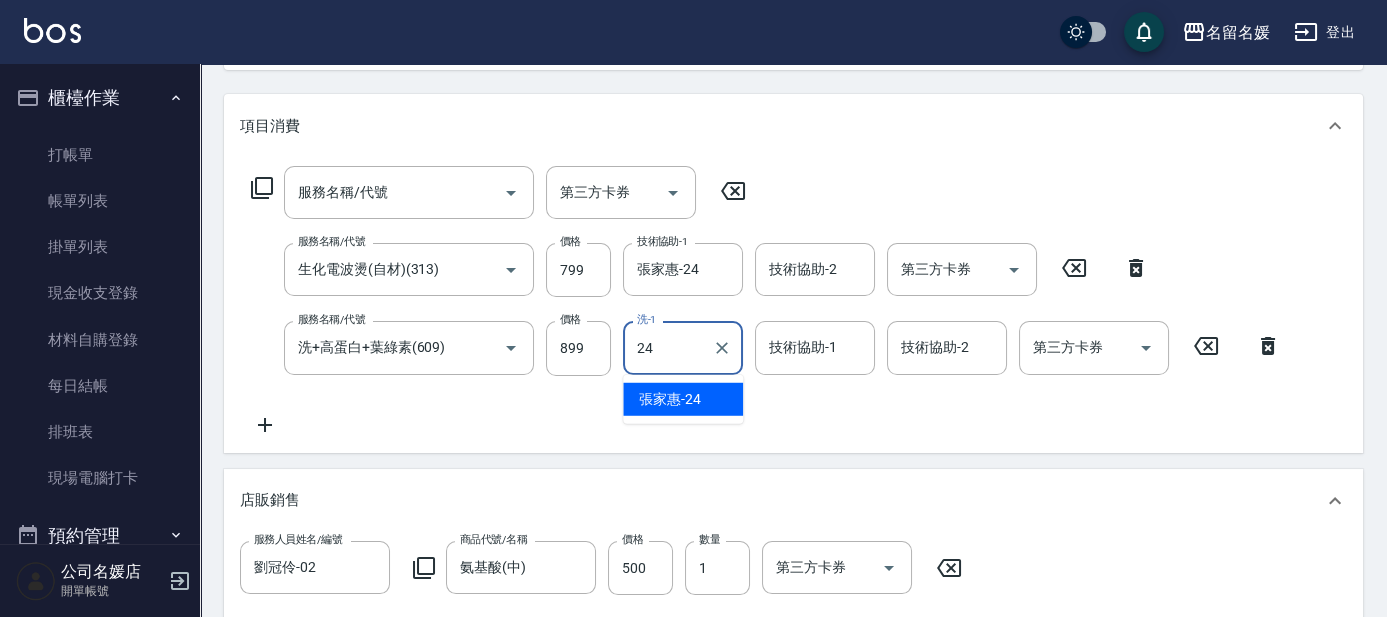 type on "張家惠-24" 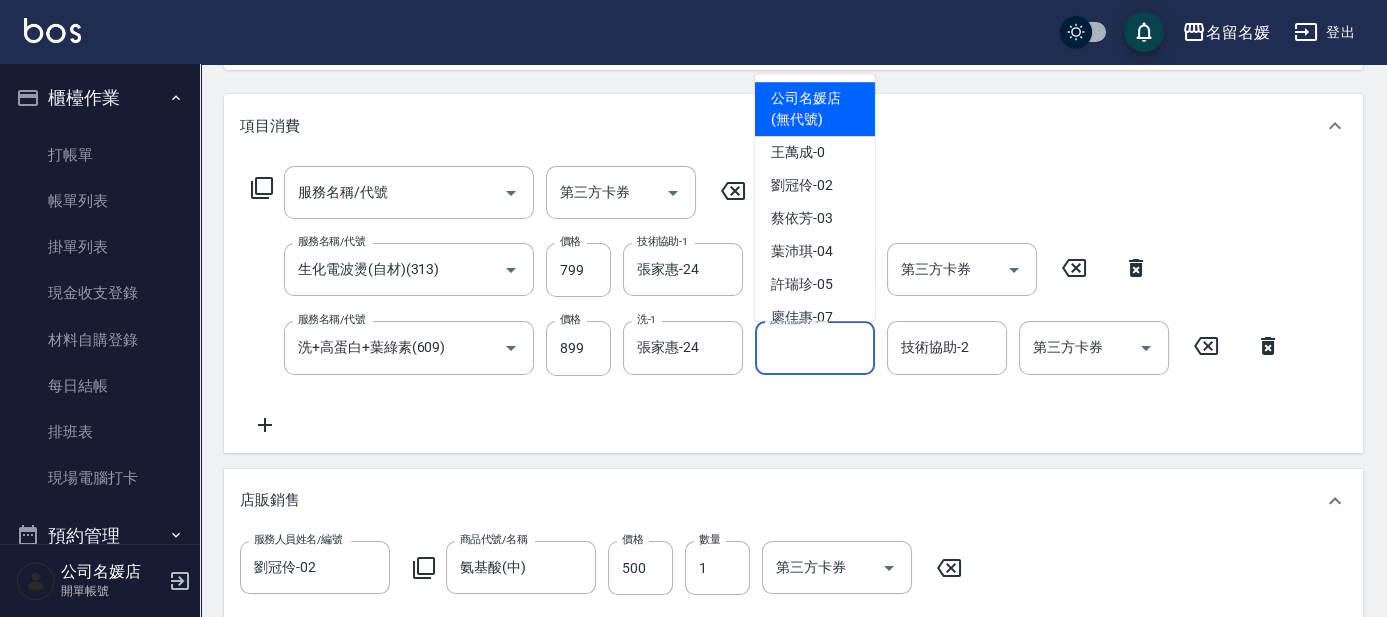 click on "技術協助-1" at bounding box center (815, 347) 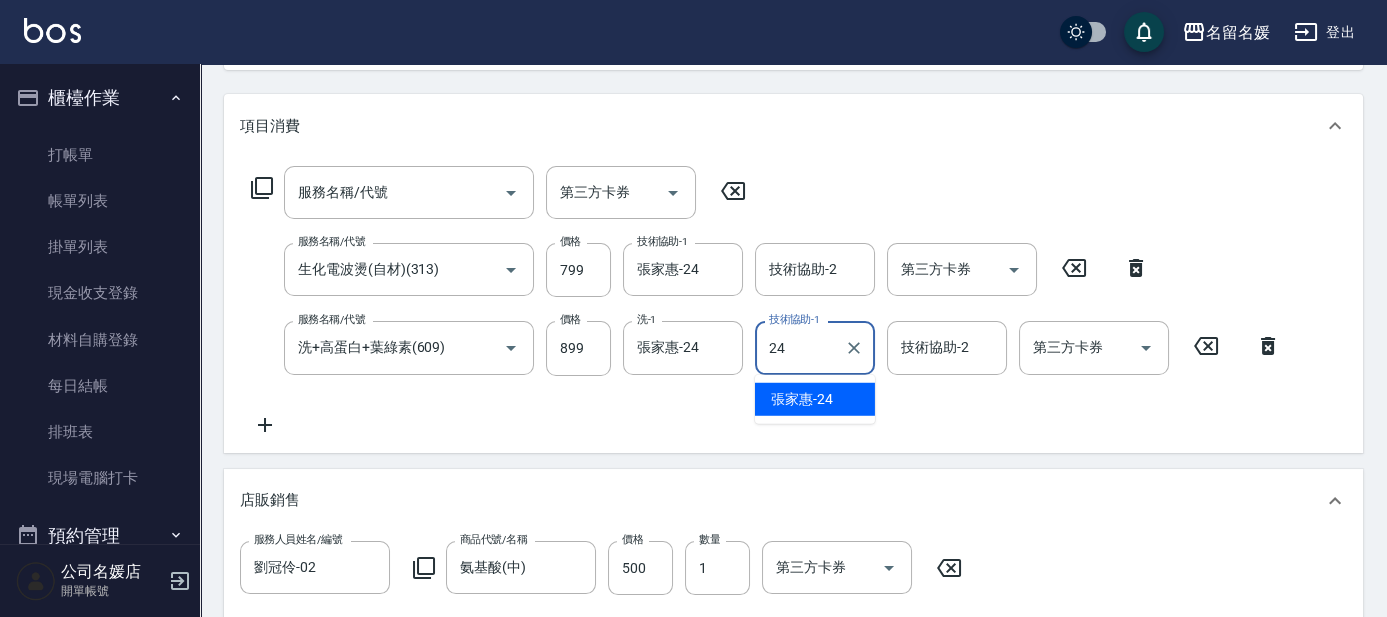 type on "張家惠-24" 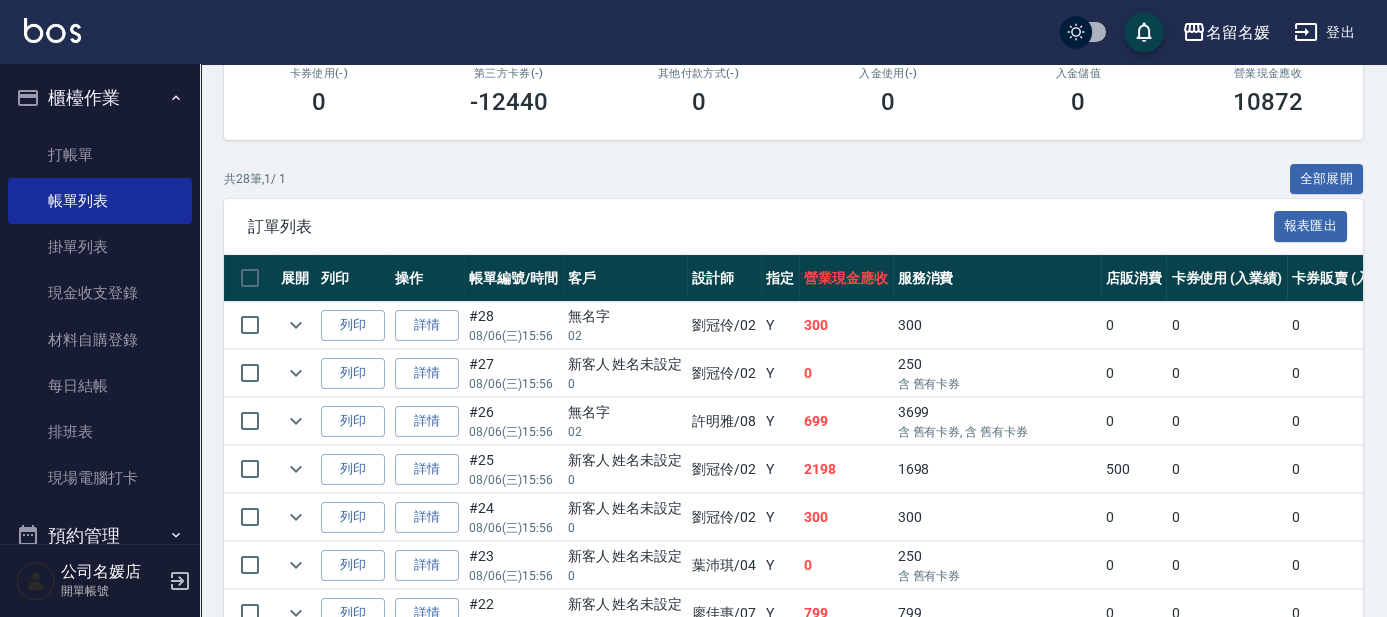 scroll, scrollTop: 454, scrollLeft: 0, axis: vertical 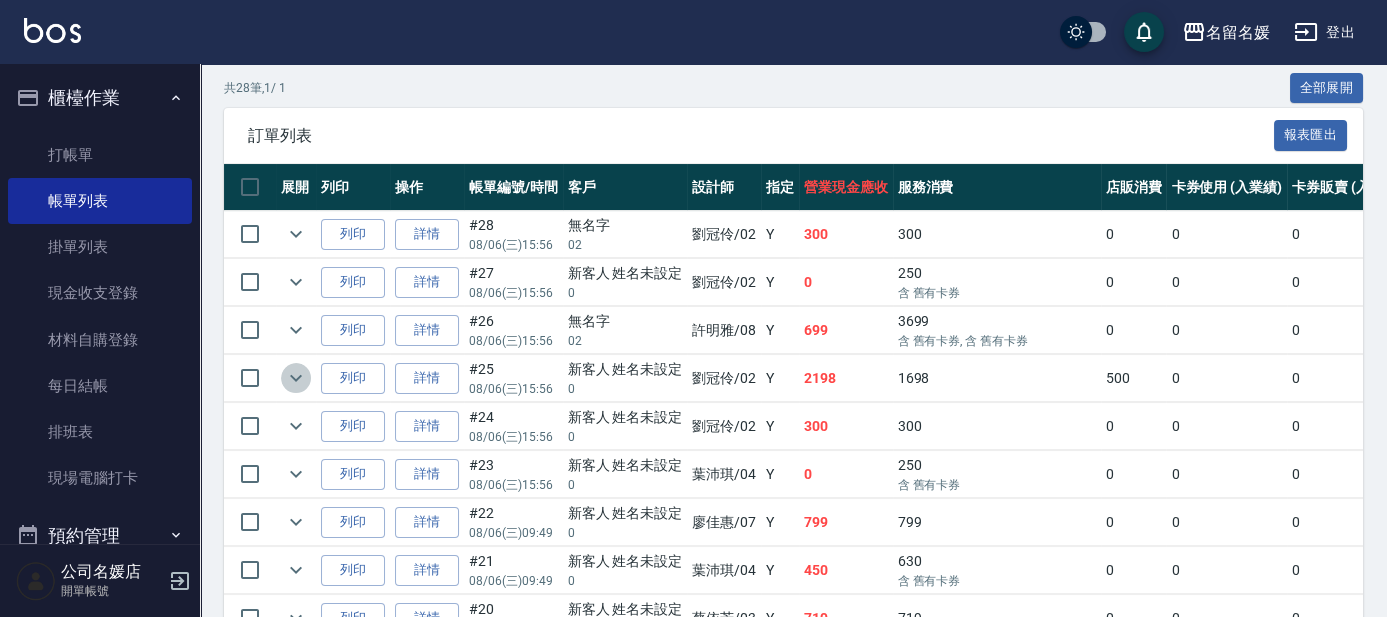 click 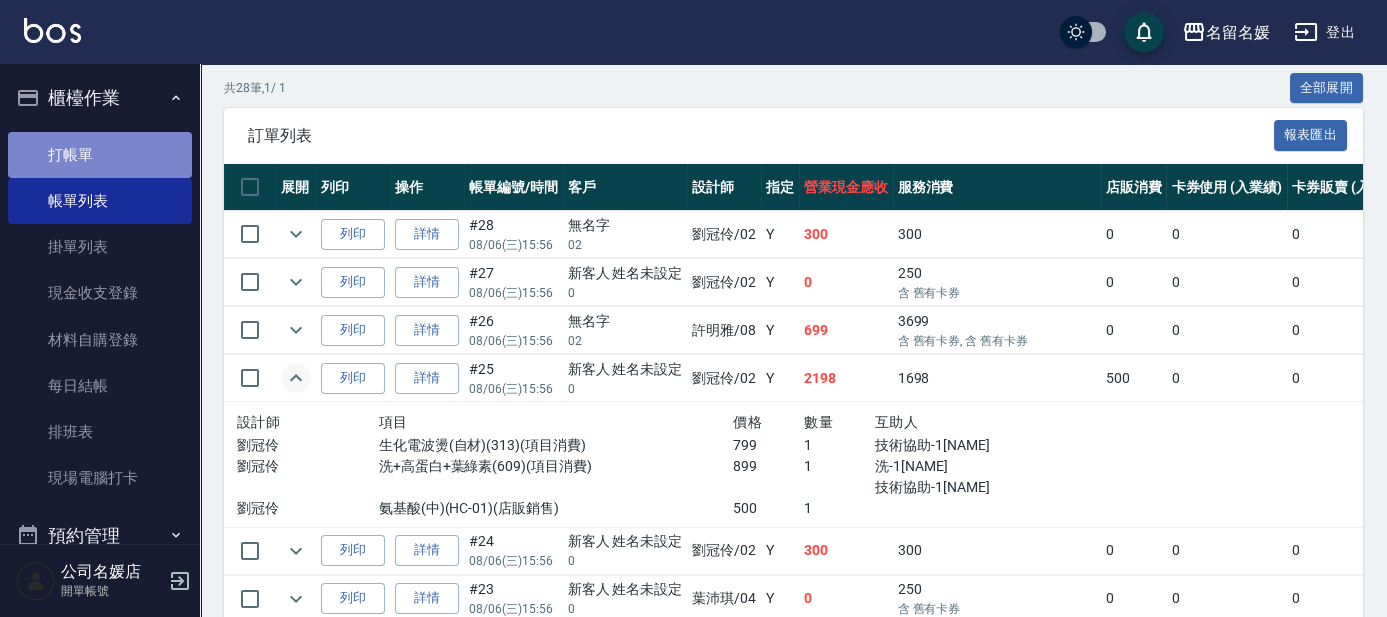 click on "打帳單" at bounding box center (100, 155) 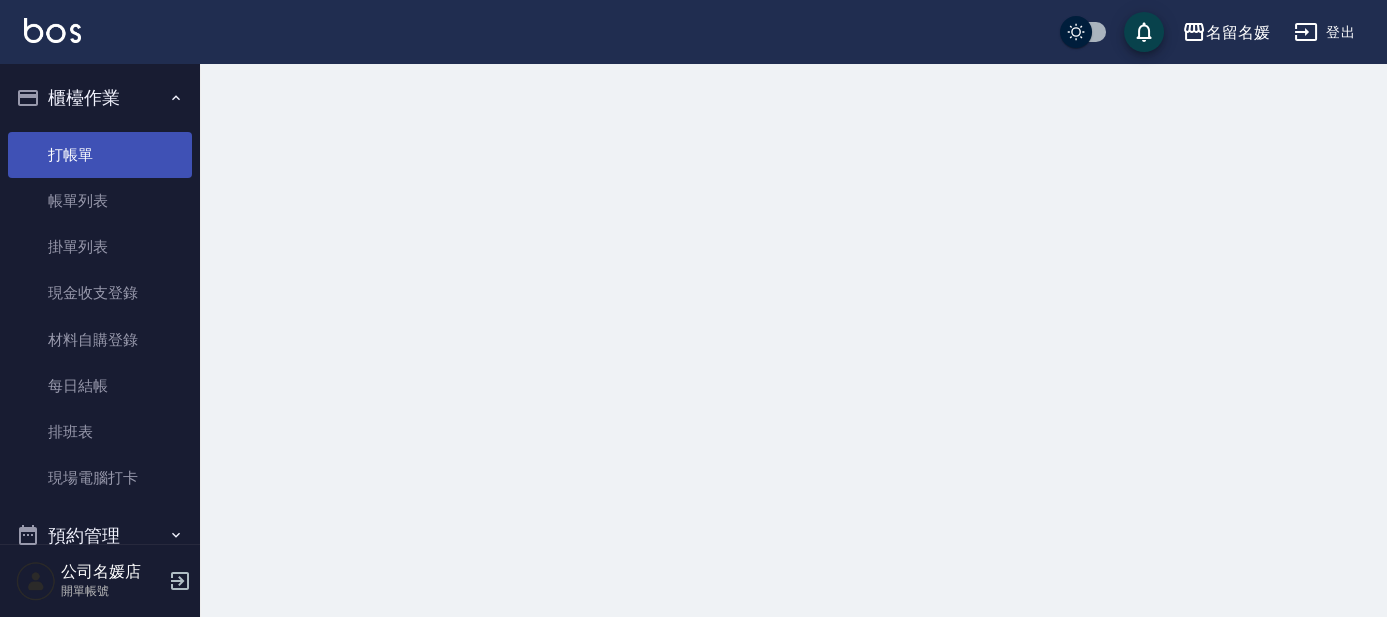 scroll, scrollTop: 0, scrollLeft: 0, axis: both 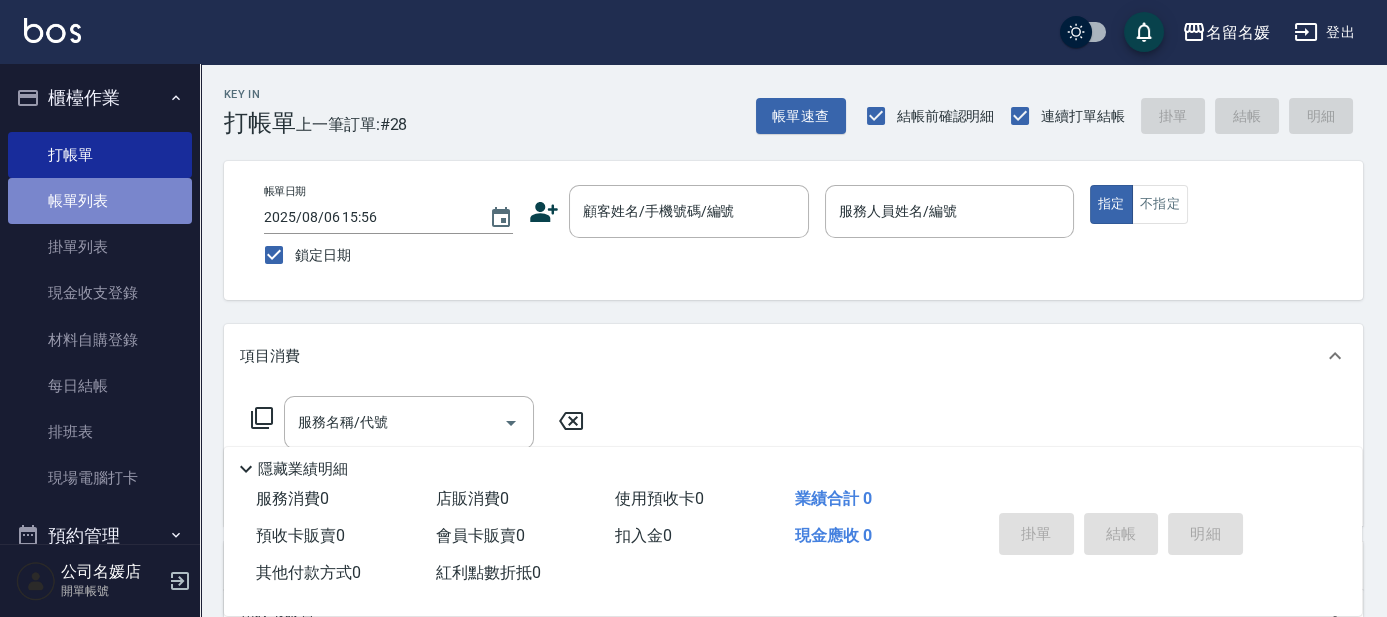 click on "帳單列表" at bounding box center (100, 201) 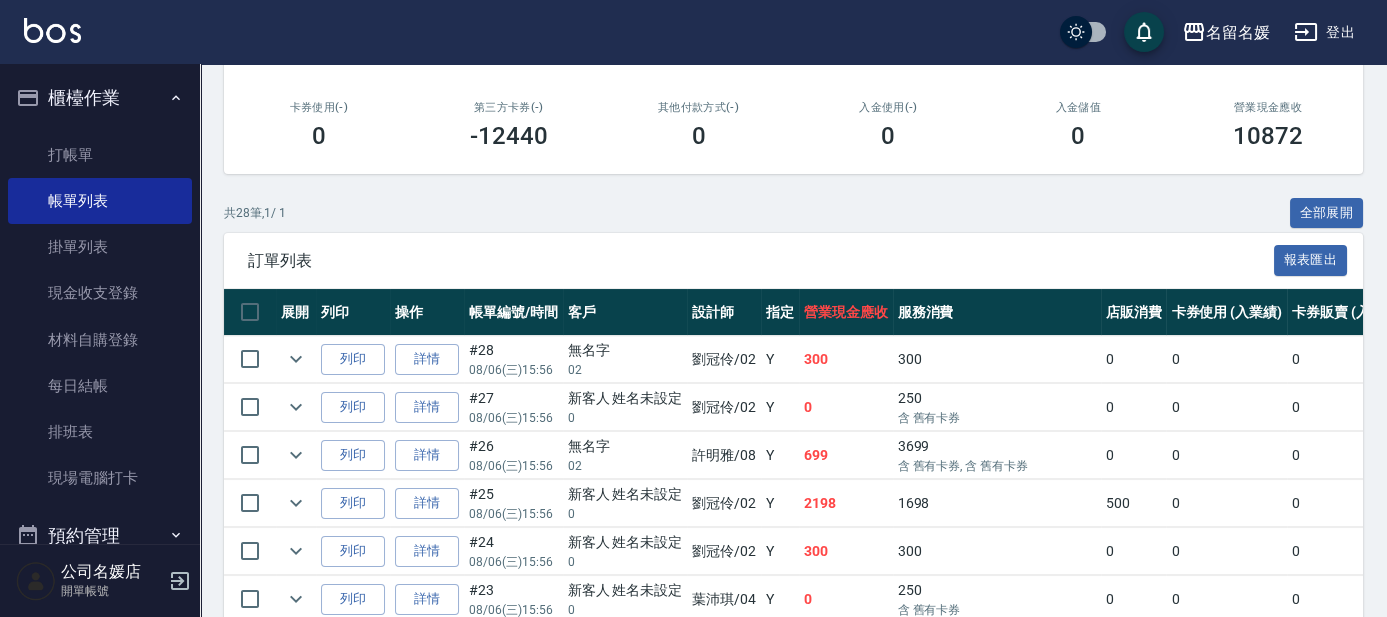 scroll, scrollTop: 363, scrollLeft: 0, axis: vertical 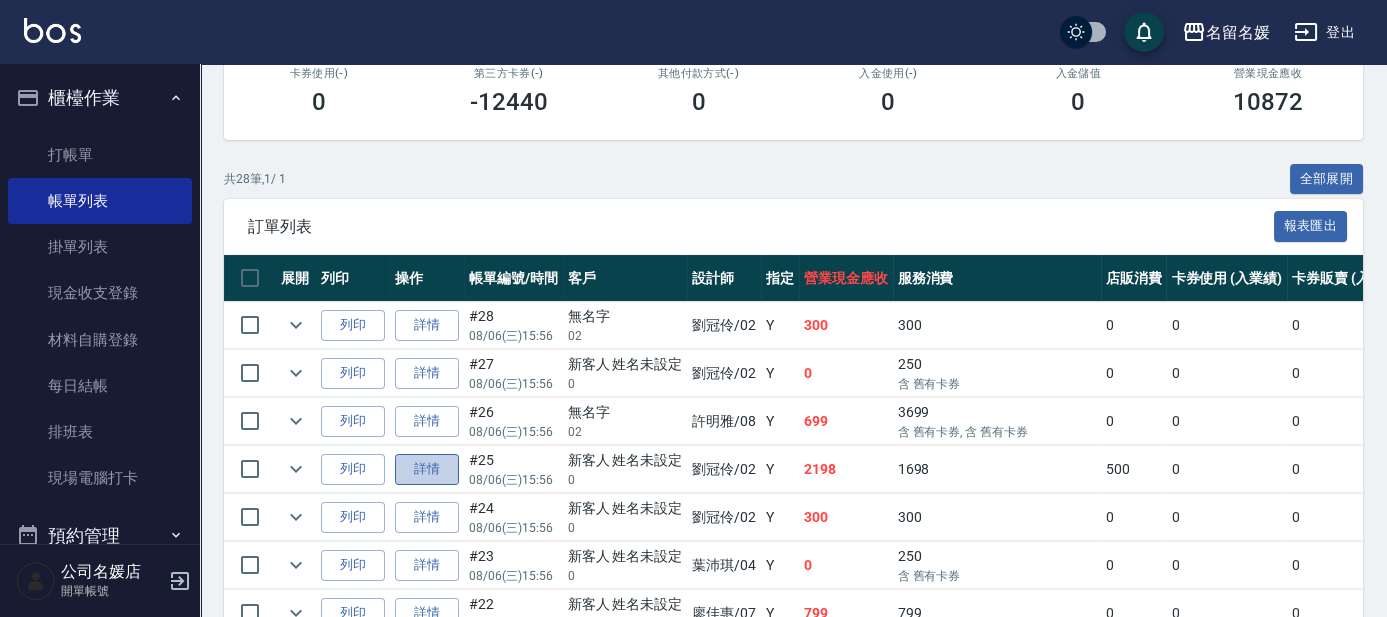 click on "詳情" at bounding box center (427, 469) 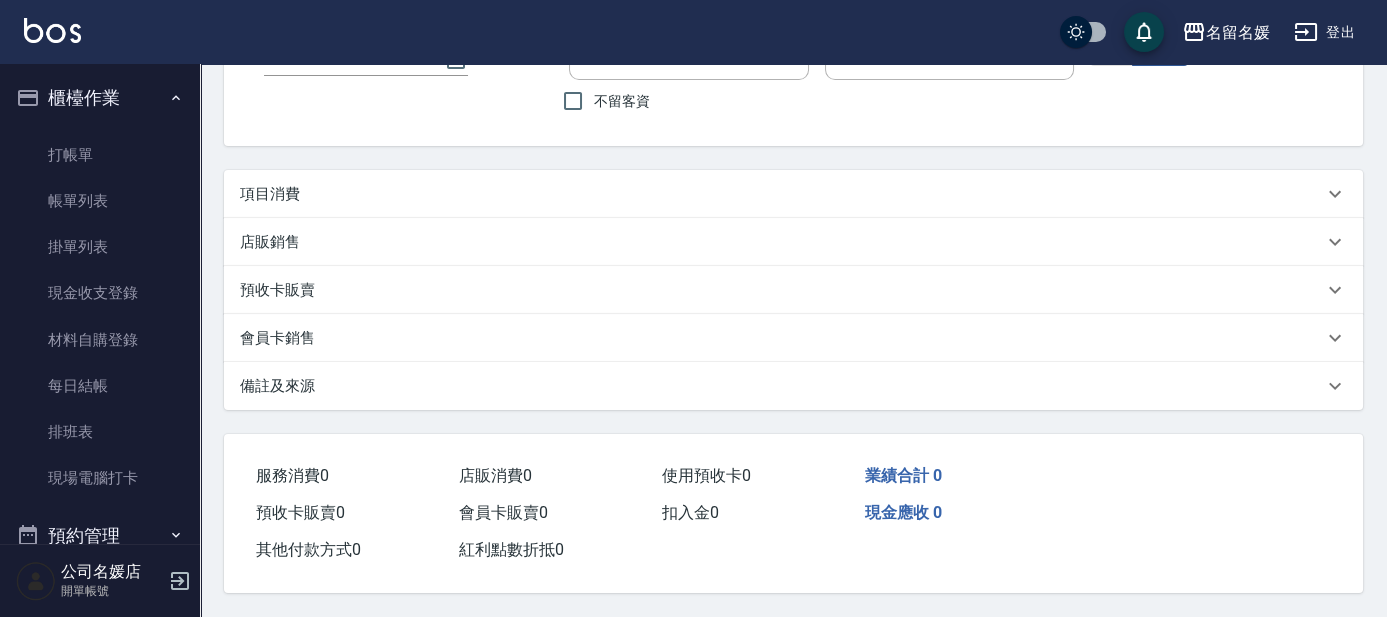 scroll, scrollTop: 0, scrollLeft: 0, axis: both 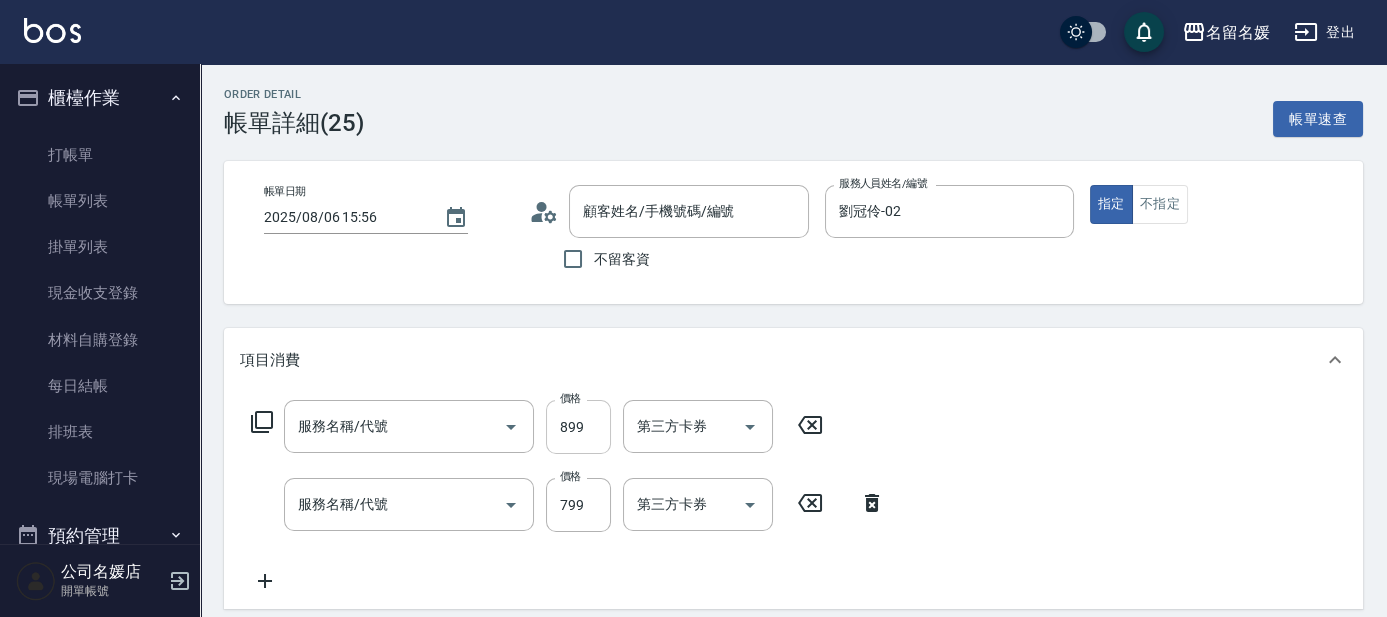 type on "2025/08/06 15:56" 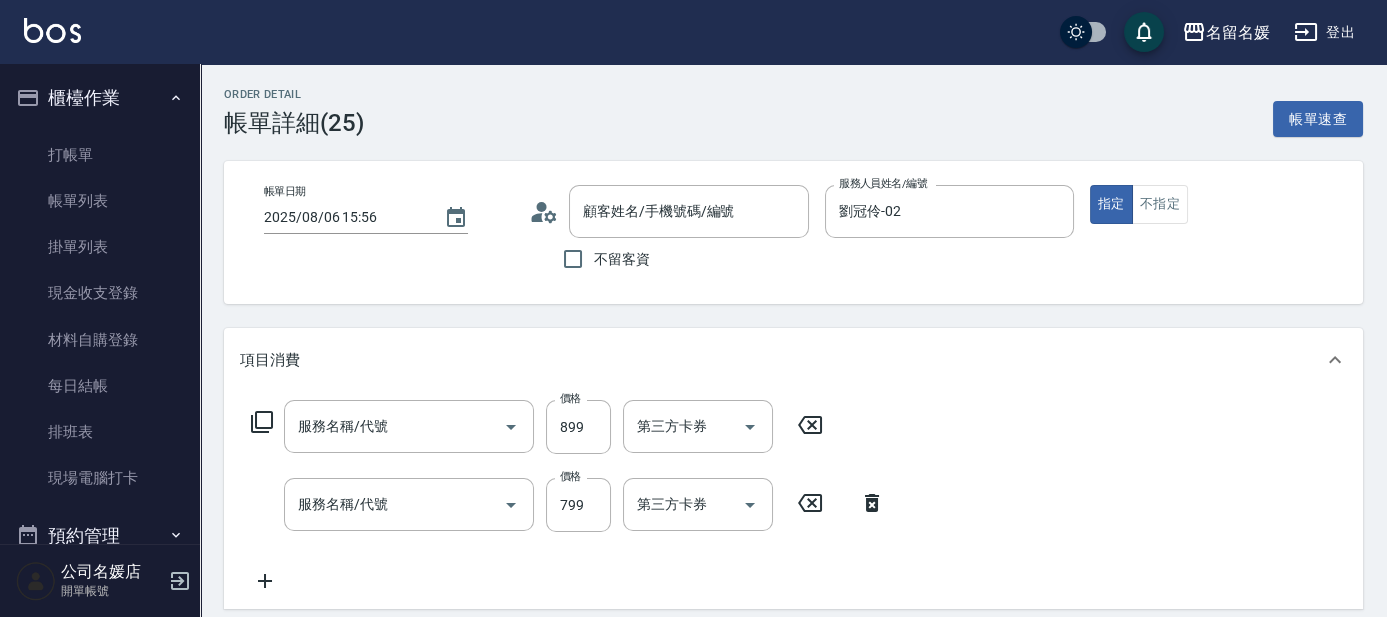type on "洗+高蛋白+葉綠素(609)" 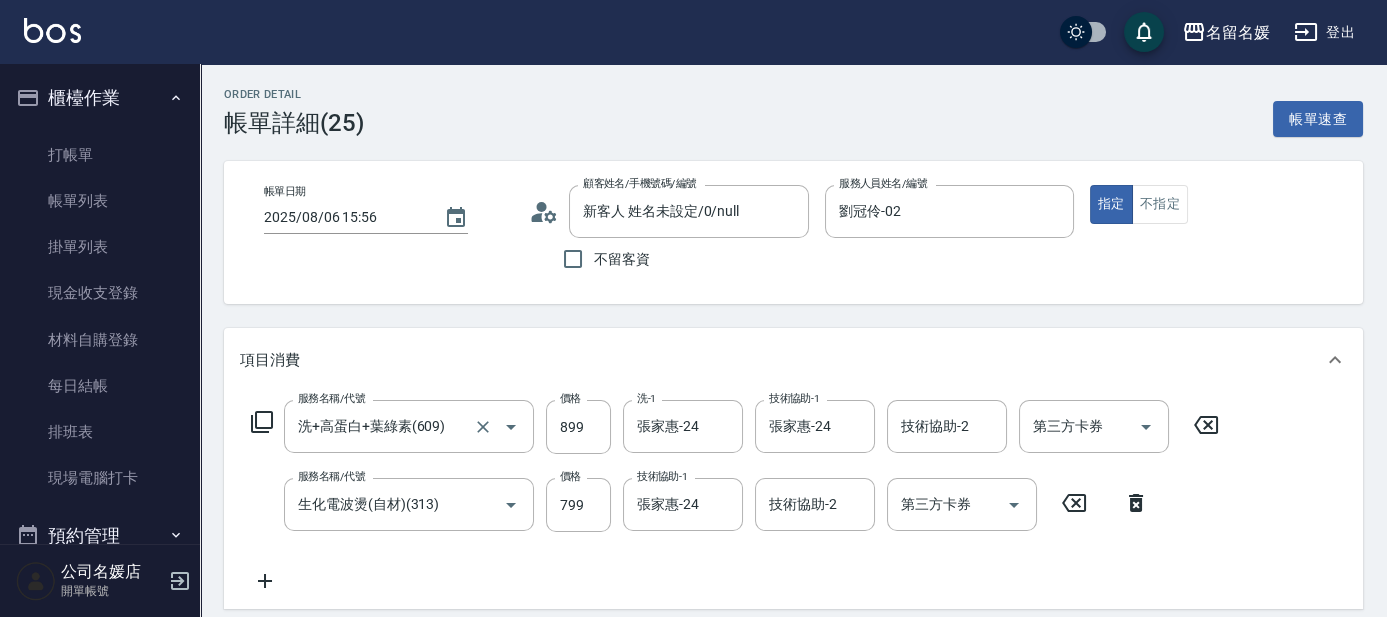 type on "新客人 姓名未設定/0/null" 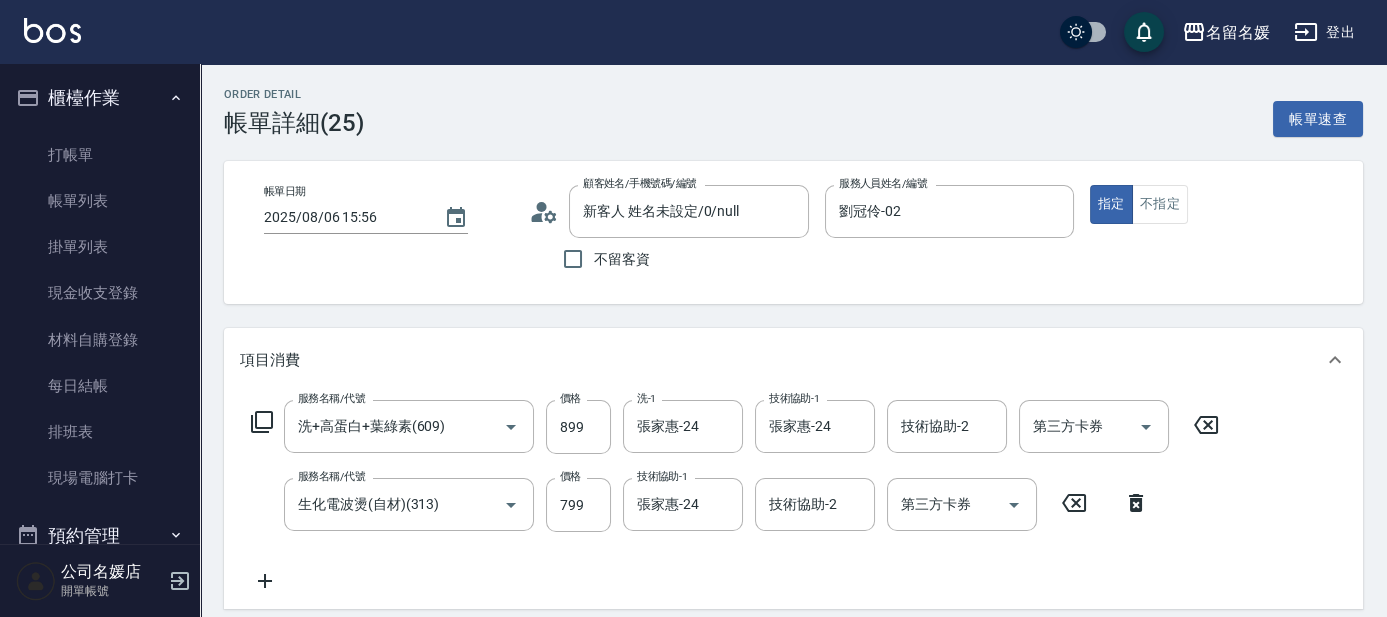 click 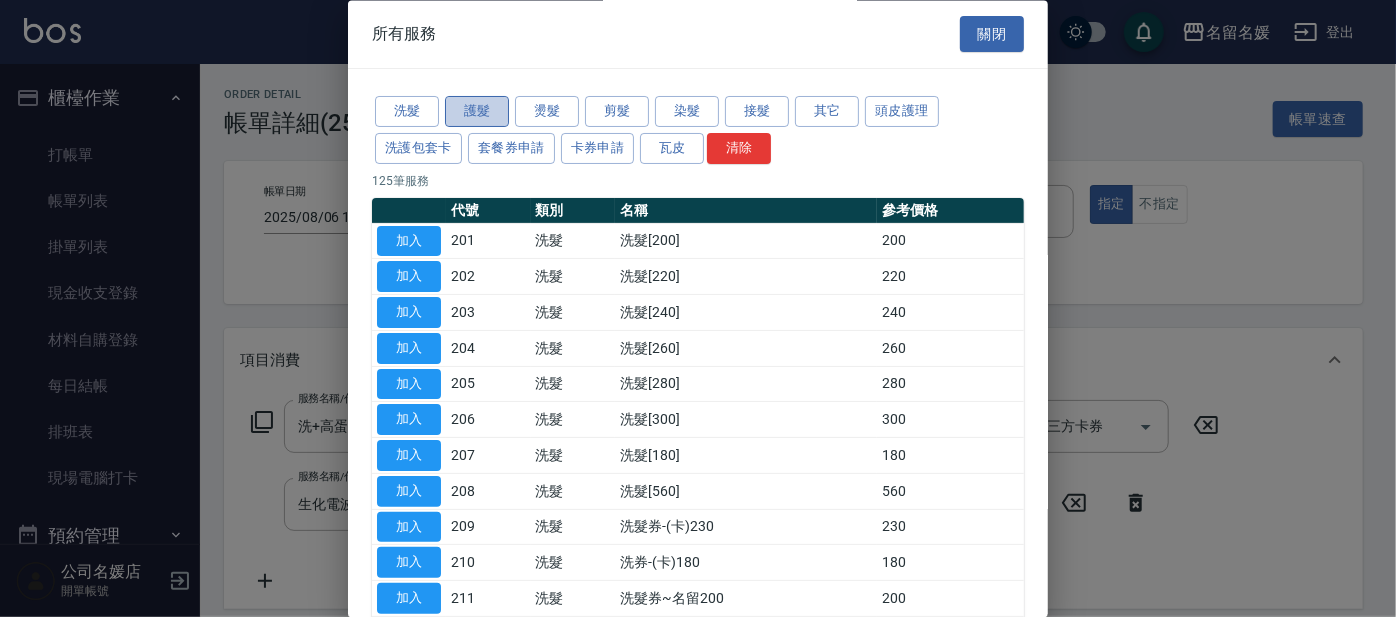 click on "護髮" at bounding box center [477, 112] 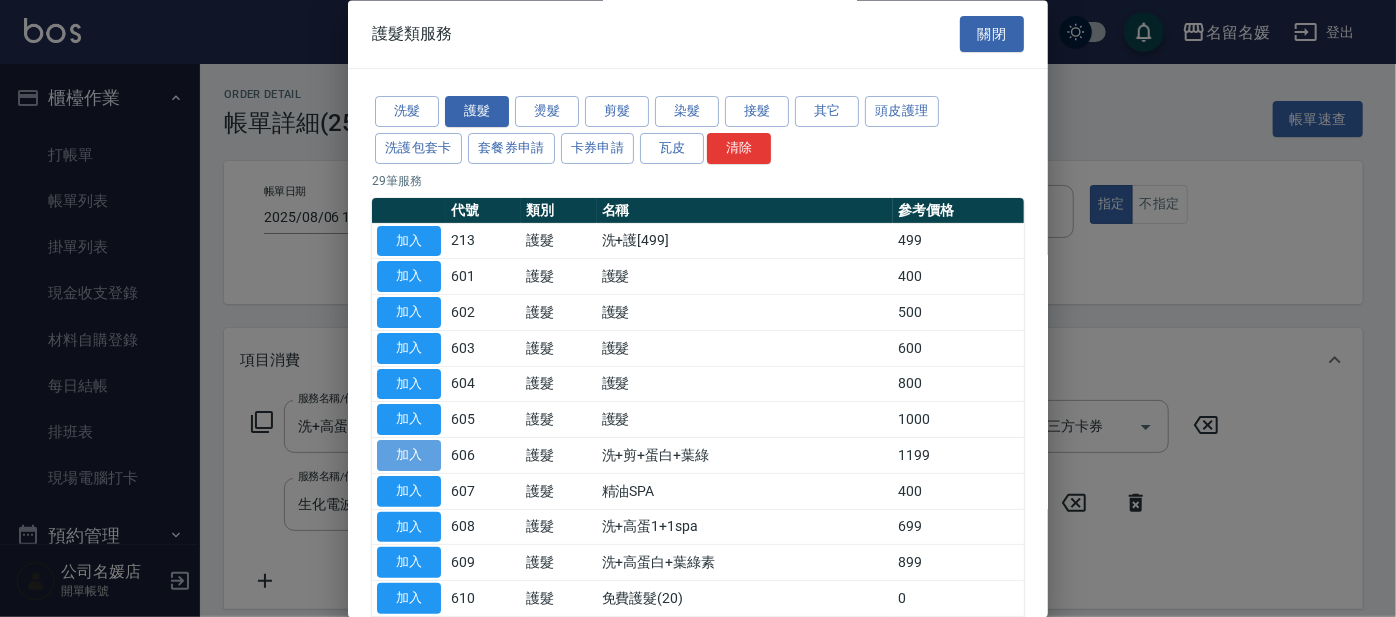 click on "加入" at bounding box center (409, 456) 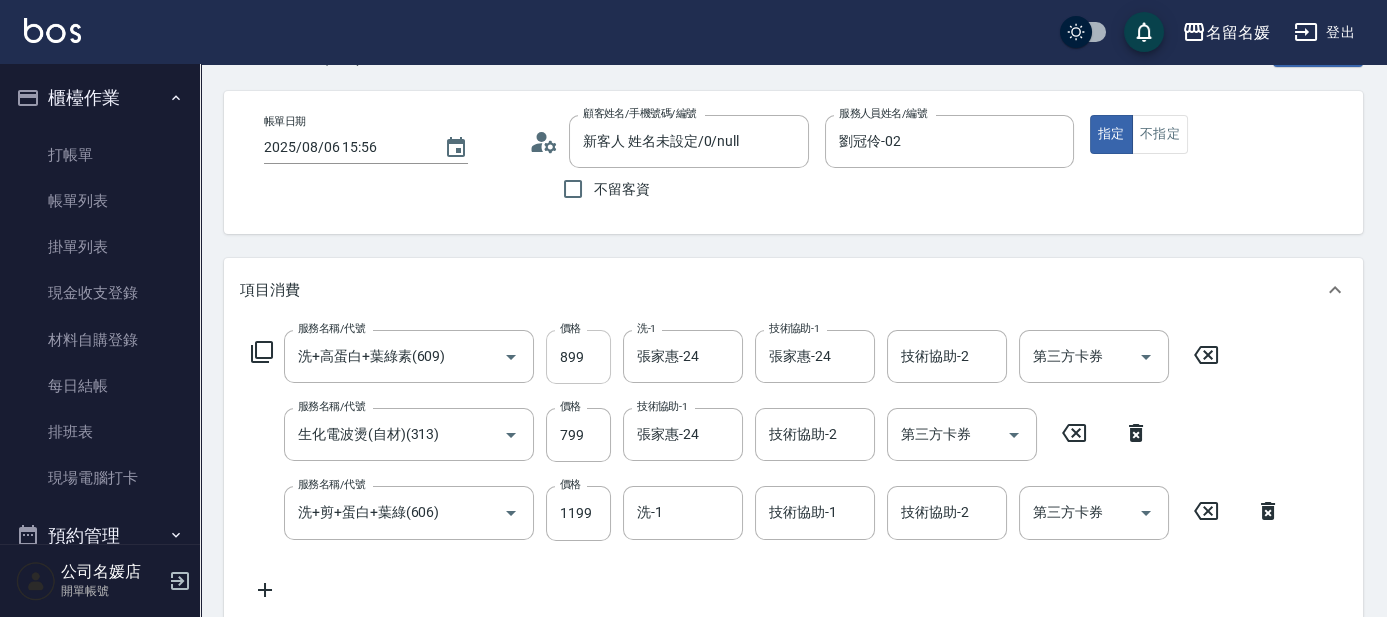 scroll, scrollTop: 90, scrollLeft: 0, axis: vertical 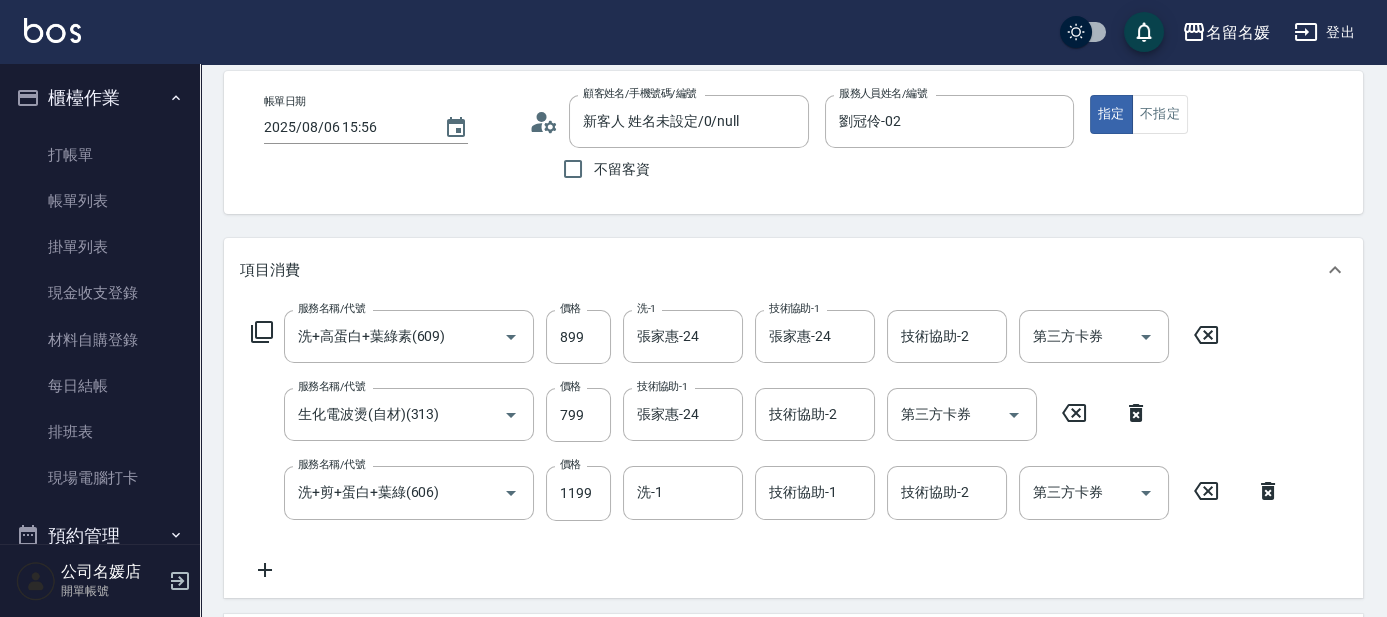 click 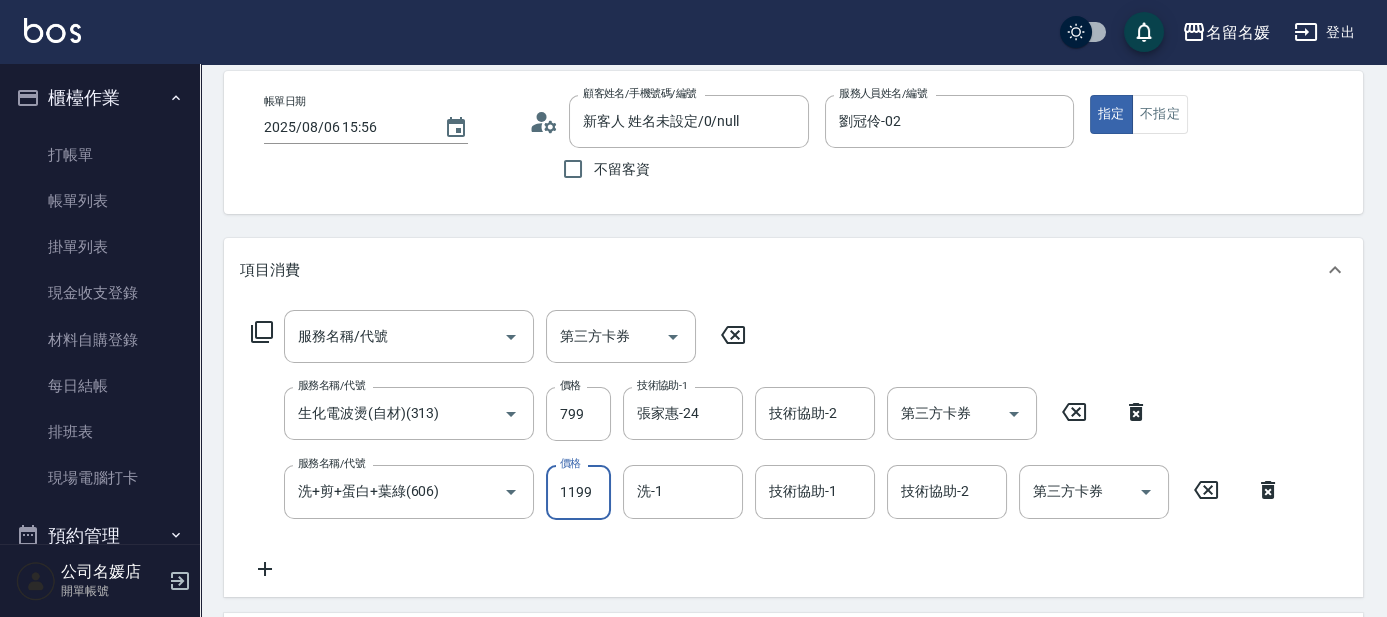 click on "1199" at bounding box center [578, 492] 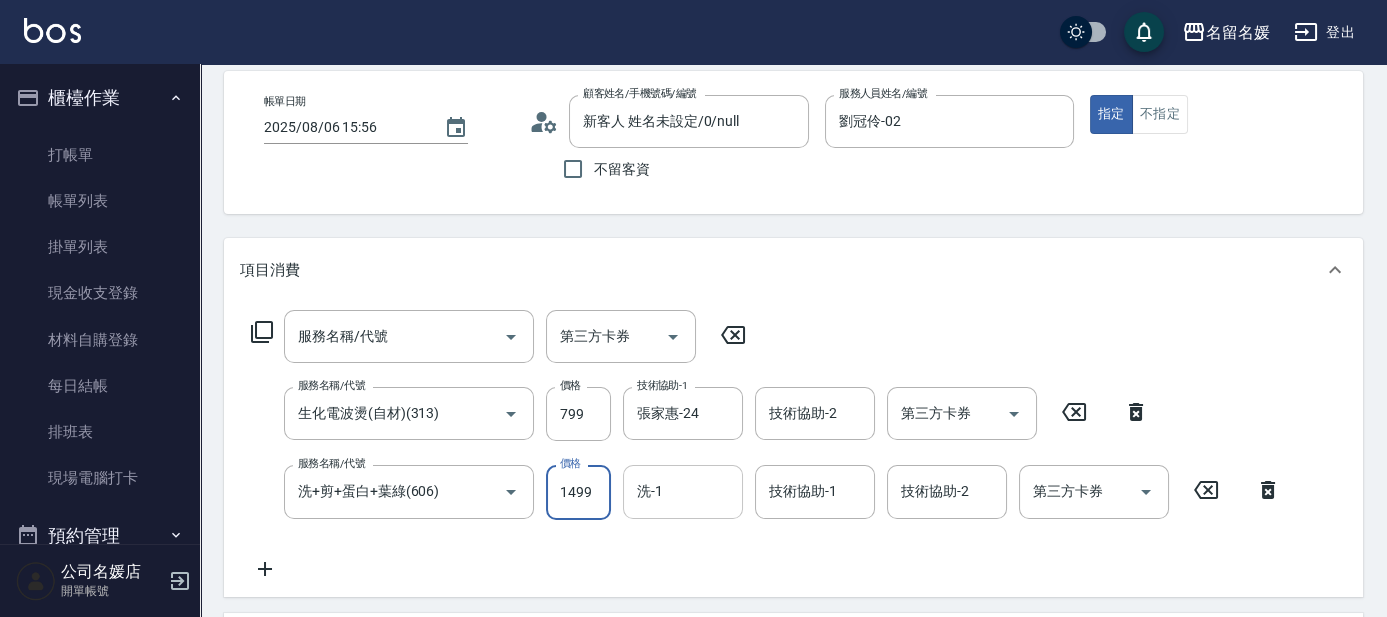 type on "1499" 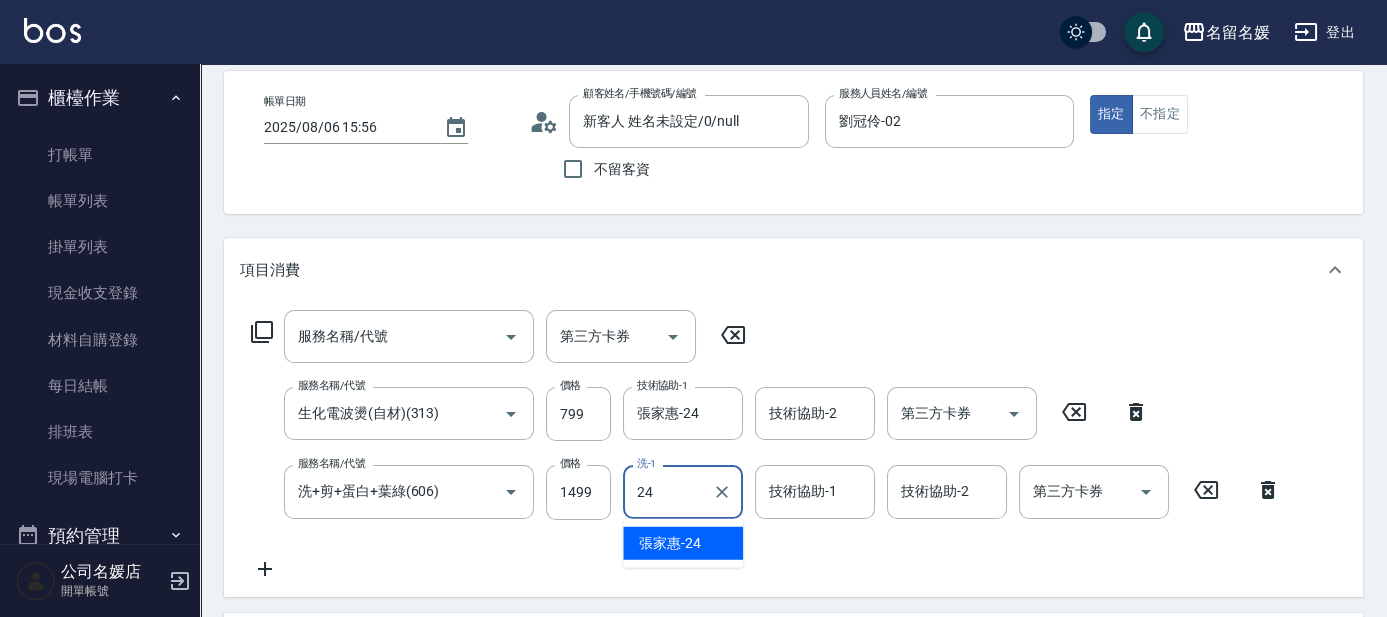 type on "張家惠-24" 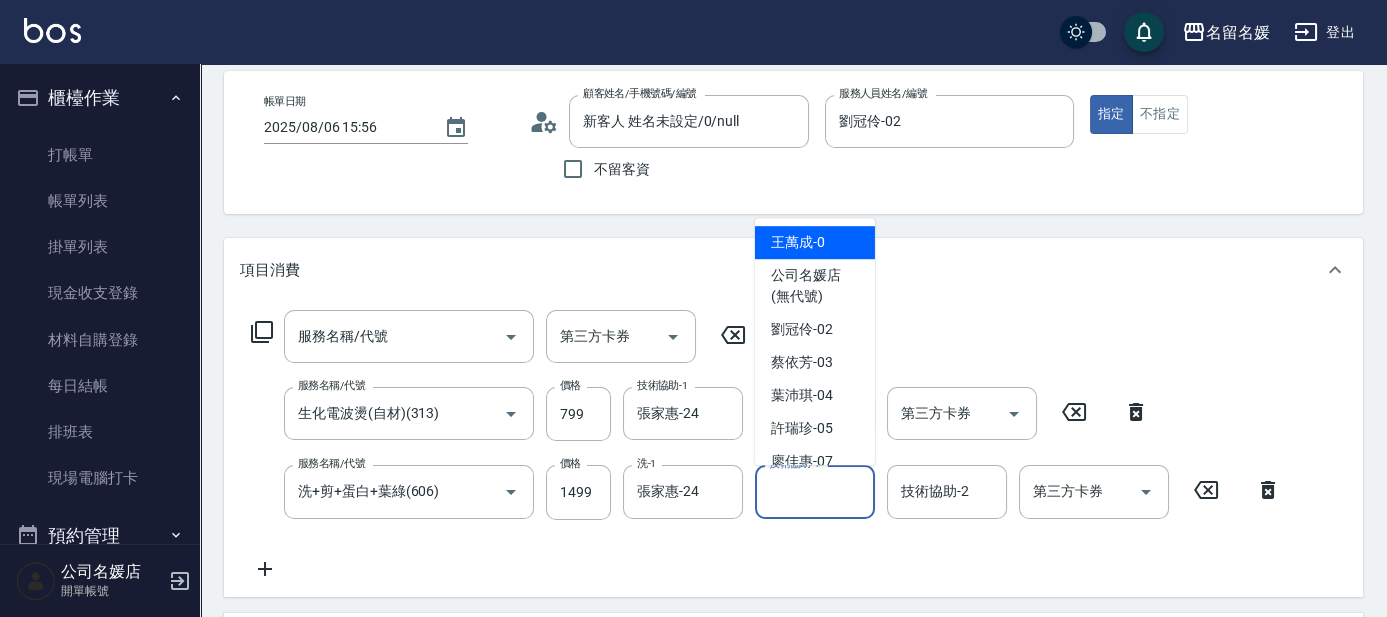 click on "技術協助-1" at bounding box center [815, 491] 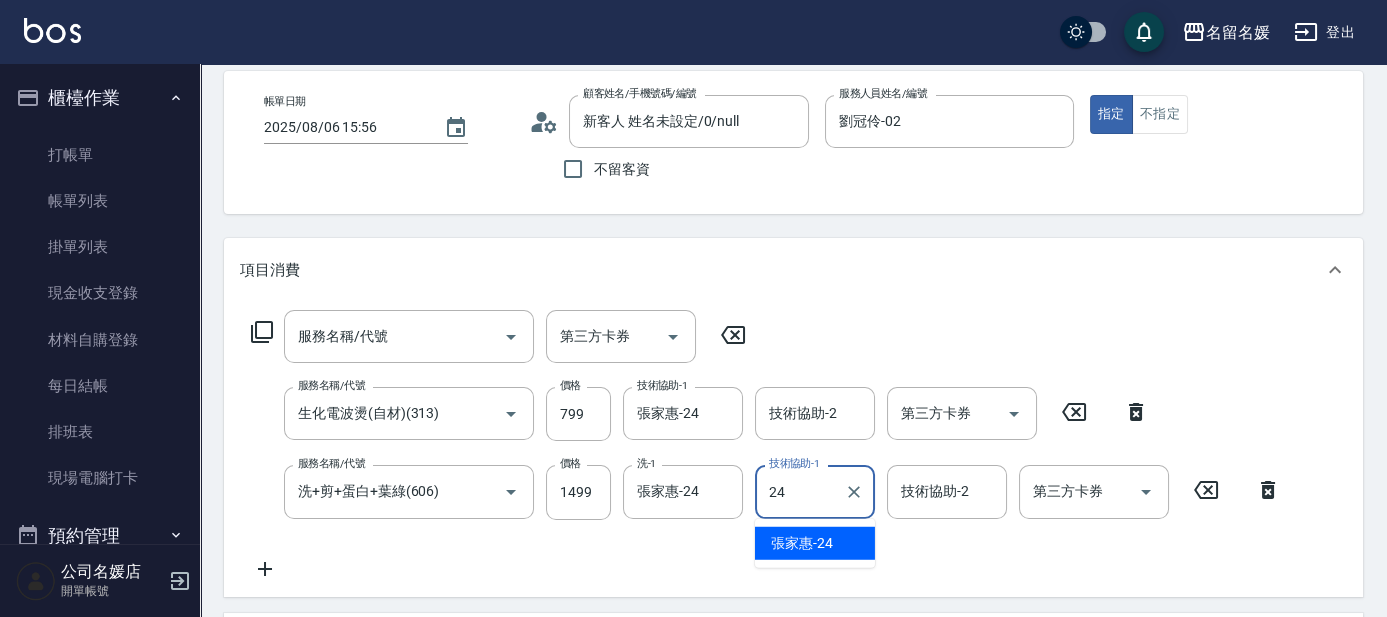 type on "張家惠-24" 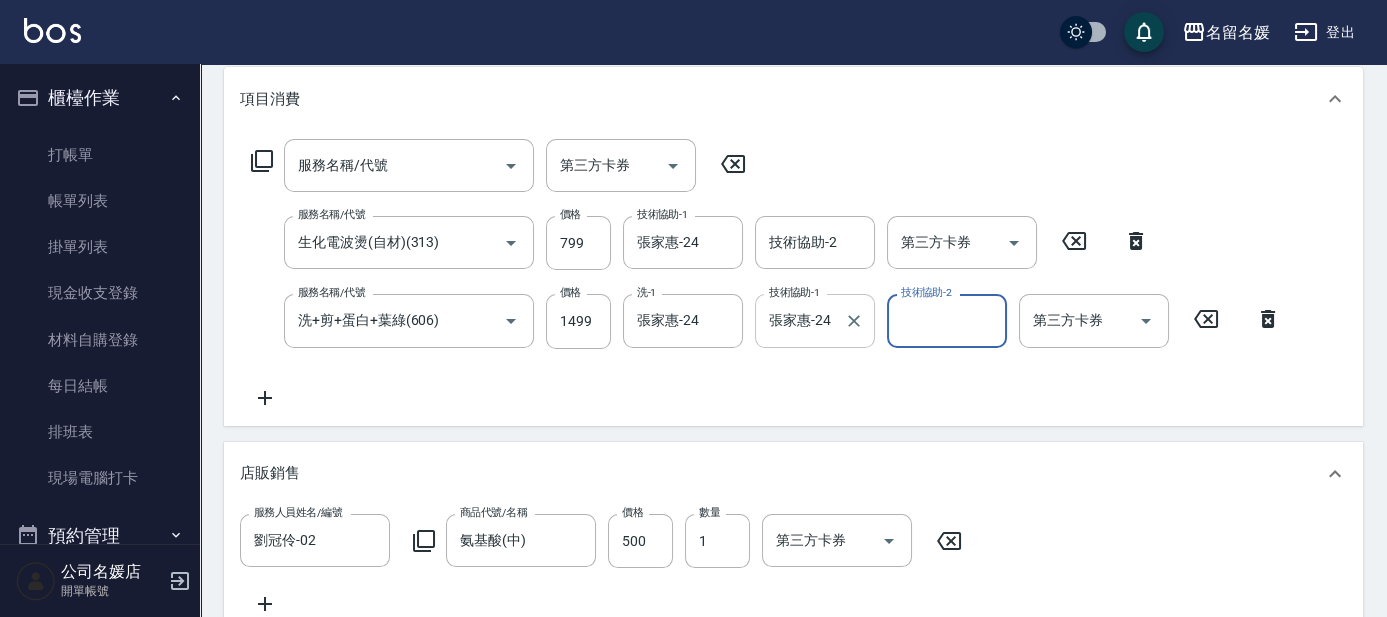 scroll, scrollTop: 363, scrollLeft: 0, axis: vertical 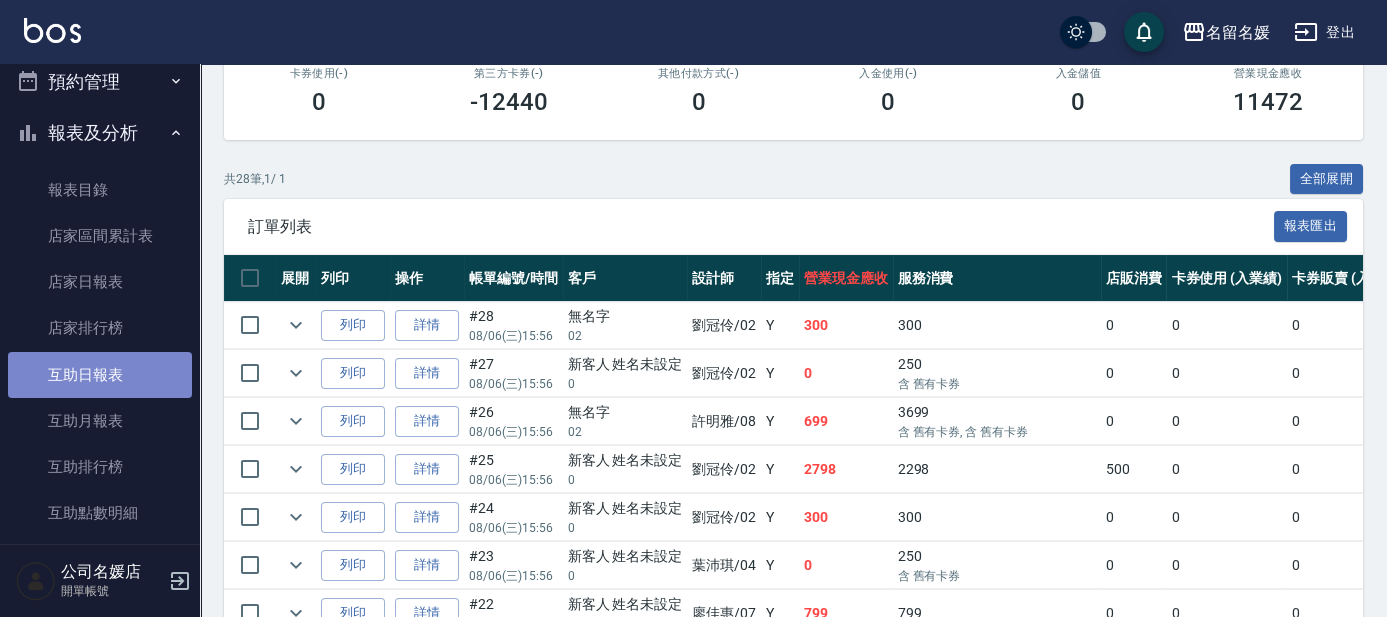 click on "互助日報表" at bounding box center (100, 375) 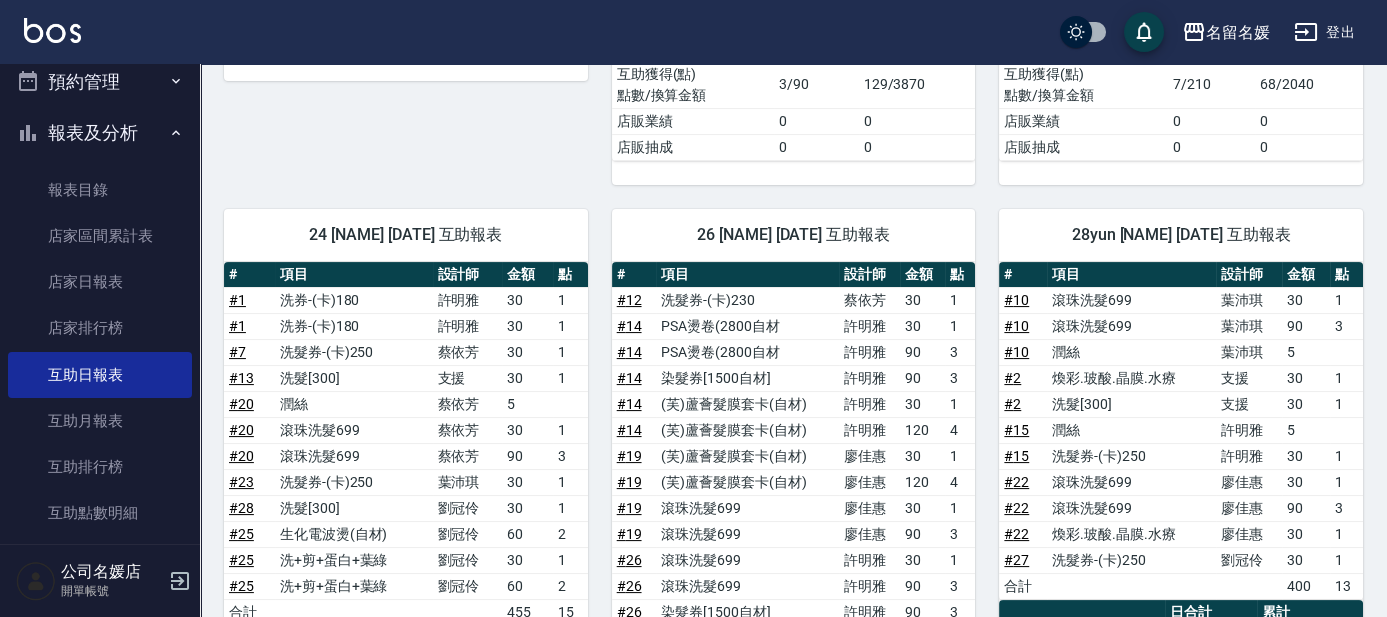 scroll, scrollTop: 939, scrollLeft: 0, axis: vertical 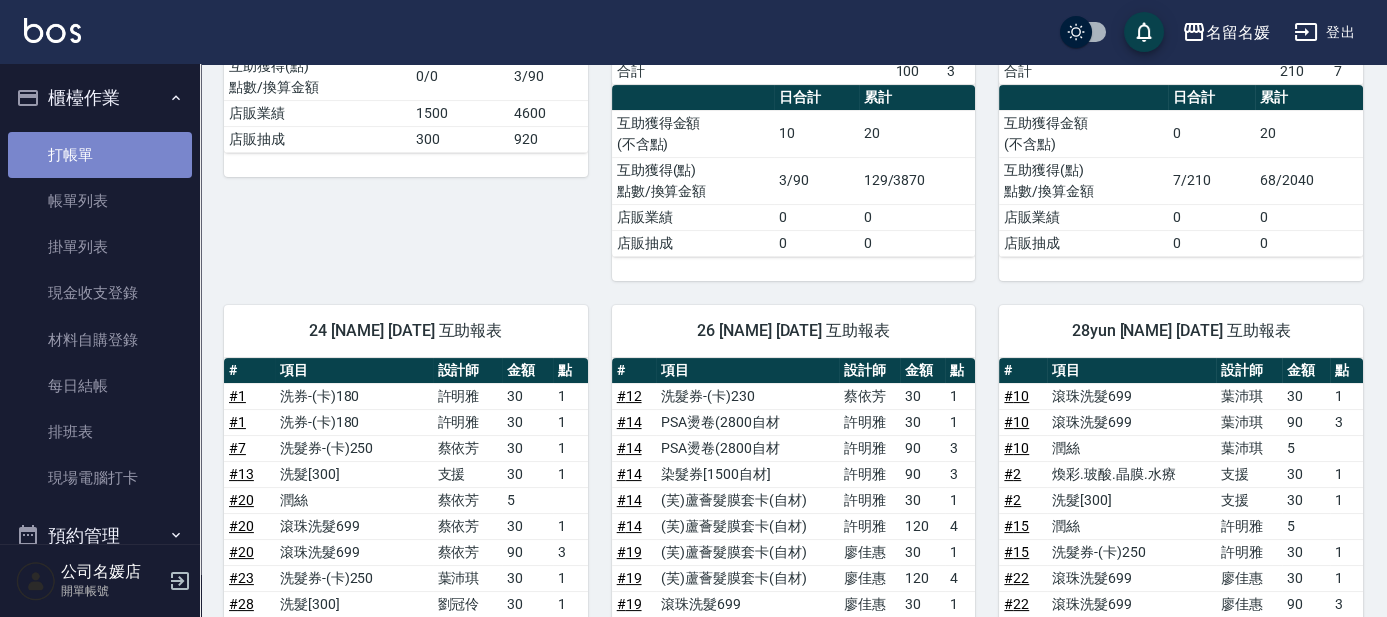 click on "打帳單" at bounding box center [100, 155] 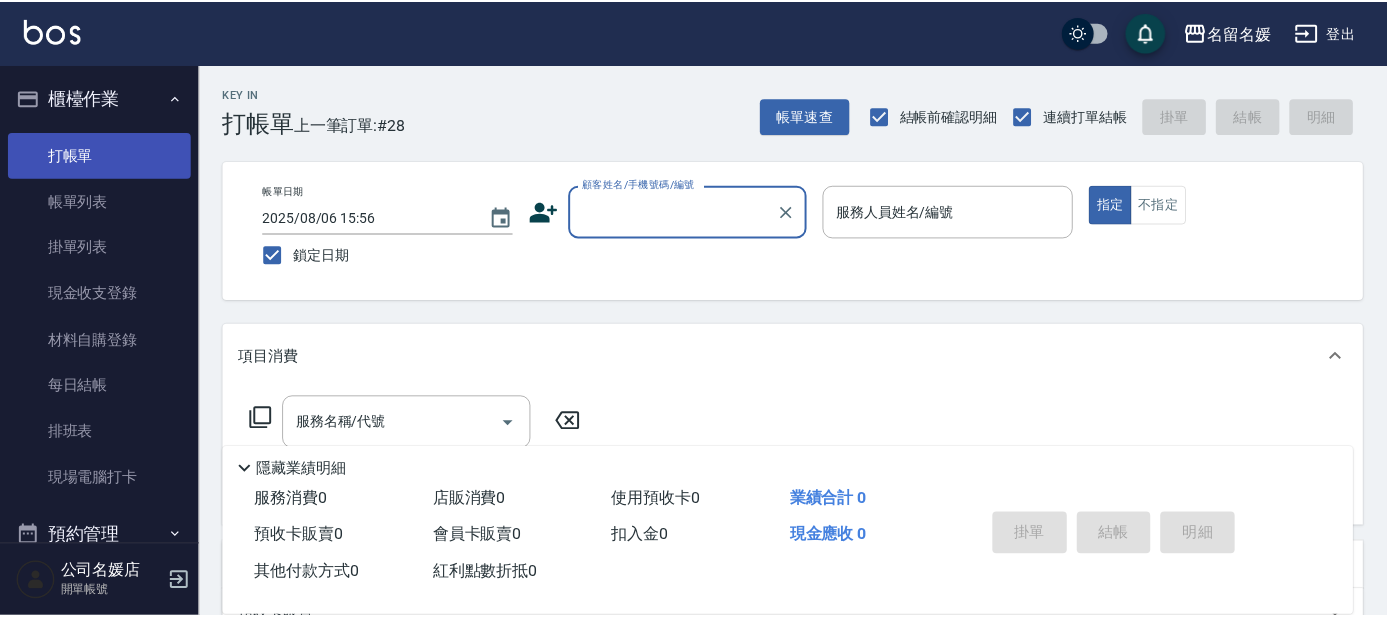 scroll, scrollTop: 90, scrollLeft: 0, axis: vertical 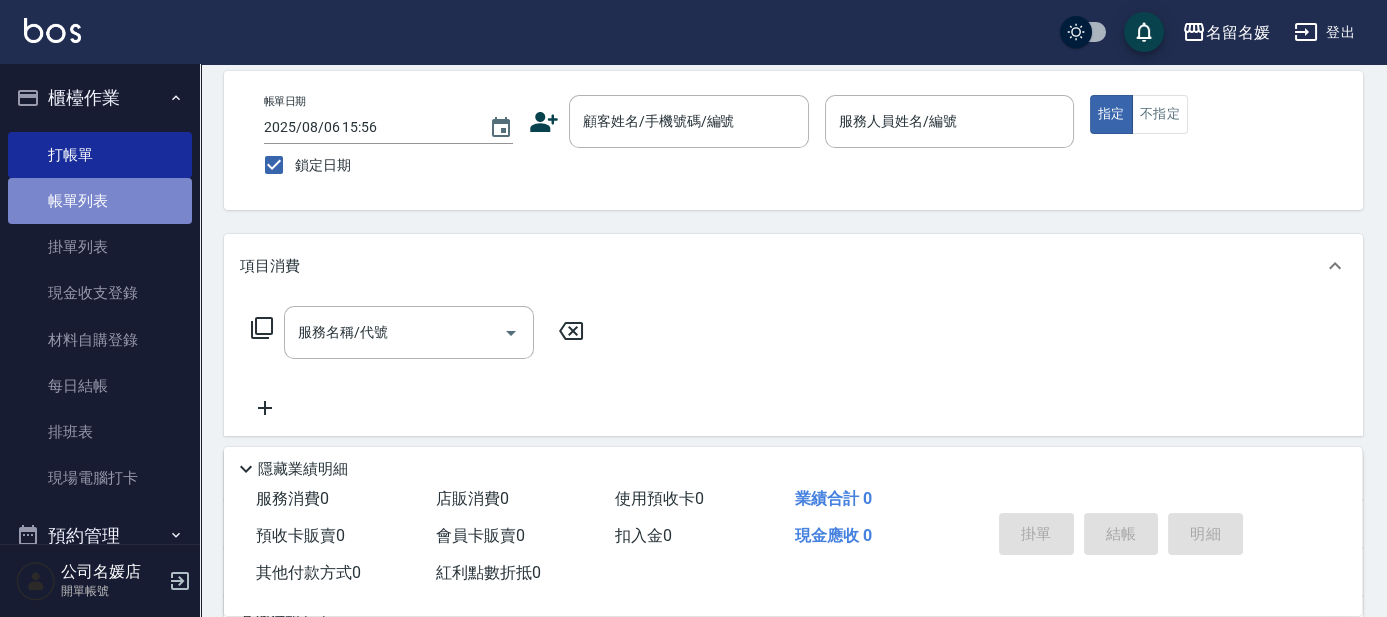 click on "帳單列表" at bounding box center [100, 201] 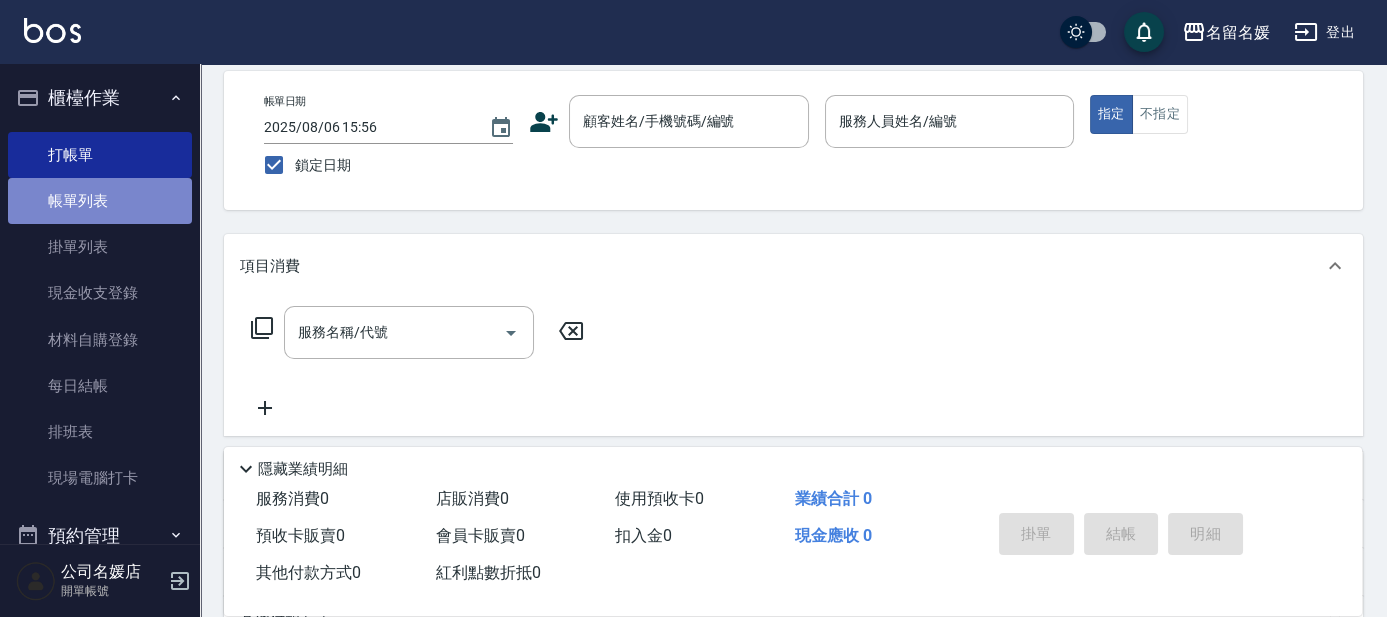 click on "帳單列表" at bounding box center (100, 201) 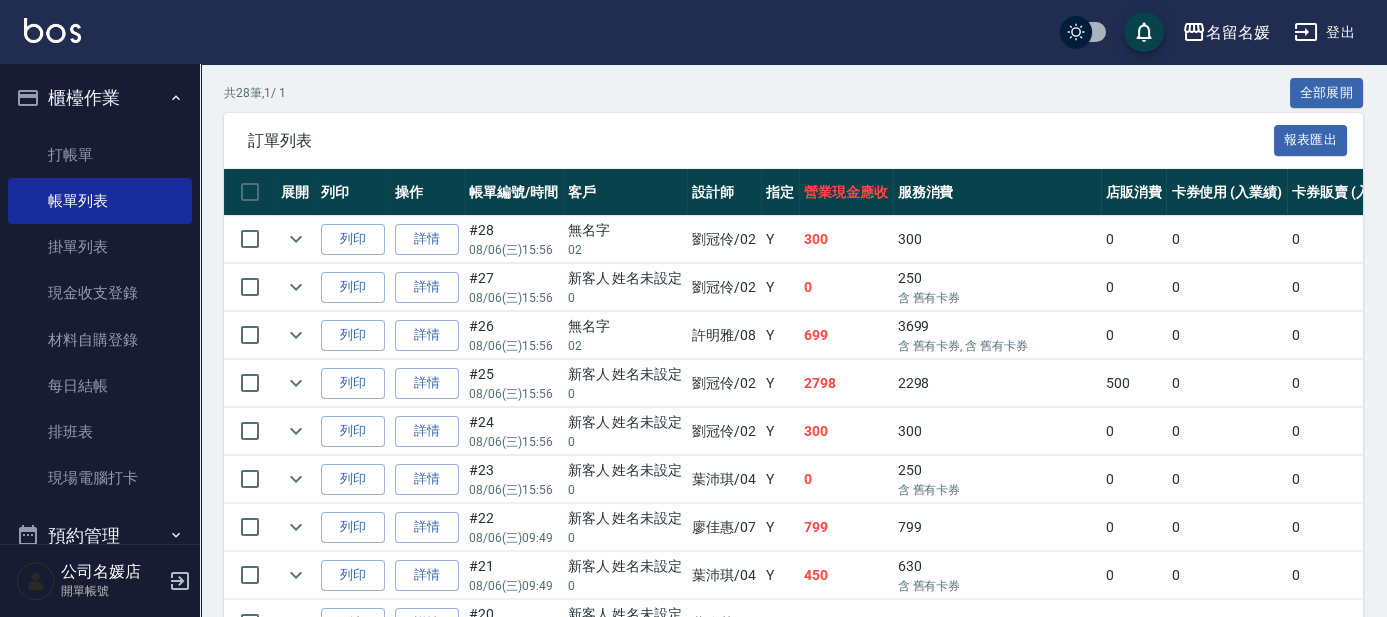 scroll, scrollTop: 454, scrollLeft: 0, axis: vertical 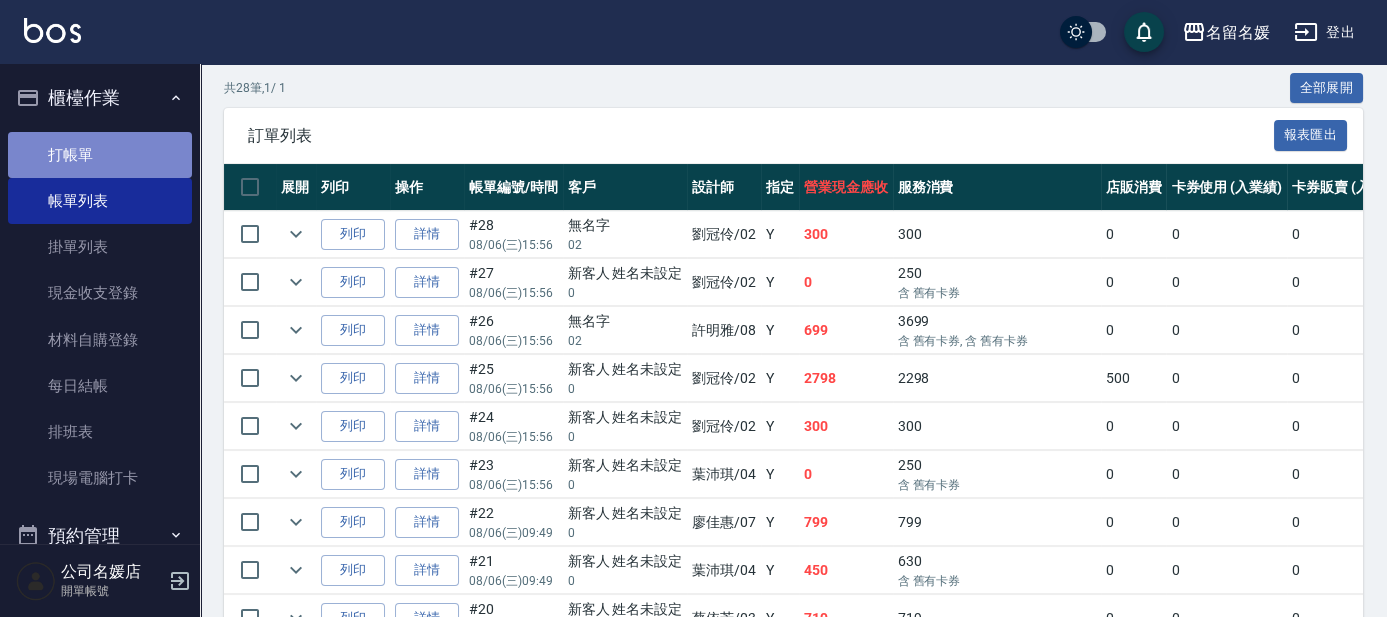 click on "打帳單" at bounding box center (100, 155) 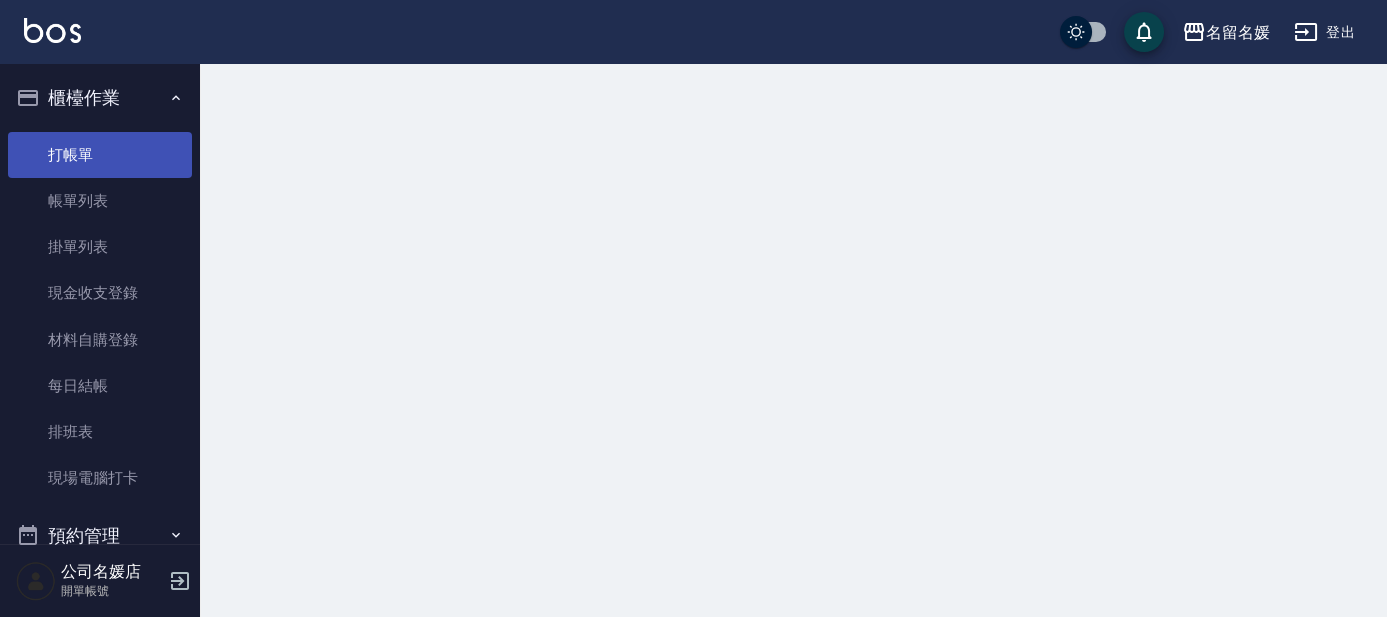 scroll, scrollTop: 0, scrollLeft: 0, axis: both 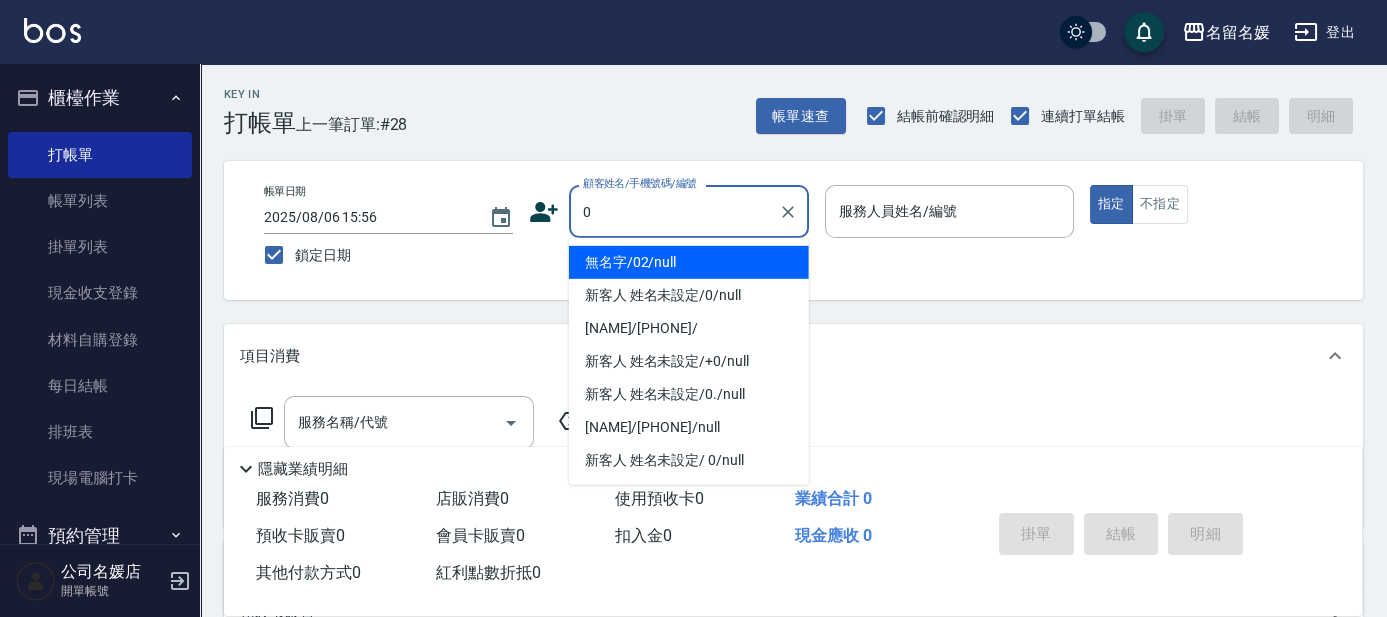 type on "0" 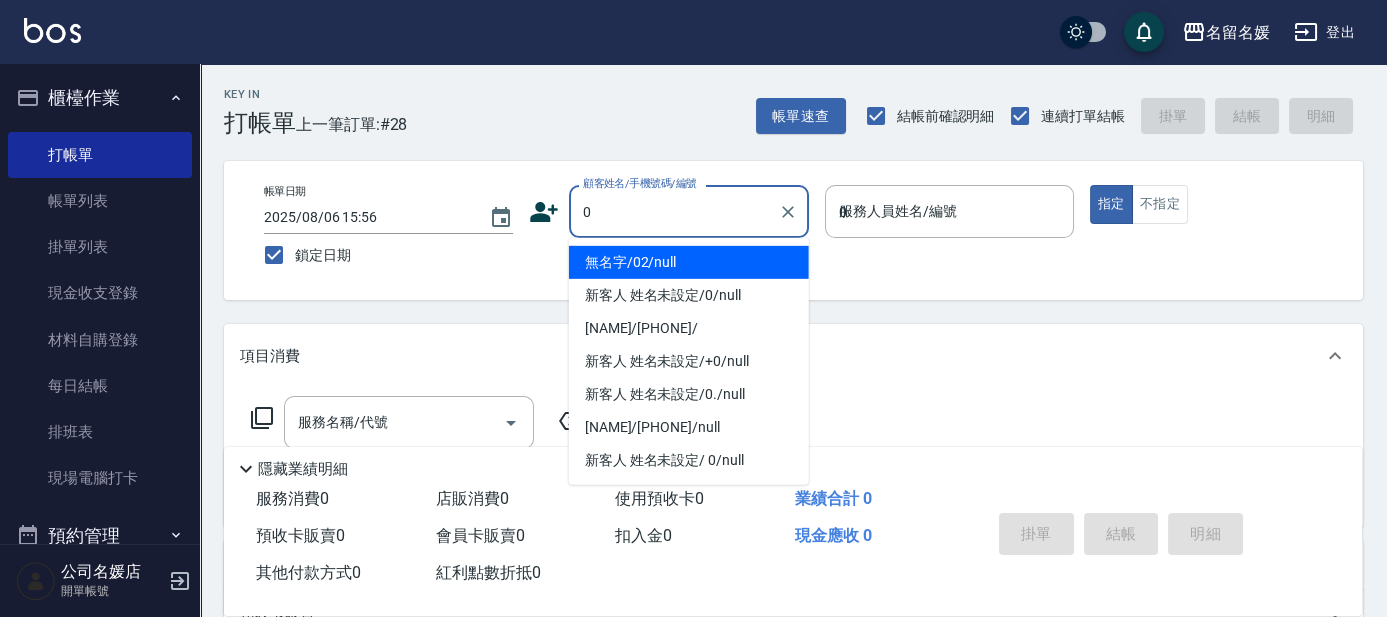 type on "04" 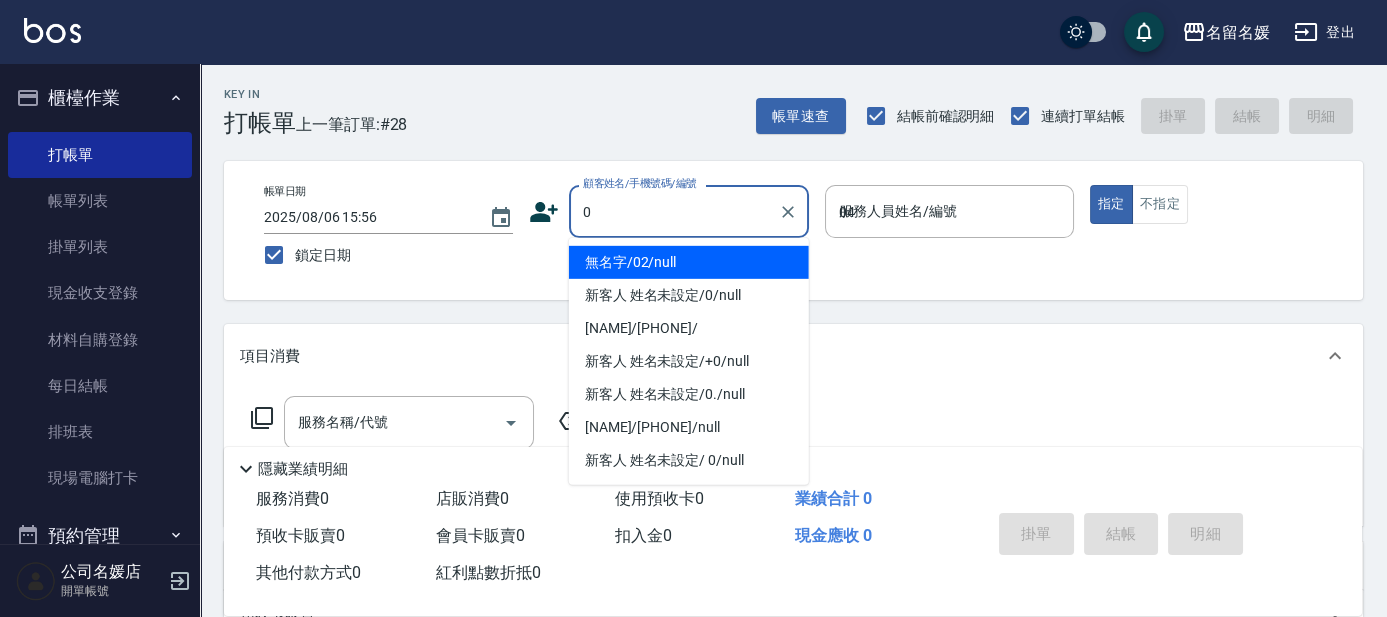 type on "無名字/02/null" 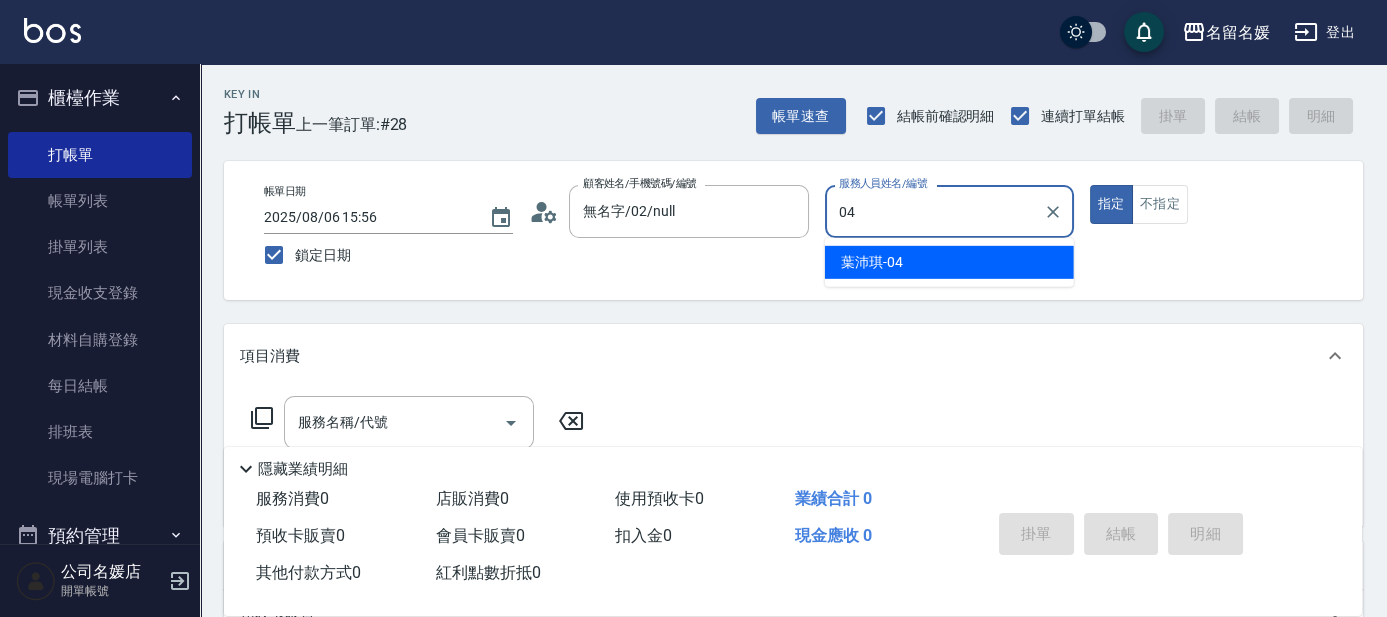 type on "04" 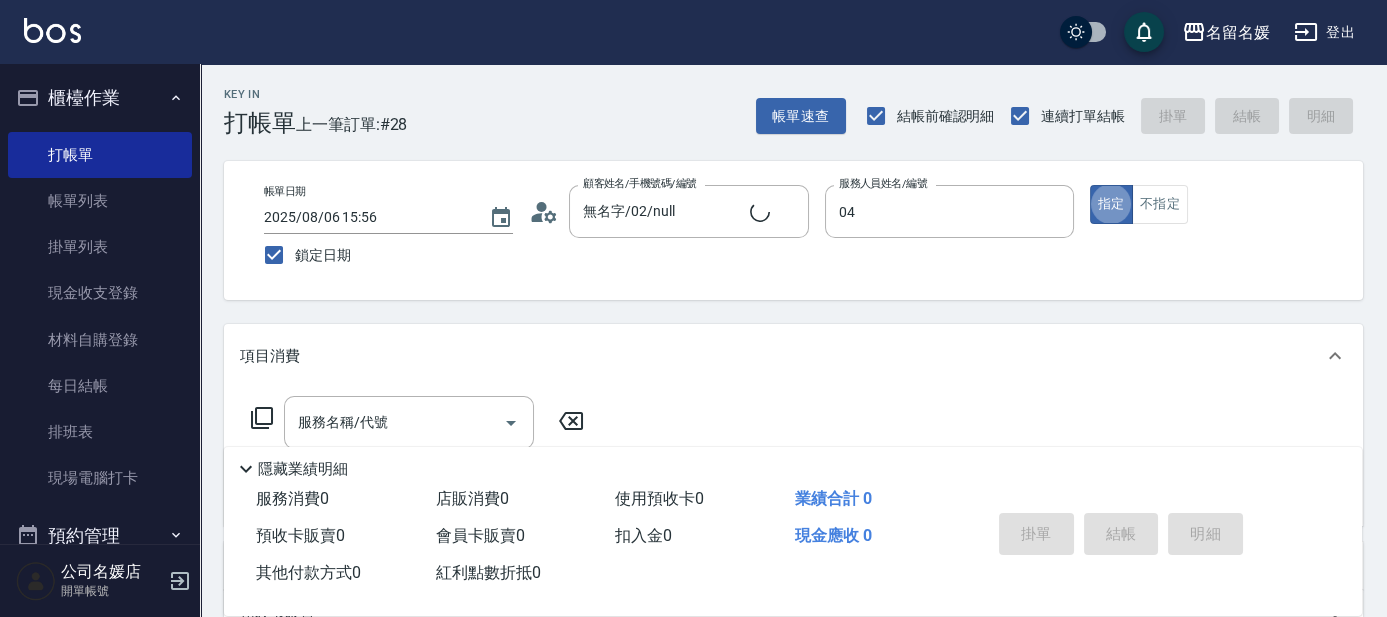 type on "葉沛琪-04" 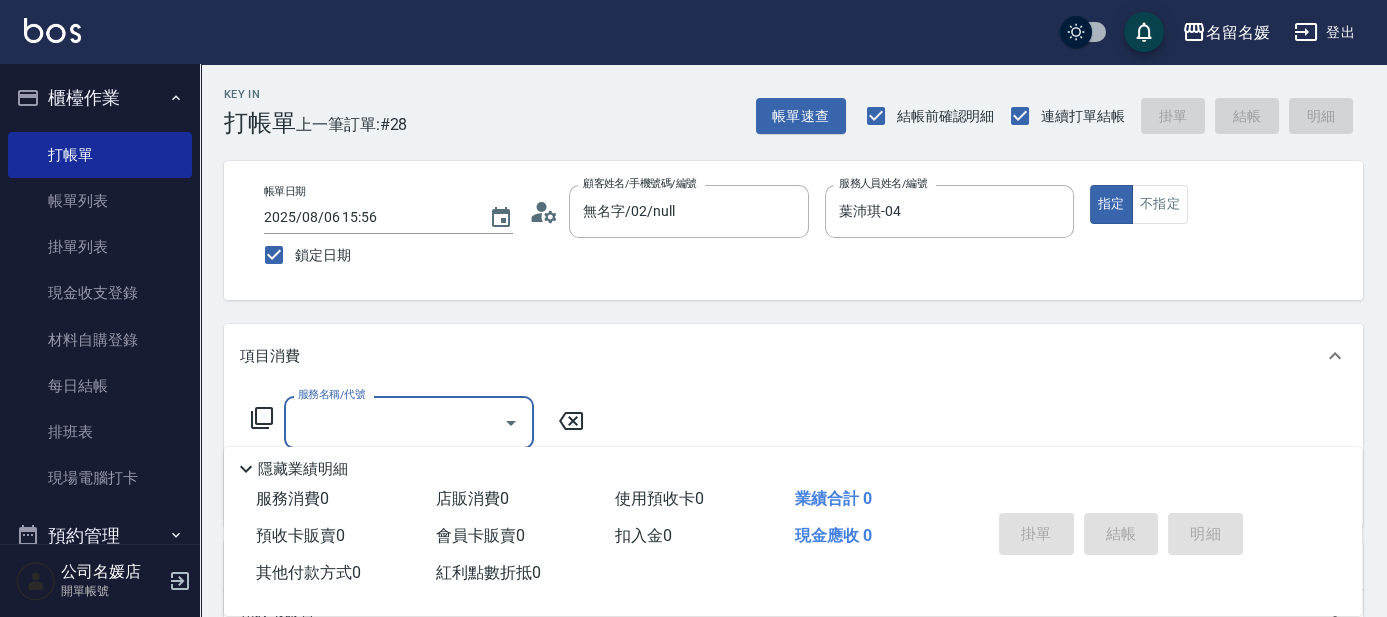 type on "新客人 姓名未設定/0/null" 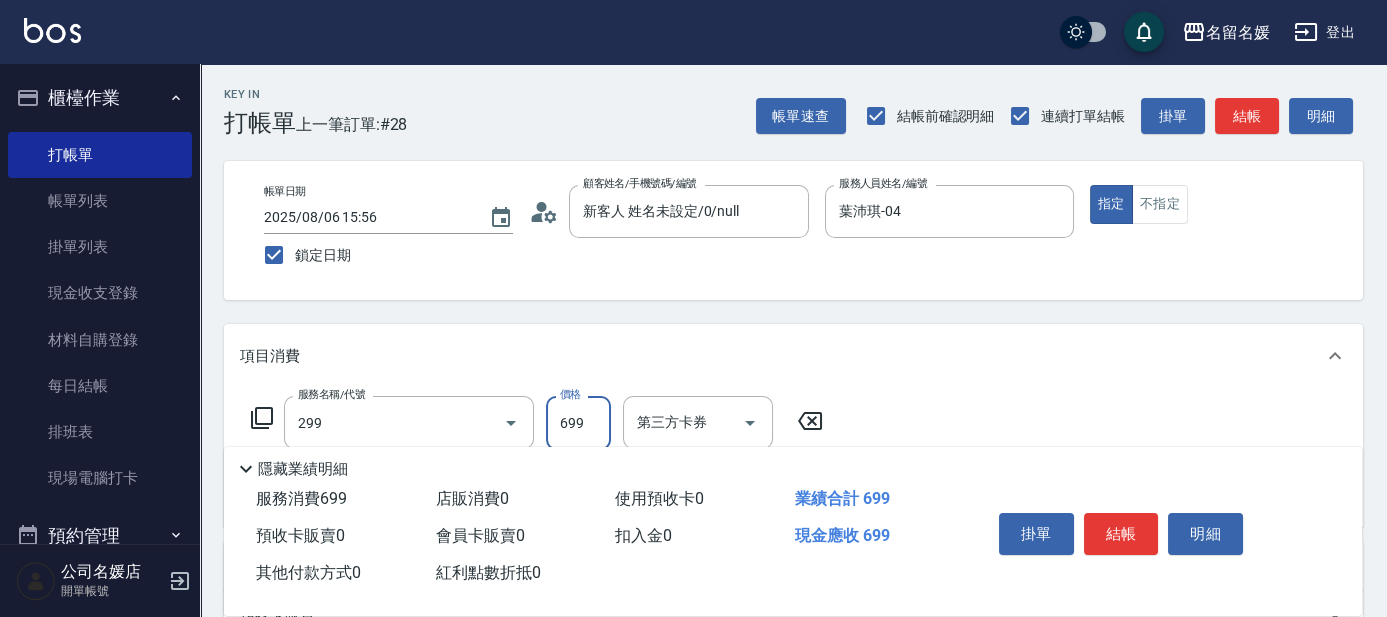 type on "滾珠洗髮699(299)" 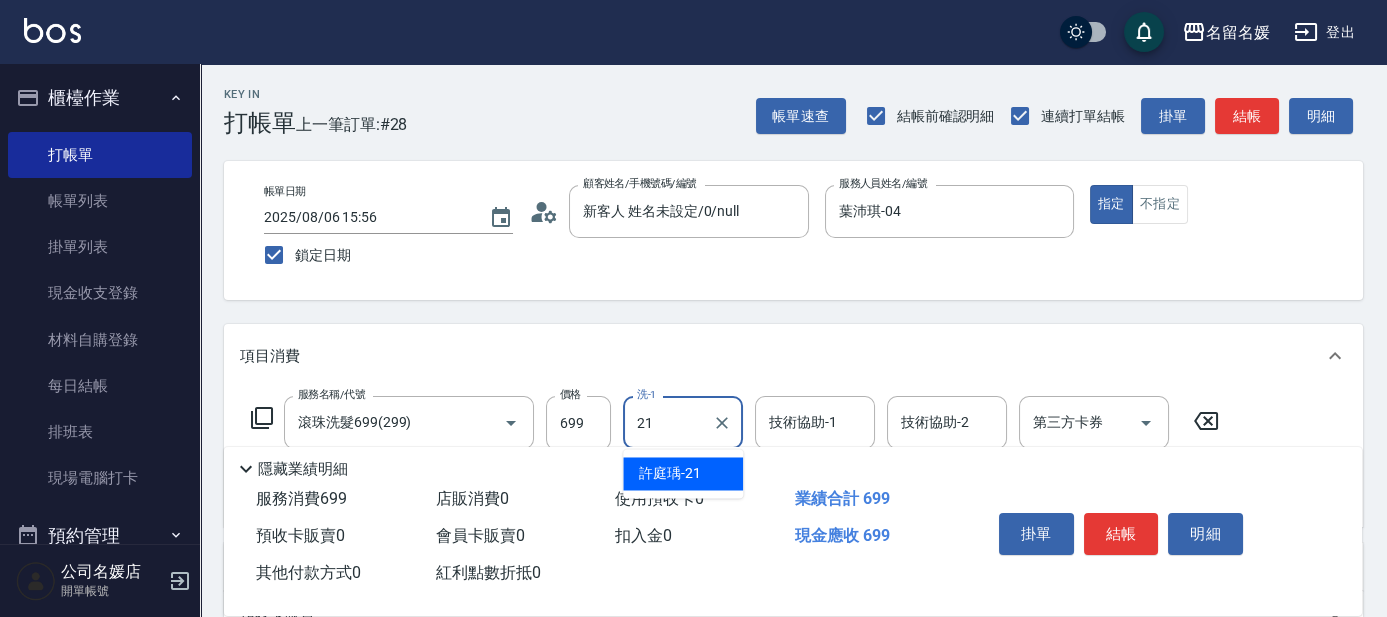 type on "許庭瑀-21" 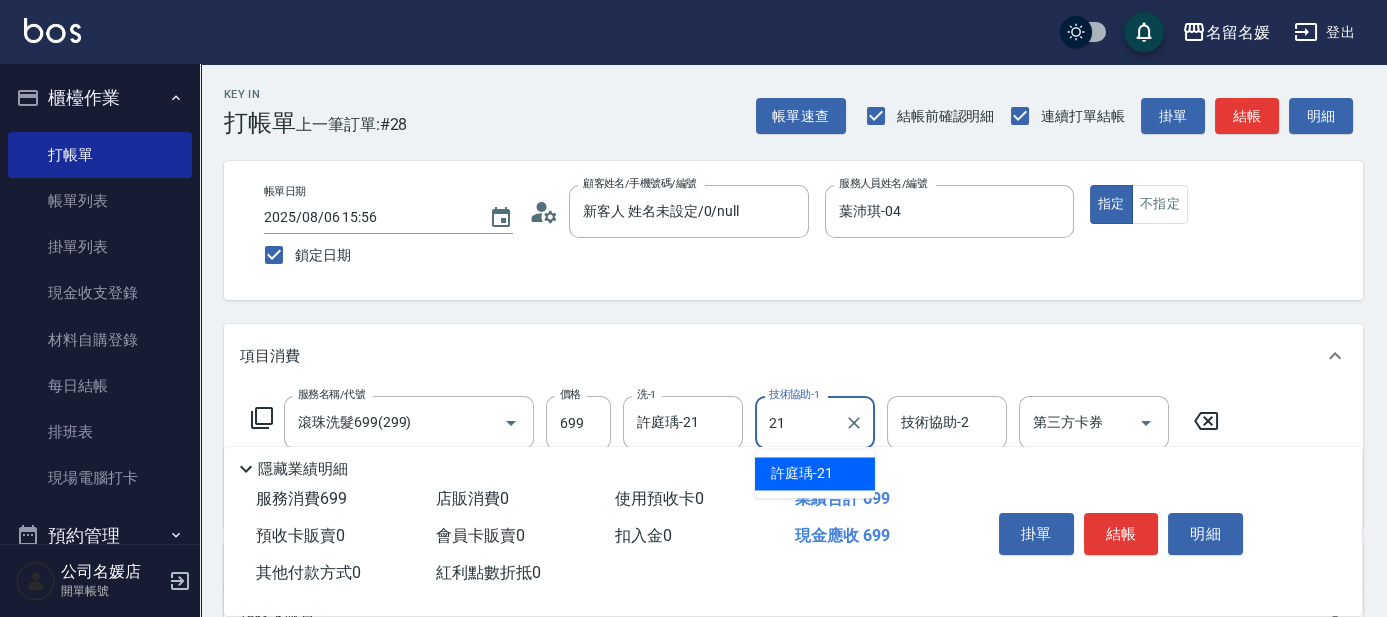 type on "許庭瑀-21" 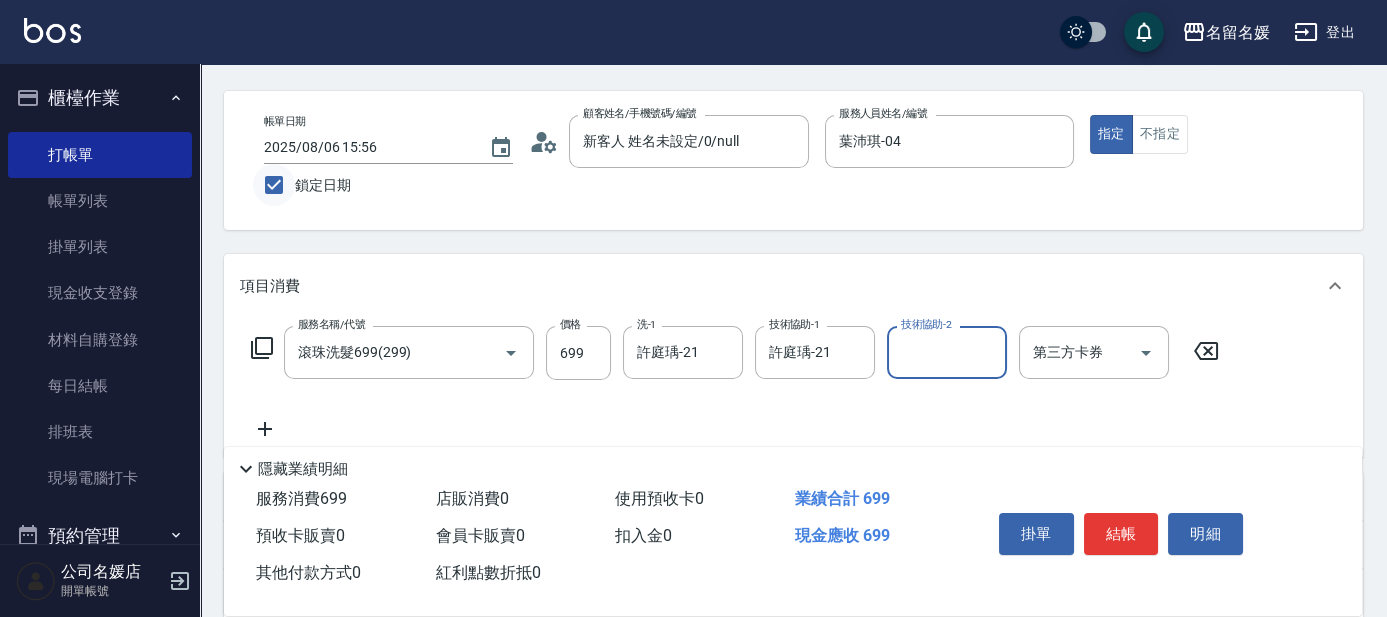 scroll, scrollTop: 90, scrollLeft: 0, axis: vertical 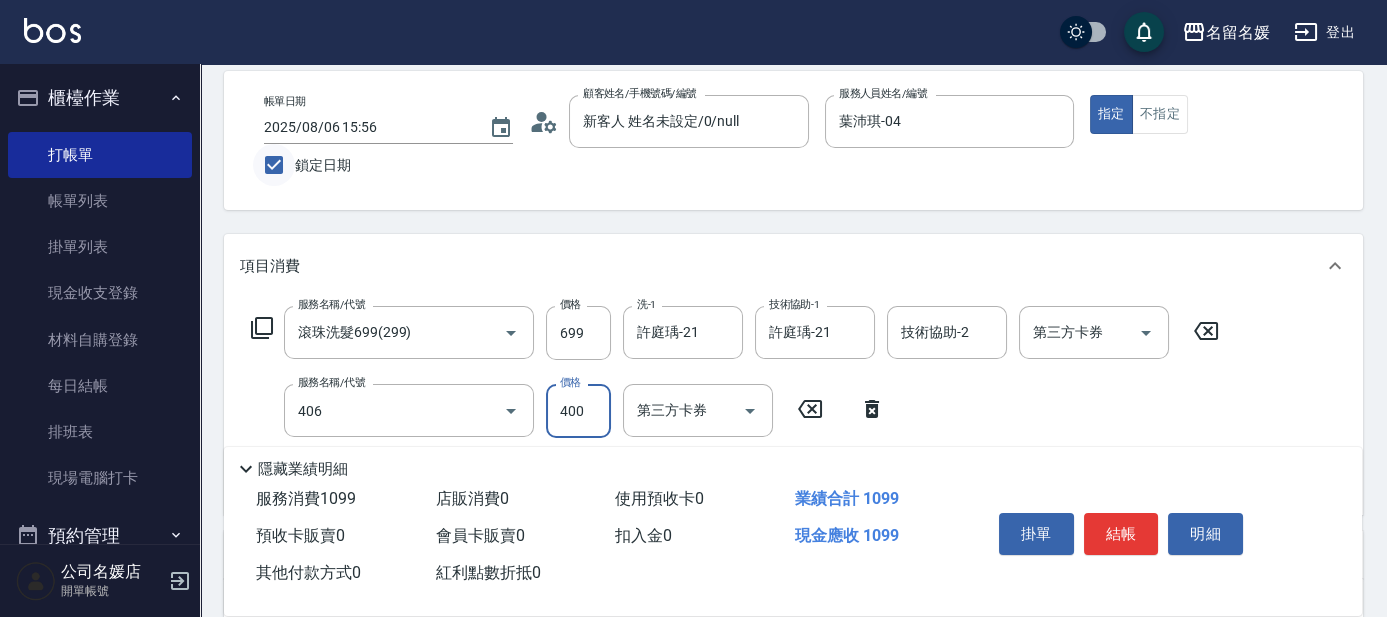 type on "剪髮(400)(406)" 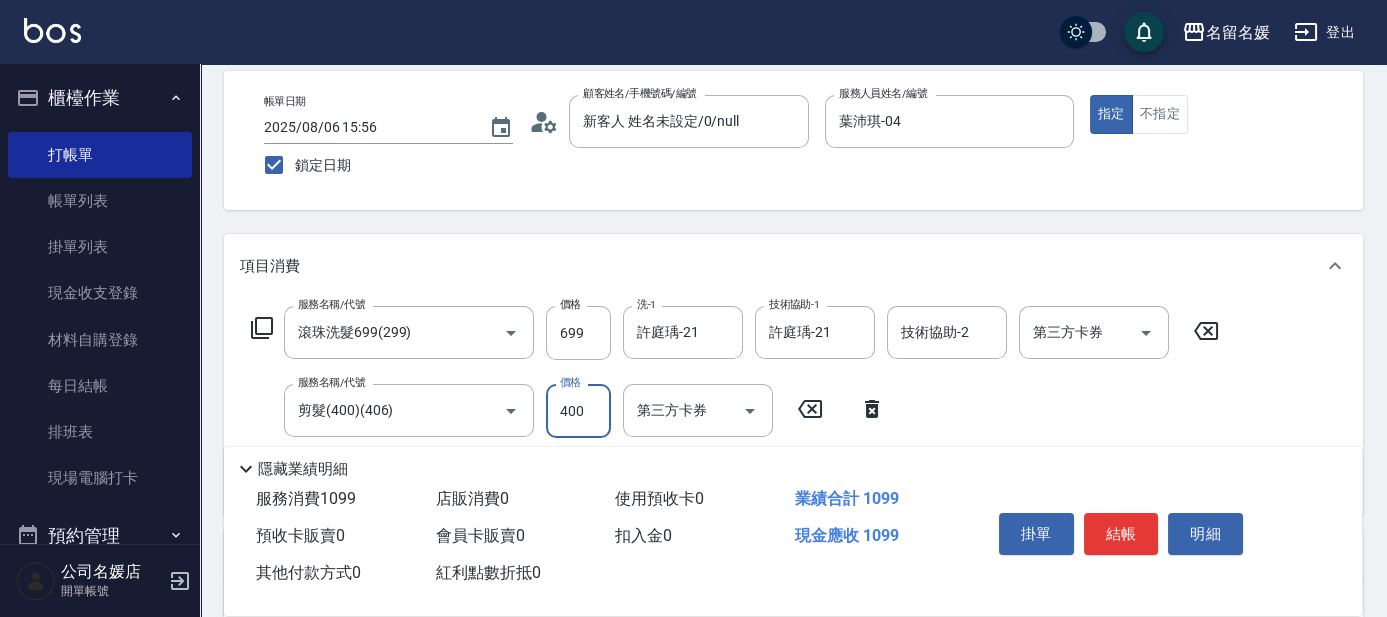click on "Key In 打帳單 上一筆訂單:#28 帳單速查 結帳前確認明細 連續打單結帳 掛單 結帳 明細 帳單日期 [DATE] [TIME] 鎖定日期 顧客姓名/手機號碼/編號 新客人 姓名未設定/0/null 顧客姓名/手機號碼/編號 服務人員姓名/編號 [NAME]-04 服務人員姓名/編號 指定 不指定 項目消費 服務名稱/代號 滾珠洗髮699(299) 服務名稱/代號 價格 699 價格 洗-1 [NAME]-21 洗-1 技術協助-1 [NAME]-21 技術協助-1 技術協助-2 技術協助-2 第三方卡券 第三方卡券 服務名稱/代號 剪髮(400)(406) 服務名稱/代號 價格 400 價格 第三方卡券 第三方卡券 店販銷售 服務人員姓名/編號 服務人員姓名/編號 商品代號/名稱 商品代號/名稱 預收卡販賣 卡券名稱/代號 卡券名稱/代號 使用預收卡 x40 卡券代號/名稱 卡券代號/名稱 其他付款方式 入金可用餘額: 0 其他付款方式 其他付款方式 入金剩餘： 0元 0 ​ 整筆扣入金 0元 備註 ​" at bounding box center (793, 470) 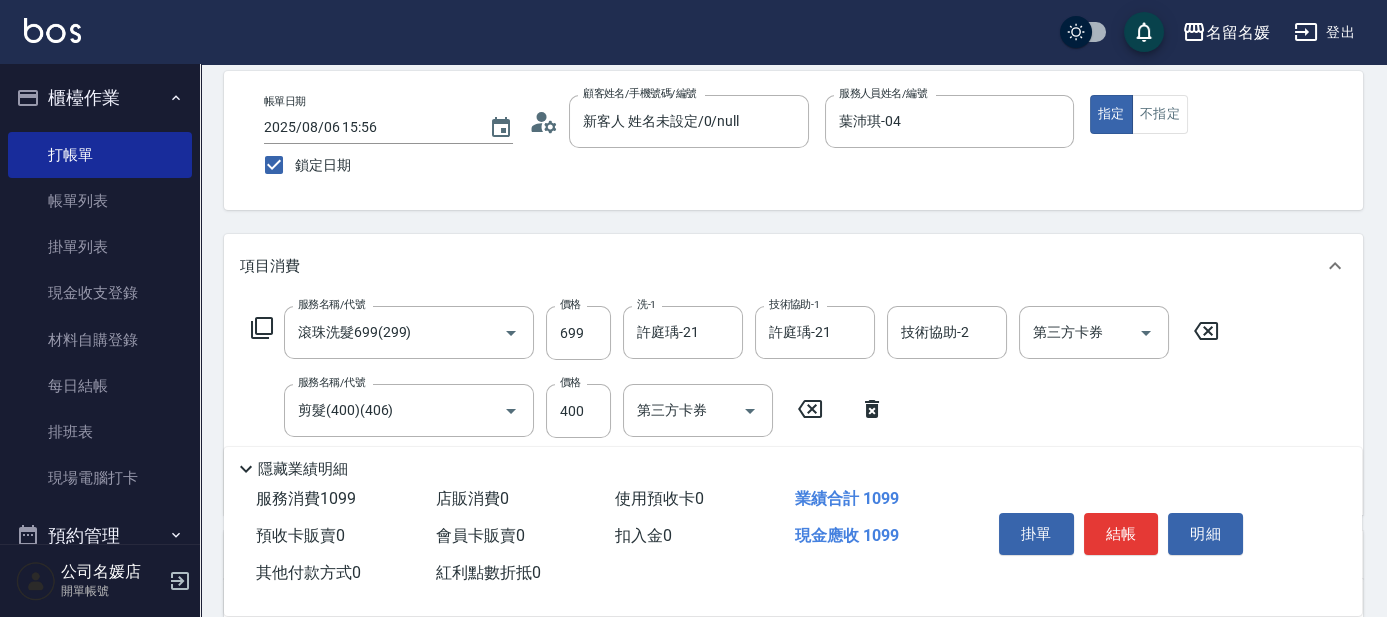 scroll, scrollTop: 0, scrollLeft: 0, axis: both 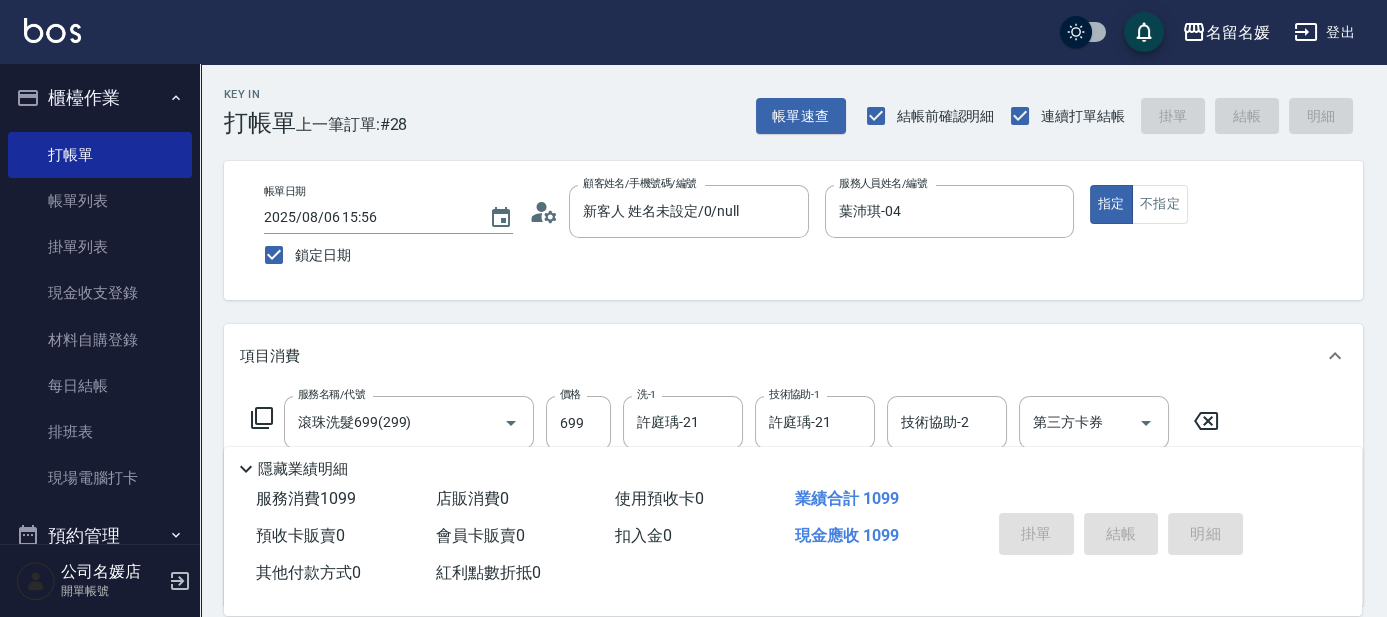 type 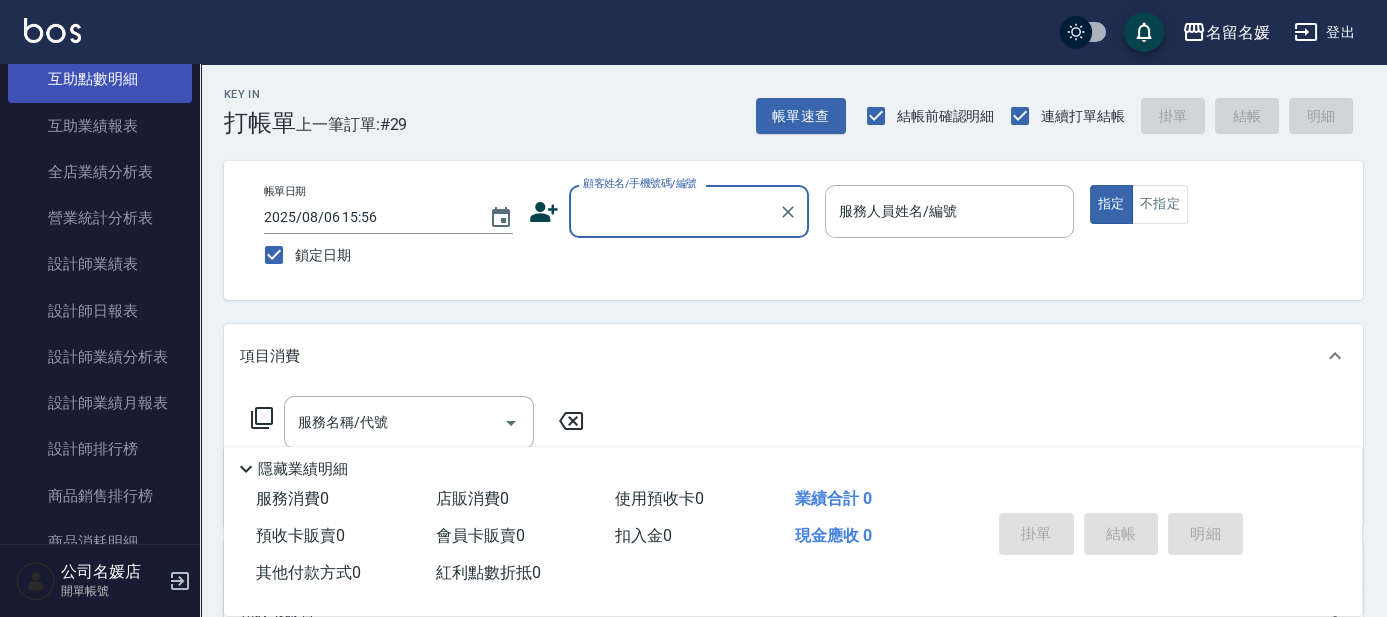 scroll, scrollTop: 909, scrollLeft: 0, axis: vertical 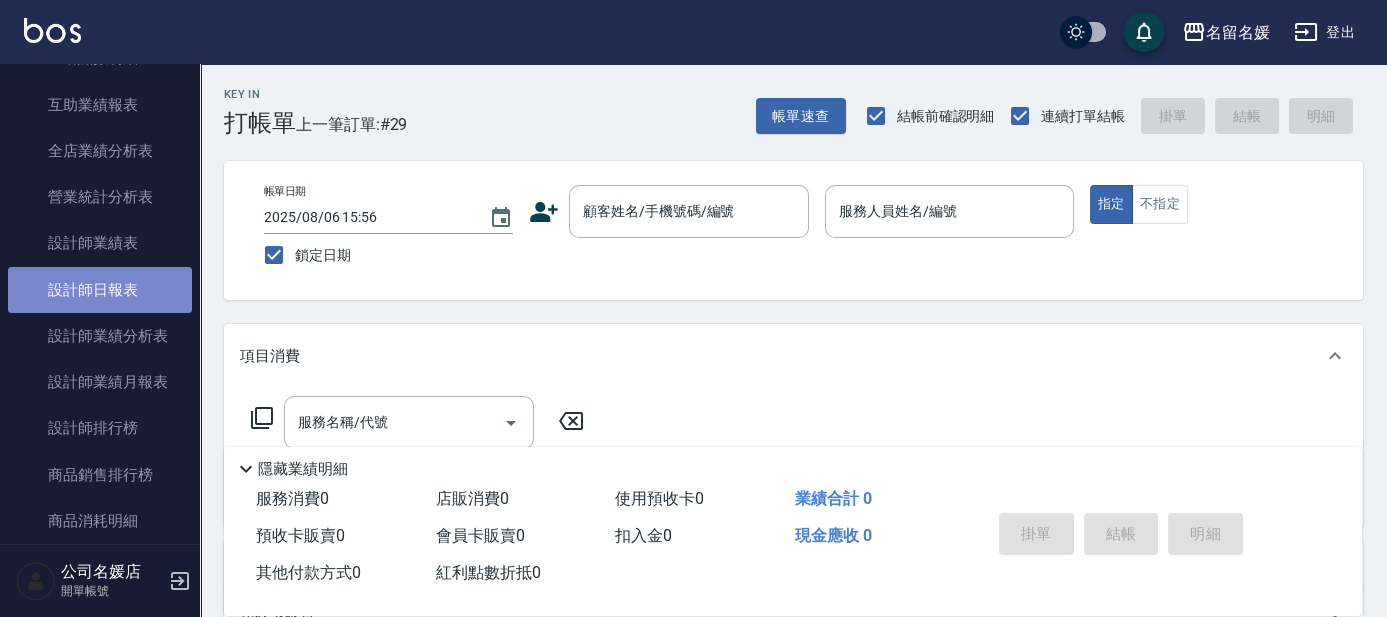 click on "設計師日報表" at bounding box center [100, 290] 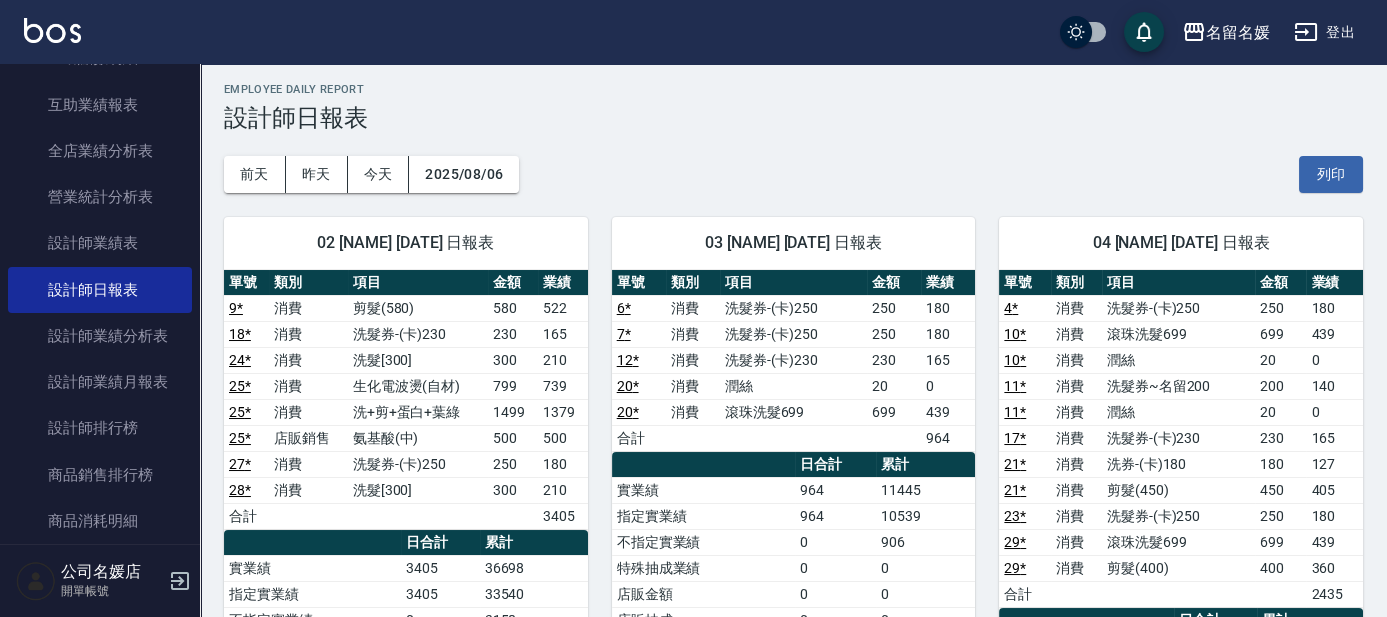 scroll, scrollTop: 0, scrollLeft: 0, axis: both 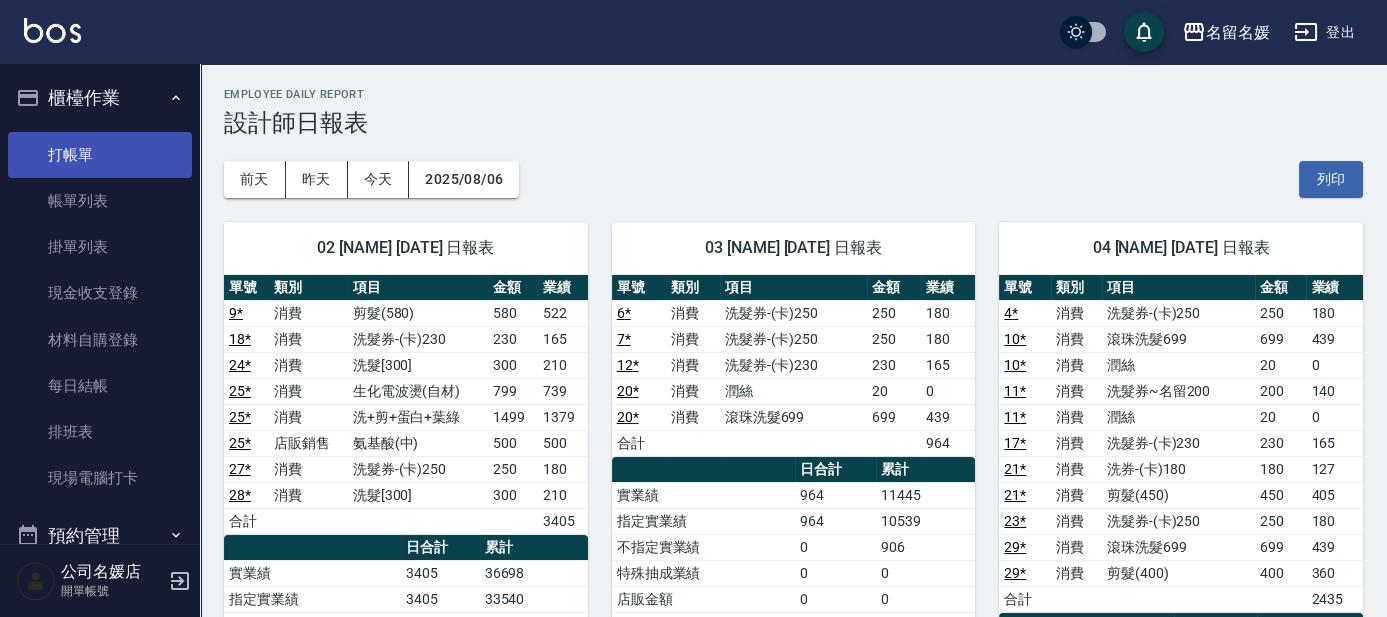 click on "打帳單" at bounding box center (100, 155) 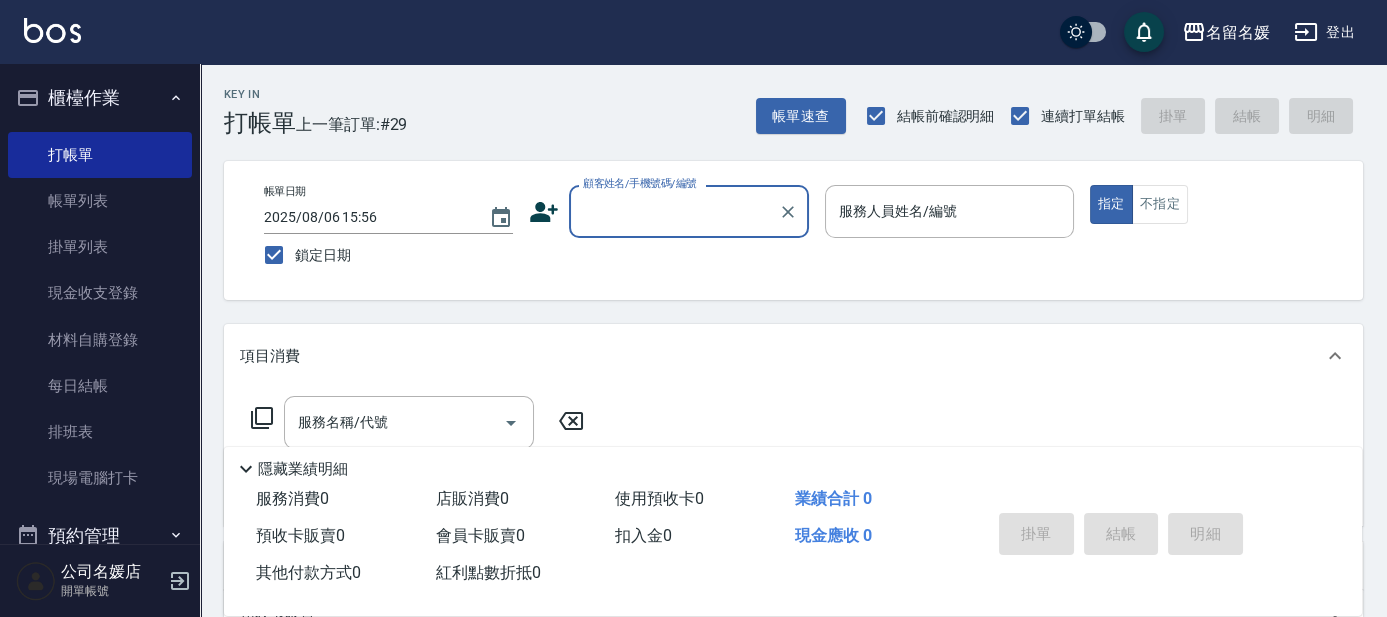 click on "顧客姓名/手機號碼/編號" 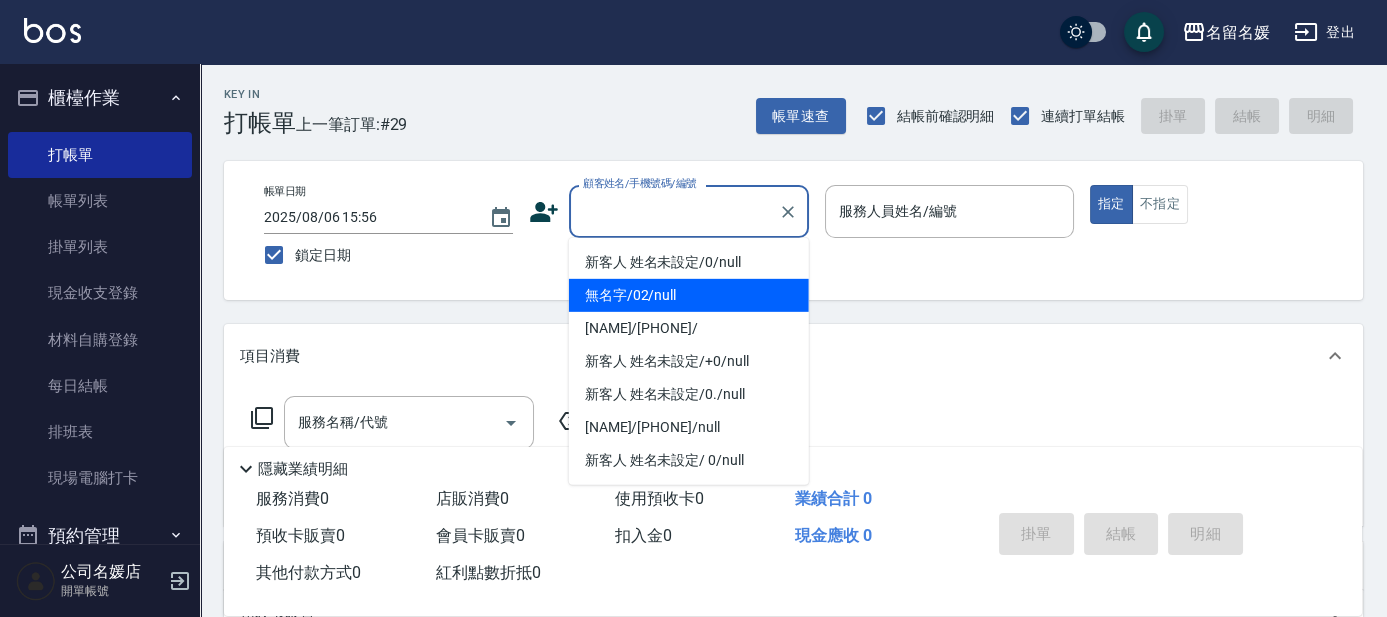 click on "無名字/02/null" at bounding box center (689, 295) 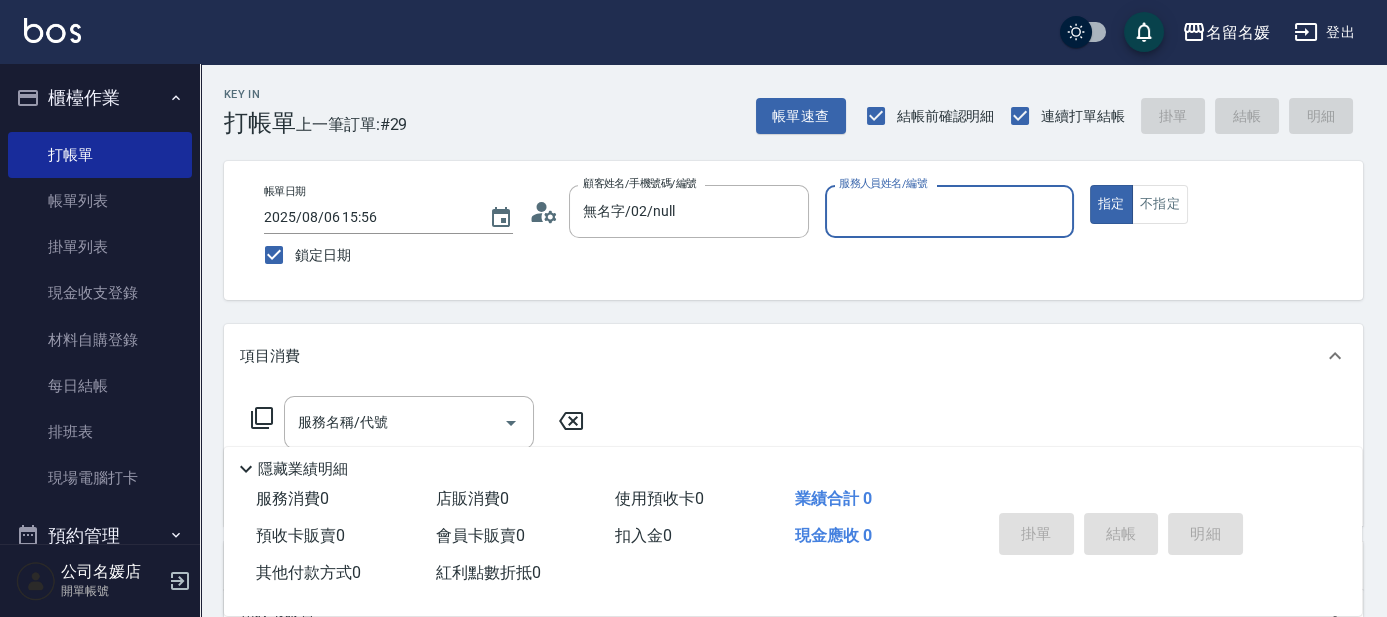 click on "服務人員姓名/編號" at bounding box center [949, 211] 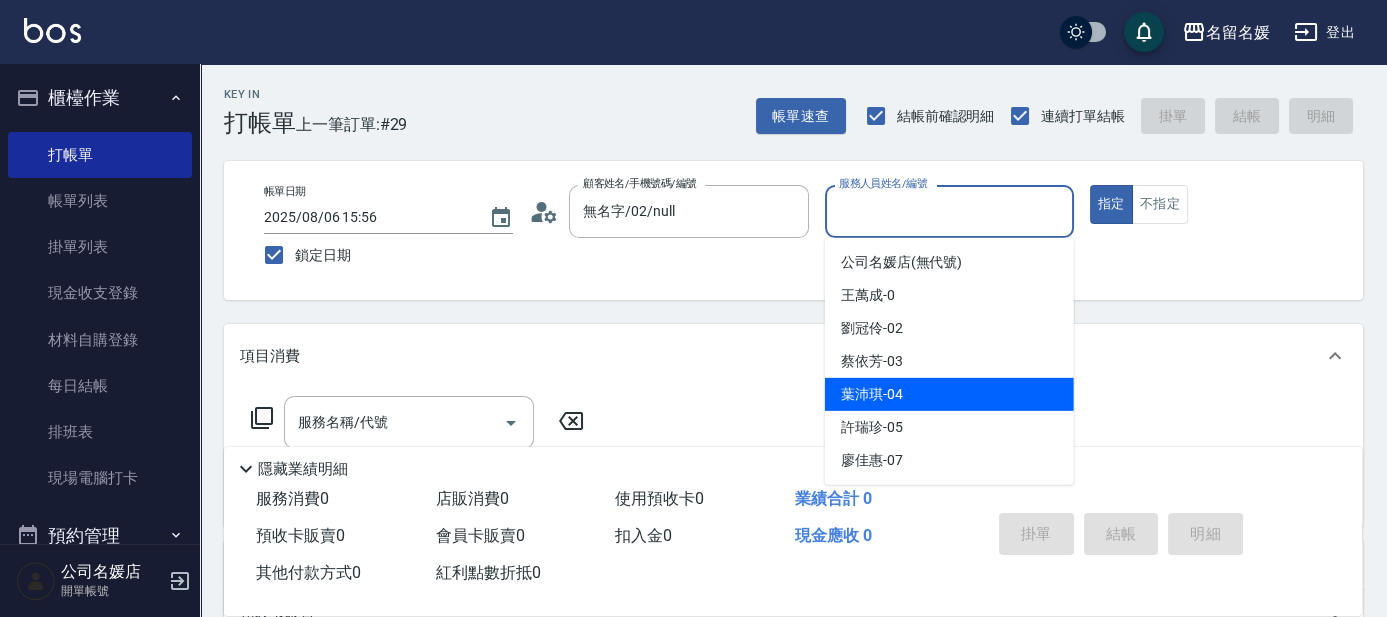 click on "葉沛琪 -04" at bounding box center (872, 394) 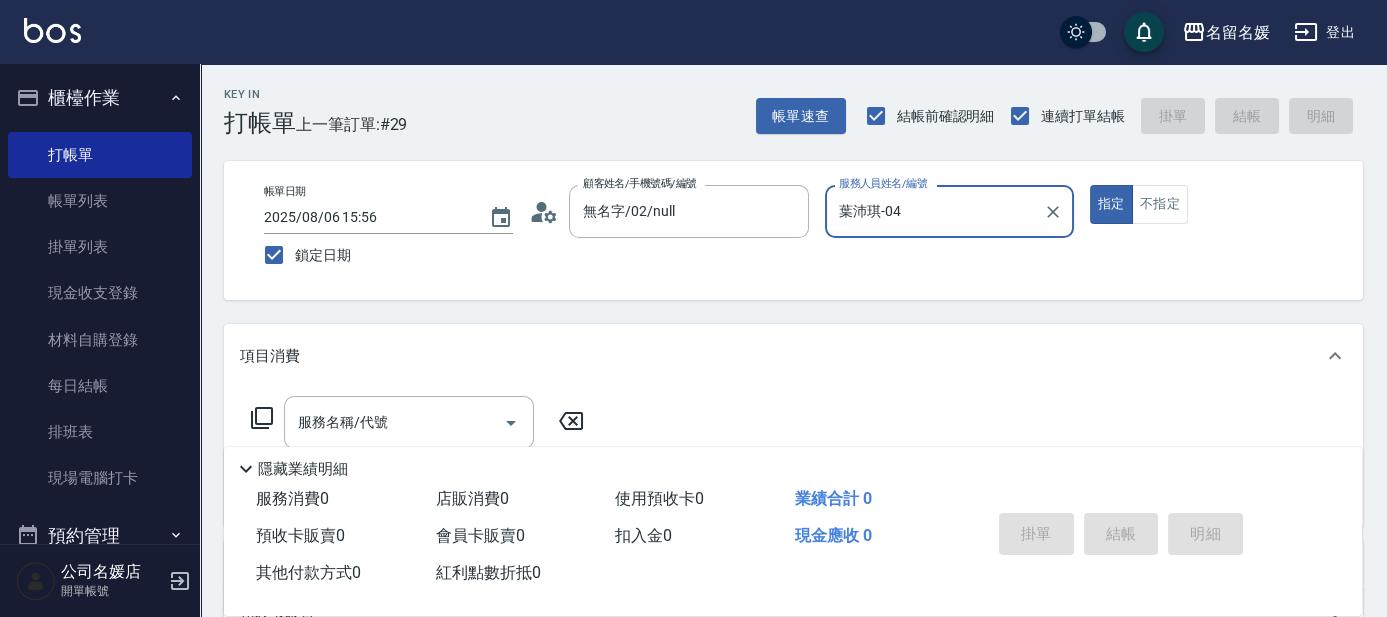 scroll, scrollTop: 90, scrollLeft: 0, axis: vertical 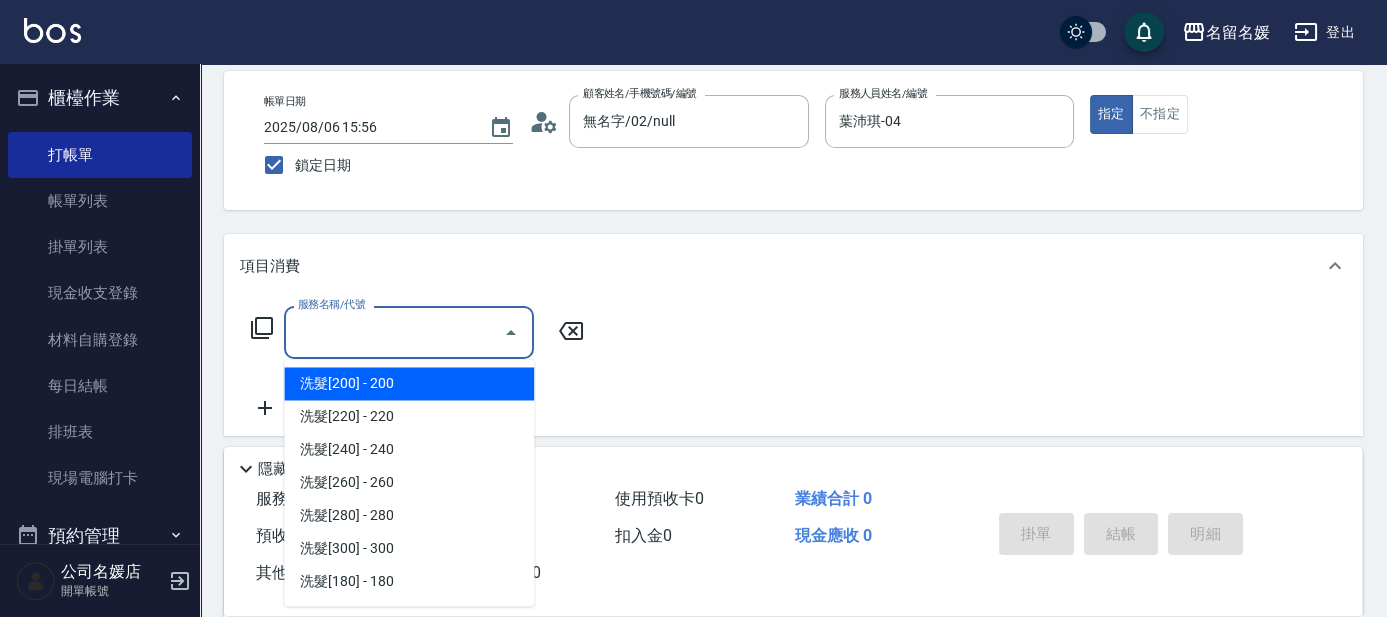 drag, startPoint x: 370, startPoint y: 325, endPoint x: 395, endPoint y: 318, distance: 25.96151 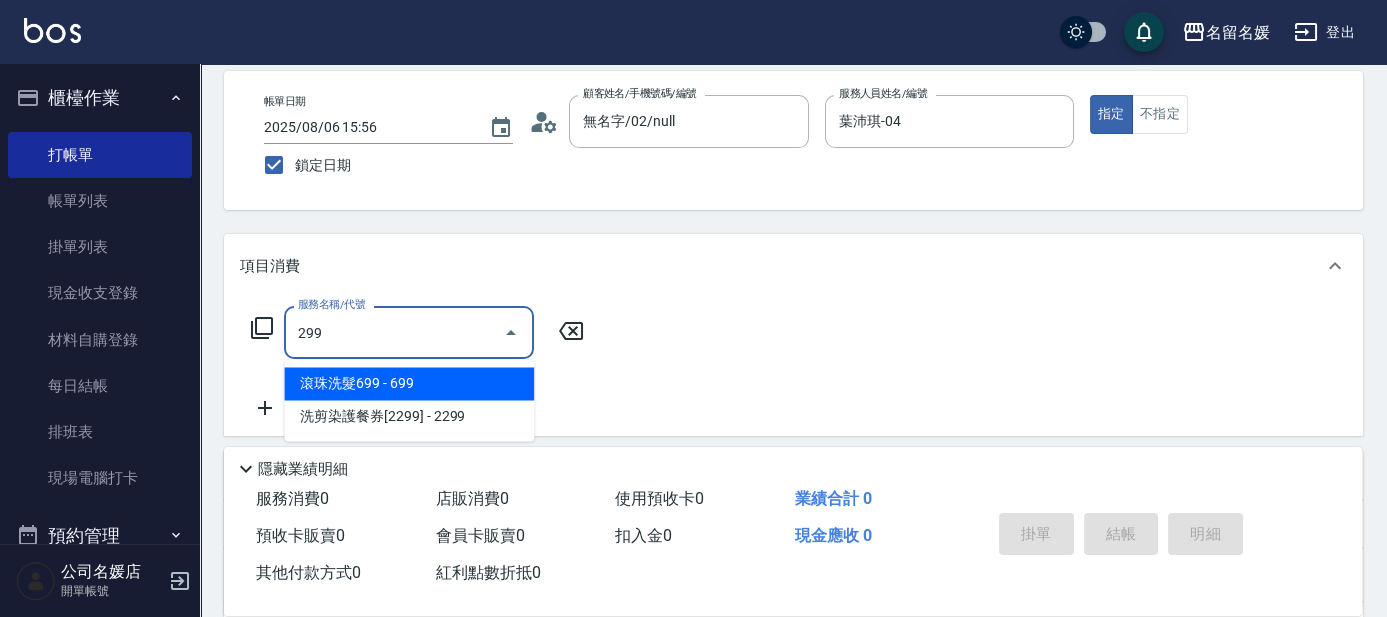 click on "滾珠洗髮699 - 699" at bounding box center (409, 383) 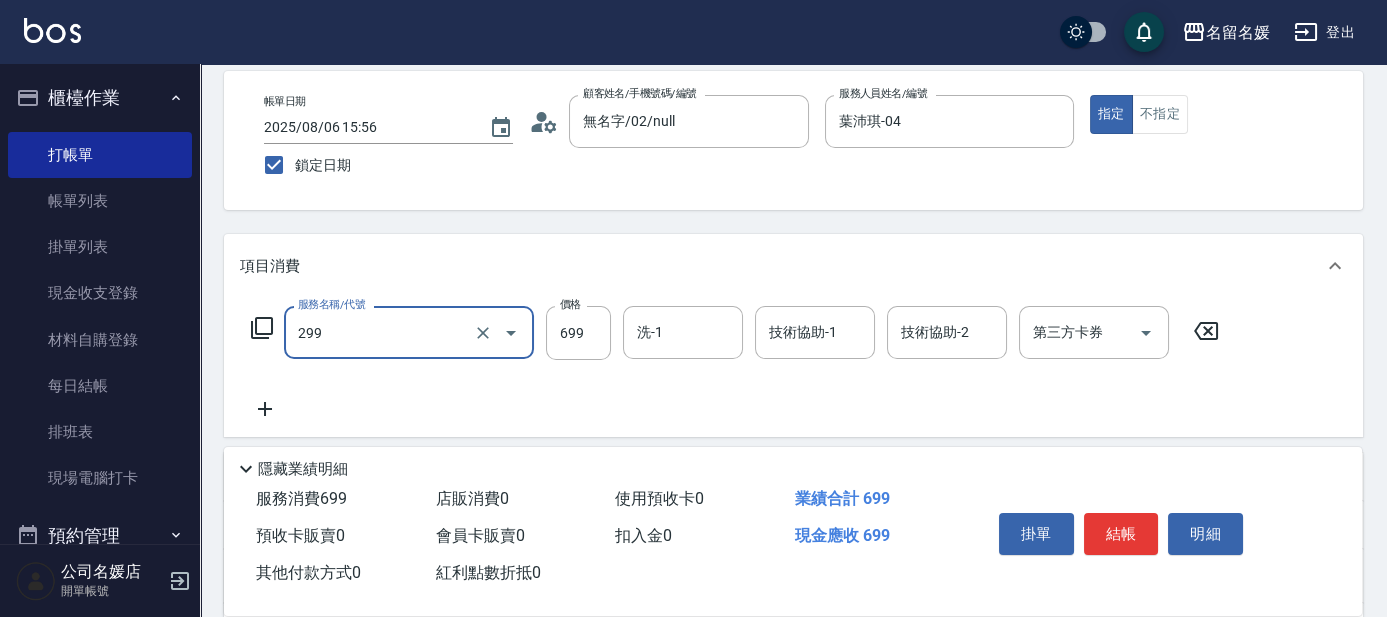 click on "299" at bounding box center [381, 332] 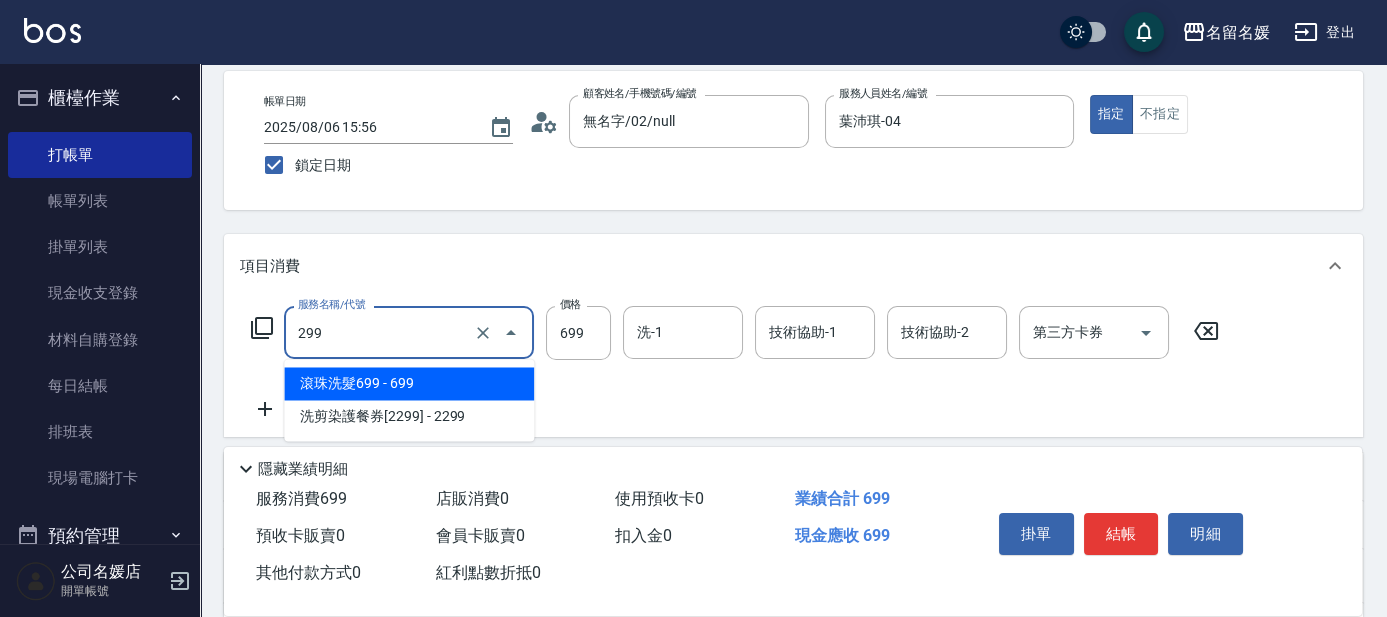 drag, startPoint x: 445, startPoint y: 375, endPoint x: 533, endPoint y: 364, distance: 88.68484 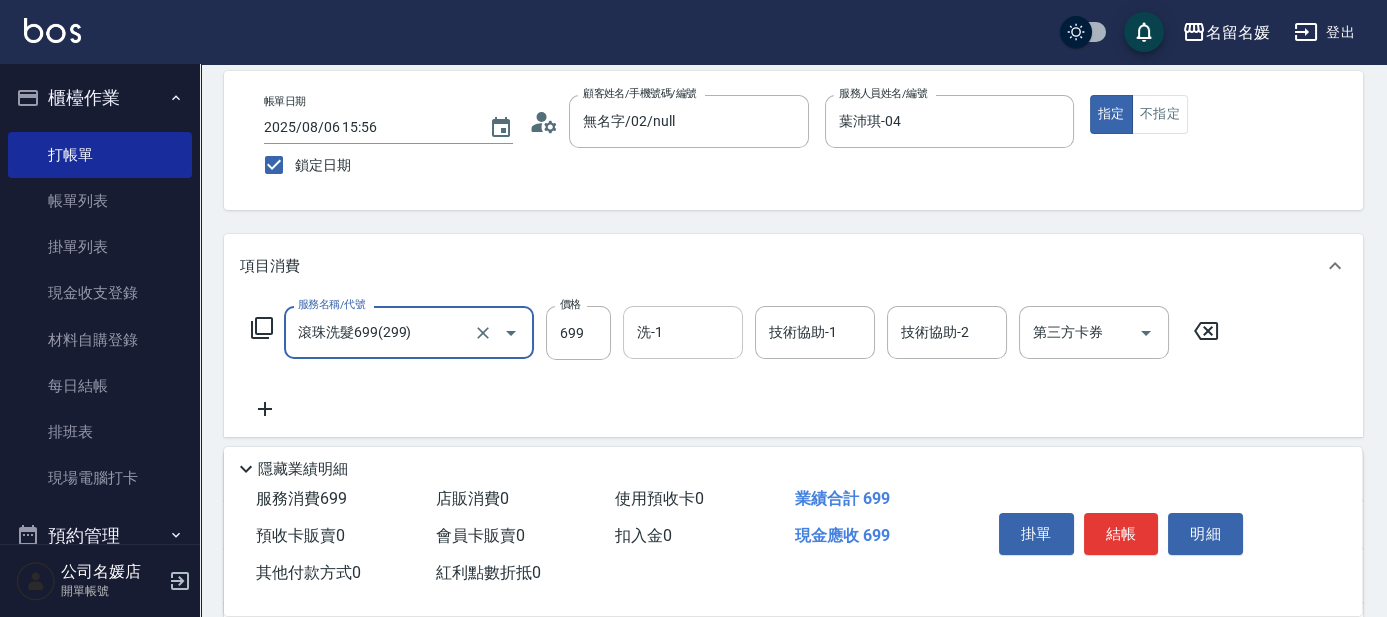 type on "滾珠洗髮699(299)" 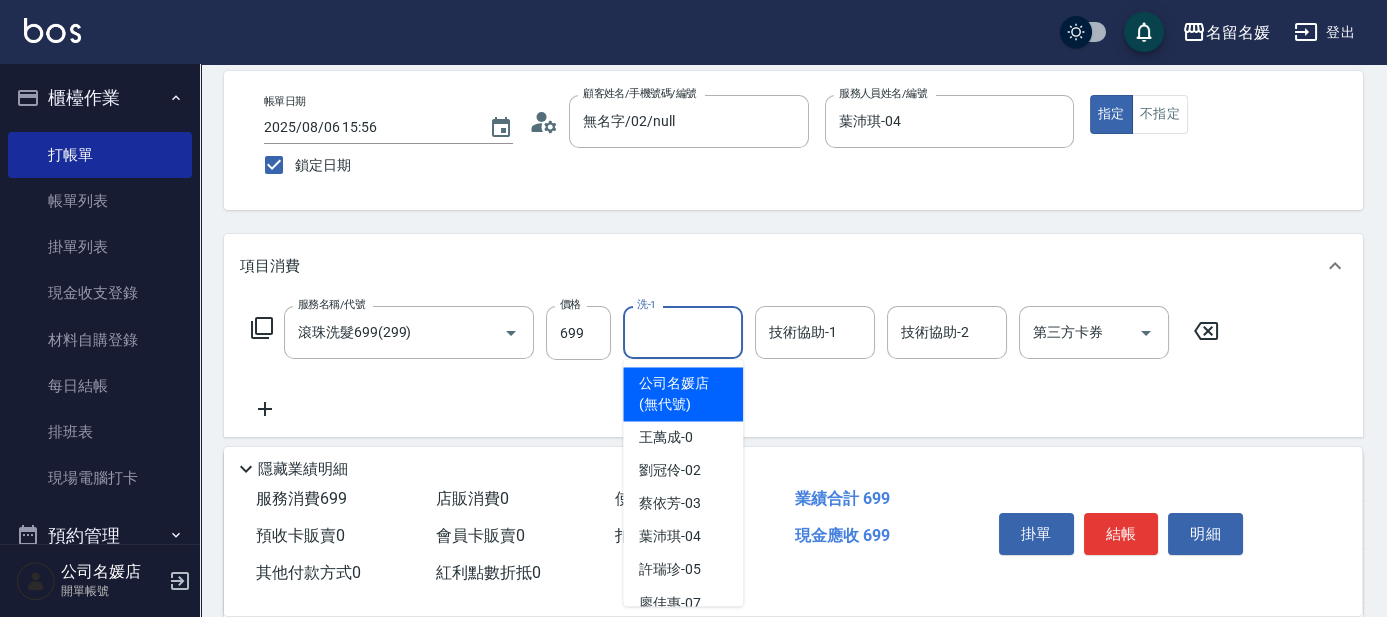 click on "洗-1" at bounding box center [683, 332] 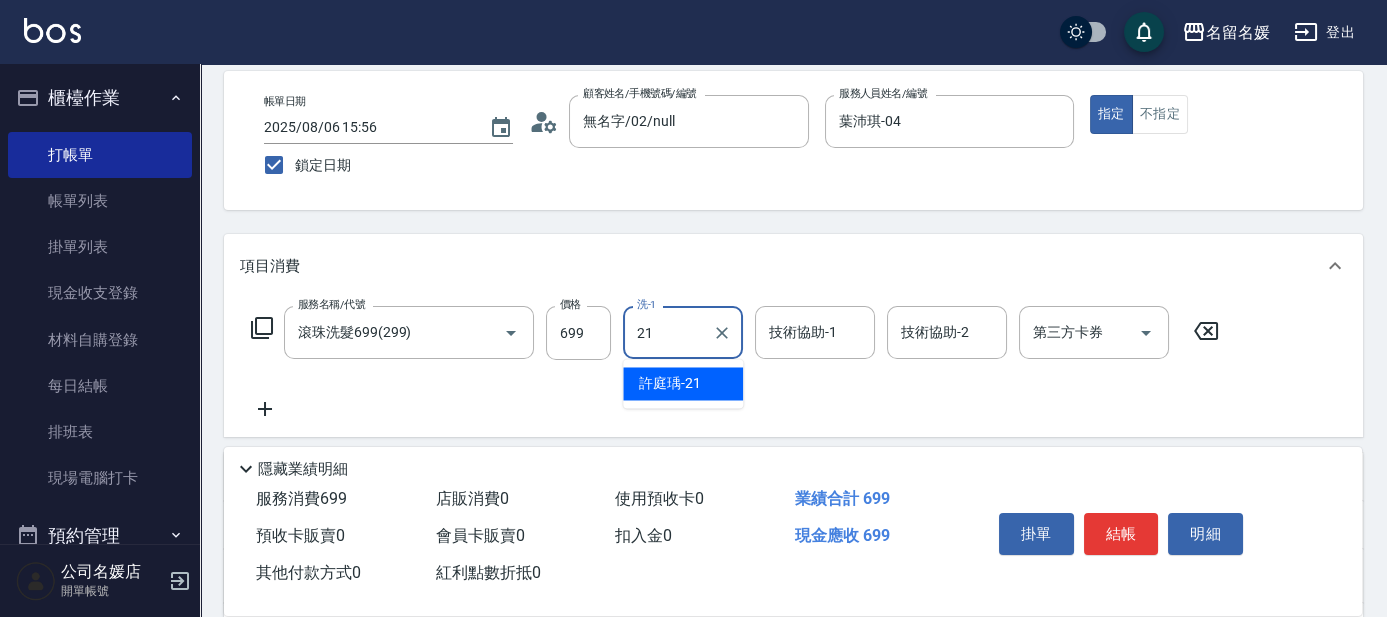 click on "許庭瑀 -21" at bounding box center (670, 383) 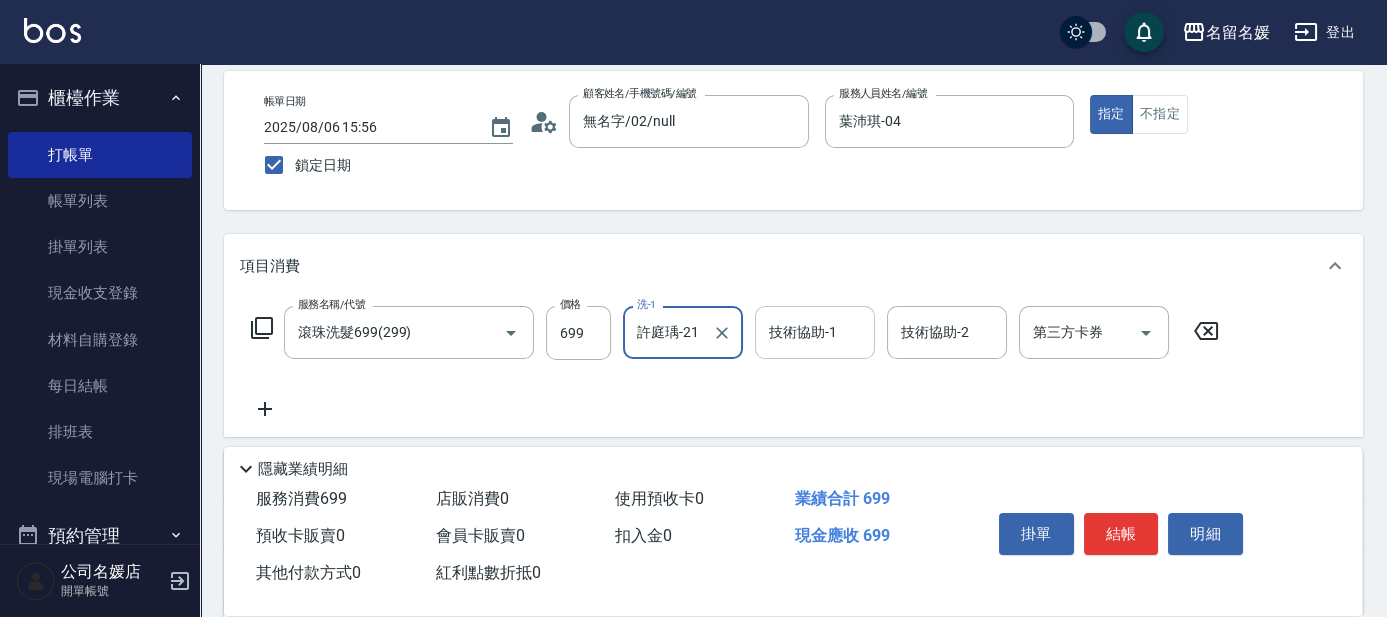 type on "許庭瑀-21" 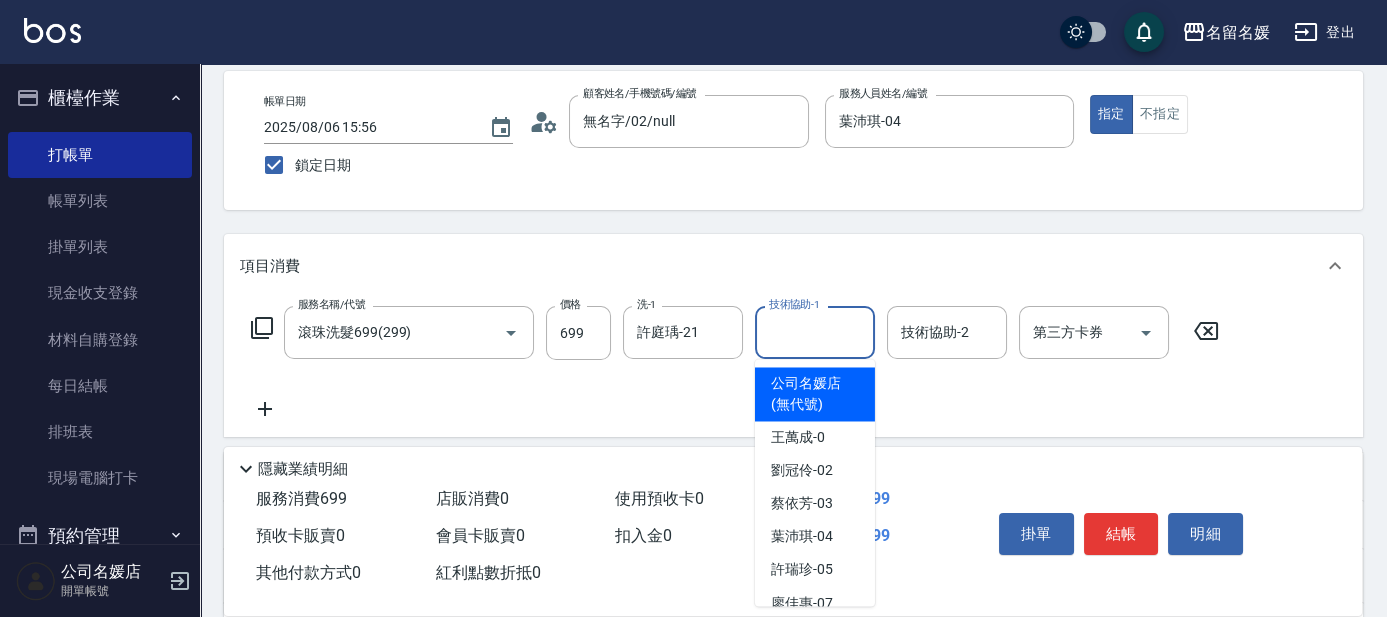 click on "技術協助-1 技術協助-1" at bounding box center [815, 332] 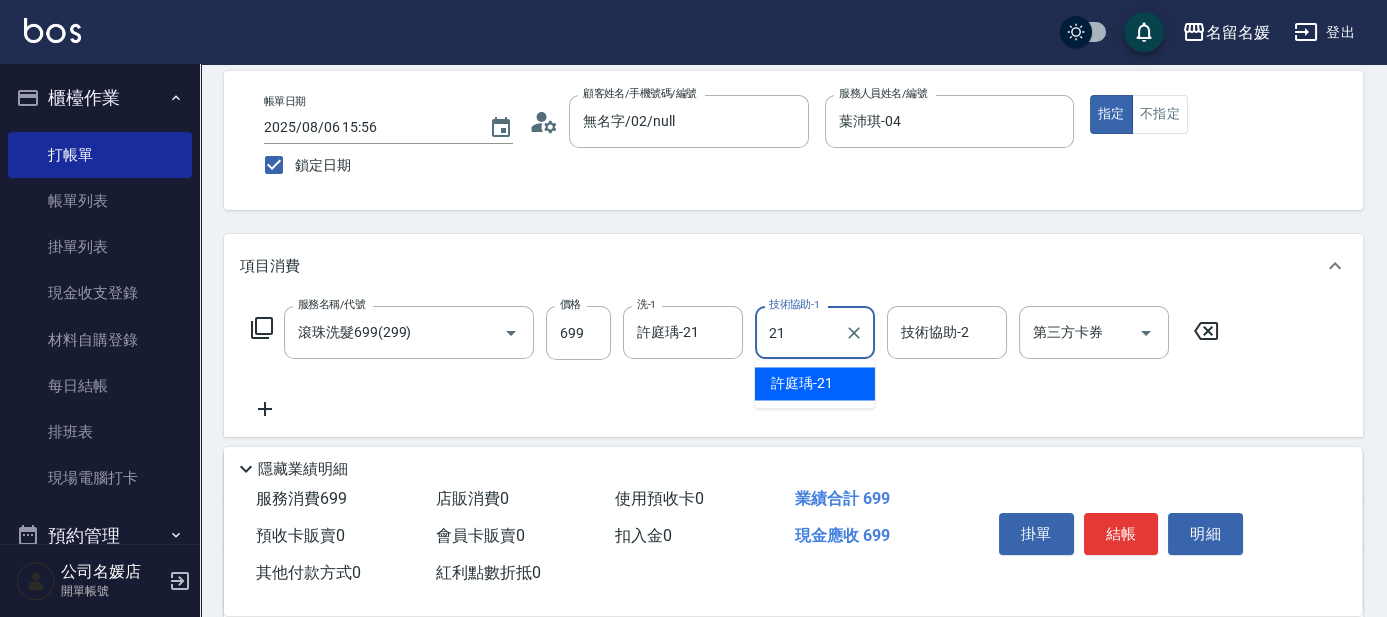 click on "許庭瑀 -21" at bounding box center (802, 383) 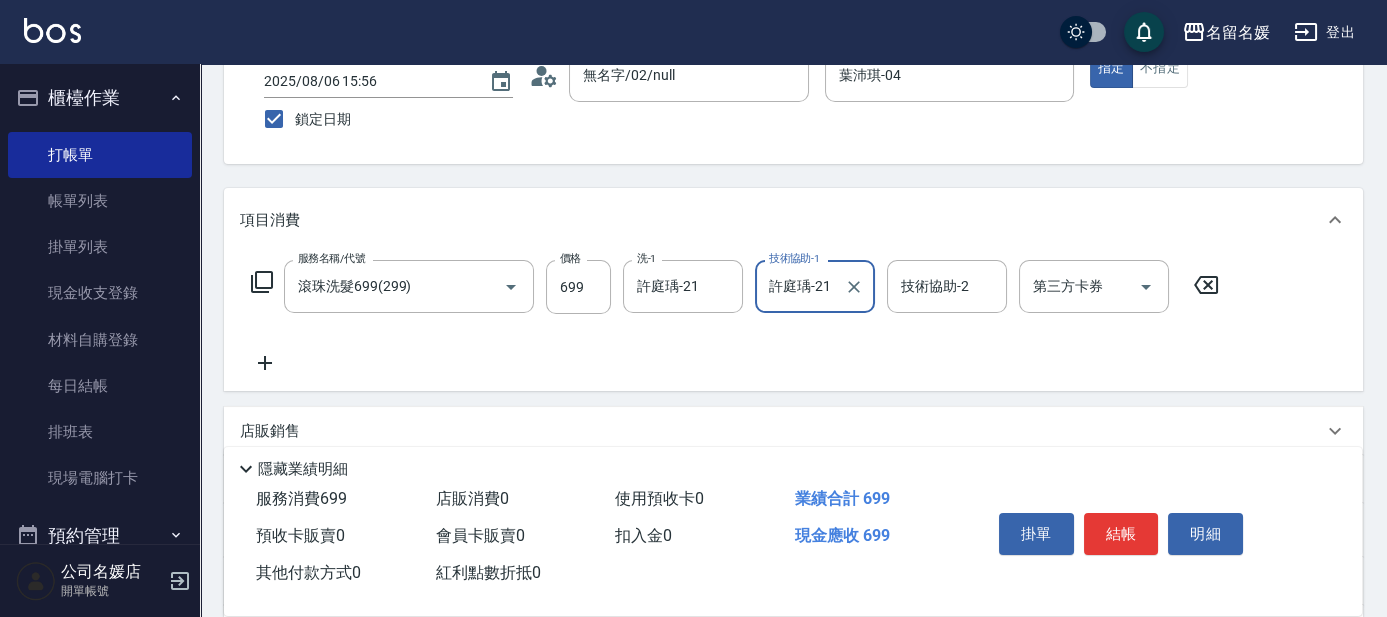 scroll, scrollTop: 181, scrollLeft: 0, axis: vertical 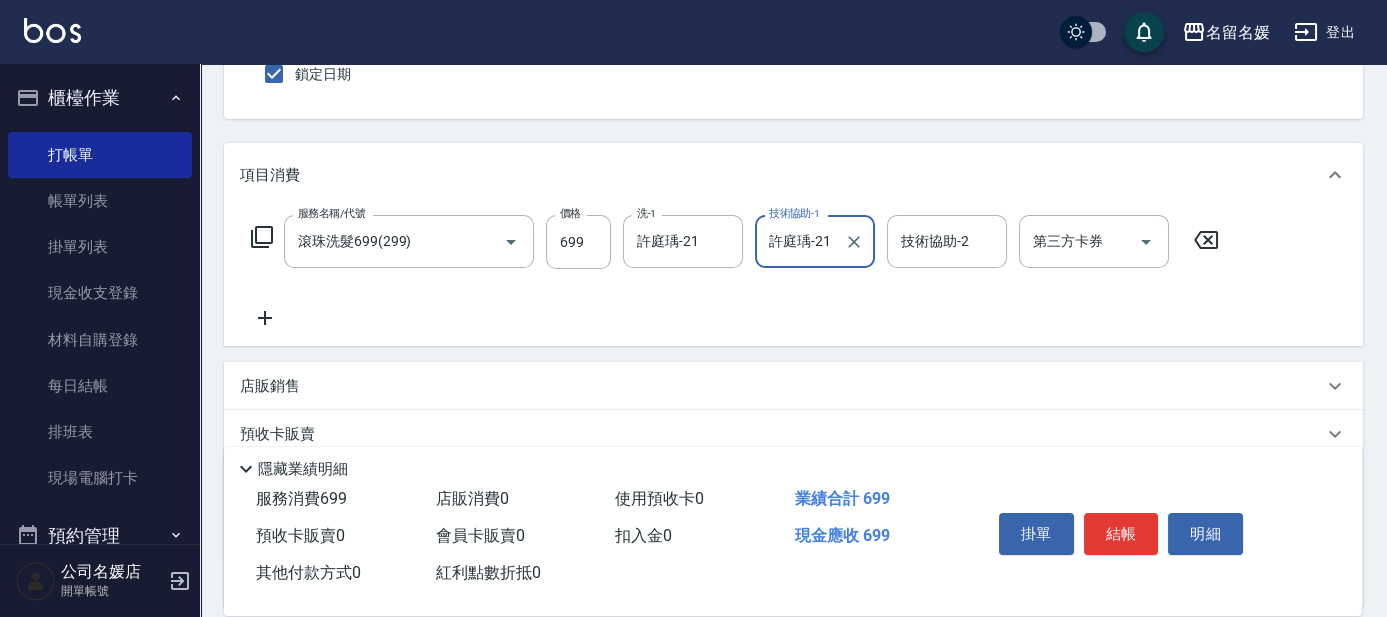 type on "許庭瑀-21" 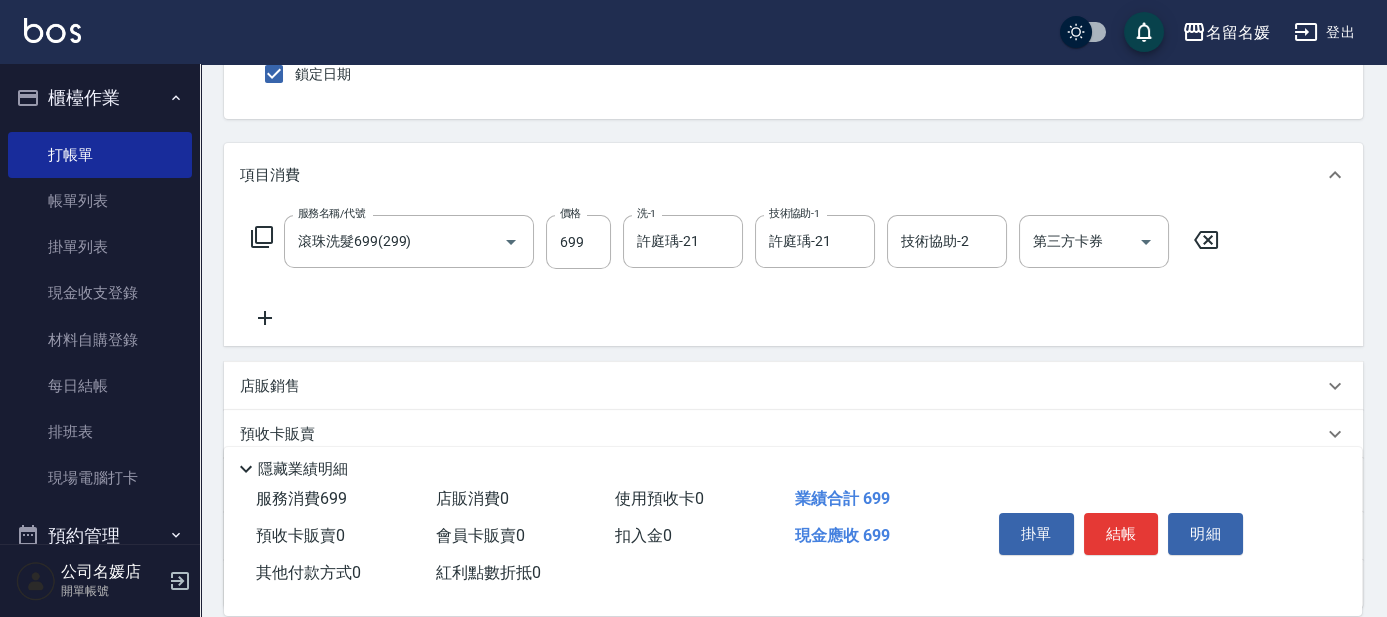 click 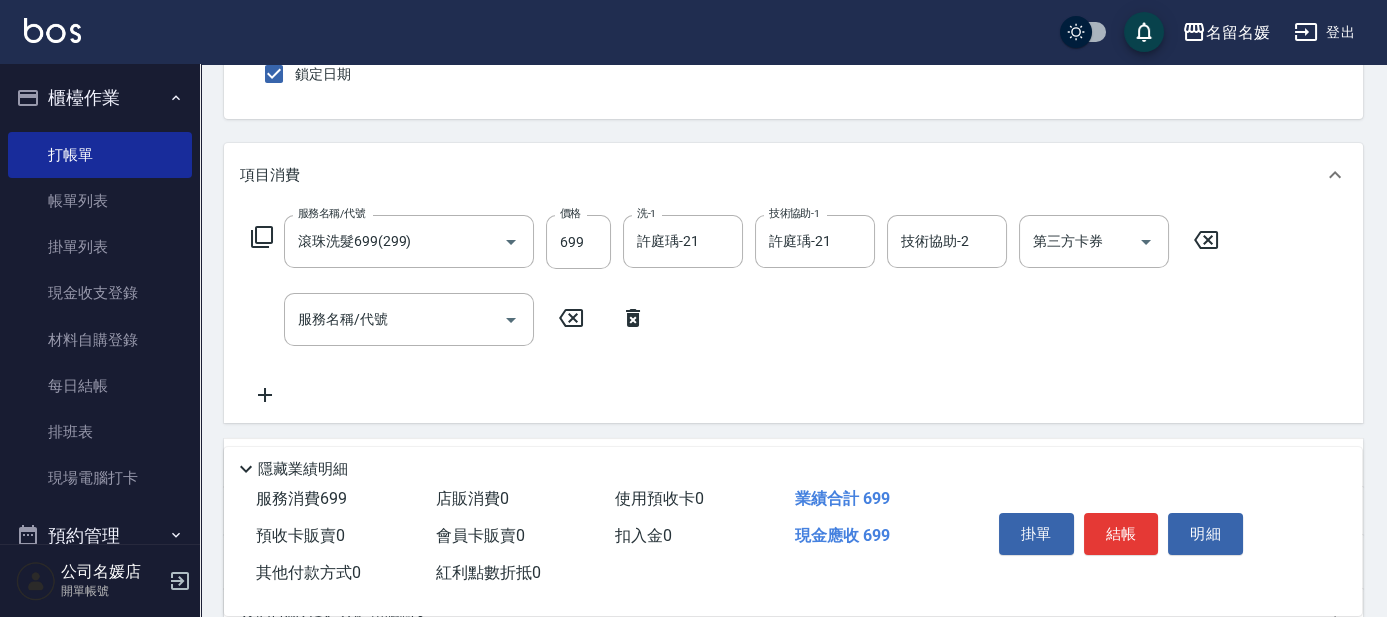 click 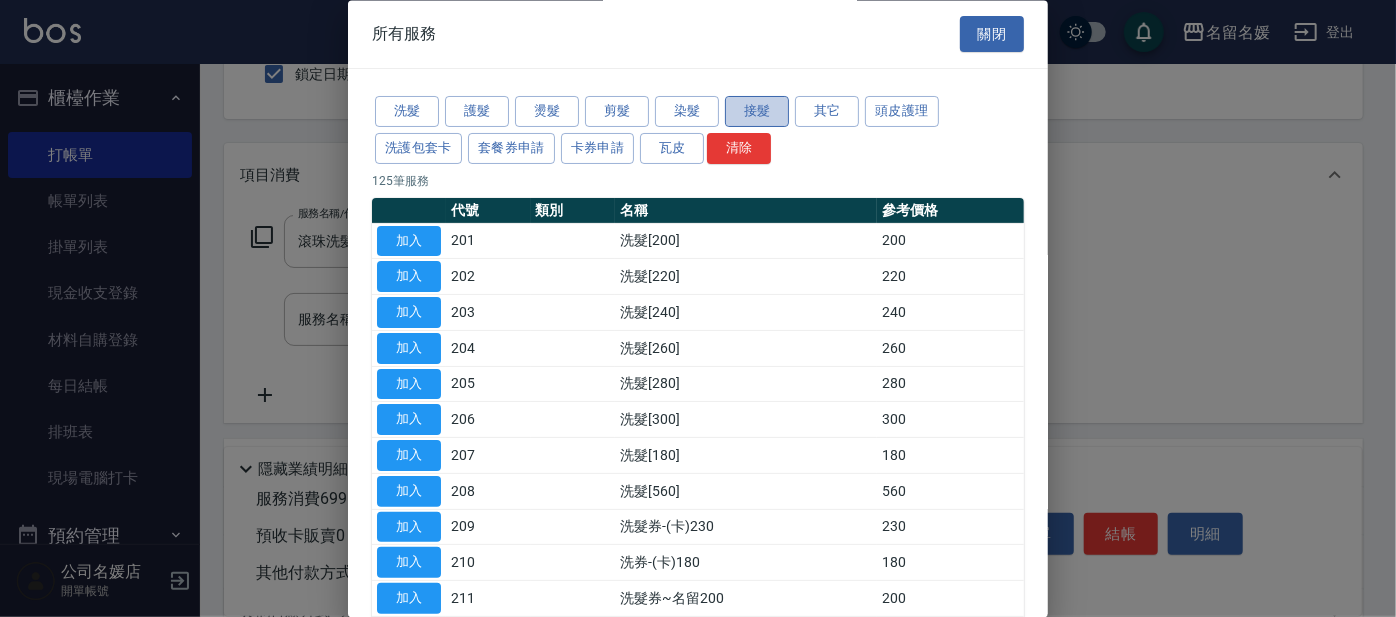 click on "接髮" at bounding box center [757, 112] 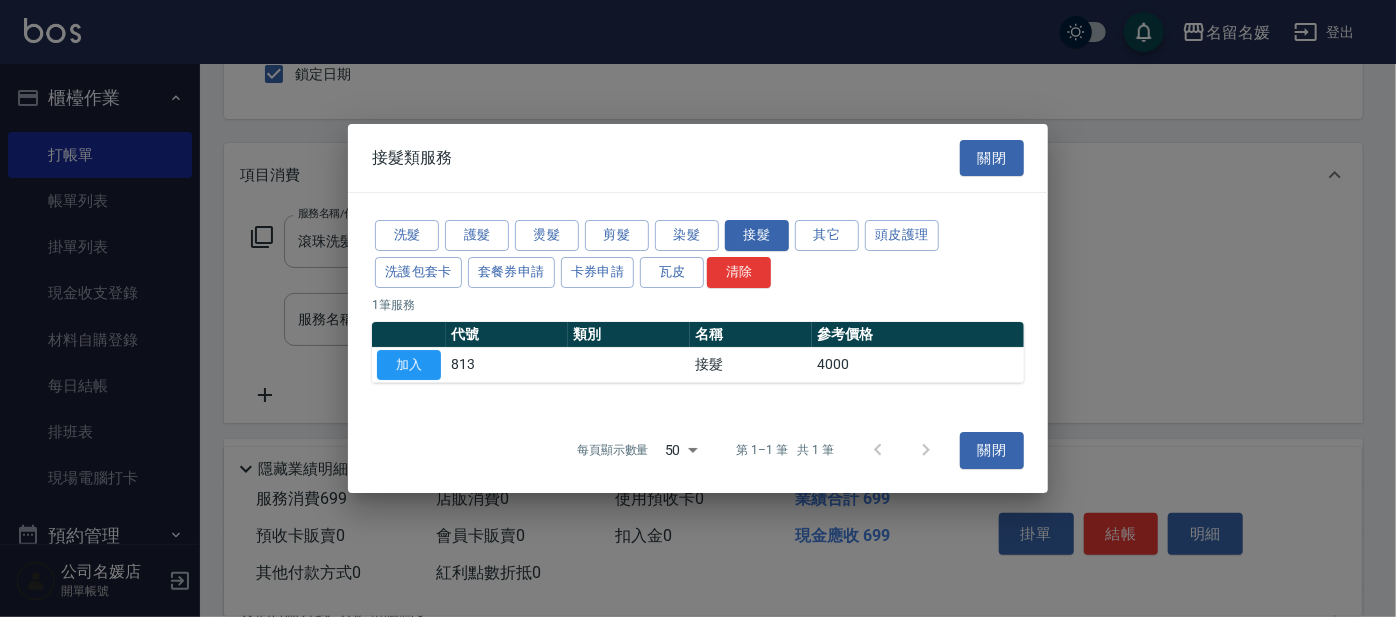 click at bounding box center [698, 308] 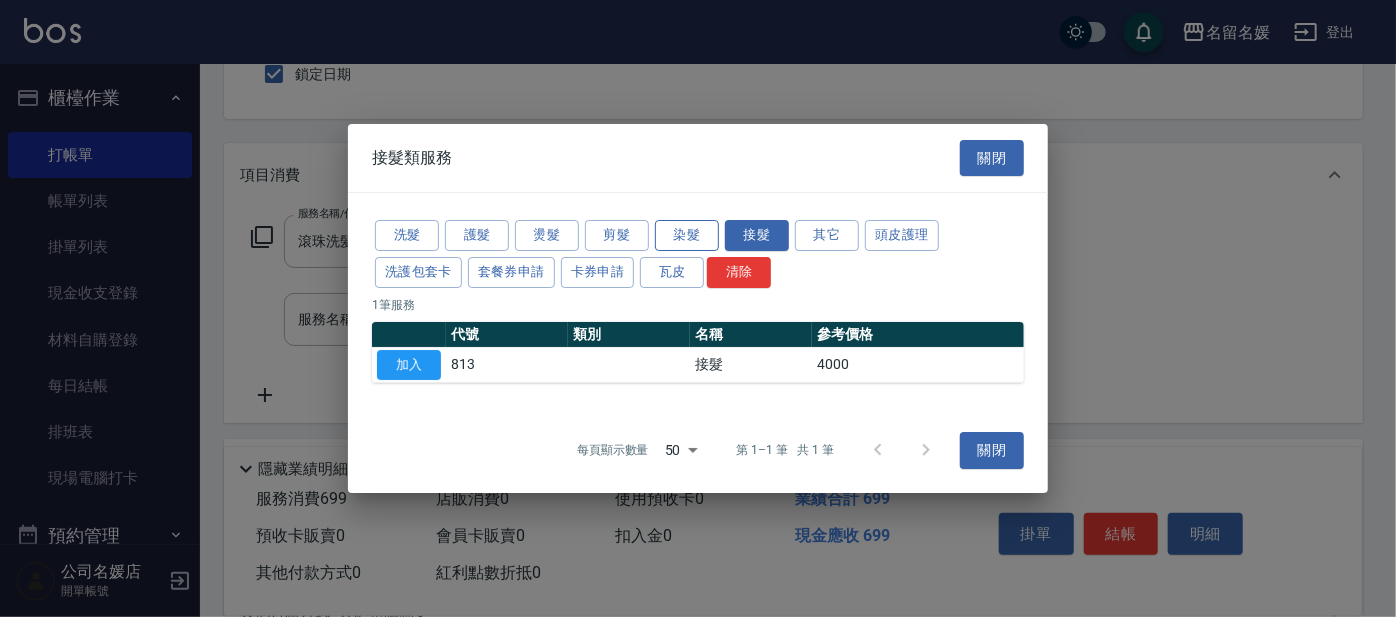 click on "染髮" at bounding box center (687, 235) 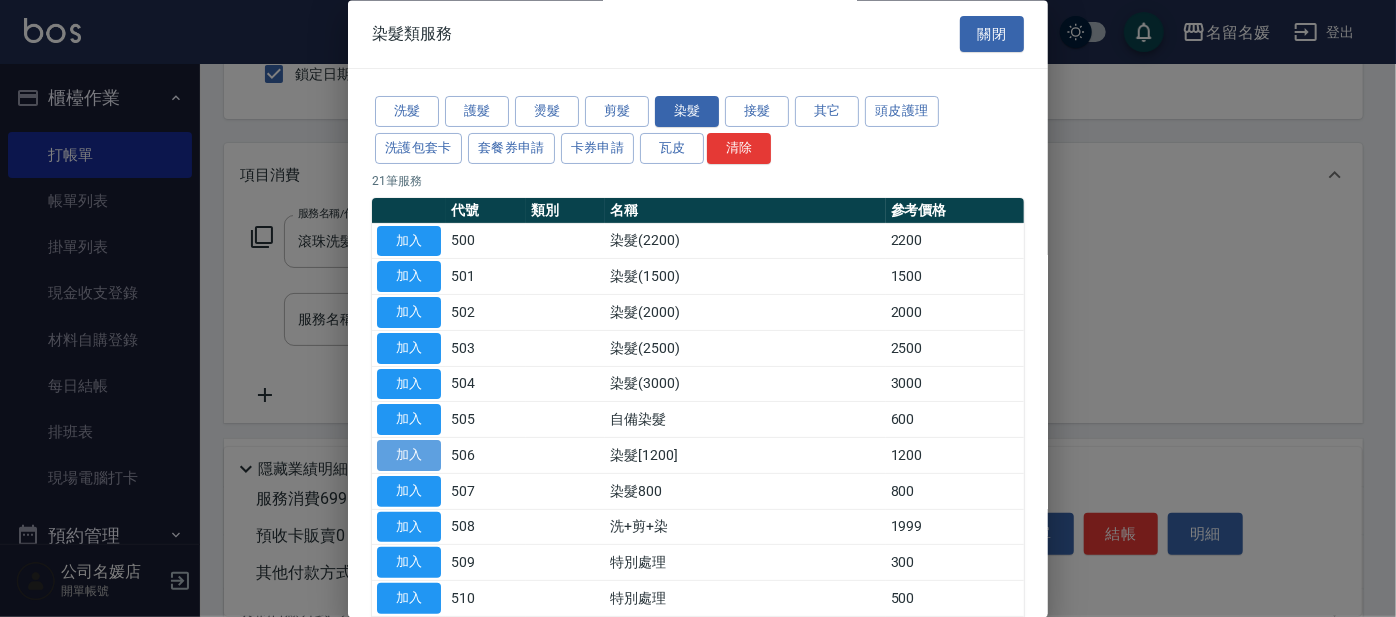 click on "加入" at bounding box center (409, 456) 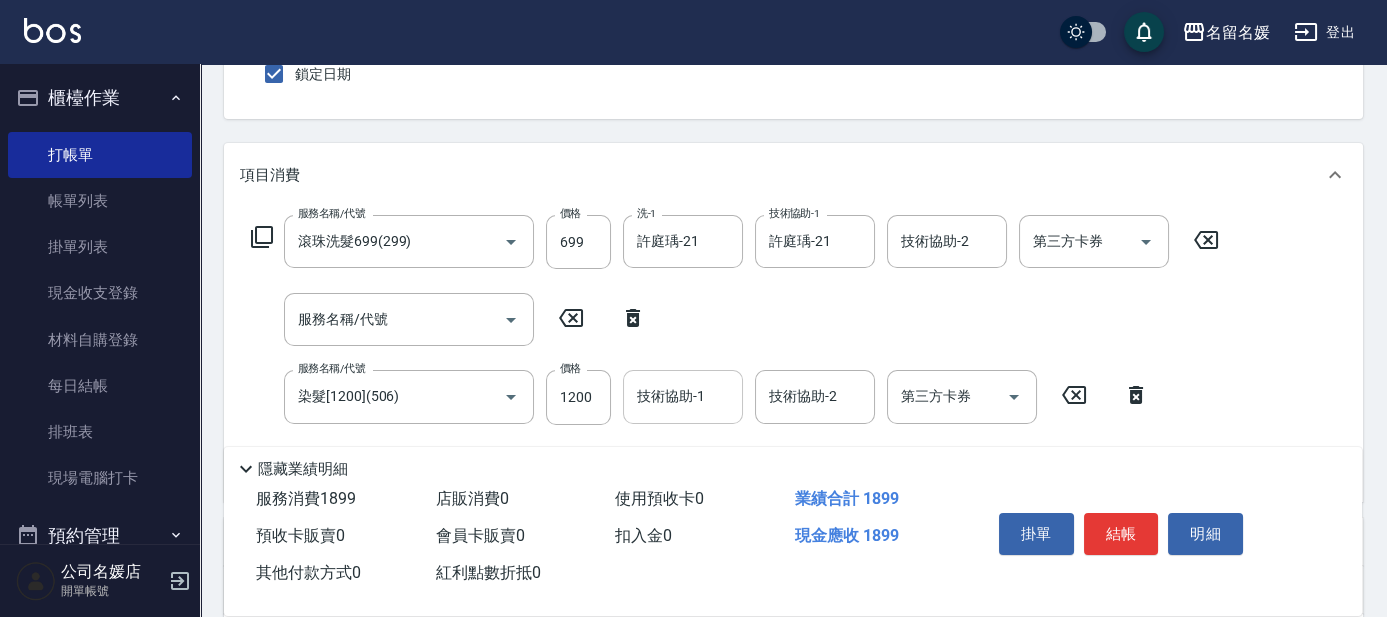 click on "技術協助-1 技術協助-1" at bounding box center [683, 396] 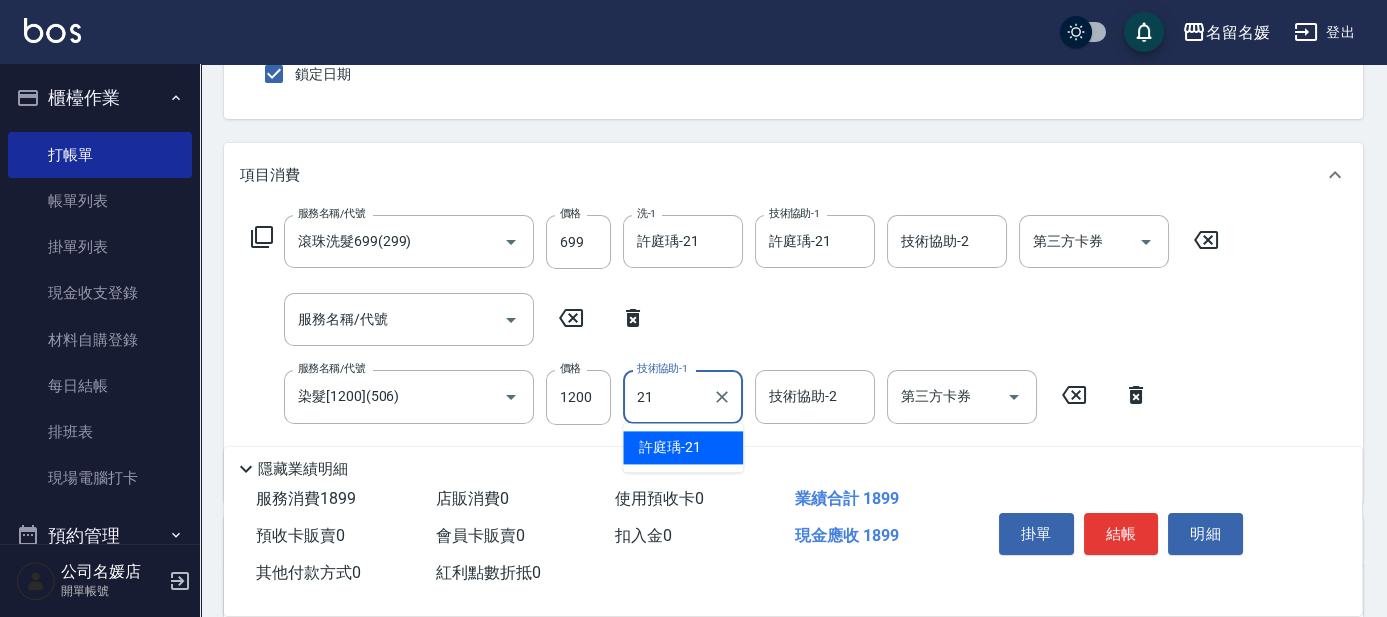 click on "許庭瑀 -21" at bounding box center (670, 447) 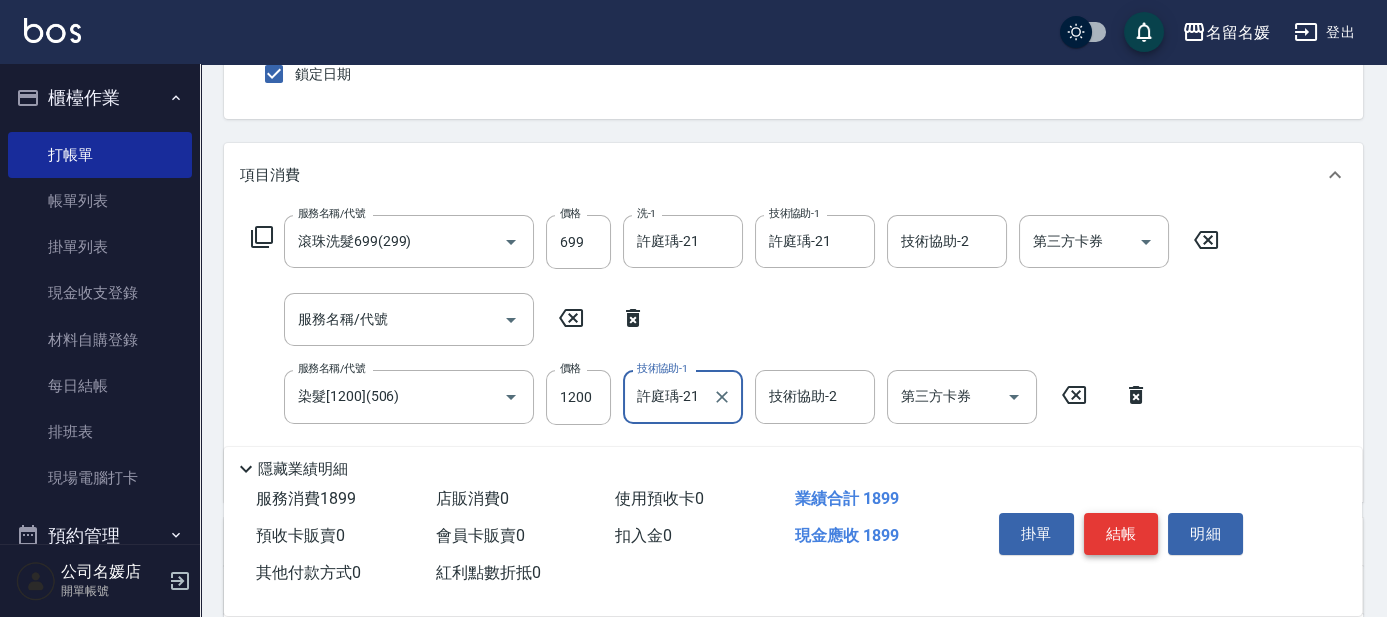 type on "許庭瑀-21" 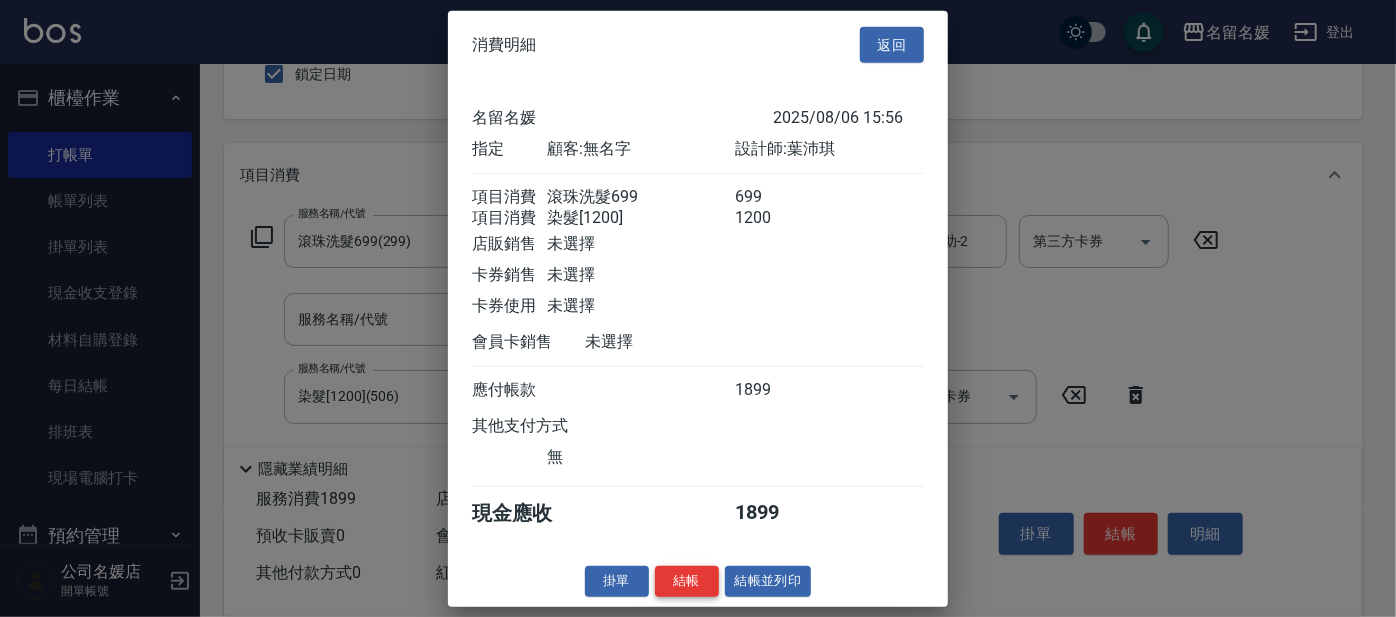 click on "結帳" at bounding box center (687, 581) 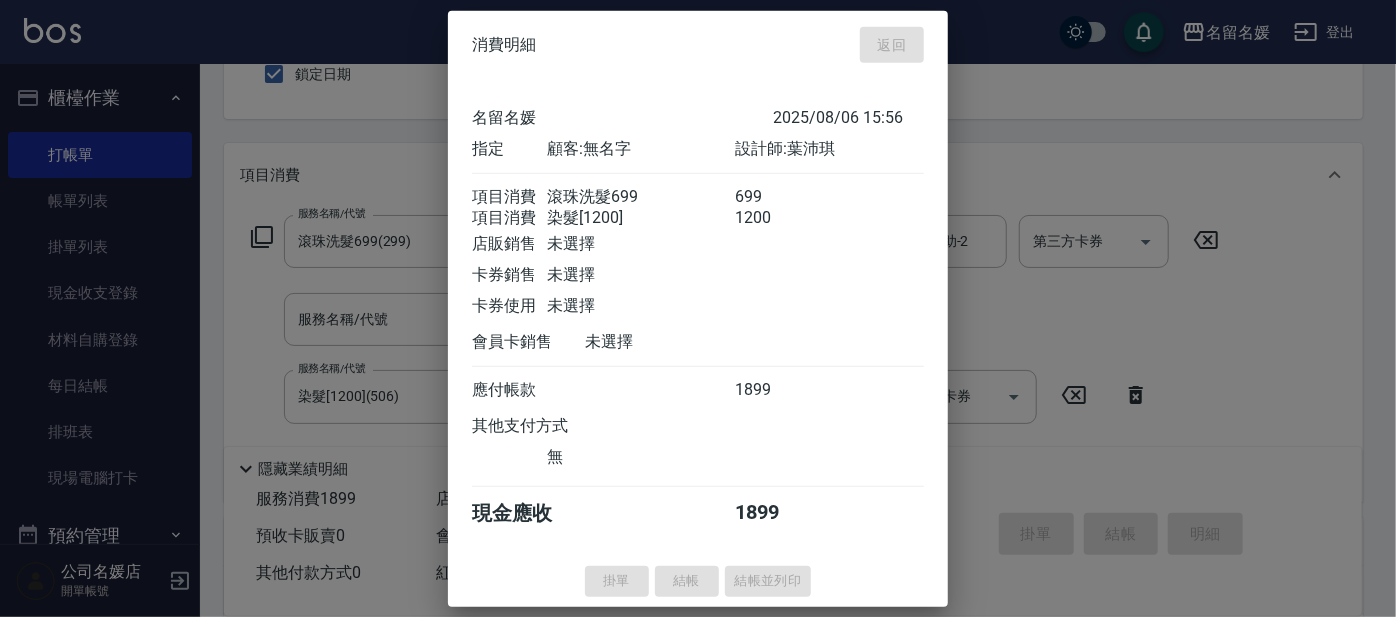 type 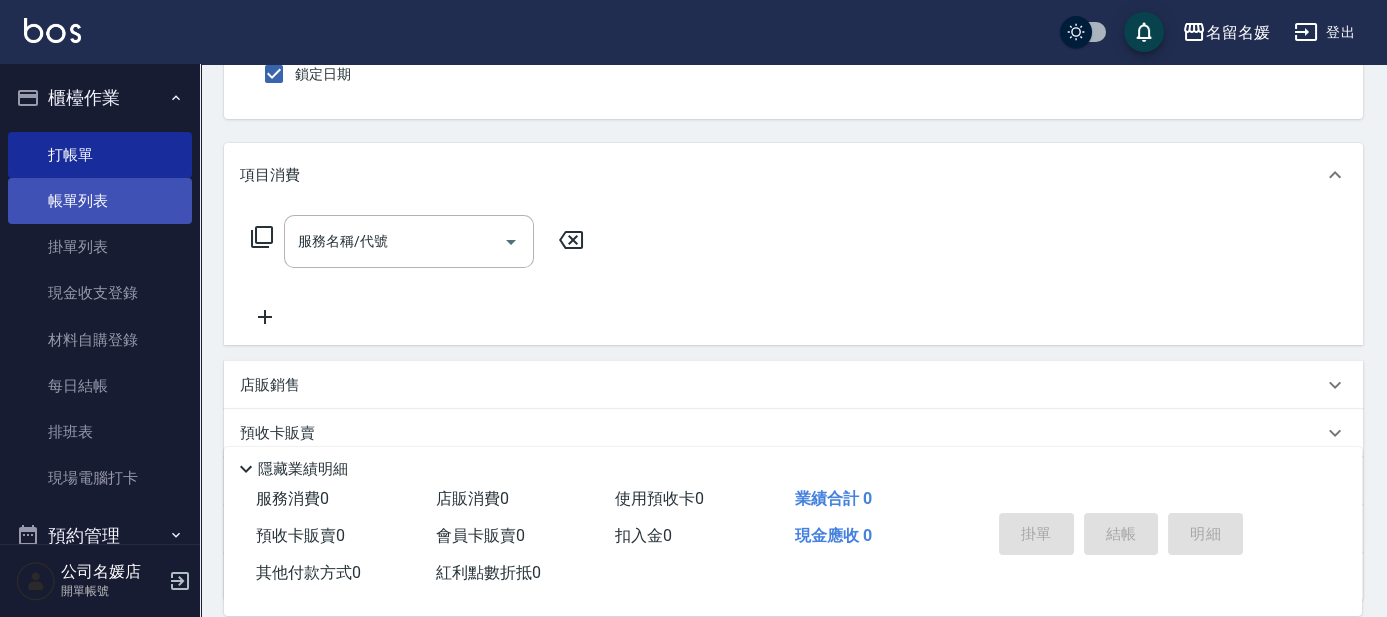 click on "帳單列表" at bounding box center (100, 201) 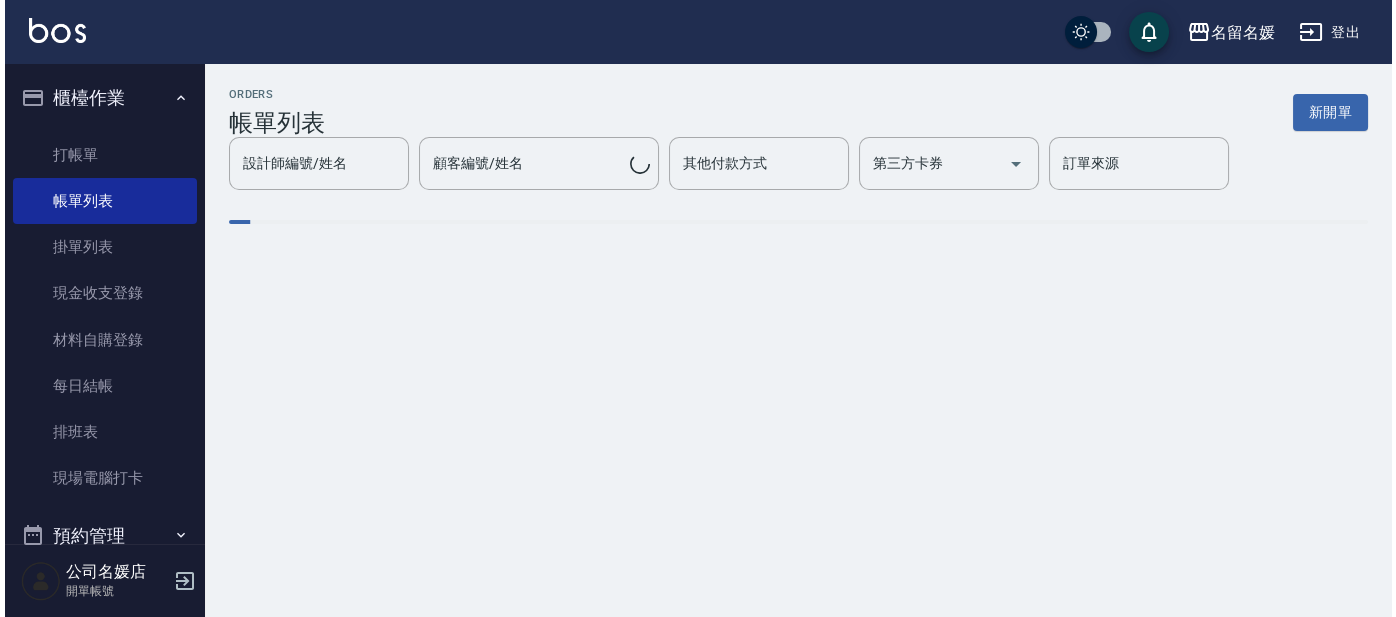 scroll, scrollTop: 0, scrollLeft: 0, axis: both 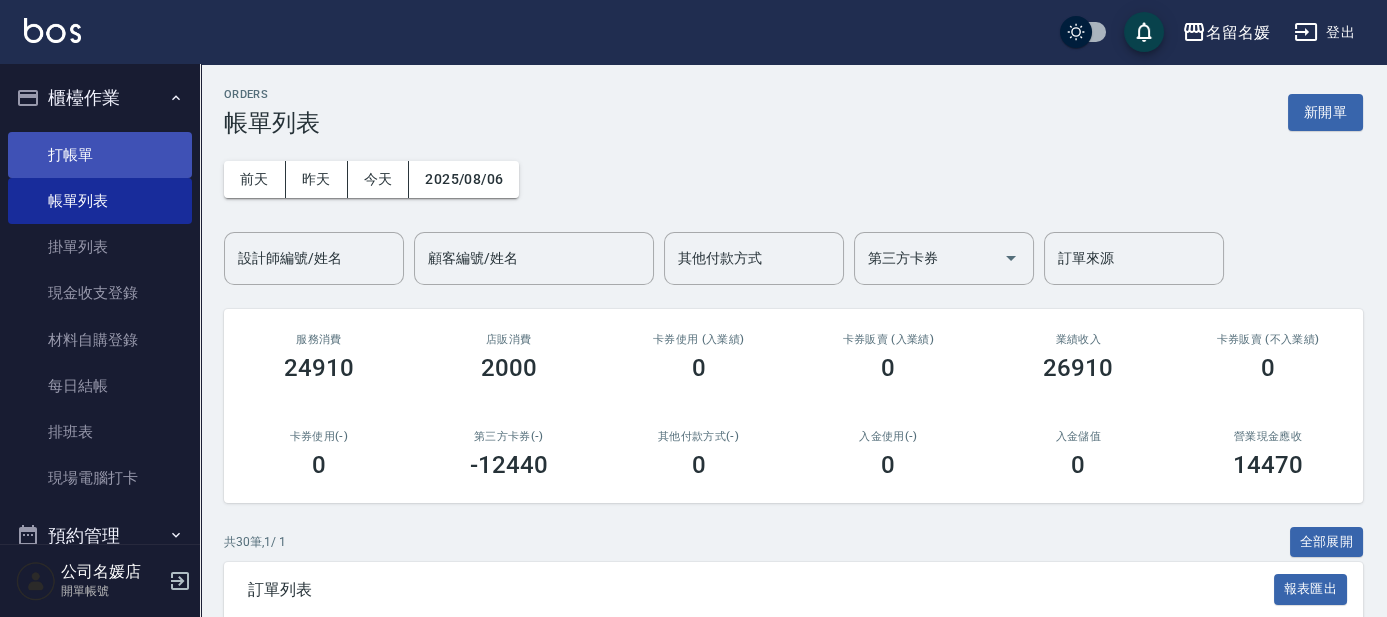 click on "打帳單" at bounding box center [100, 155] 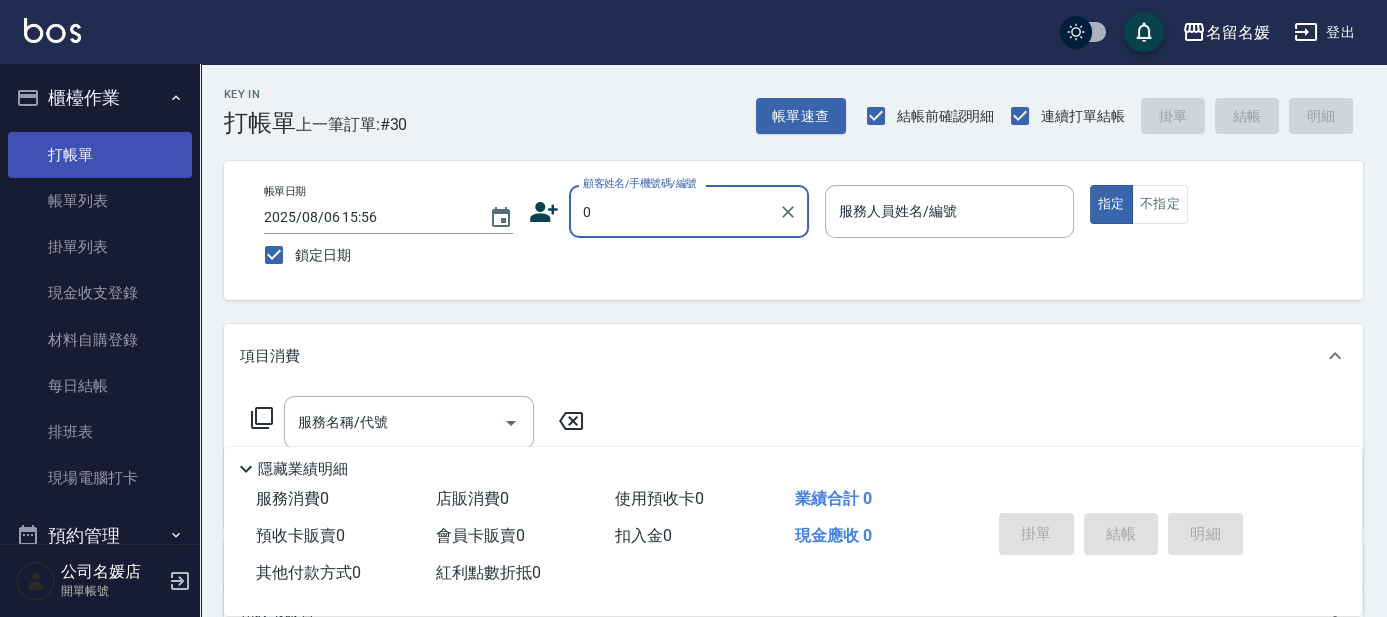 type on "0" 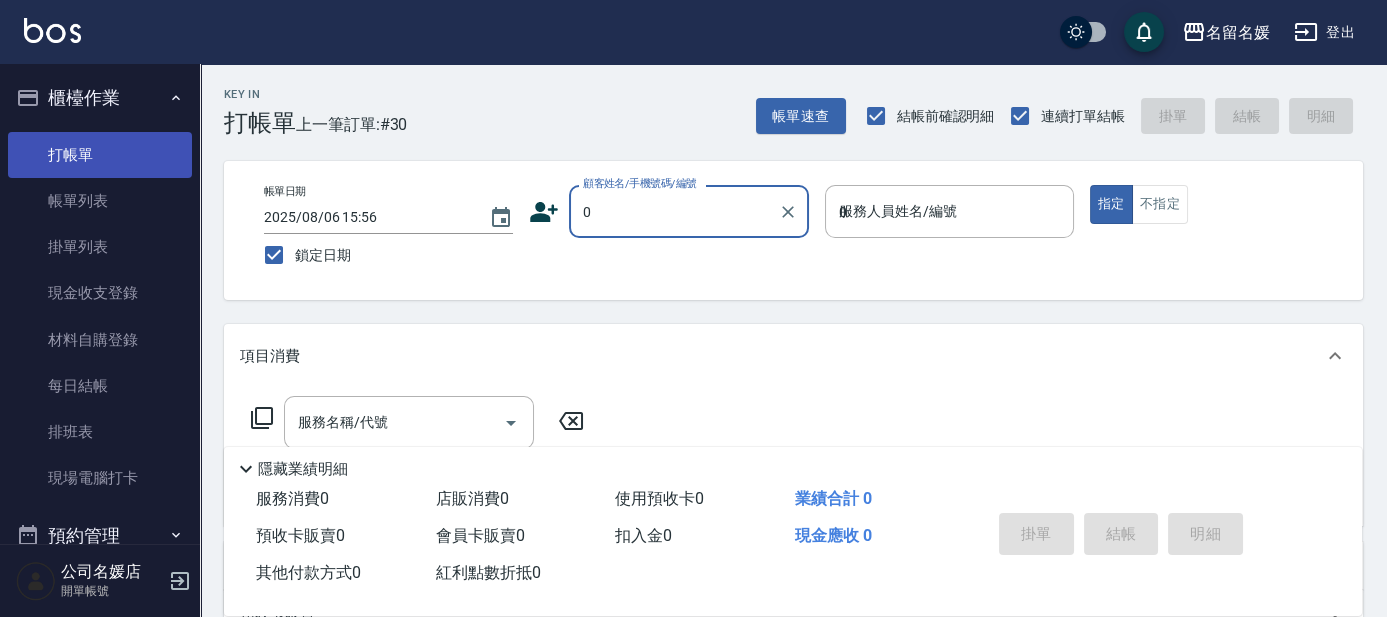 type on "無名字/02/null" 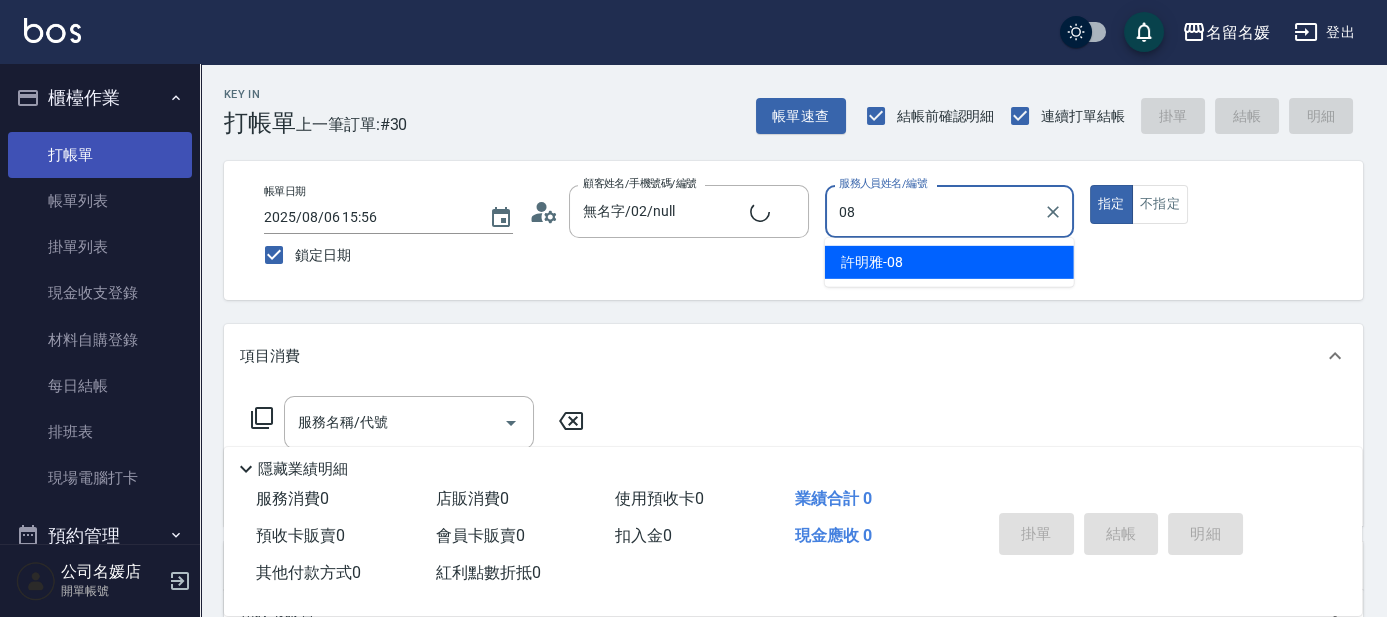 type on "08" 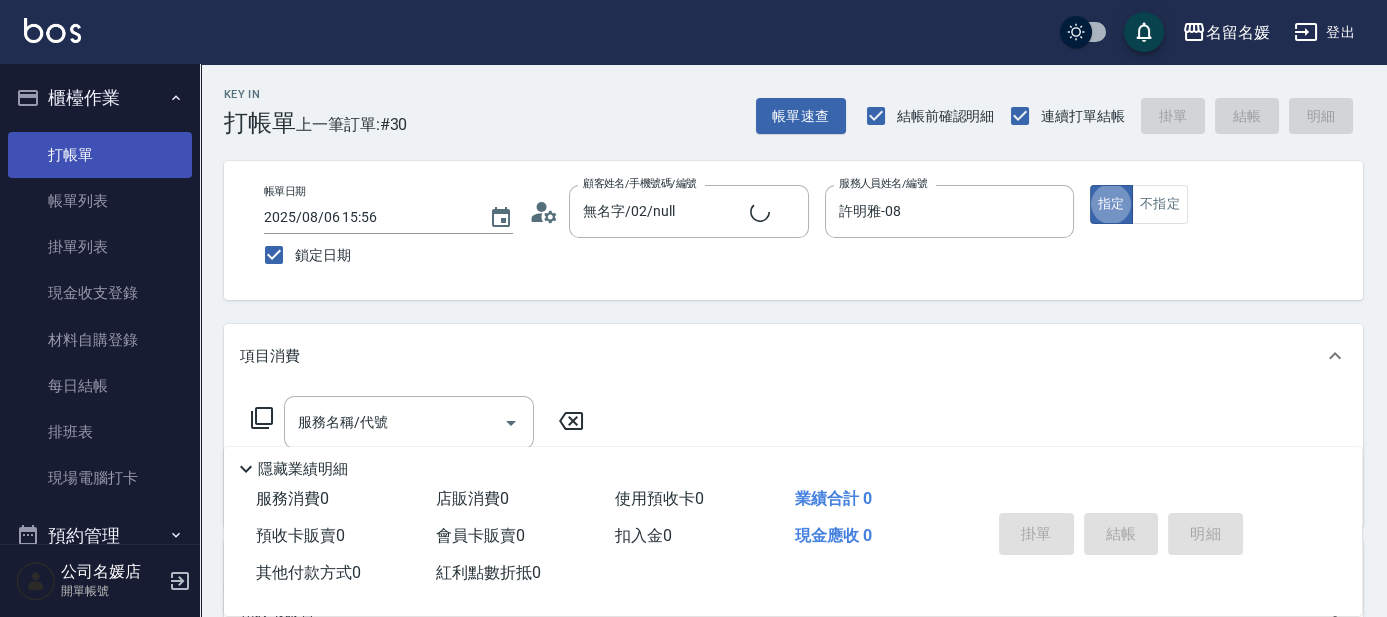 type on "新客人 姓名未設定/0/null" 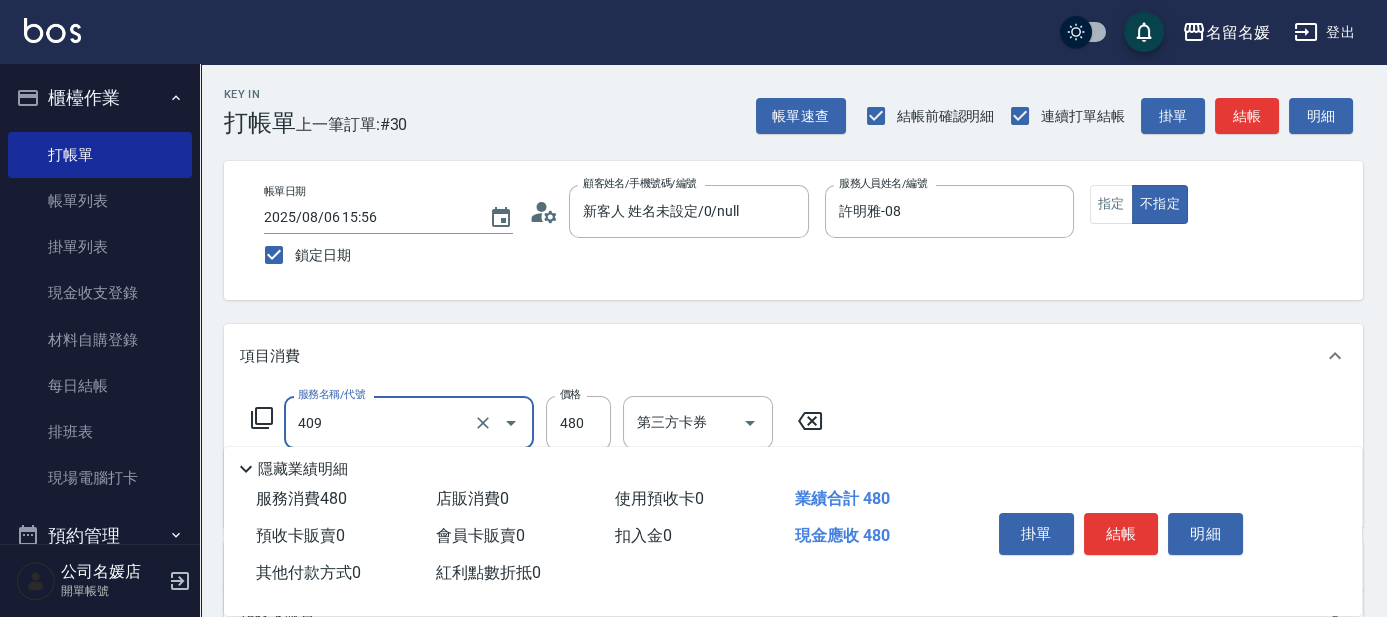 type on "洗+剪(409)" 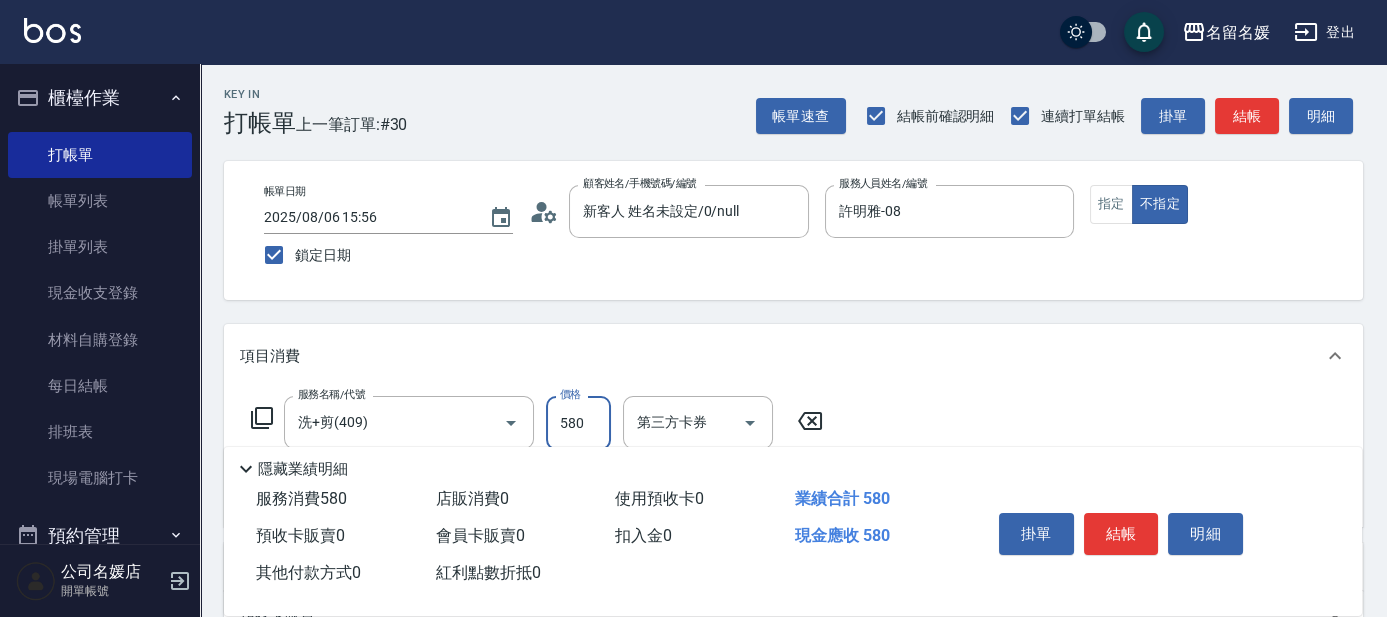 type on "580" 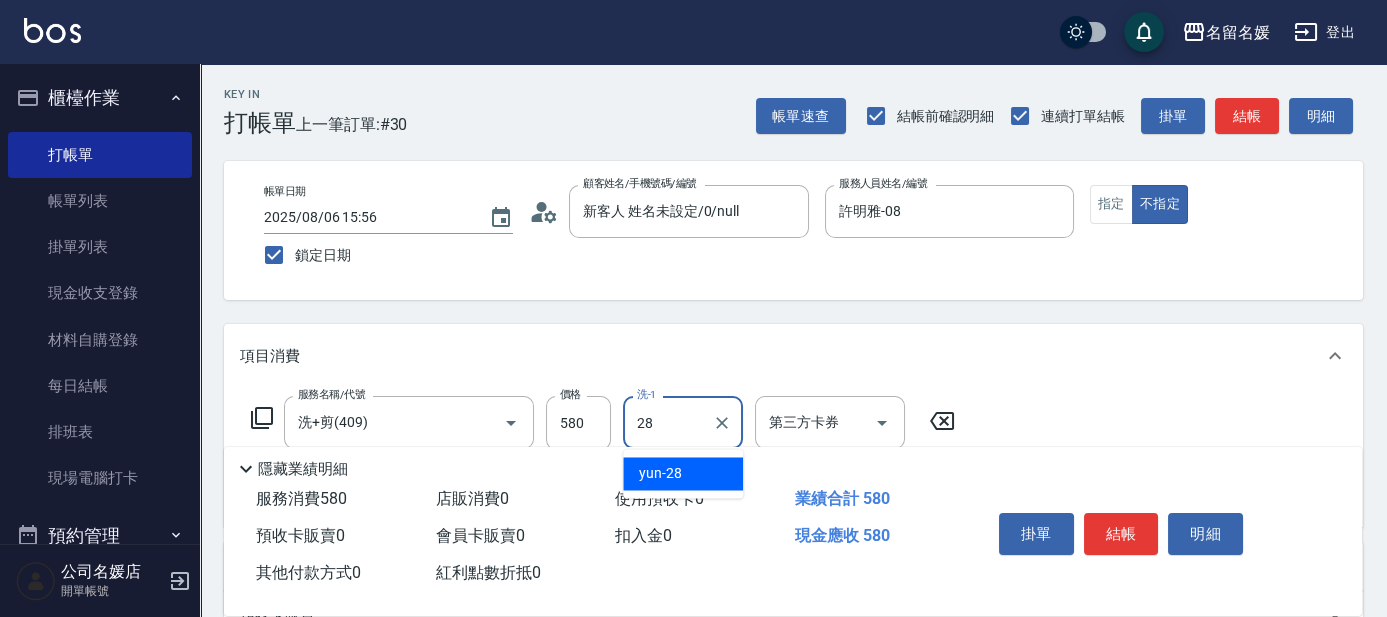 type on "yun-28" 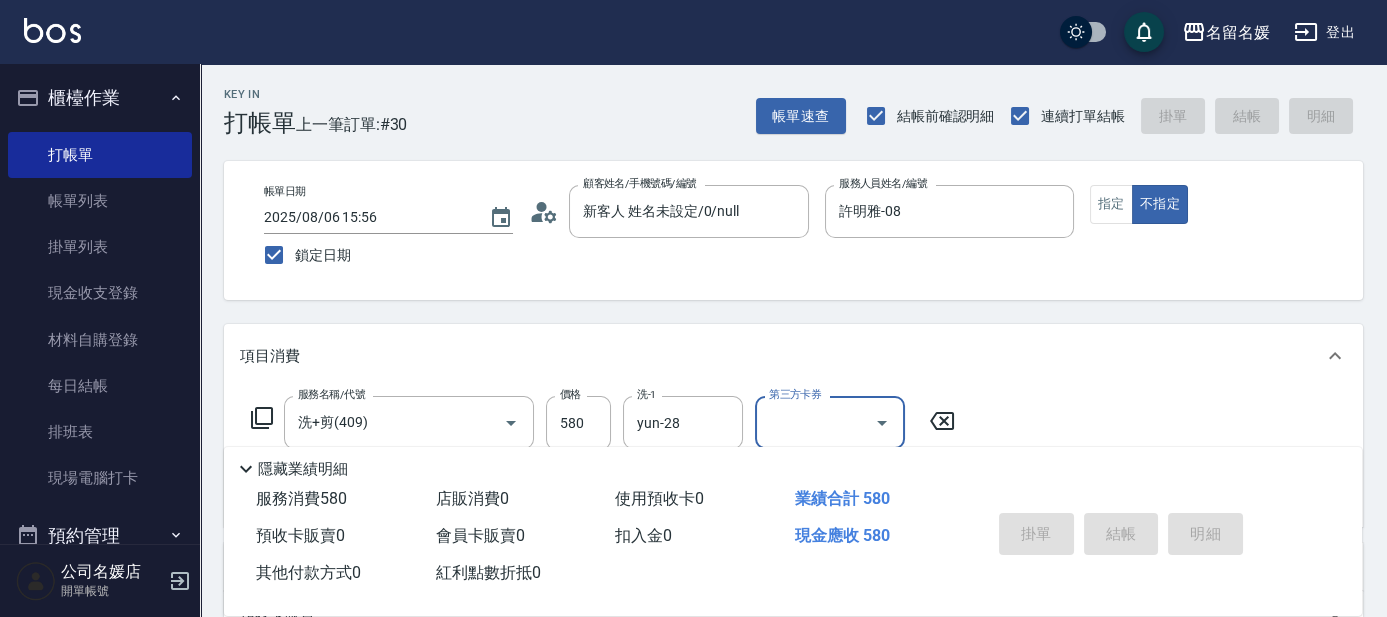 type 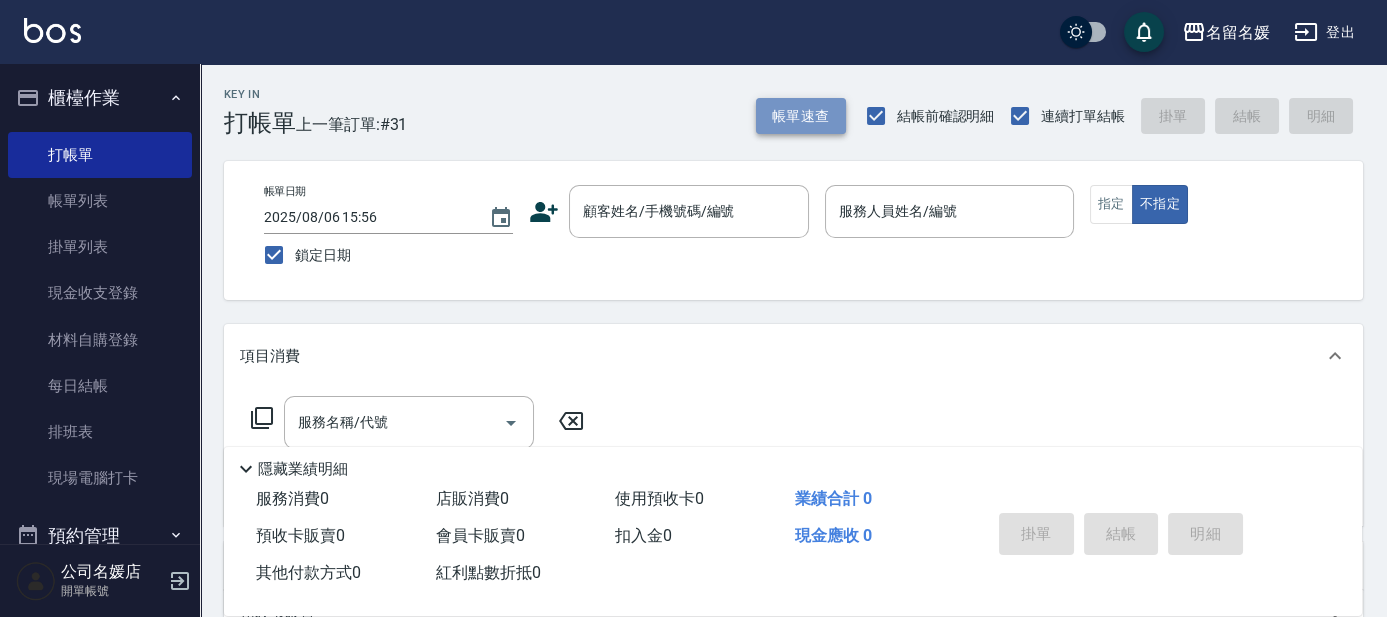 click on "帳單速查" at bounding box center [801, 116] 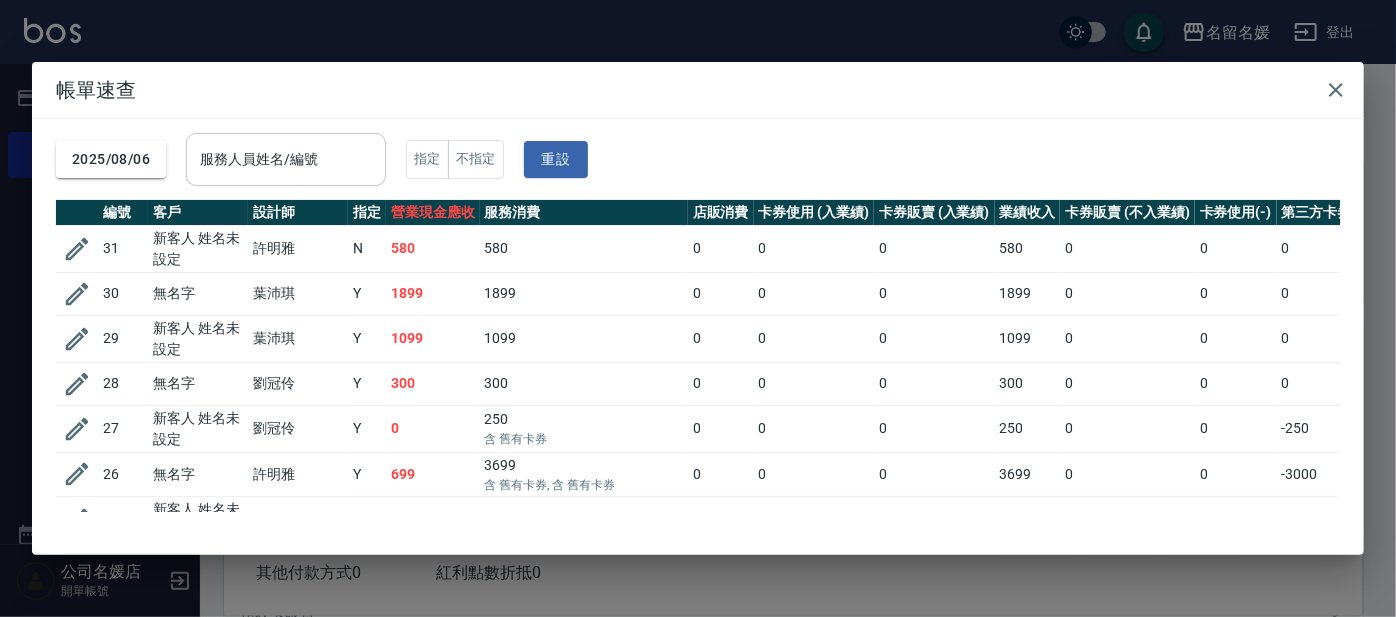 click on "服務人員姓名/編號" at bounding box center (286, 159) 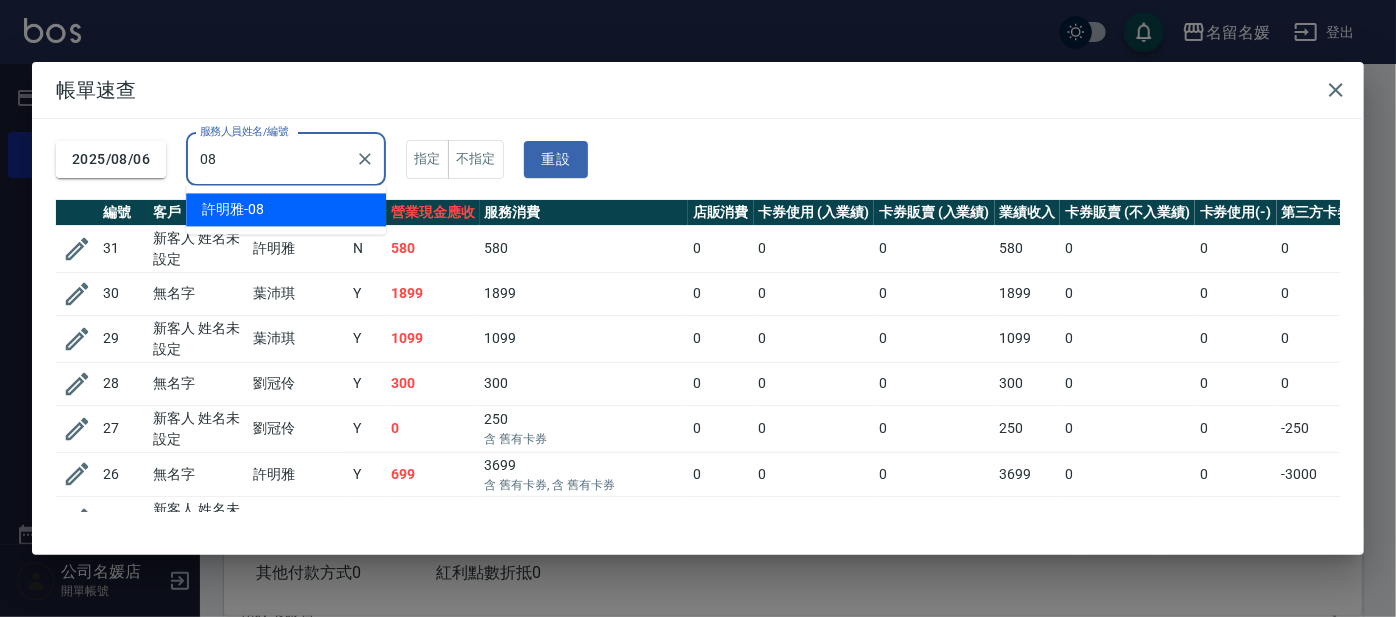 click on "許明雅 -08" at bounding box center [286, 209] 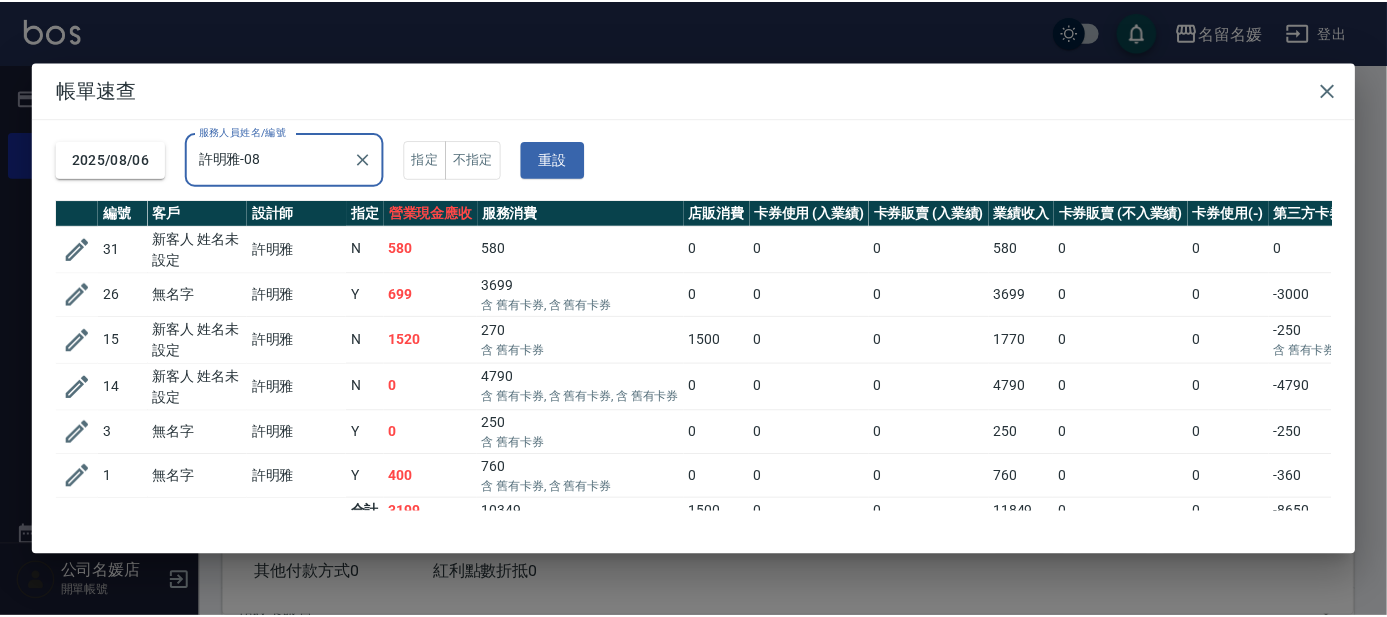 scroll, scrollTop: 25, scrollLeft: 0, axis: vertical 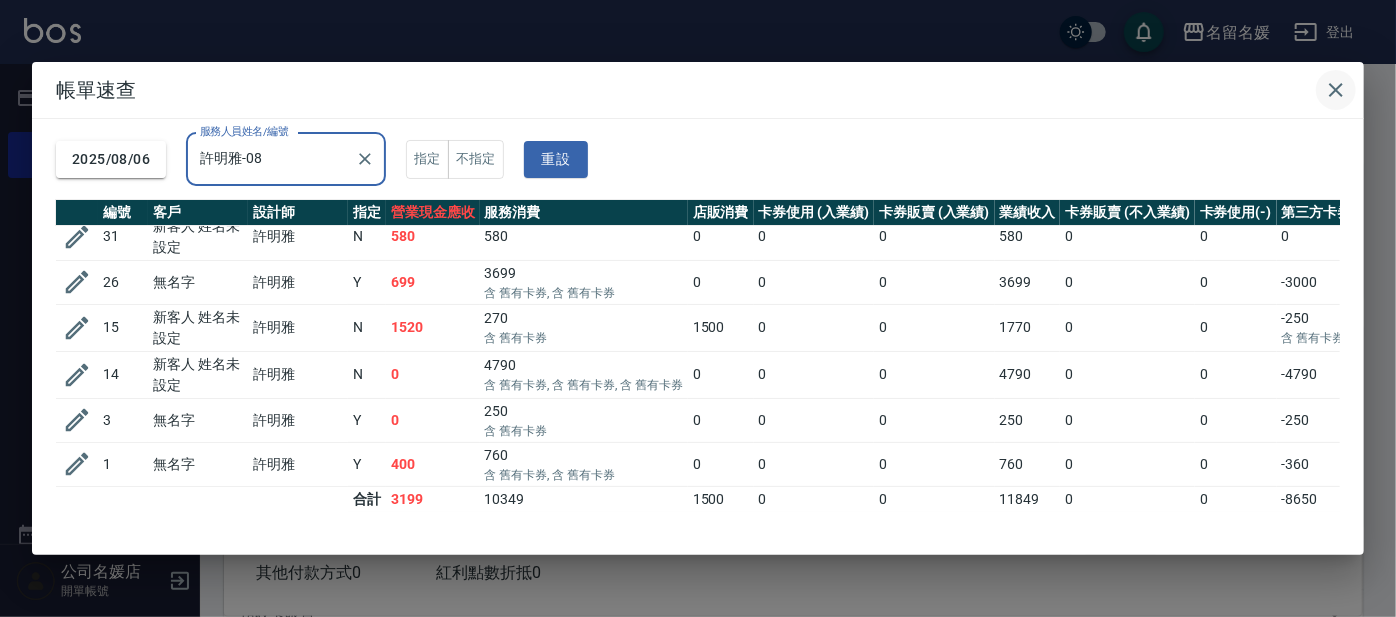 type on "許明雅-08" 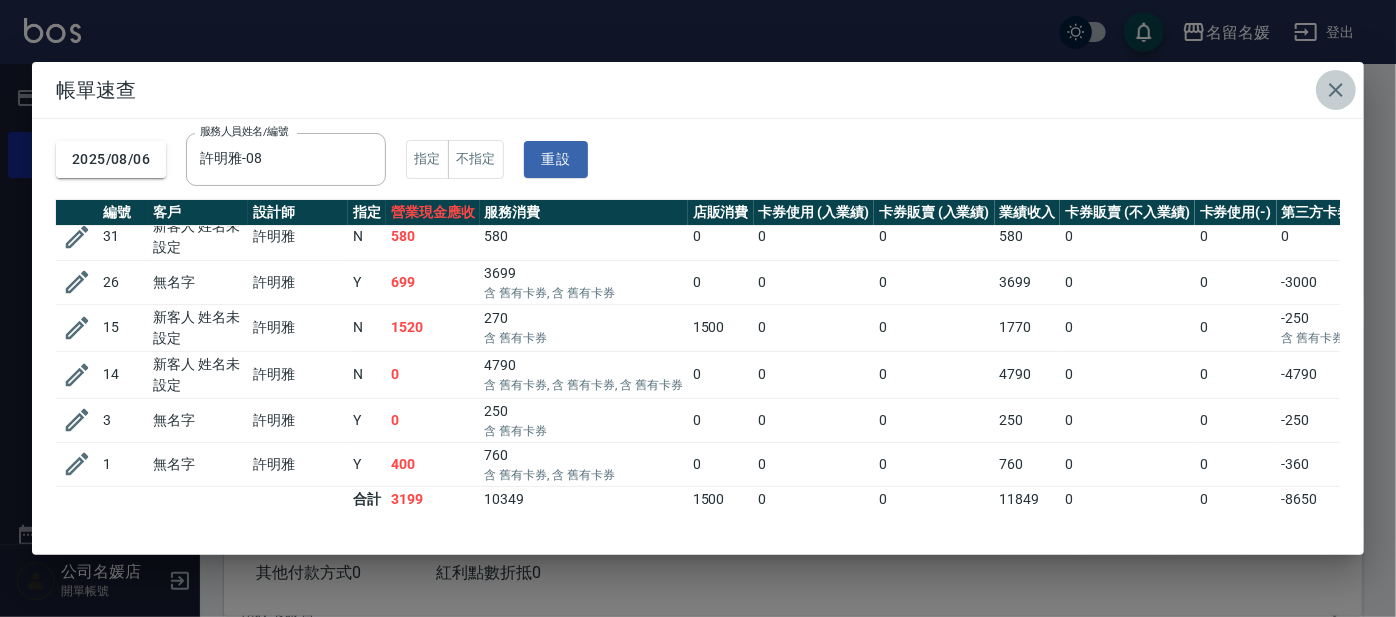 click 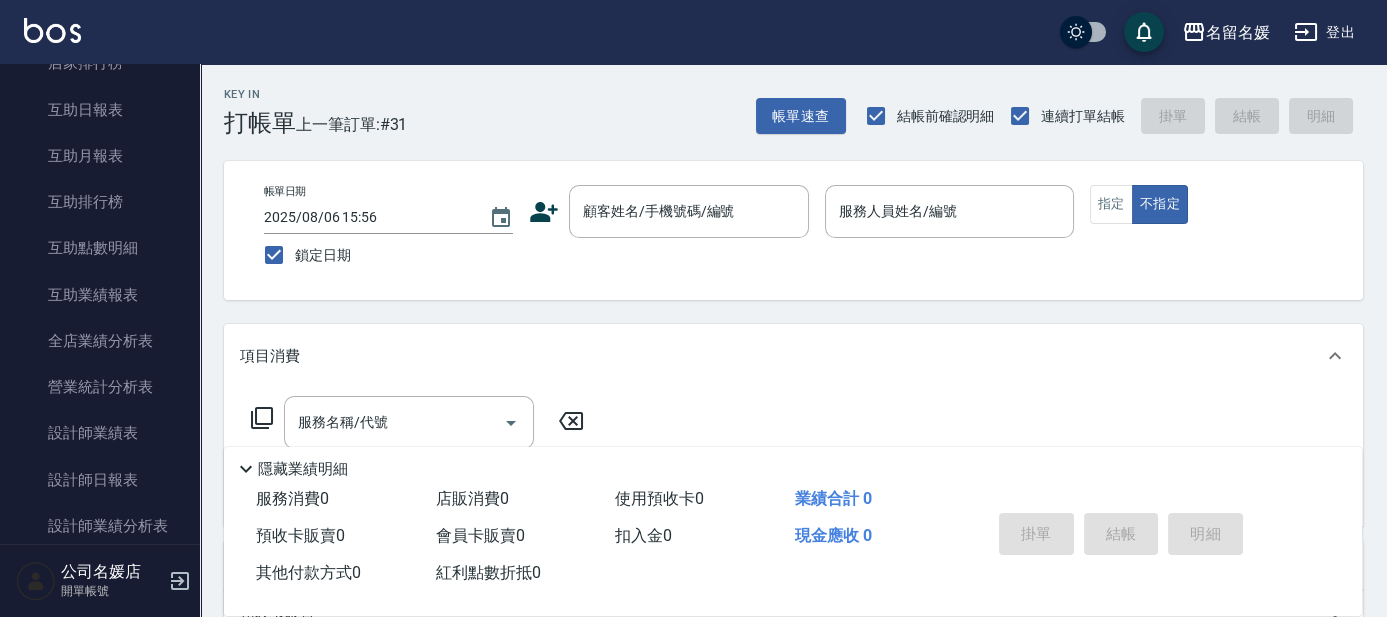 scroll, scrollTop: 727, scrollLeft: 0, axis: vertical 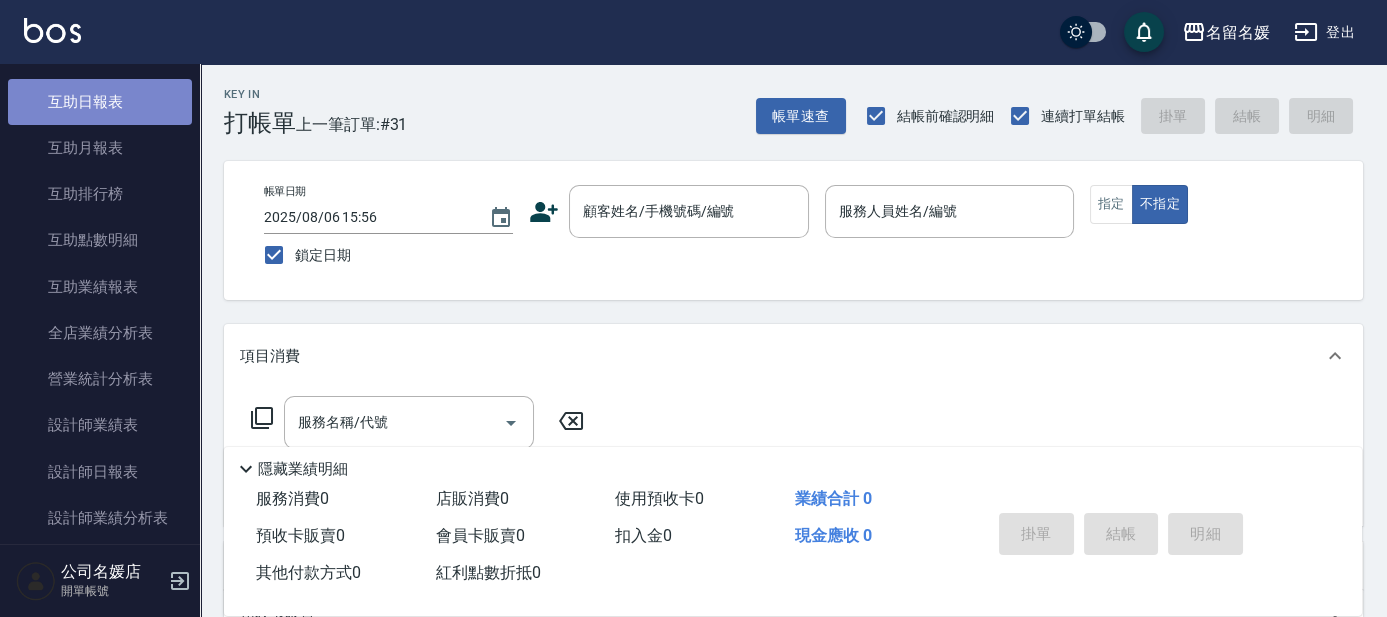 click on "互助日報表" at bounding box center (100, 102) 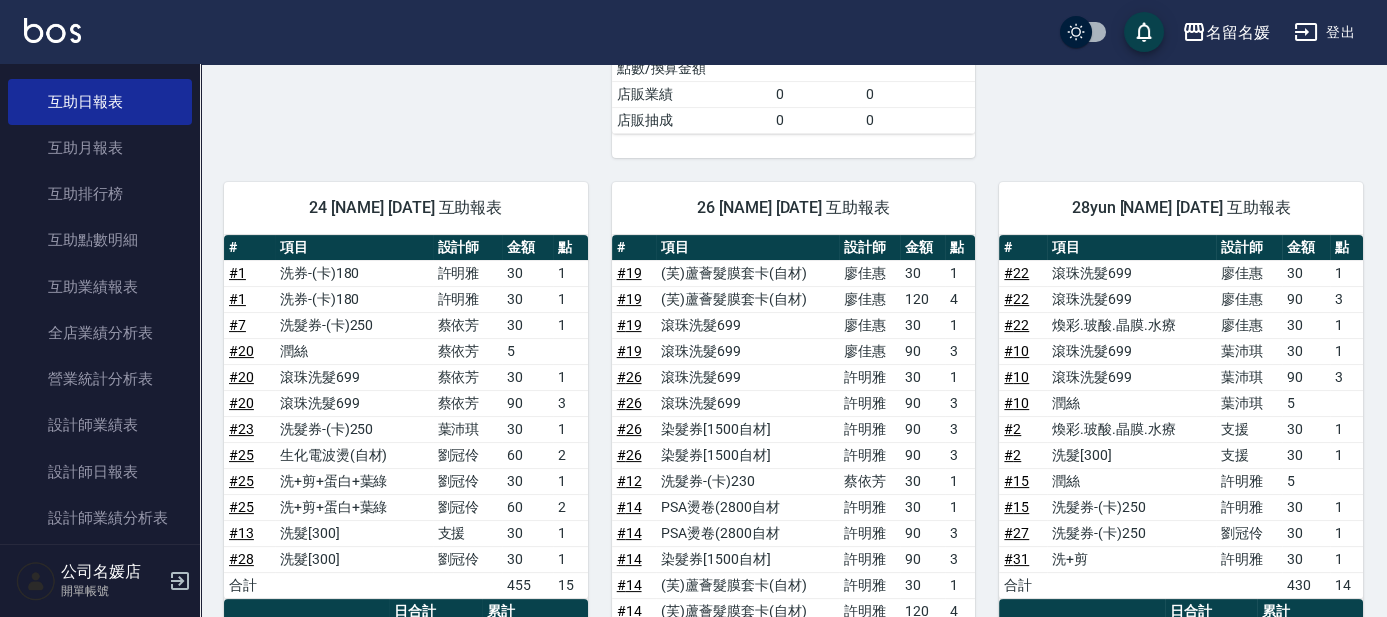 scroll, scrollTop: 1090, scrollLeft: 0, axis: vertical 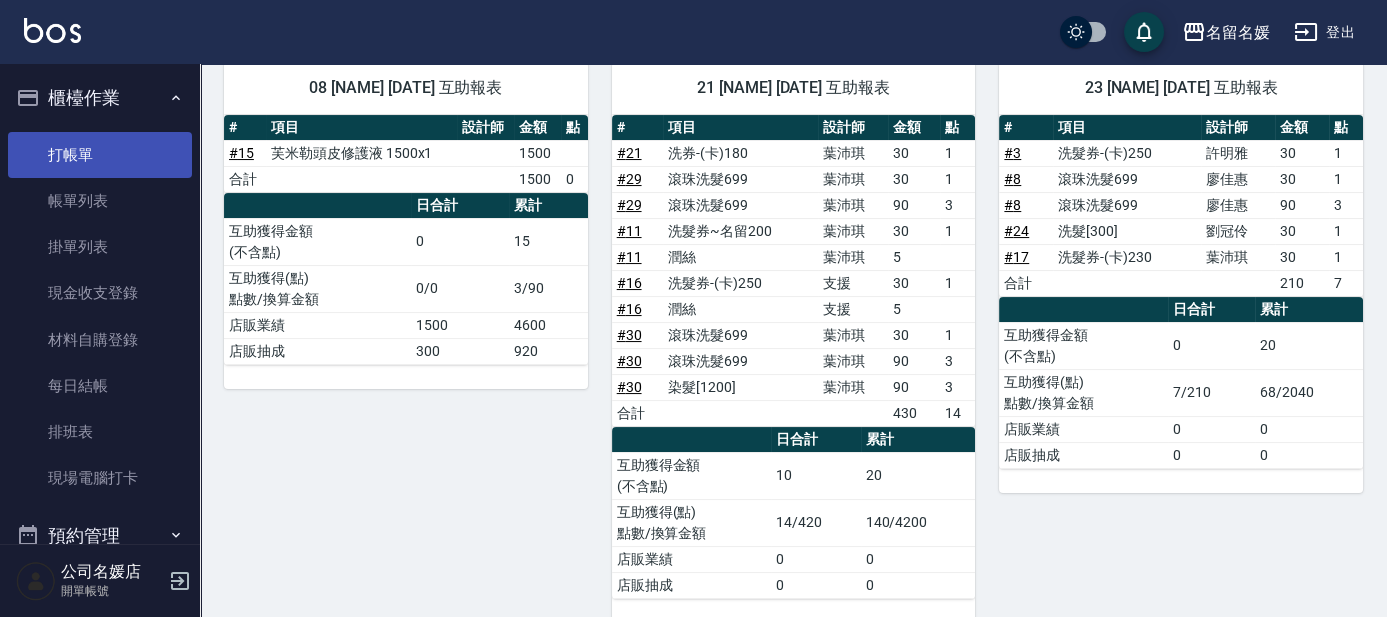 click on "打帳單" at bounding box center [100, 155] 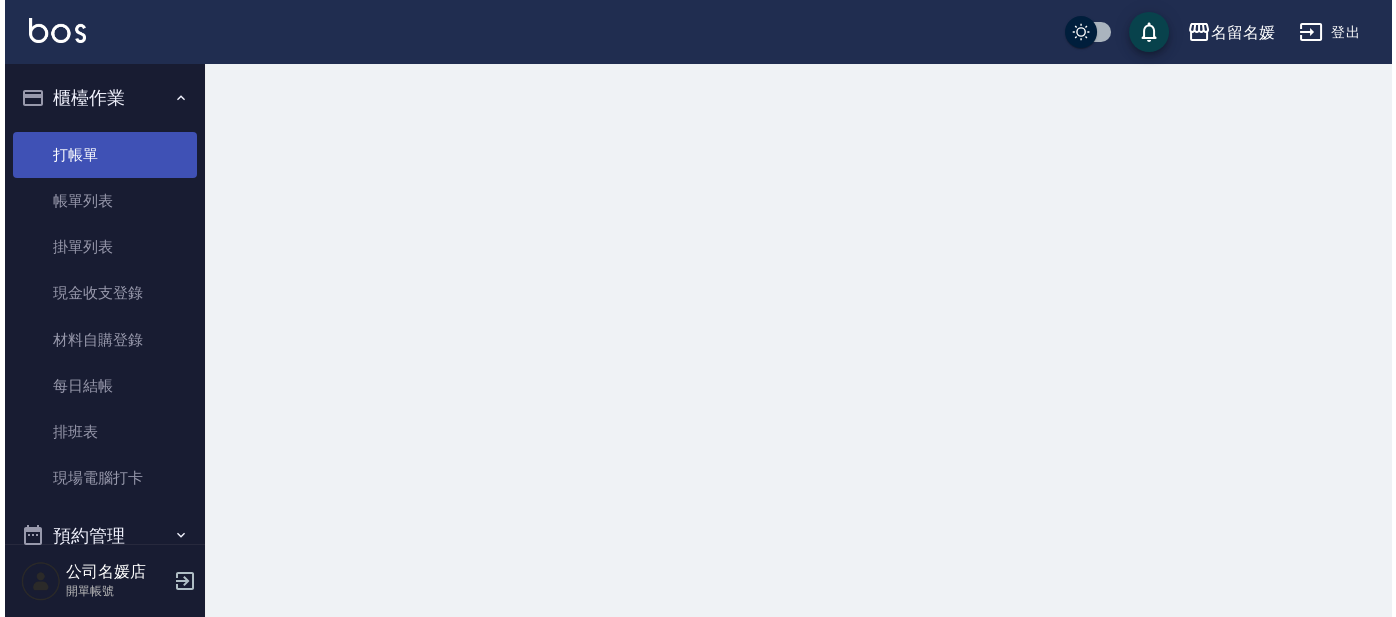 scroll, scrollTop: 0, scrollLeft: 0, axis: both 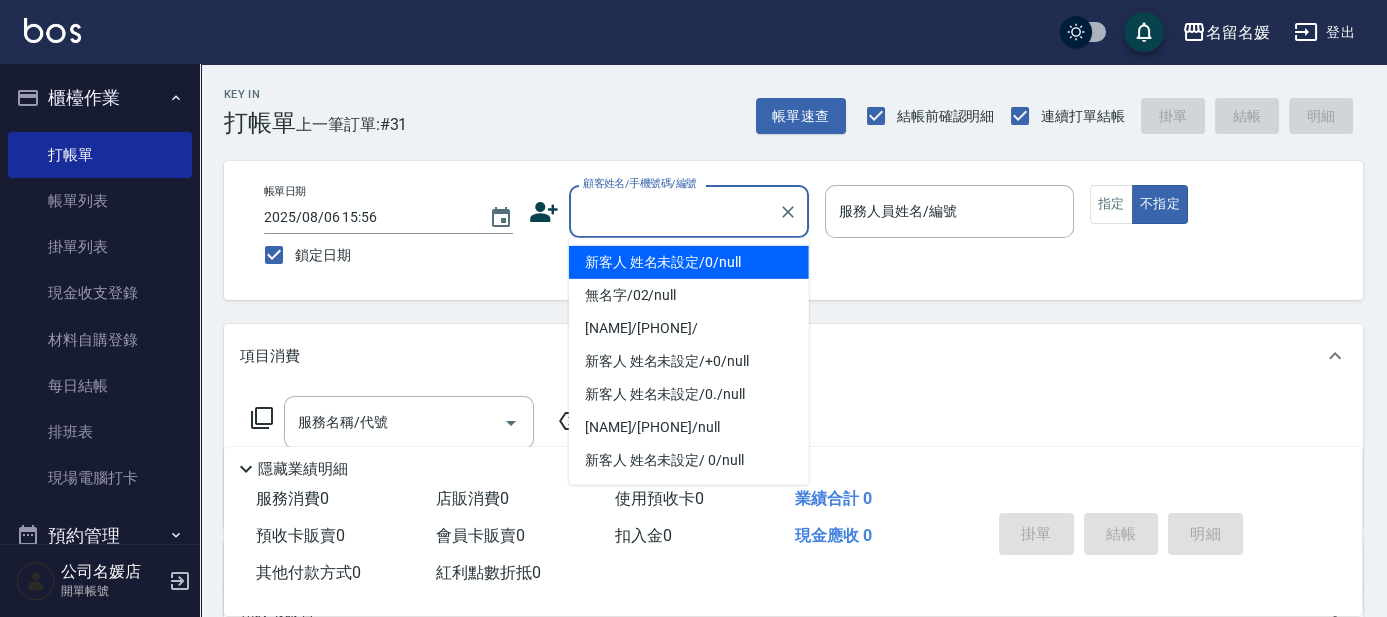drag, startPoint x: 678, startPoint y: 209, endPoint x: 690, endPoint y: 259, distance: 51.41984 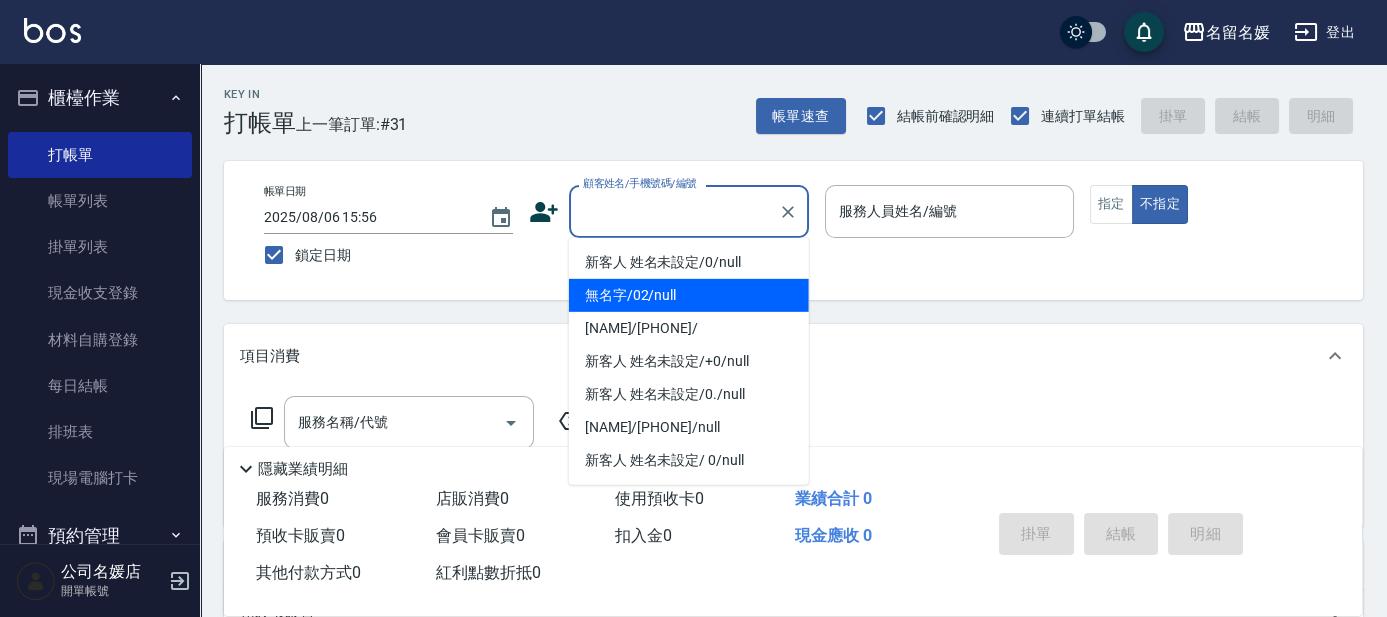 drag, startPoint x: 693, startPoint y: 296, endPoint x: 933, endPoint y: 208, distance: 255.62473 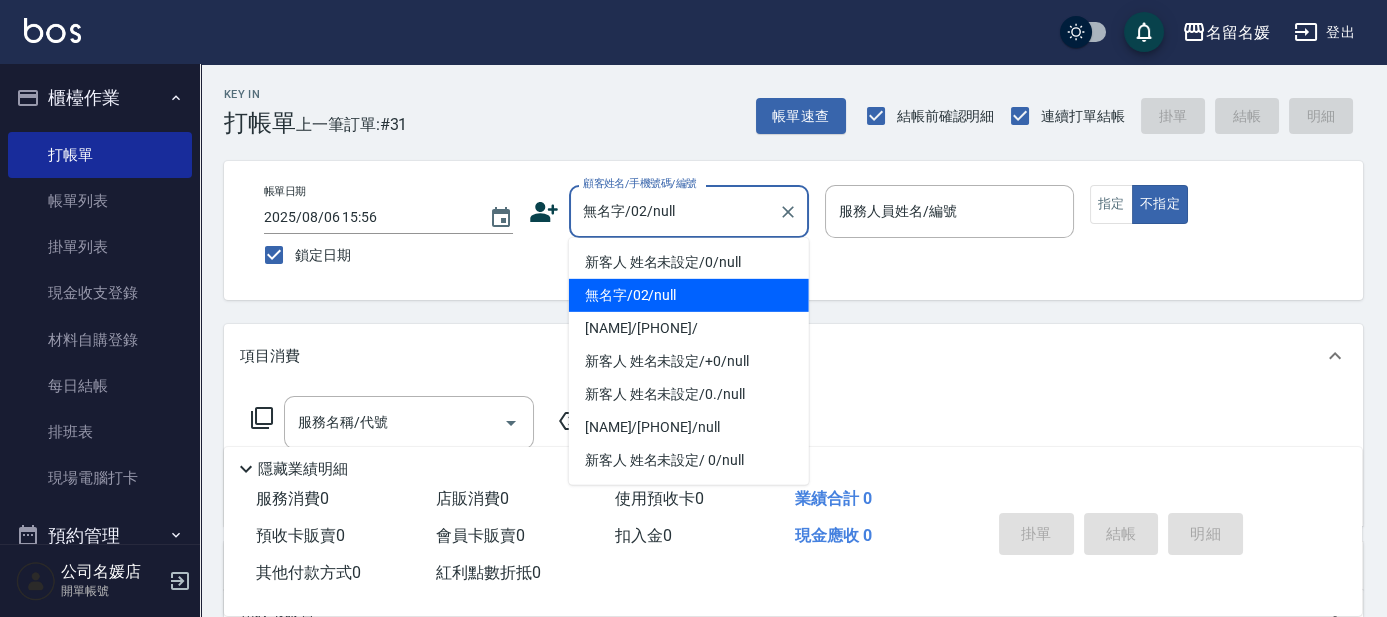 click on "服務人員姓名/編號" at bounding box center (898, 211) 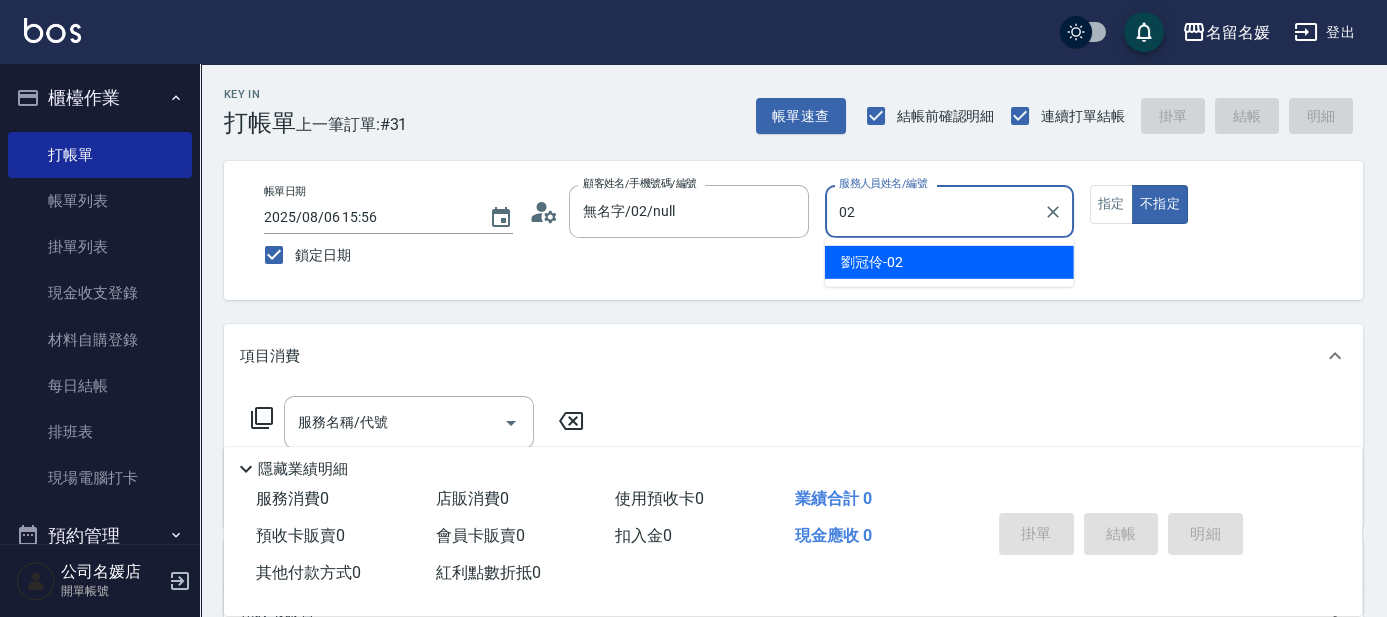 type on "02" 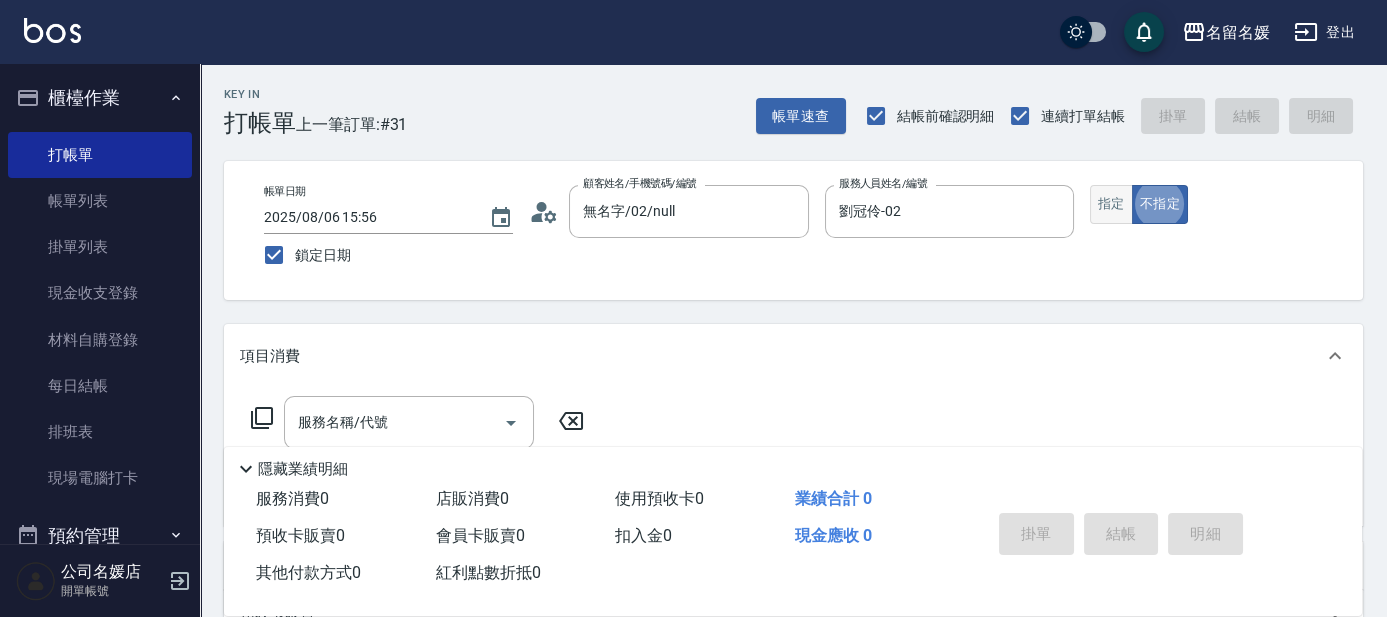 click on "指定" at bounding box center (1111, 204) 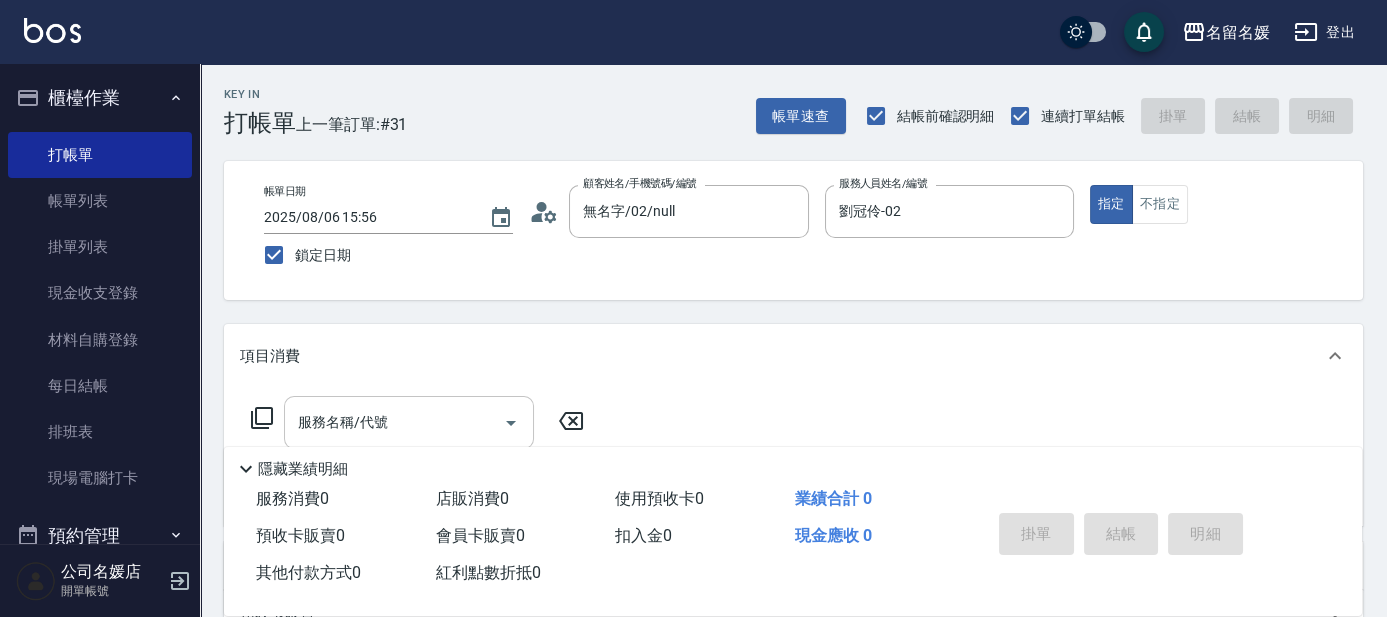 click on "服務名稱/代號" at bounding box center [394, 422] 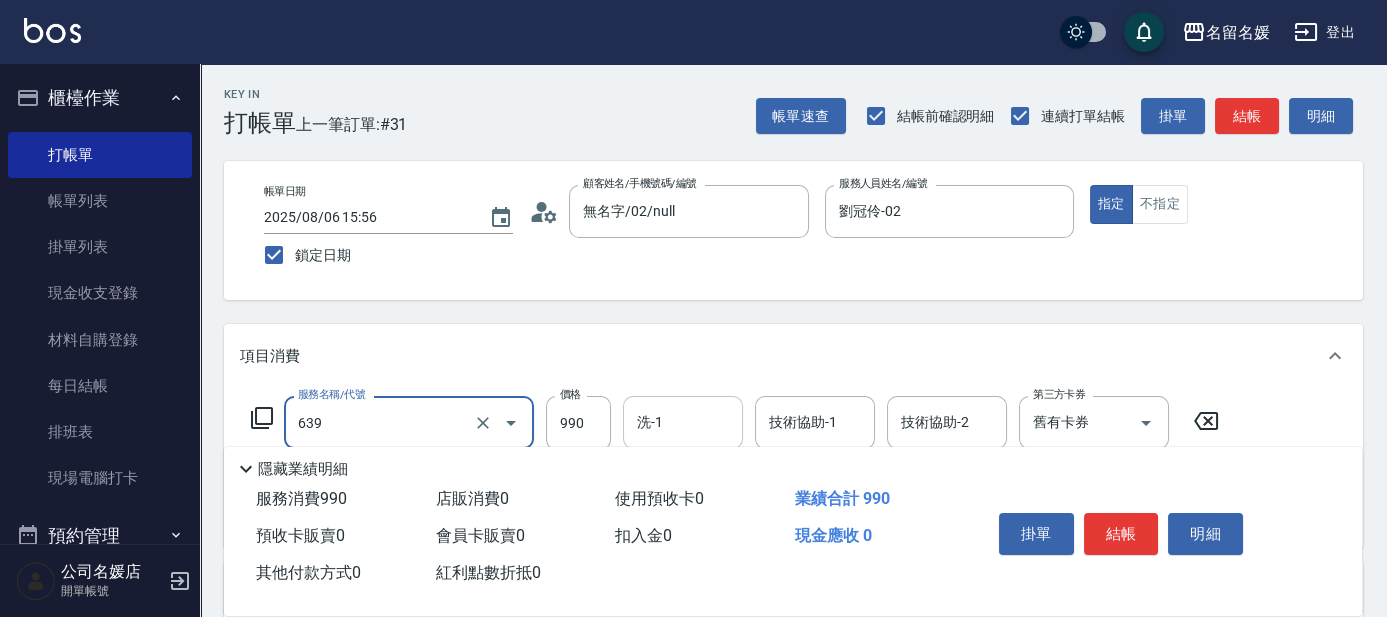click on "洗-1" at bounding box center (683, 422) 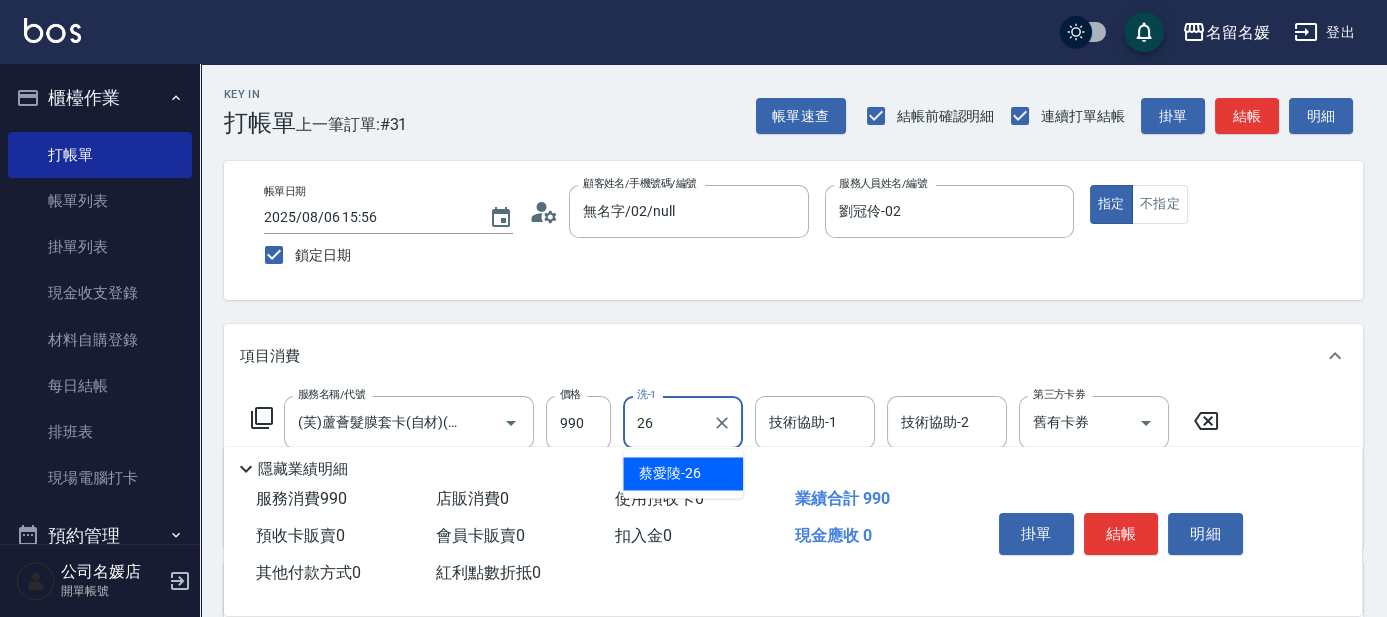 type on "蔡愛陵-26" 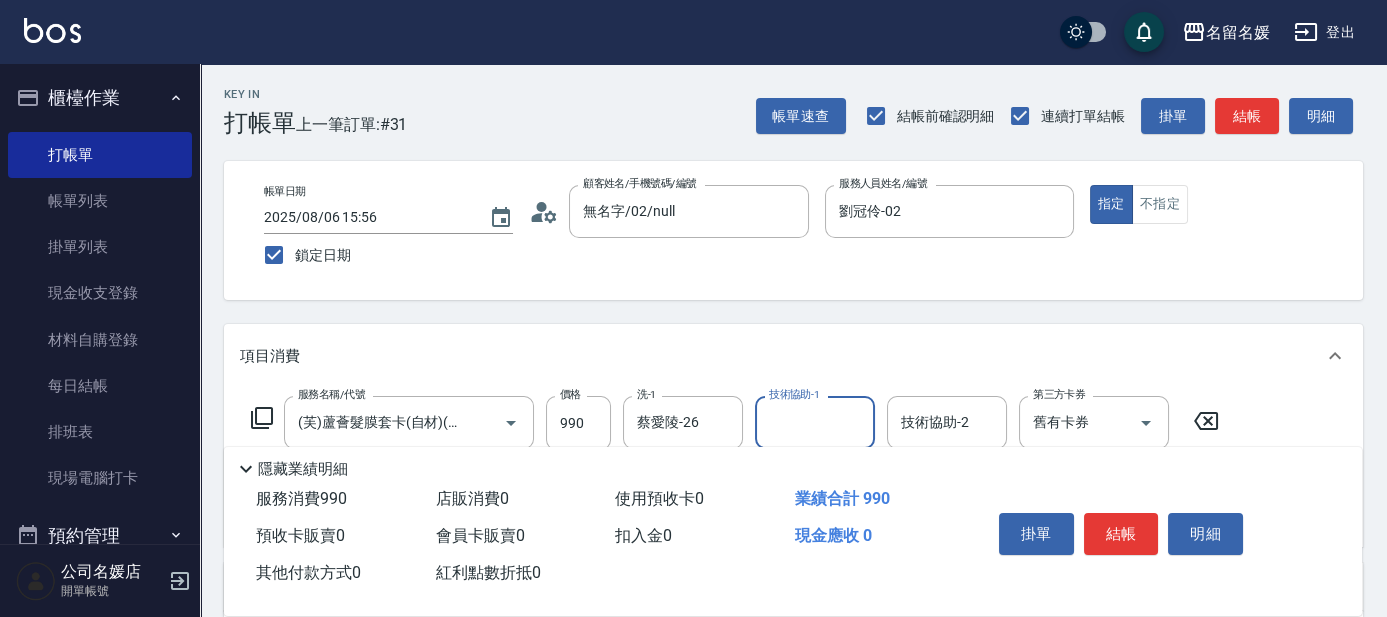 click on "技術協助-1" at bounding box center [815, 422] 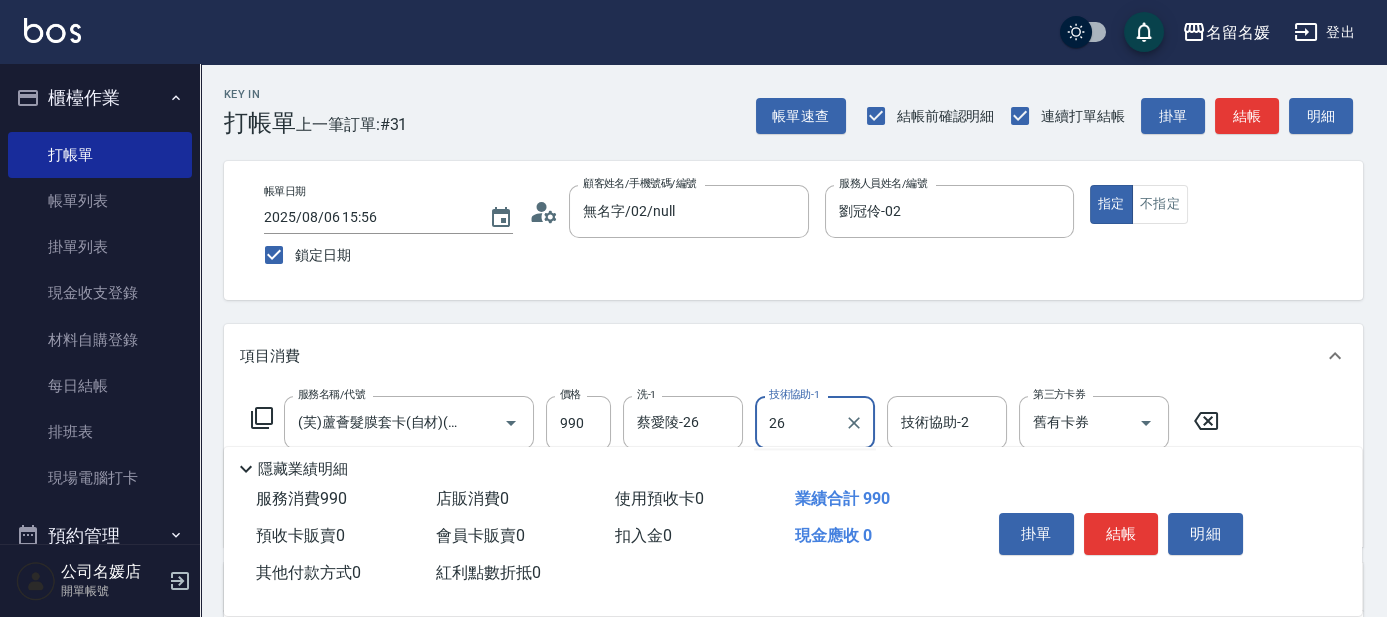 type on "蔡愛陵-26" 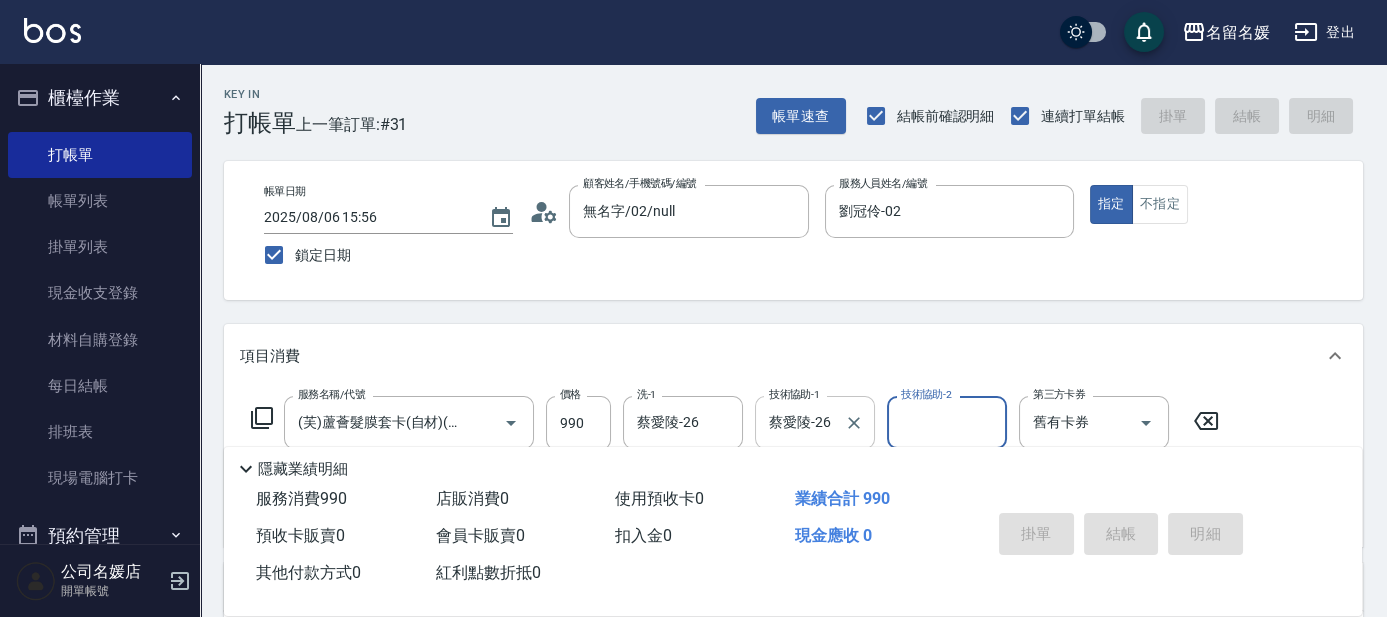 type 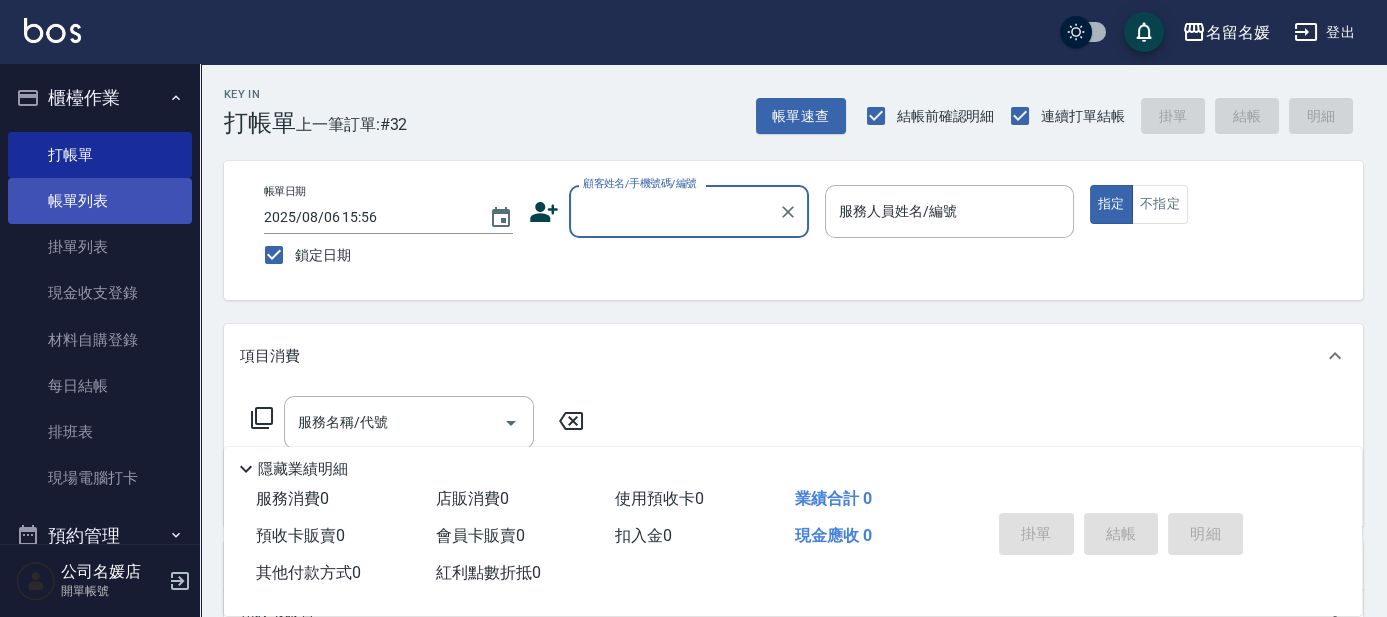click on "帳單列表" at bounding box center [100, 201] 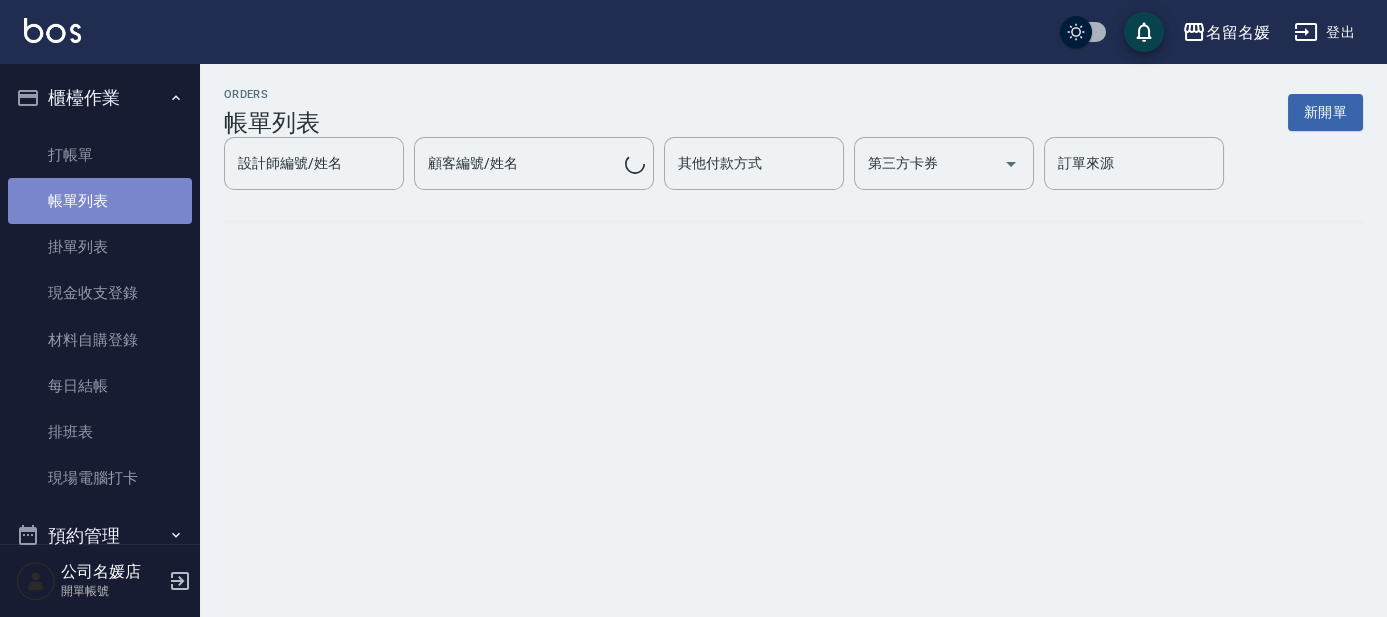 click on "帳單列表" at bounding box center (100, 201) 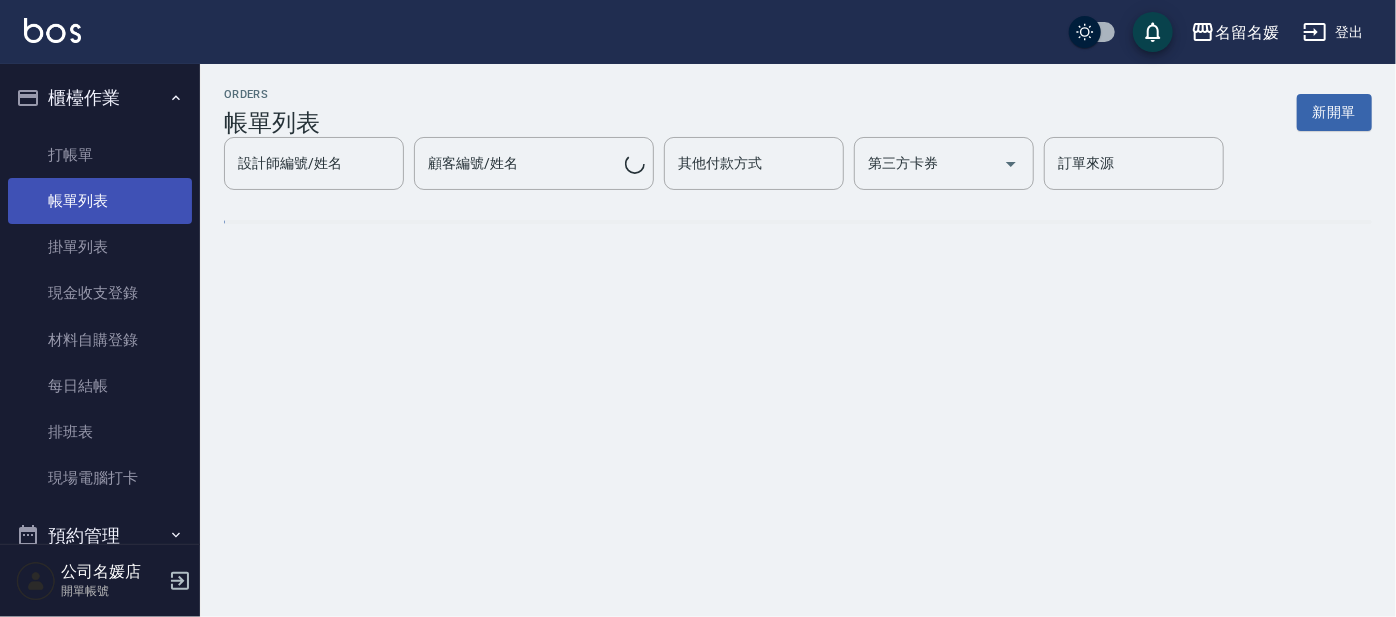 click on "帳單列表" at bounding box center [100, 201] 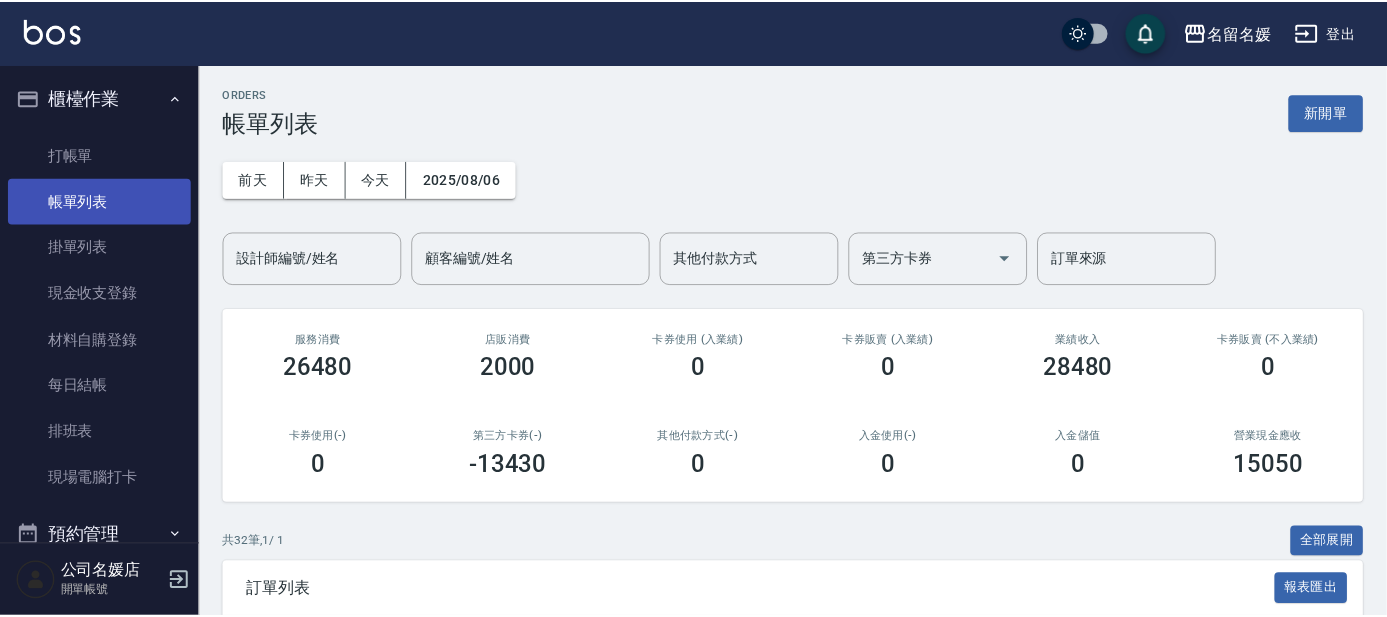 scroll, scrollTop: 272, scrollLeft: 0, axis: vertical 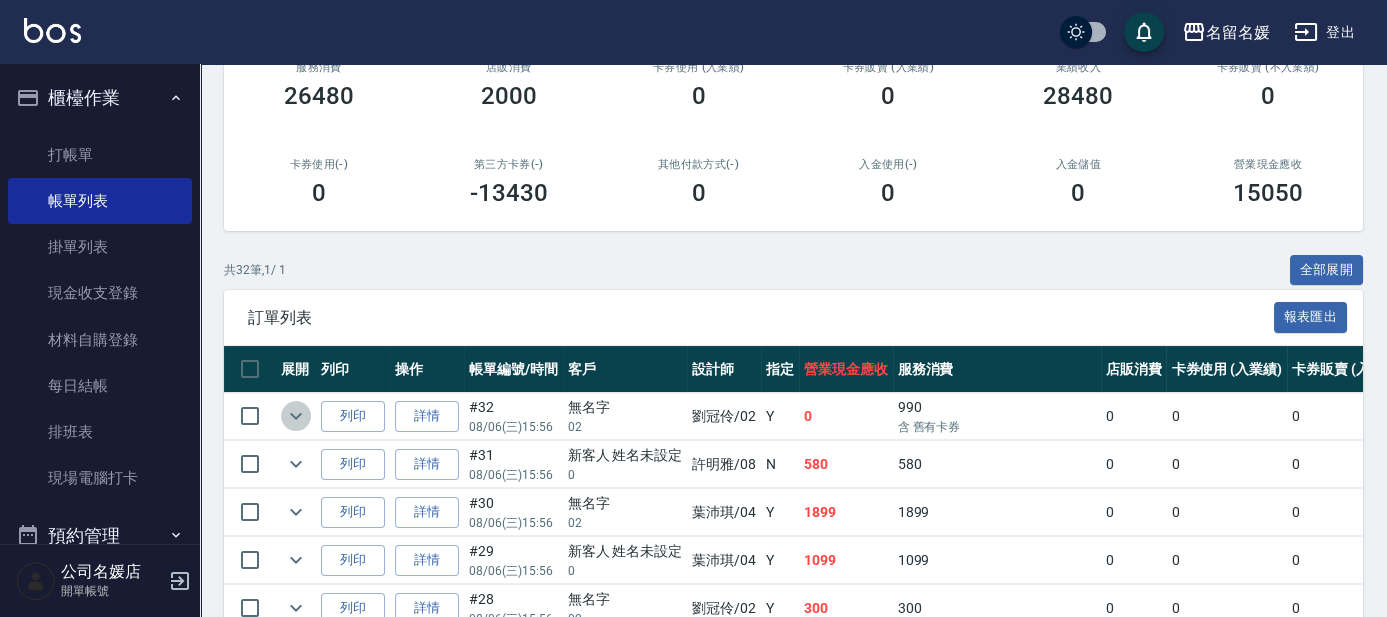 click 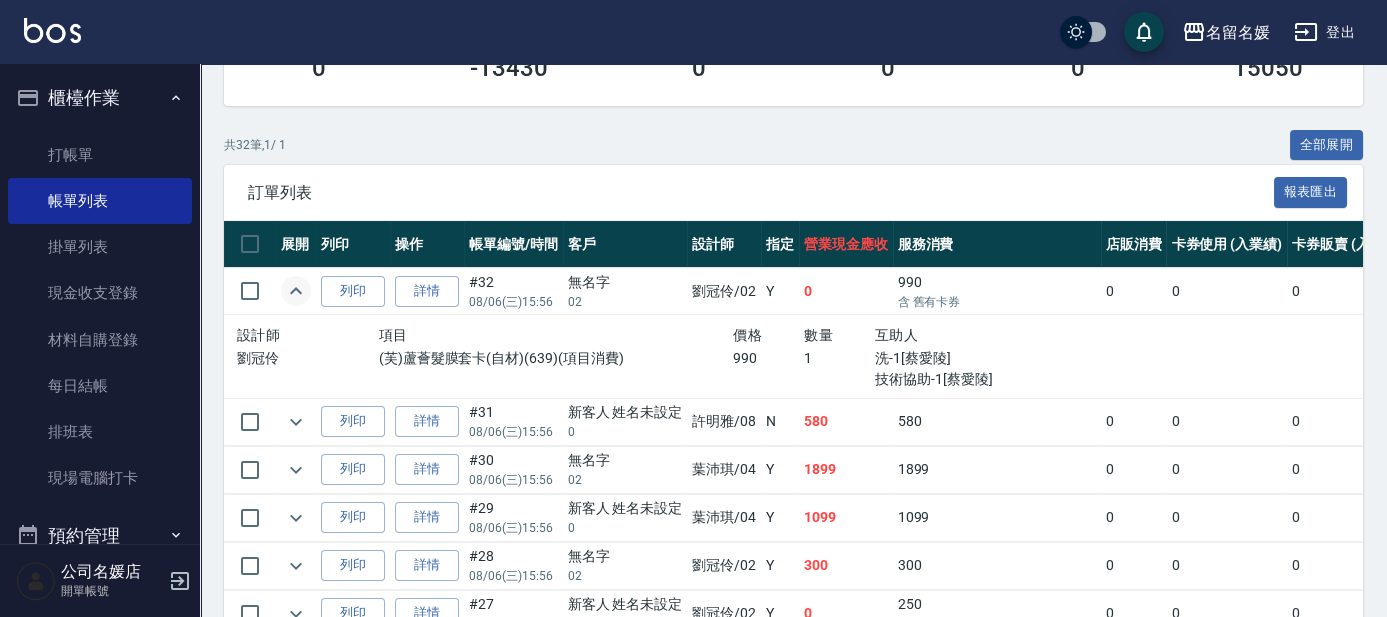 scroll, scrollTop: 454, scrollLeft: 0, axis: vertical 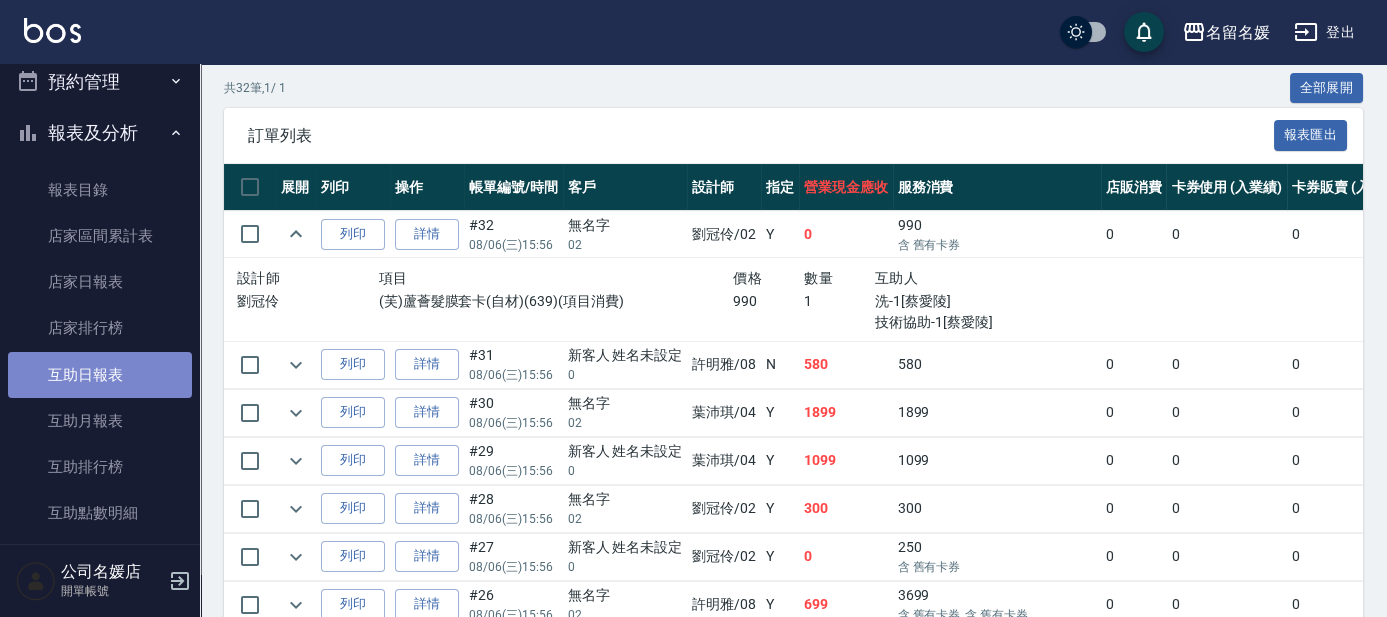 click on "互助日報表" at bounding box center (100, 375) 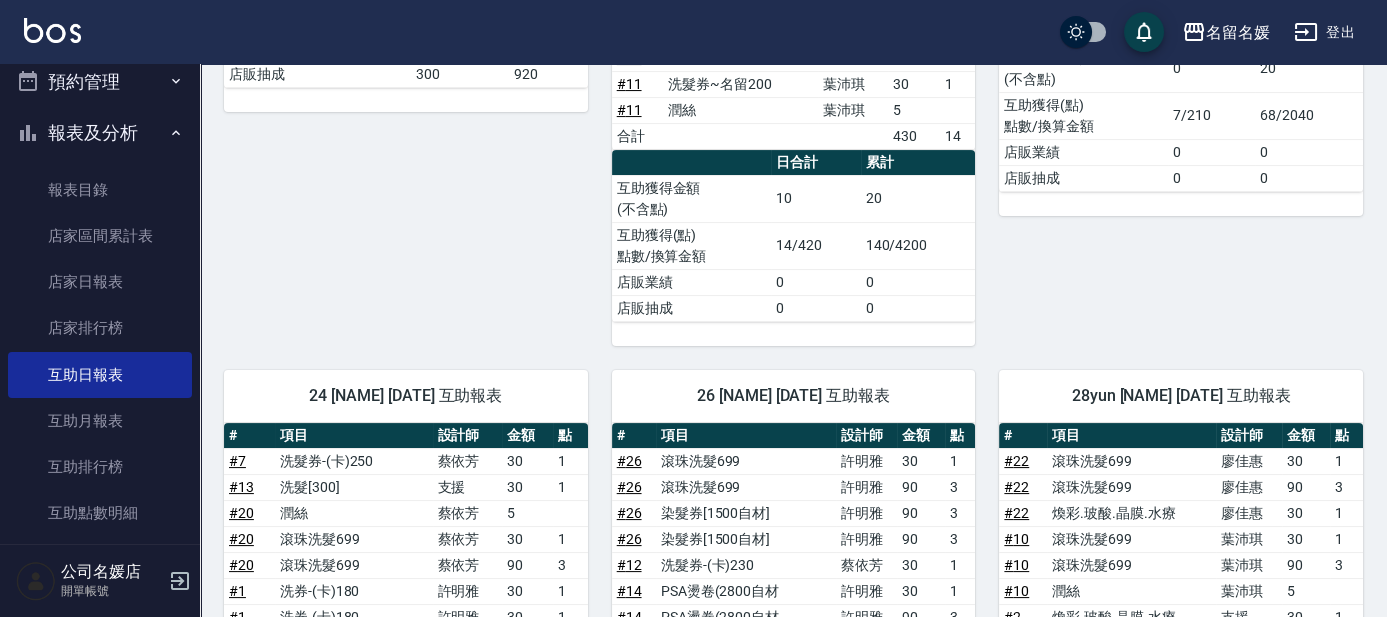 scroll, scrollTop: 818, scrollLeft: 0, axis: vertical 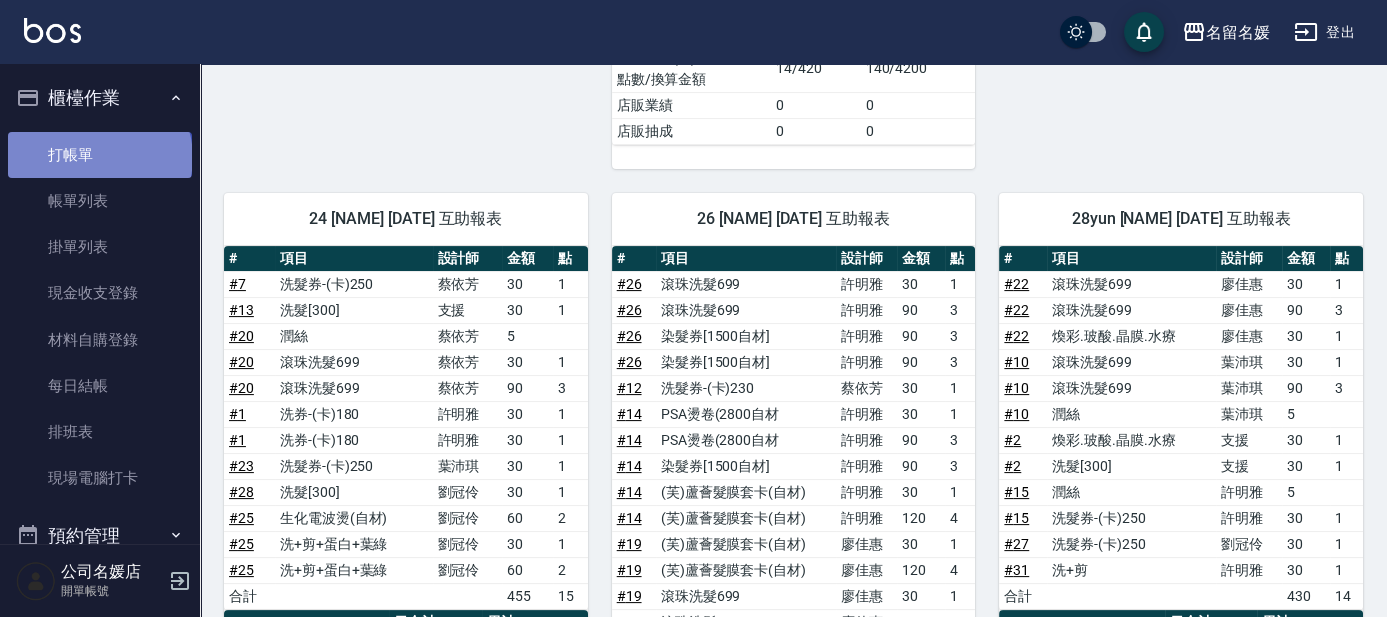 click on "打帳單" at bounding box center [100, 155] 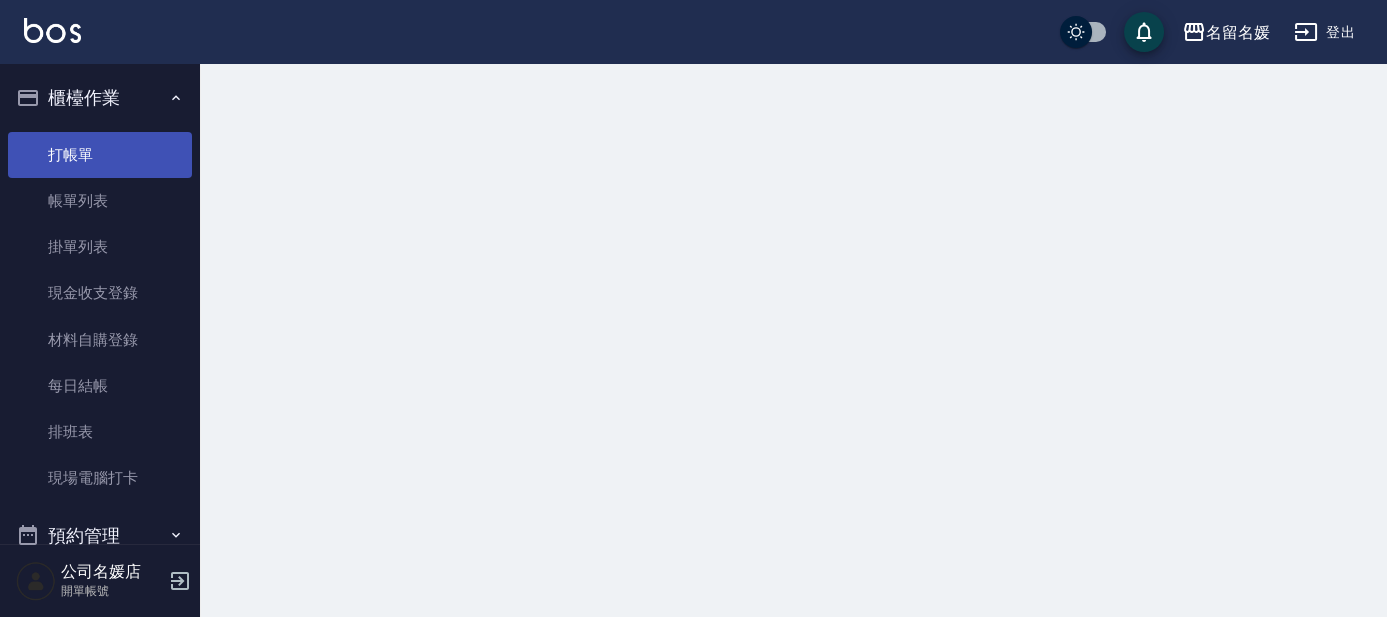 scroll, scrollTop: 0, scrollLeft: 0, axis: both 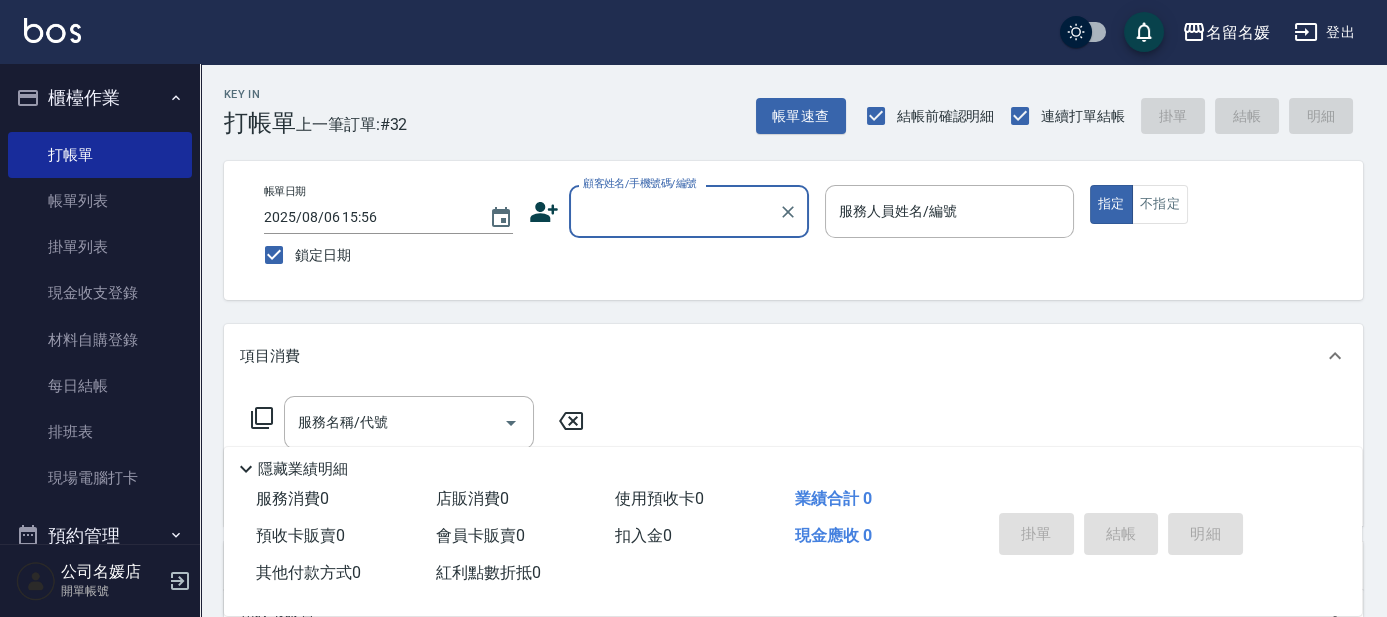 click on "顧客姓名/手機號碼/編號" at bounding box center [674, 211] 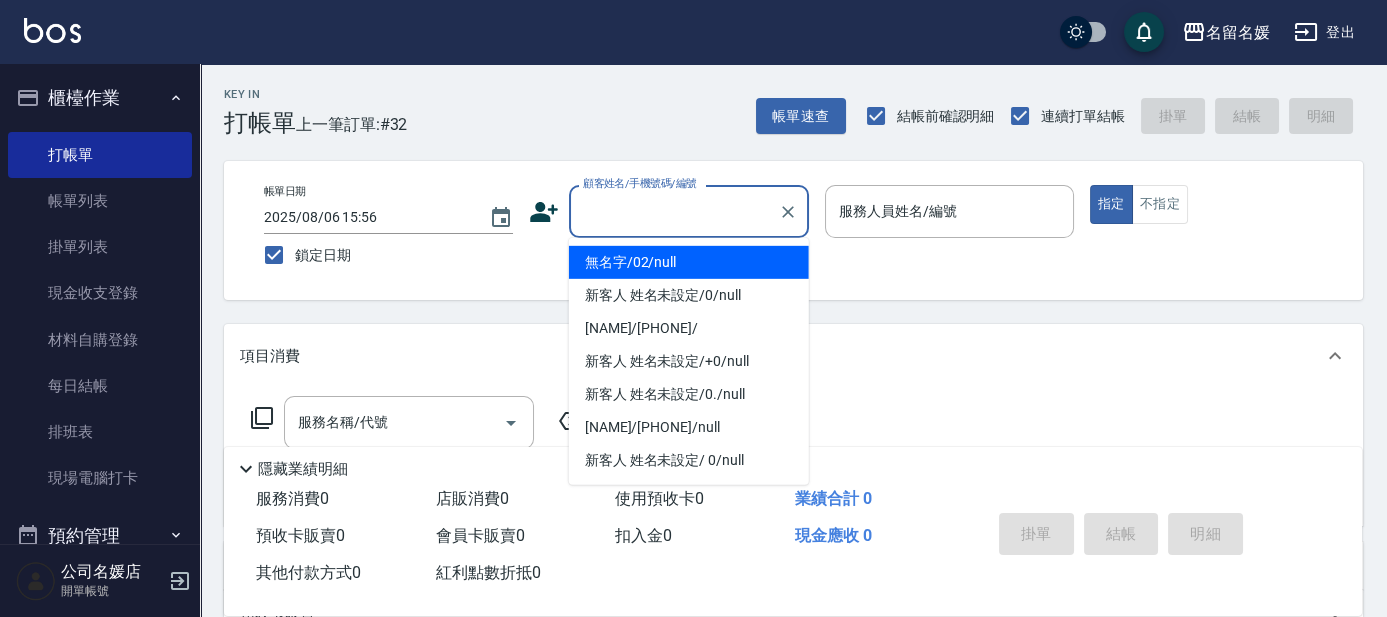 click on "無名字/02/null" at bounding box center [689, 262] 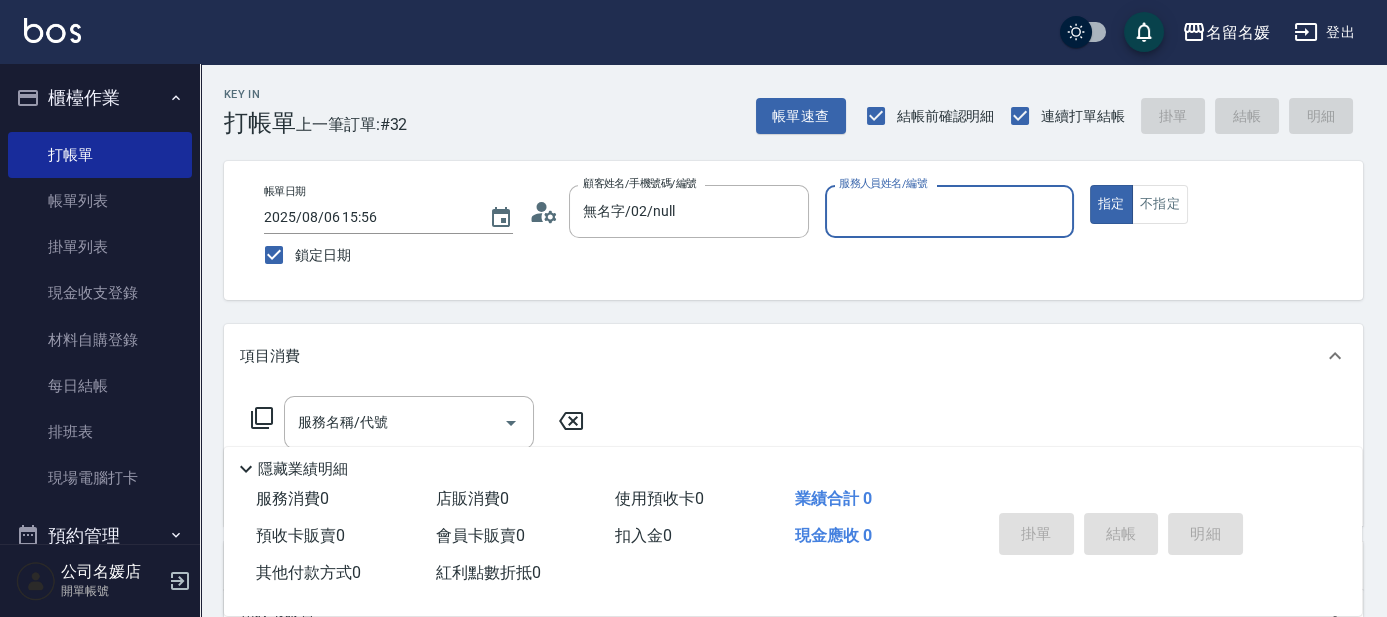 click on "服務人員姓名/編號" at bounding box center [883, 183] 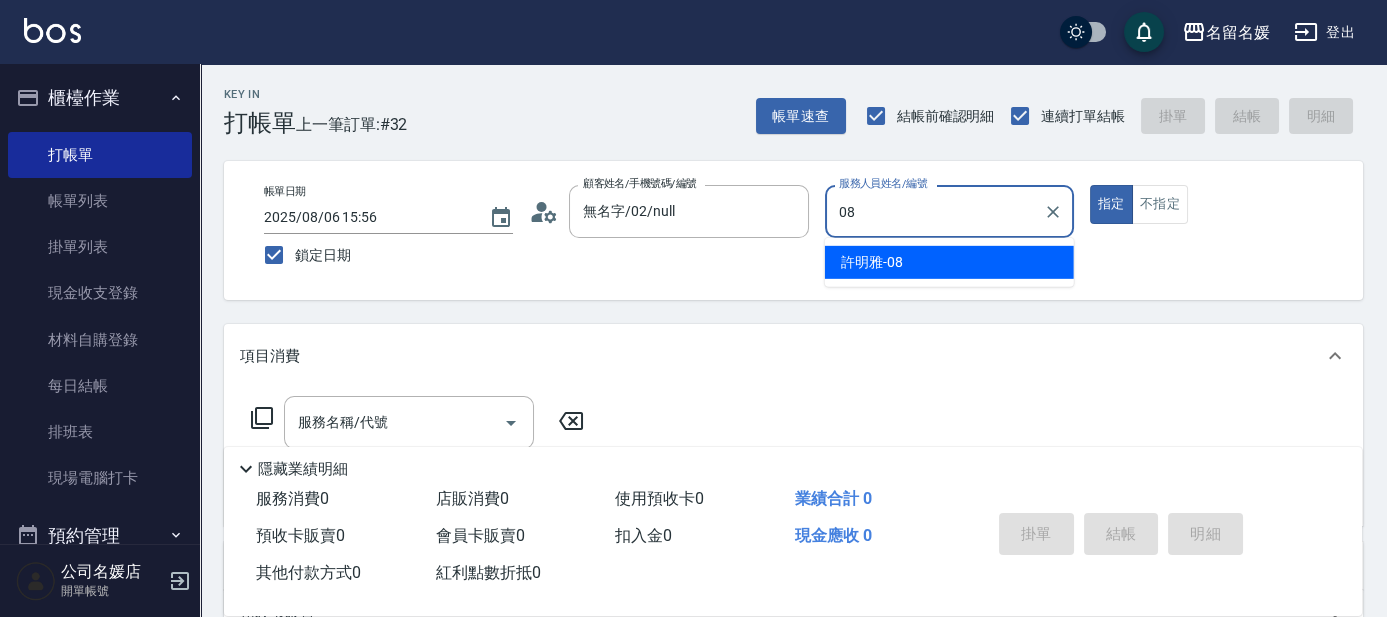 click on "許明雅 -08" at bounding box center (872, 262) 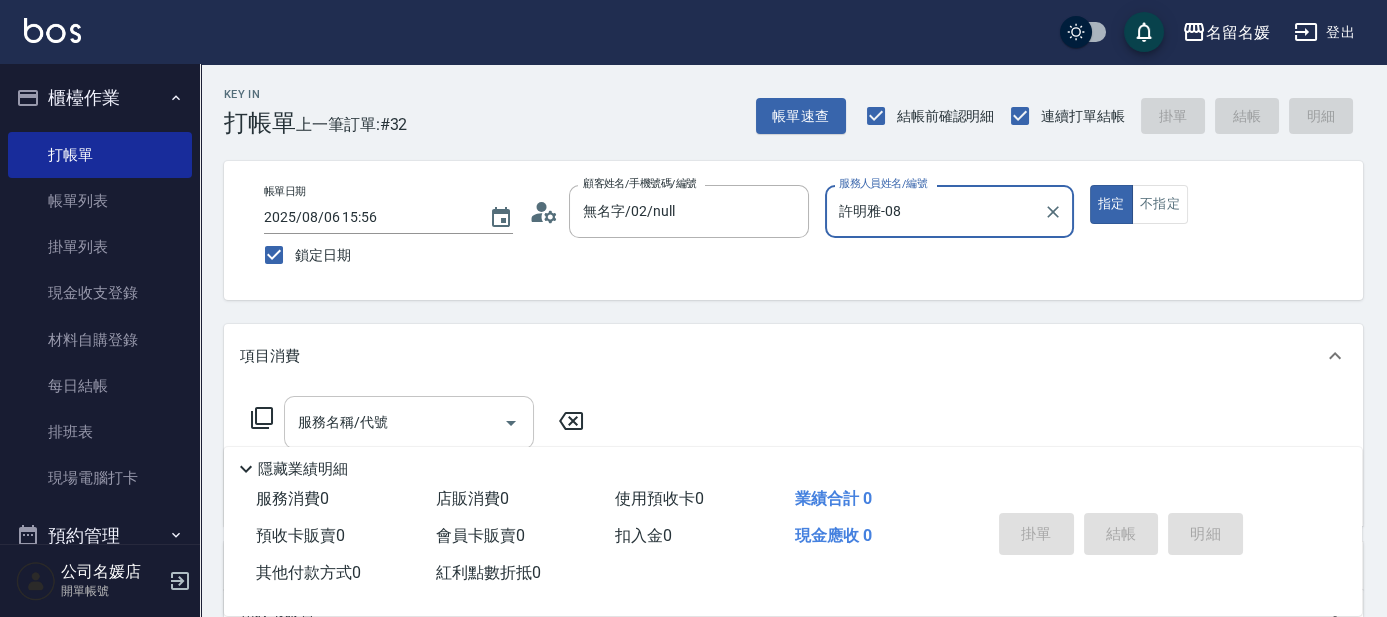 type on "許明雅-08" 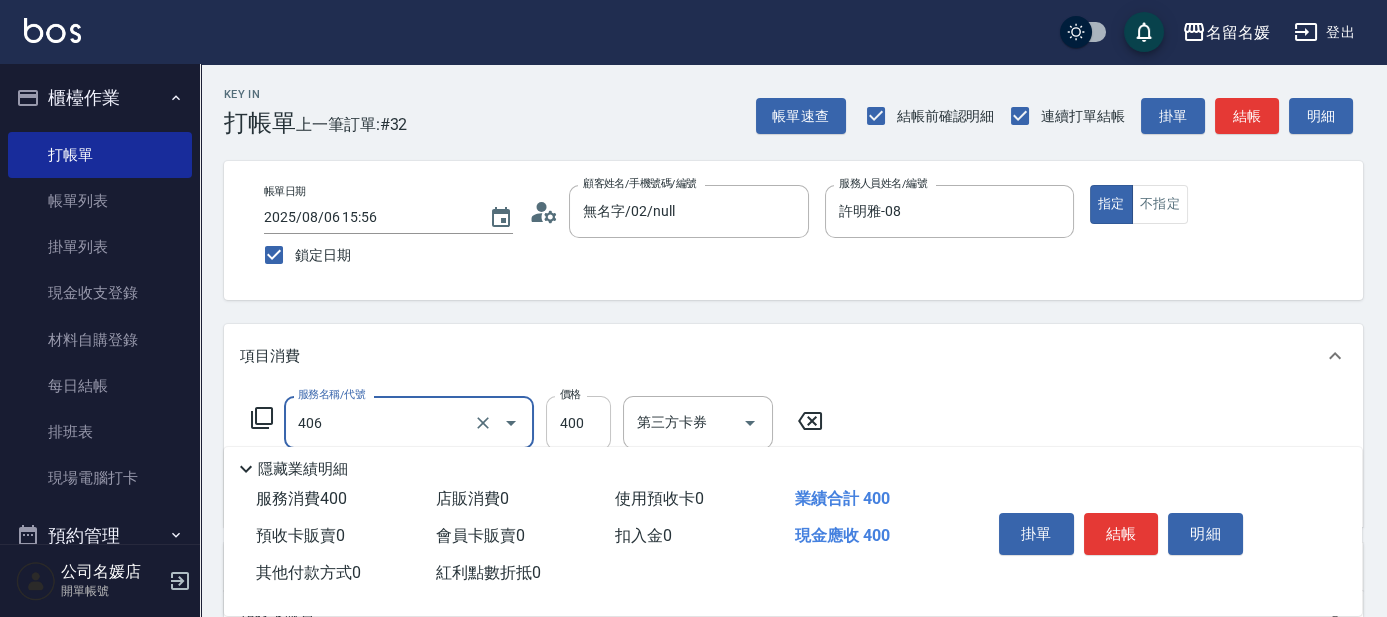 click on "400" at bounding box center [578, 423] 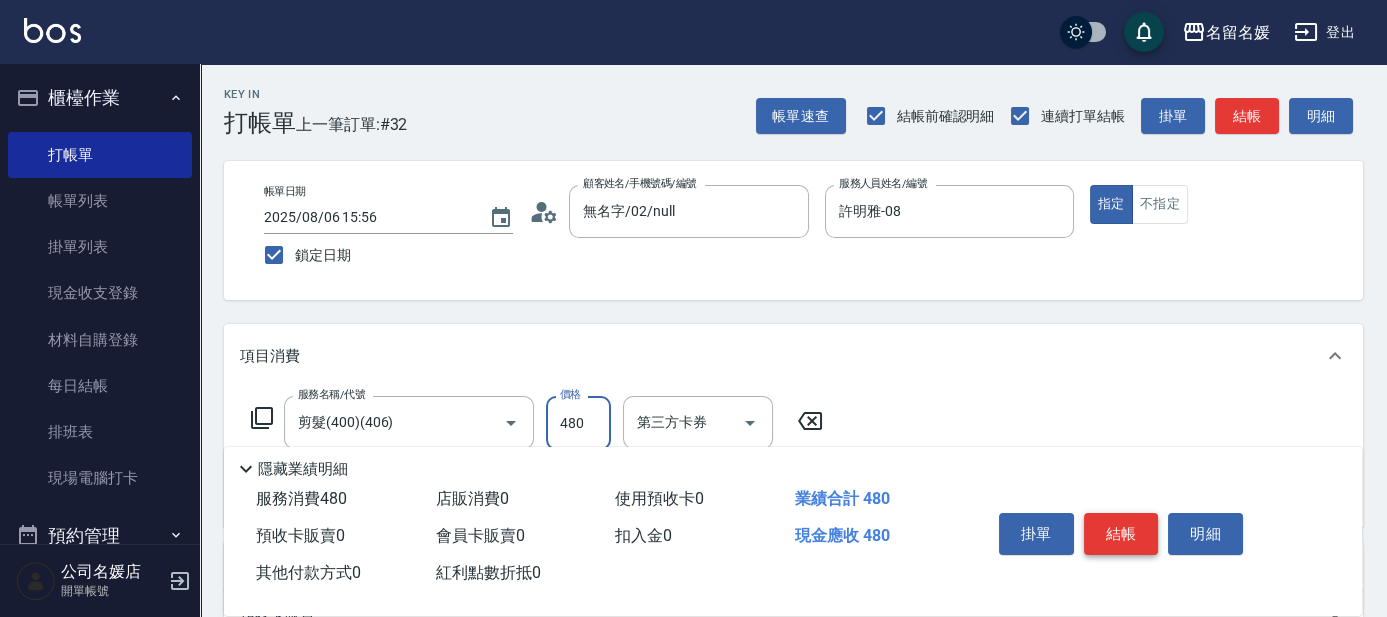 type on "480" 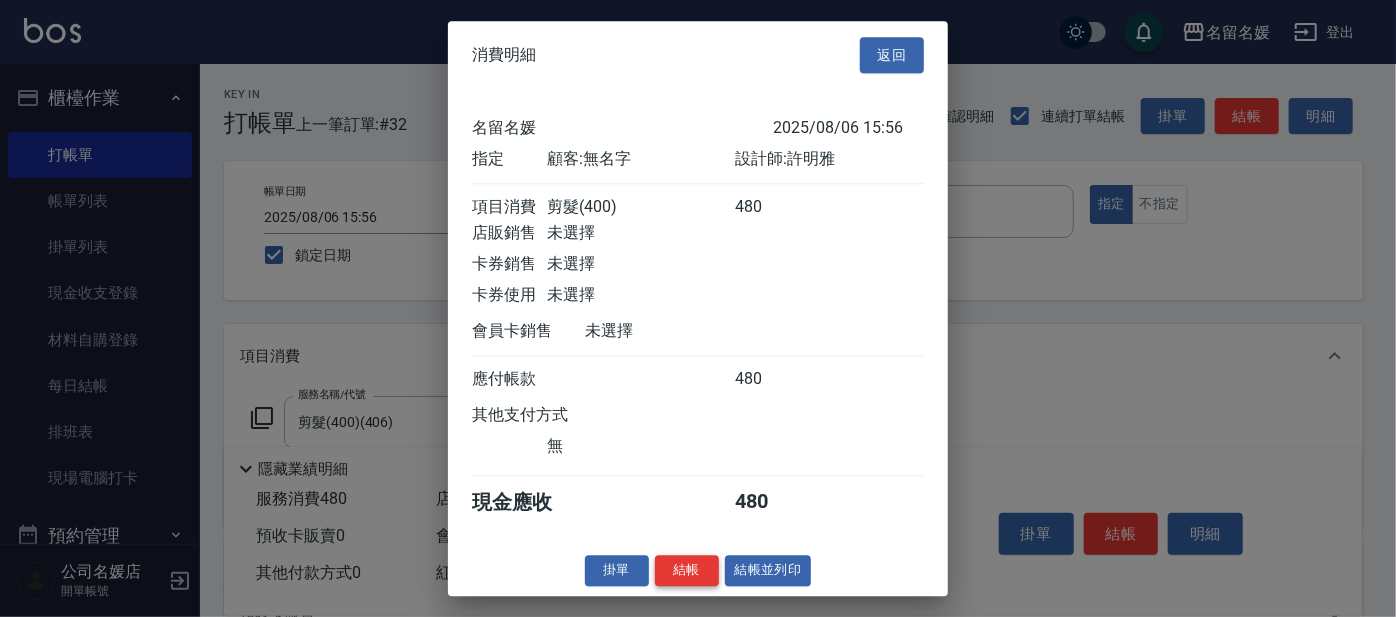 click on "結帳" at bounding box center (687, 570) 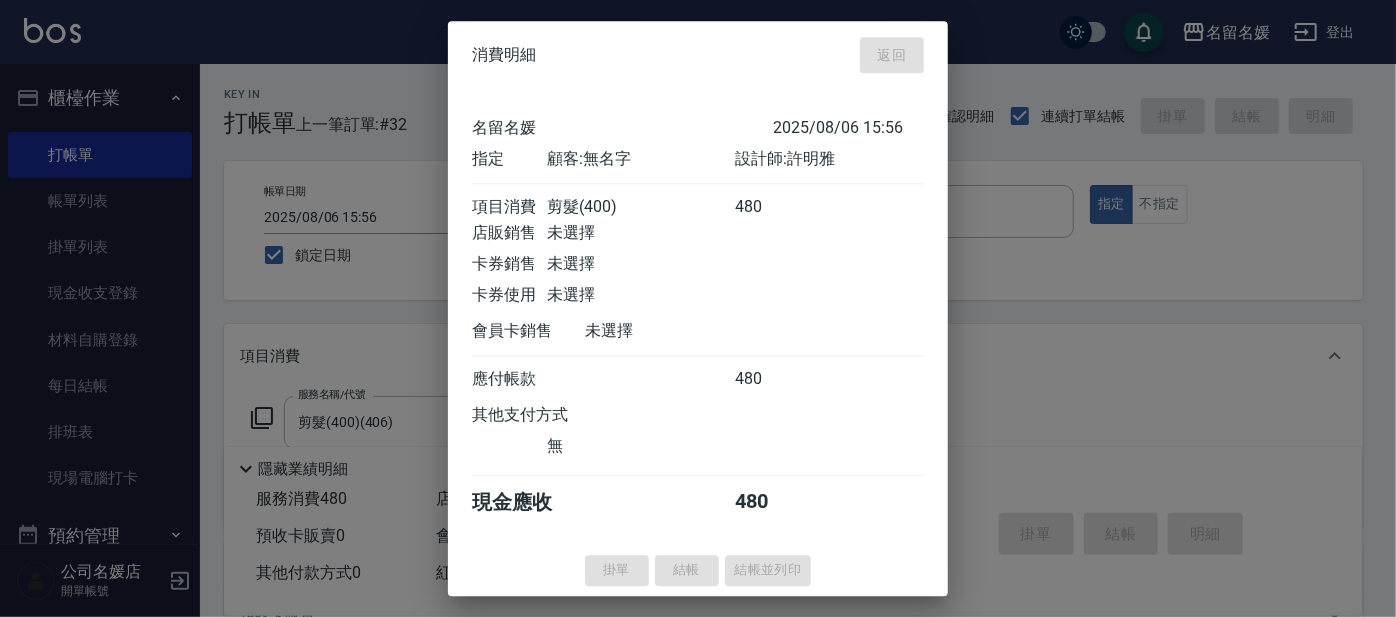 type 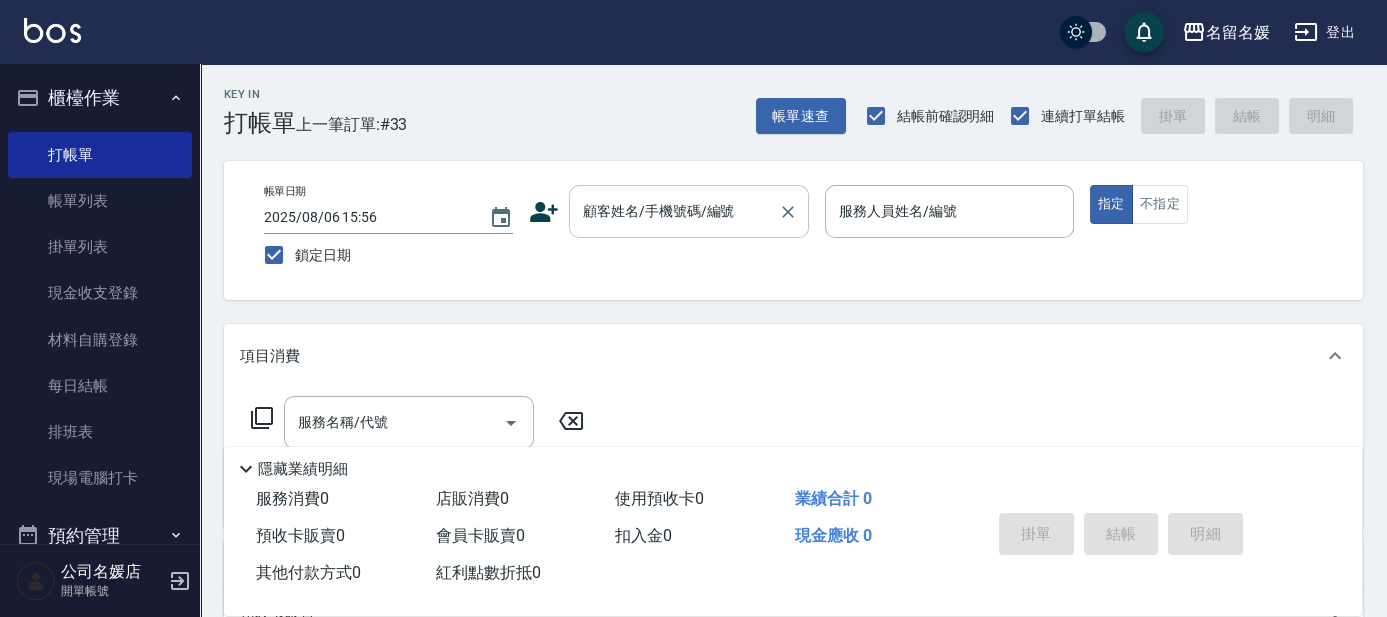 click on "顧客姓名/手機號碼/編號" at bounding box center [674, 211] 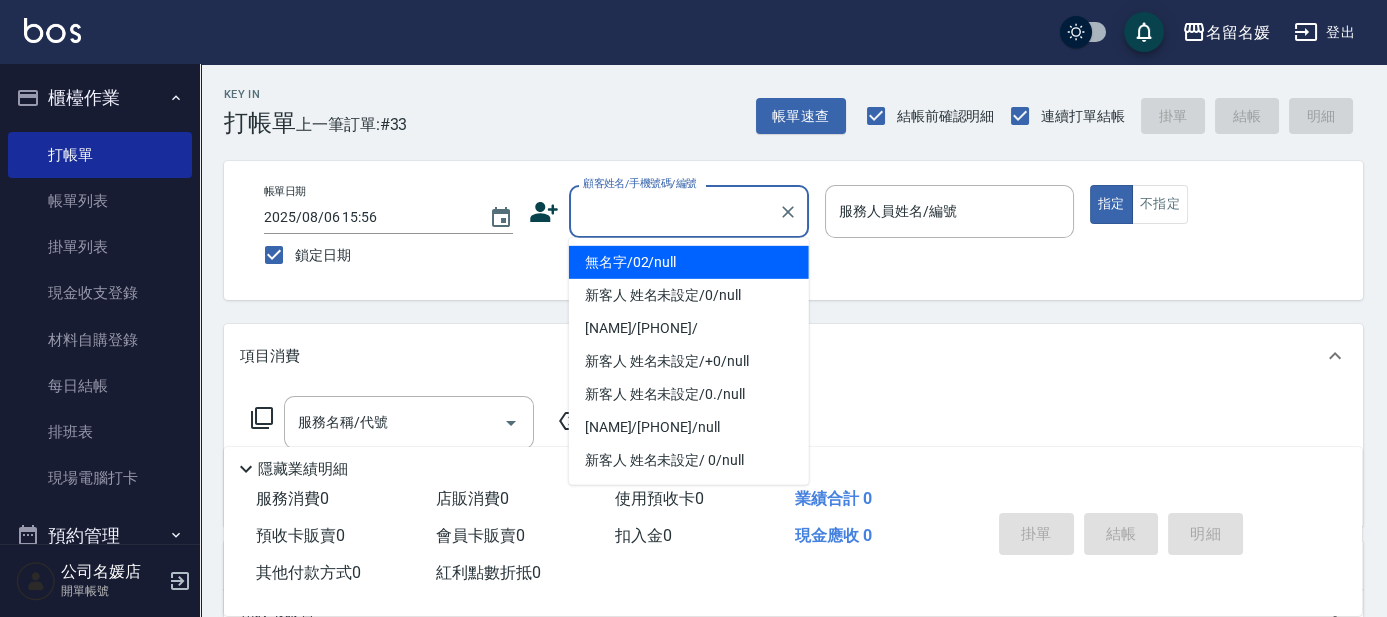 type on "0" 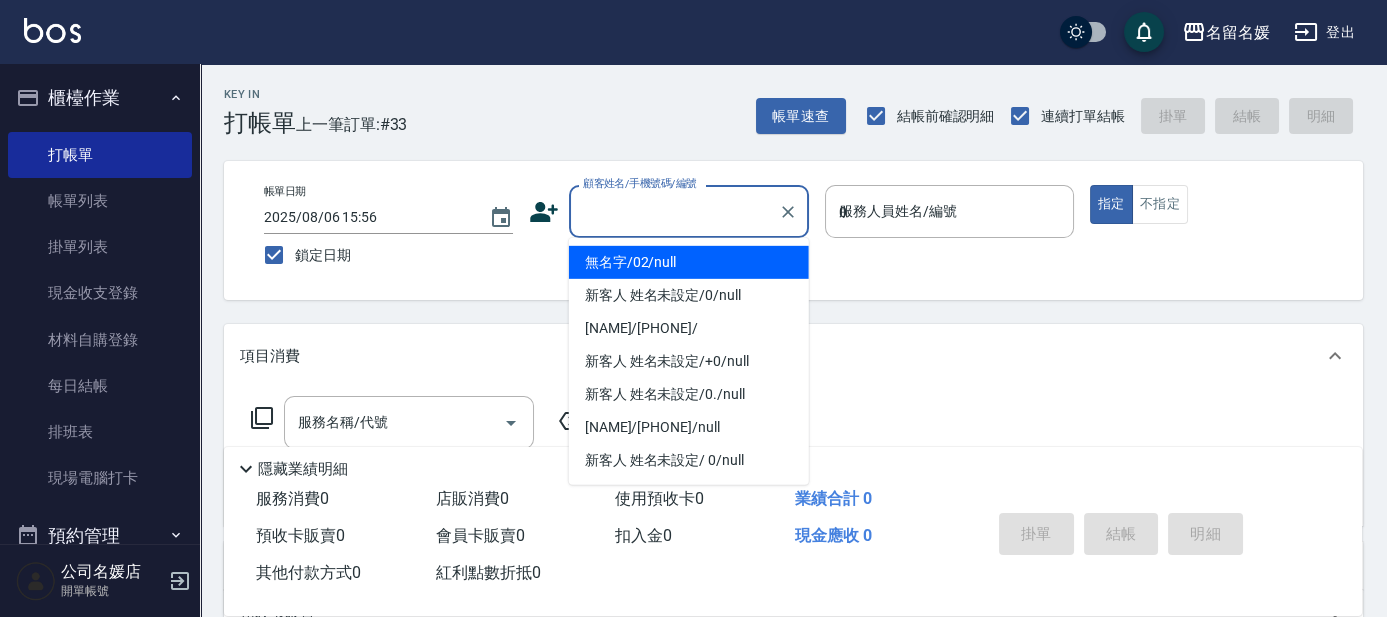 type on "無名字/02/null" 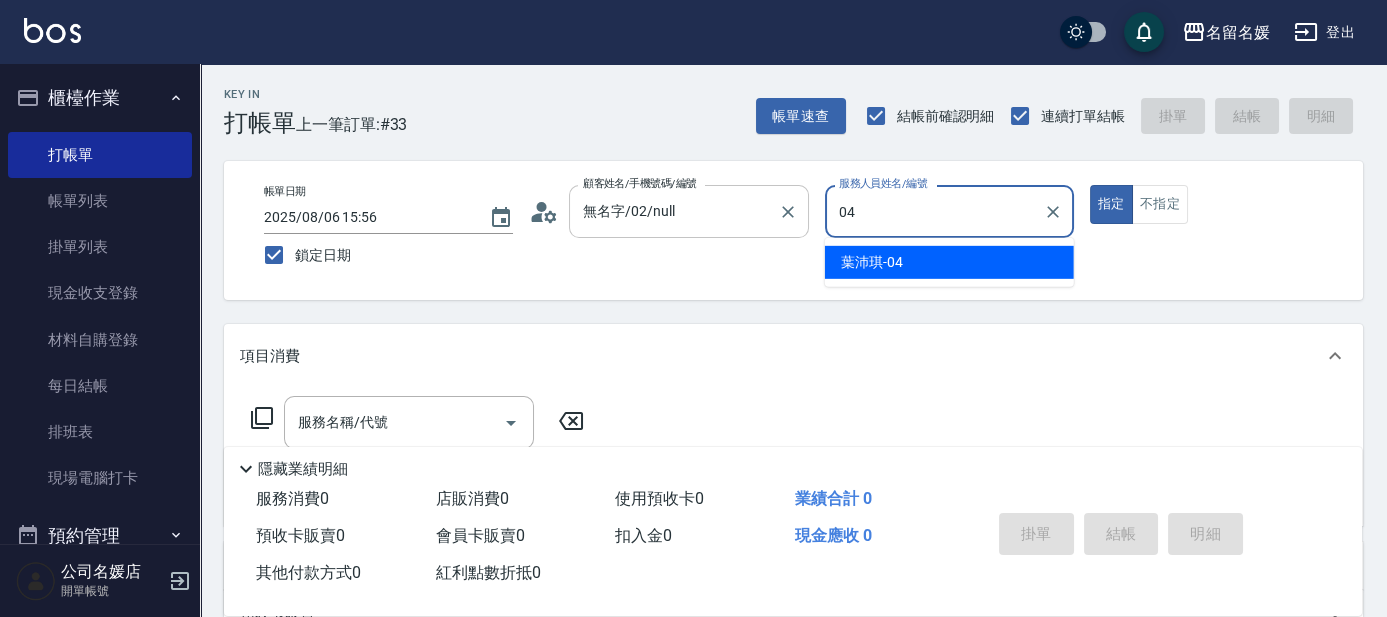 type on "04" 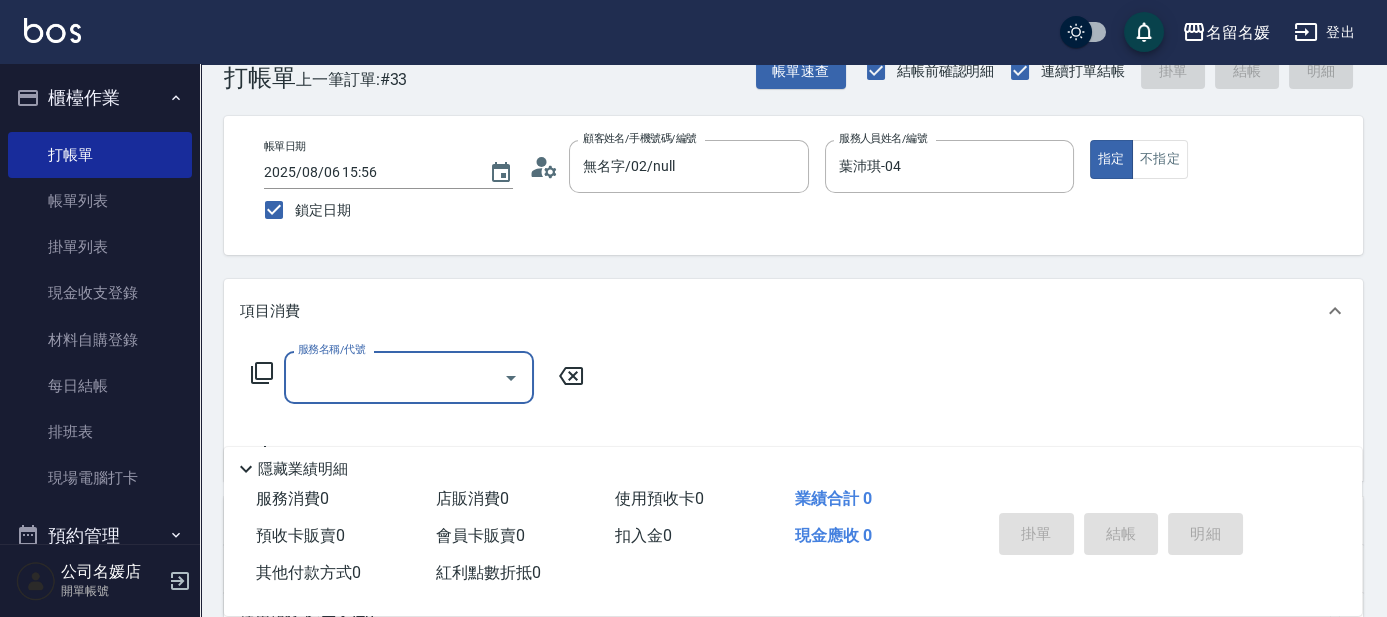 scroll, scrollTop: 90, scrollLeft: 0, axis: vertical 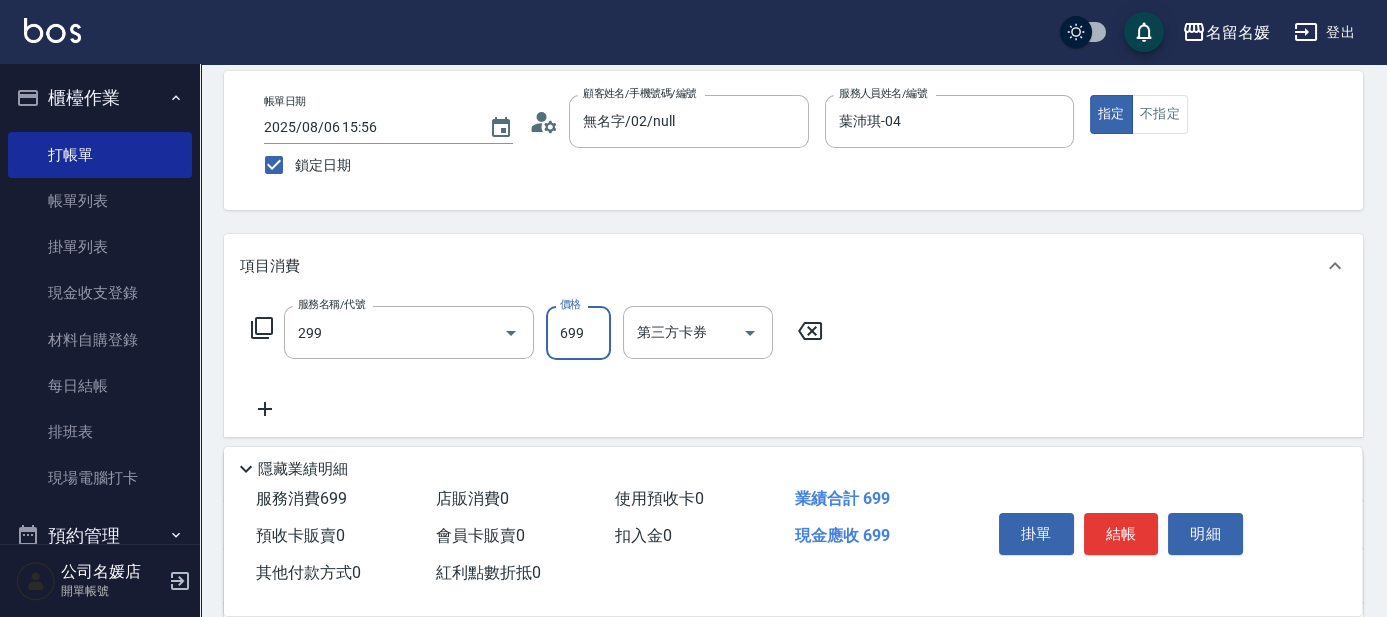 type on "滾珠洗髮699(299)" 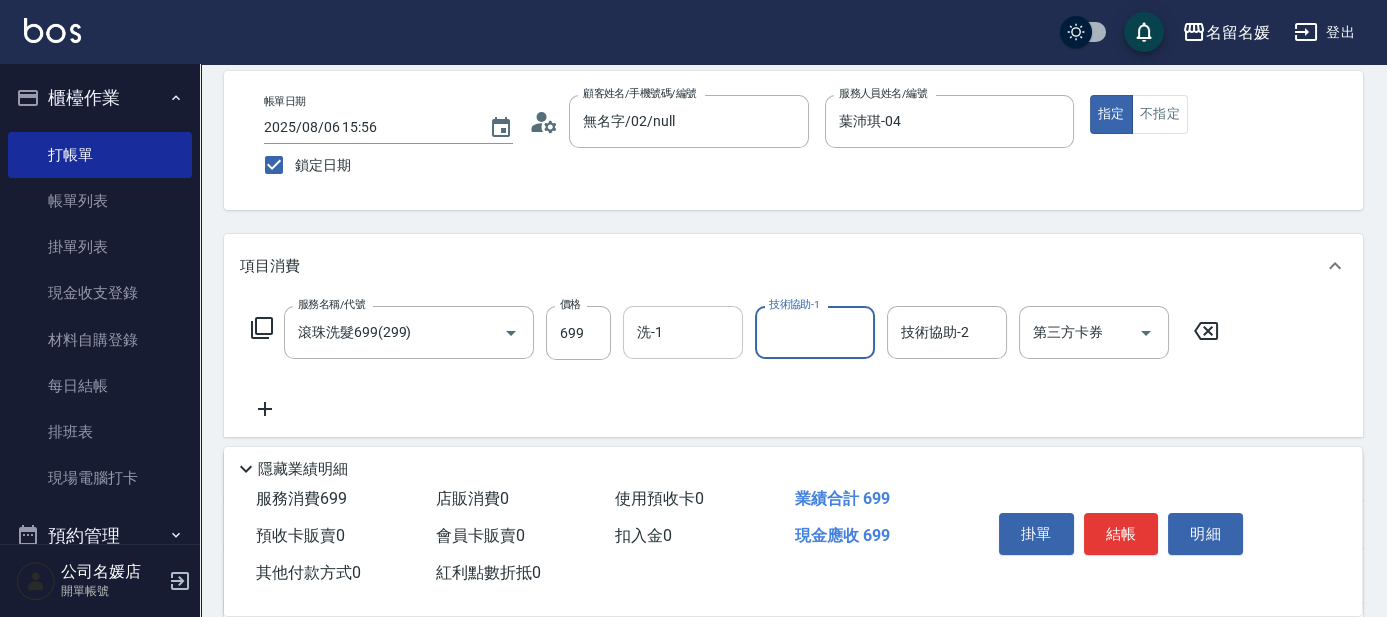 click on "洗-1" at bounding box center (683, 332) 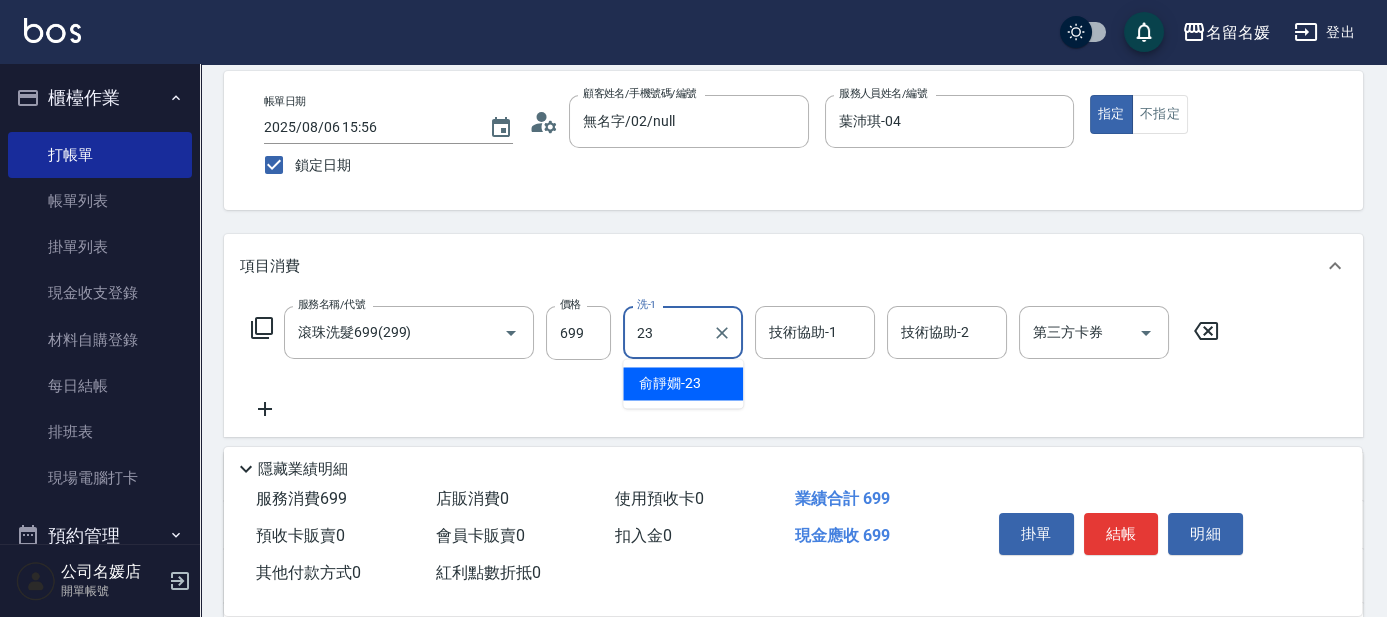 type on "俞靜嫺-23" 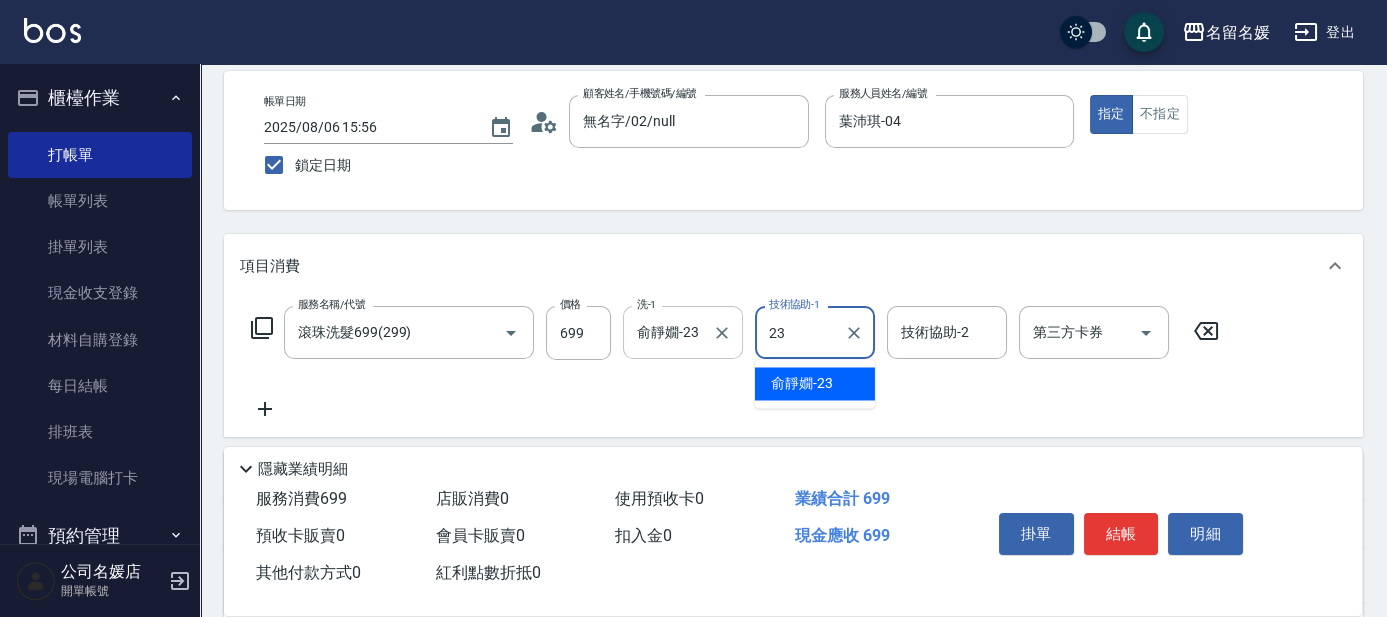 type on "俞靜嫺-23" 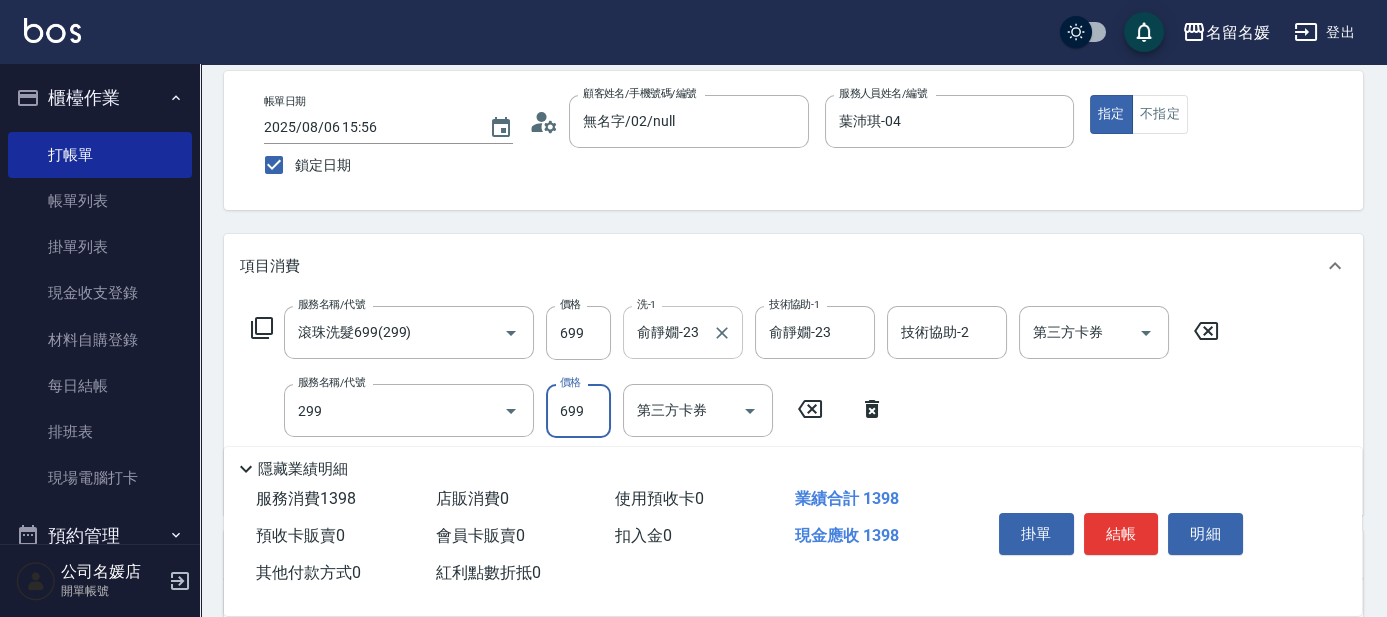type on "滾珠洗髮699(299)" 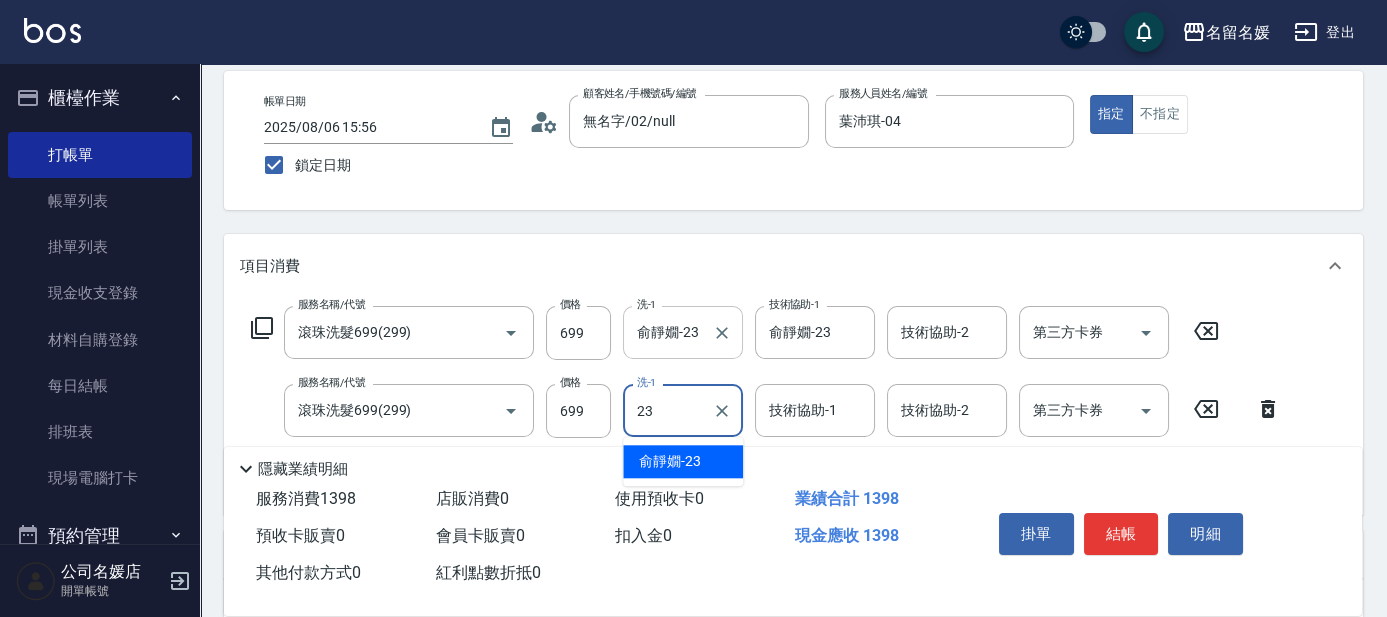 type on "俞靜嫺-23" 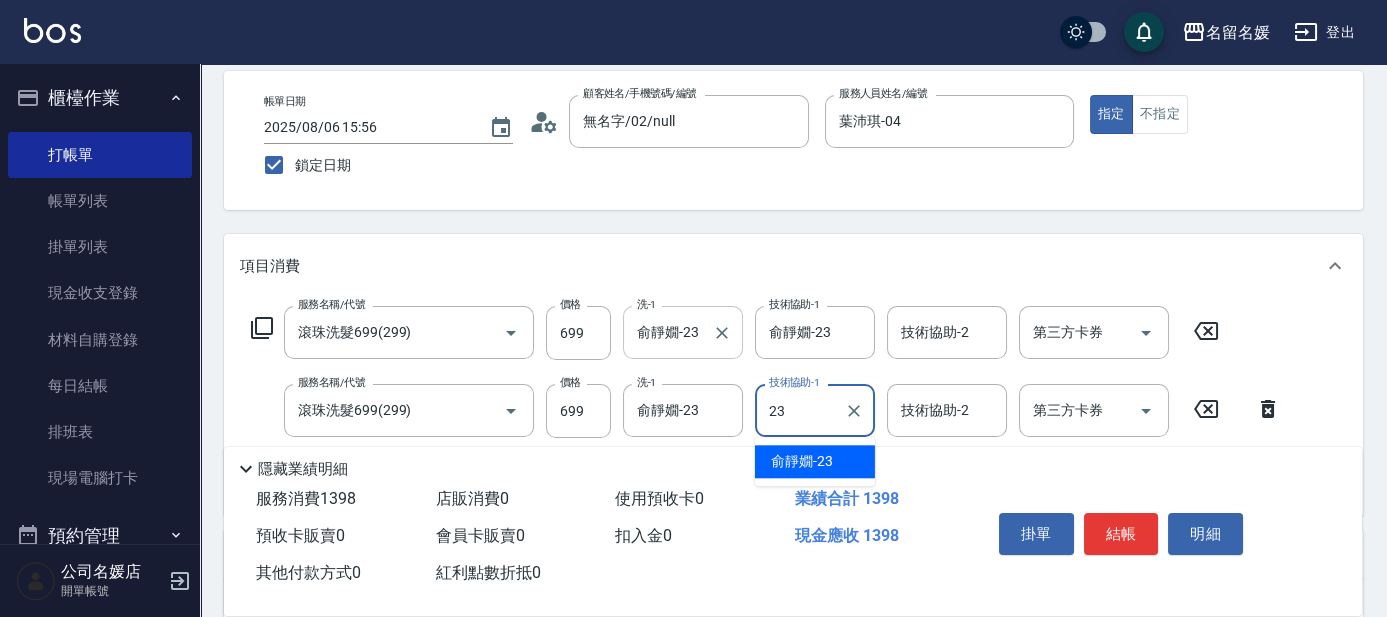 type on "俞靜嫺-23" 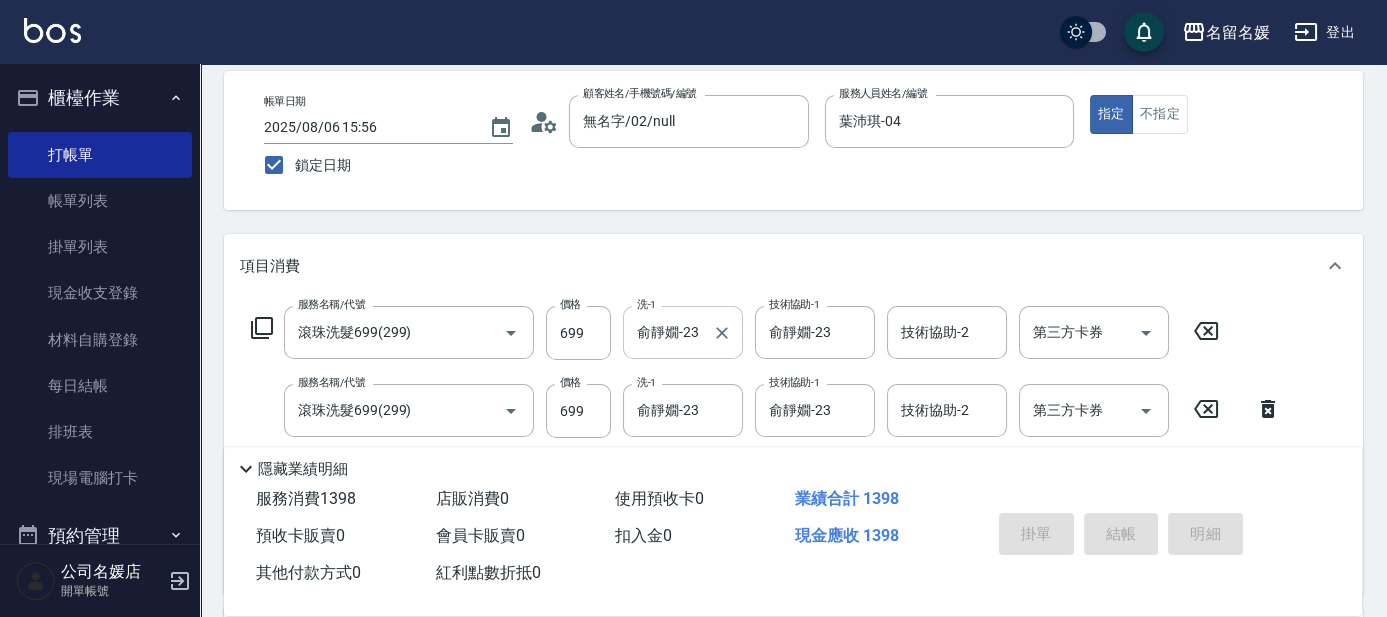 type 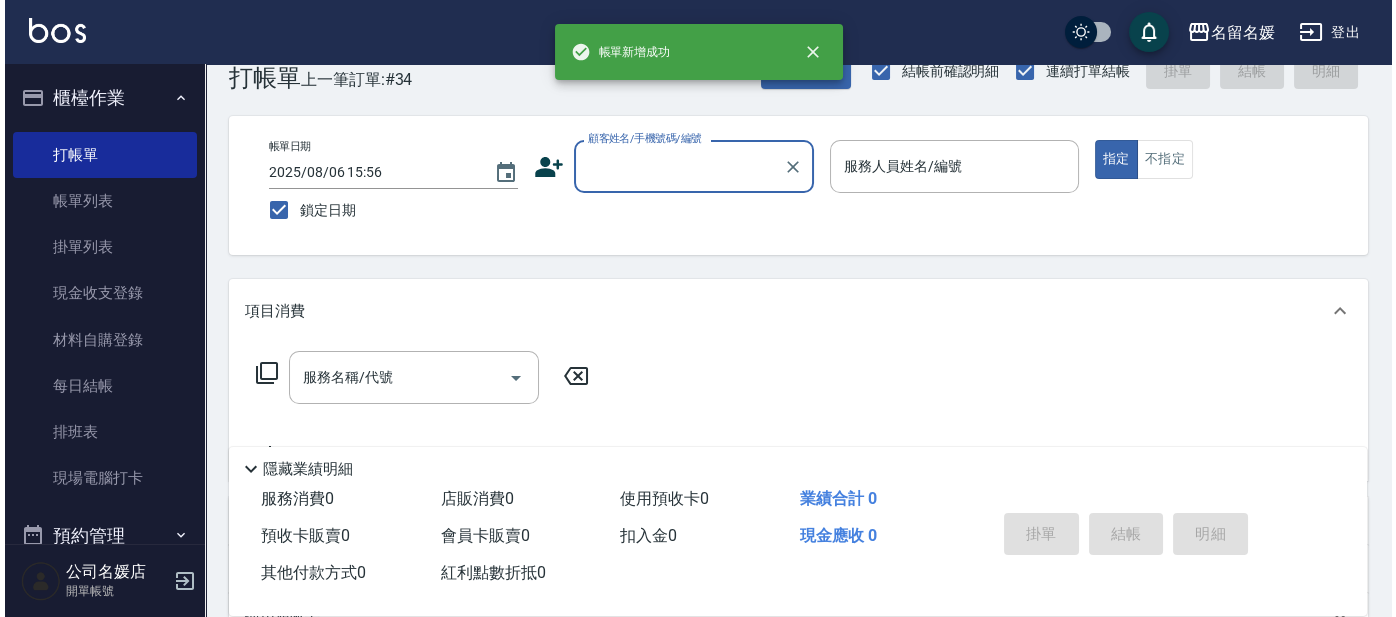 scroll, scrollTop: 0, scrollLeft: 0, axis: both 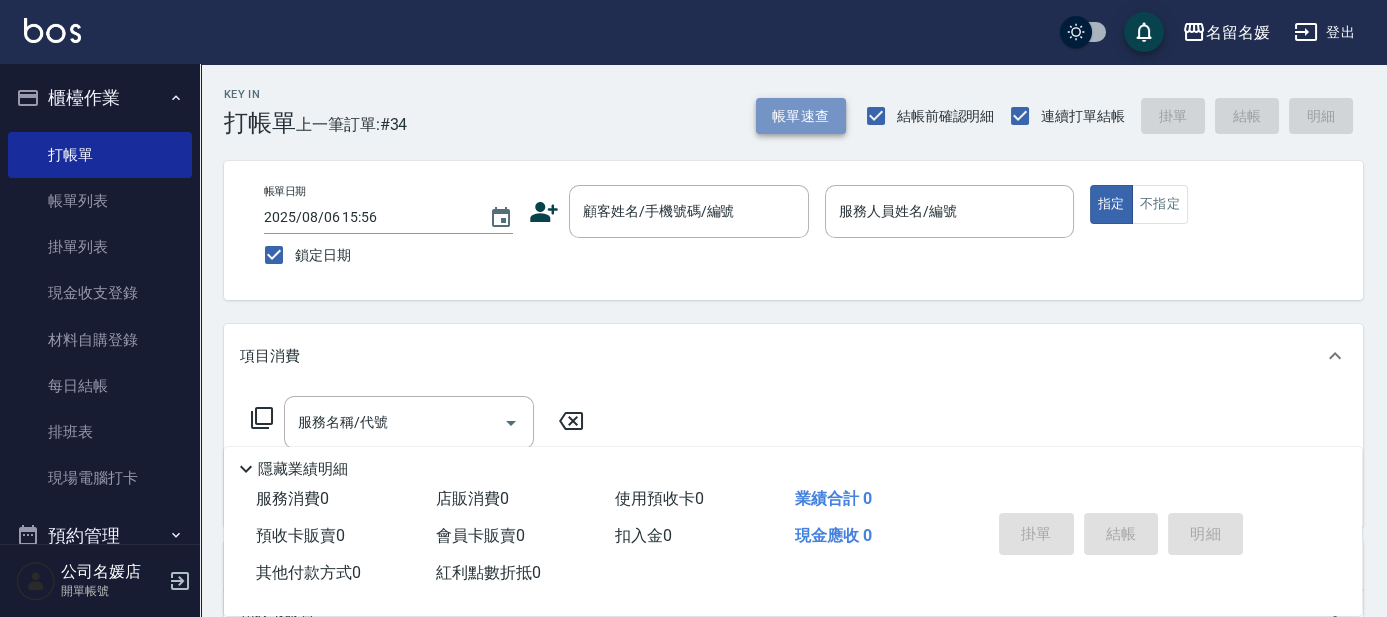 click on "帳單速查" at bounding box center (801, 116) 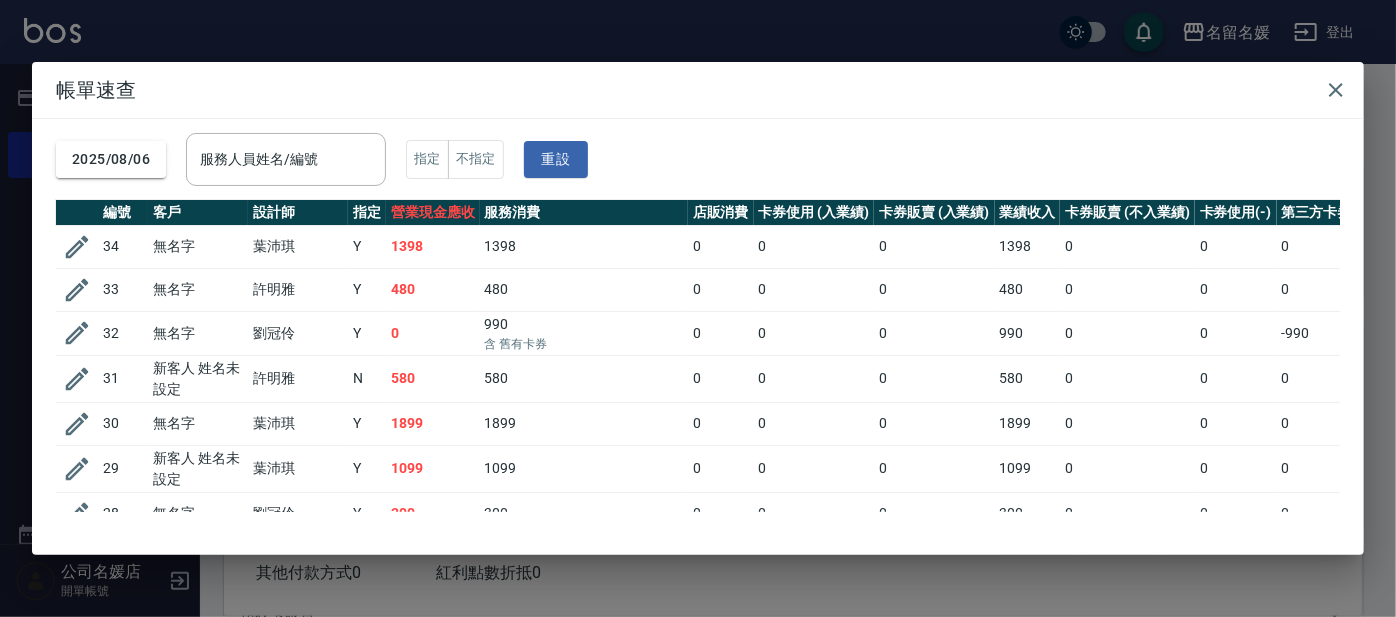 click on "服務人員姓名/編號 服務人員姓名/編號" at bounding box center [286, 159] 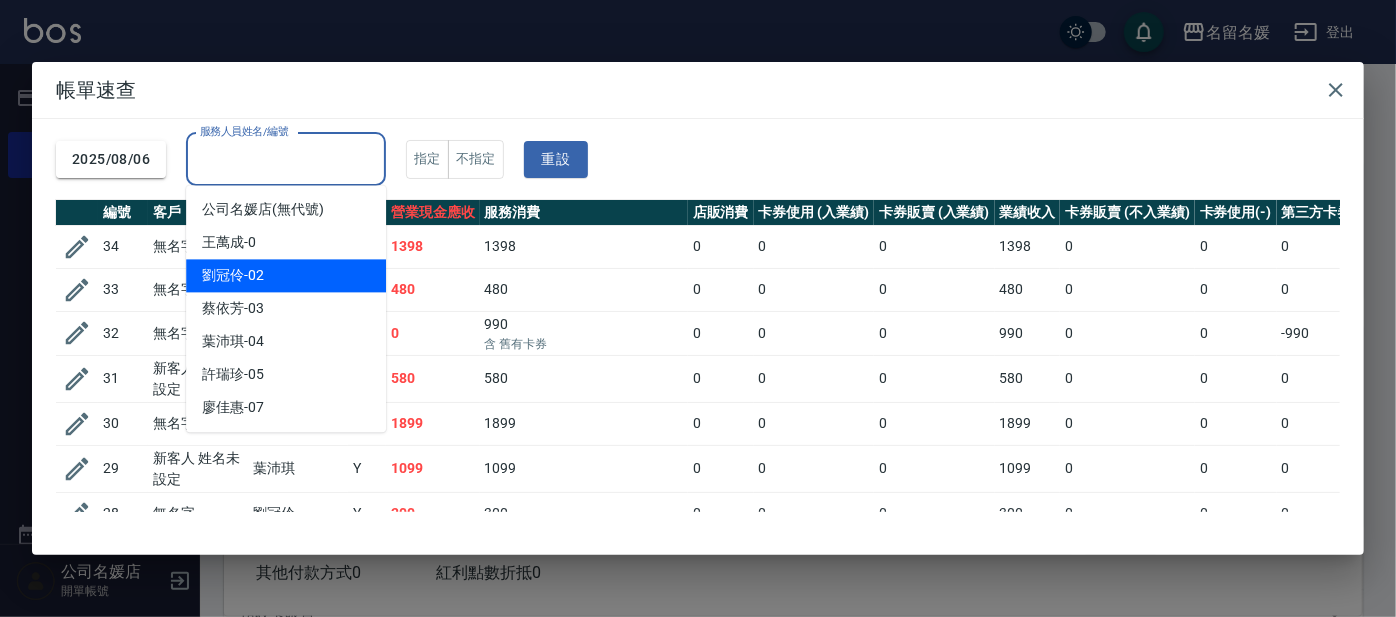 click on "劉冠伶 -02" at bounding box center (233, 275) 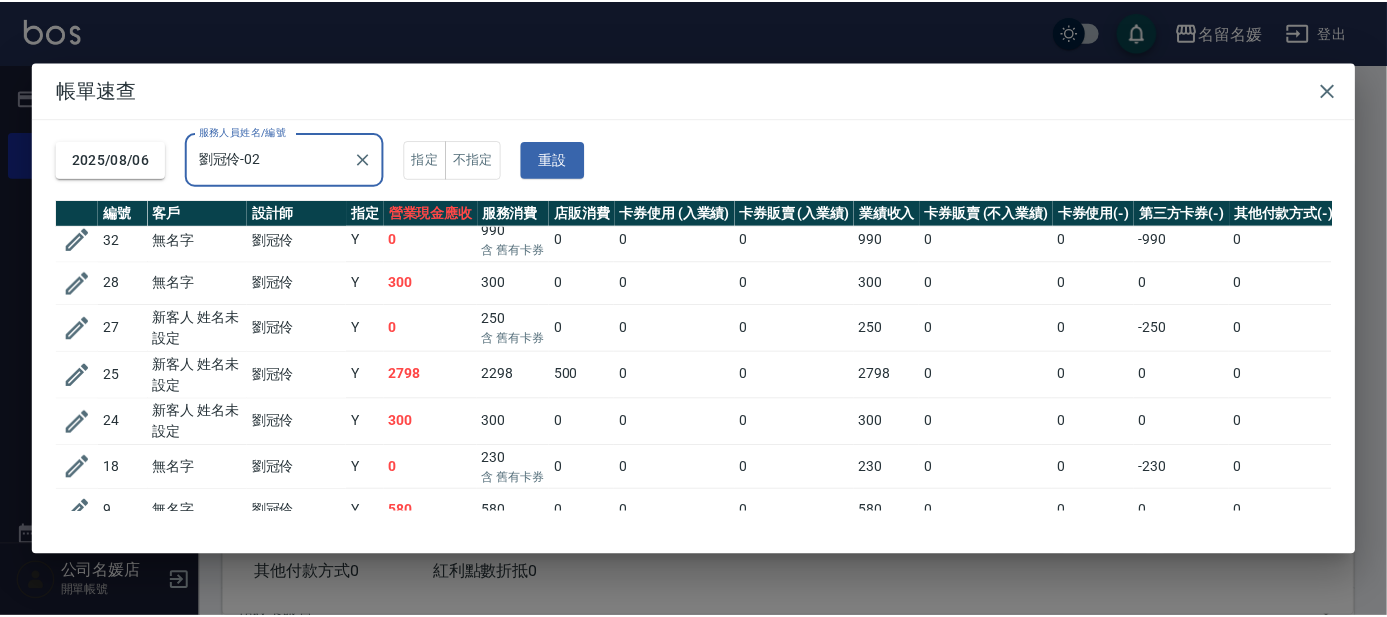 scroll, scrollTop: 0, scrollLeft: 0, axis: both 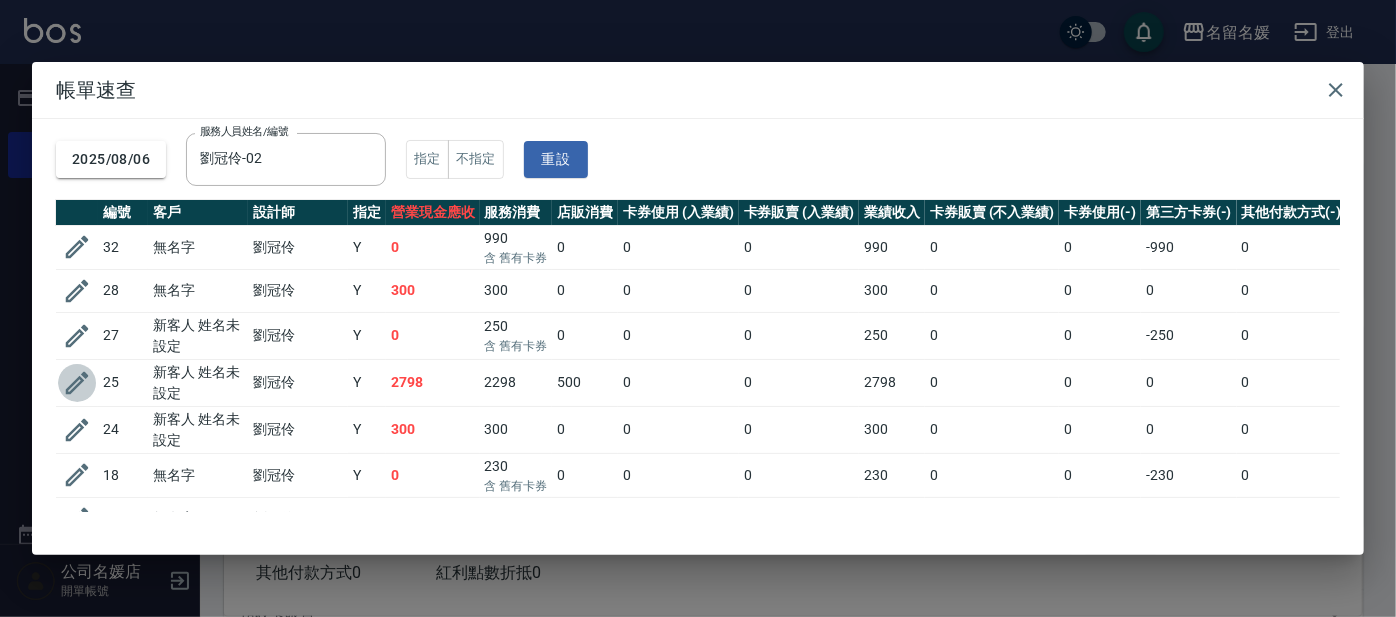 click 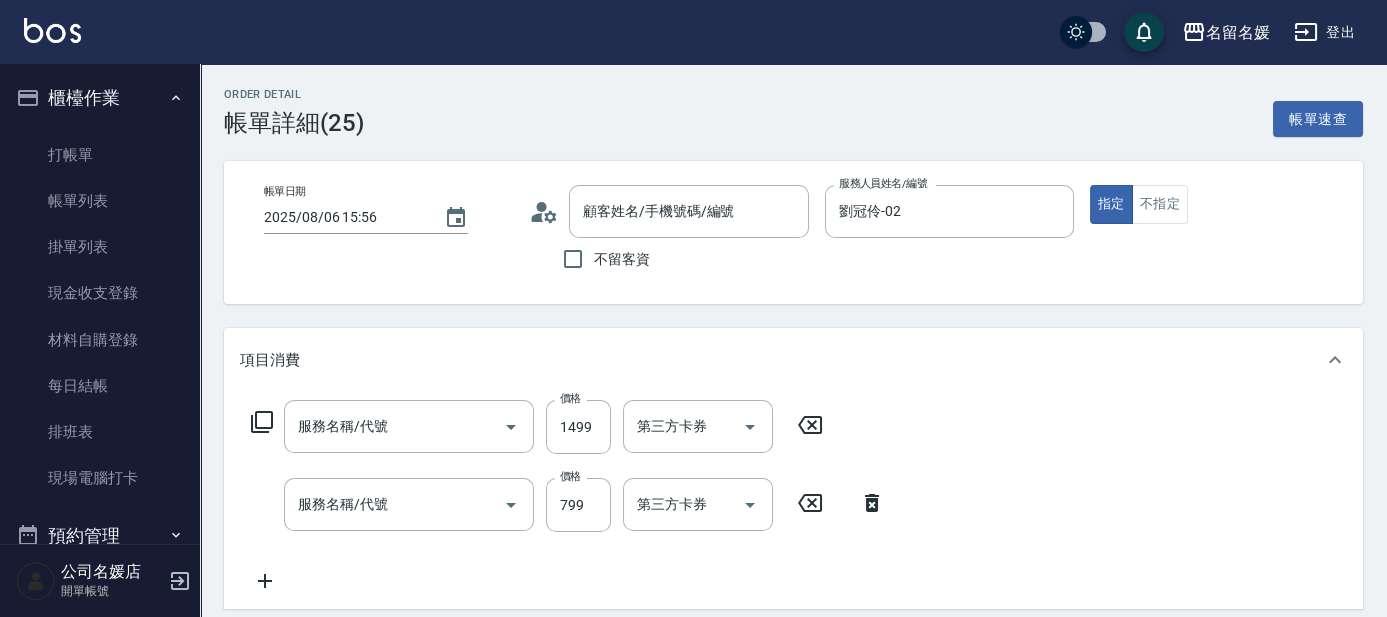type on "2025/08/06 15:56" 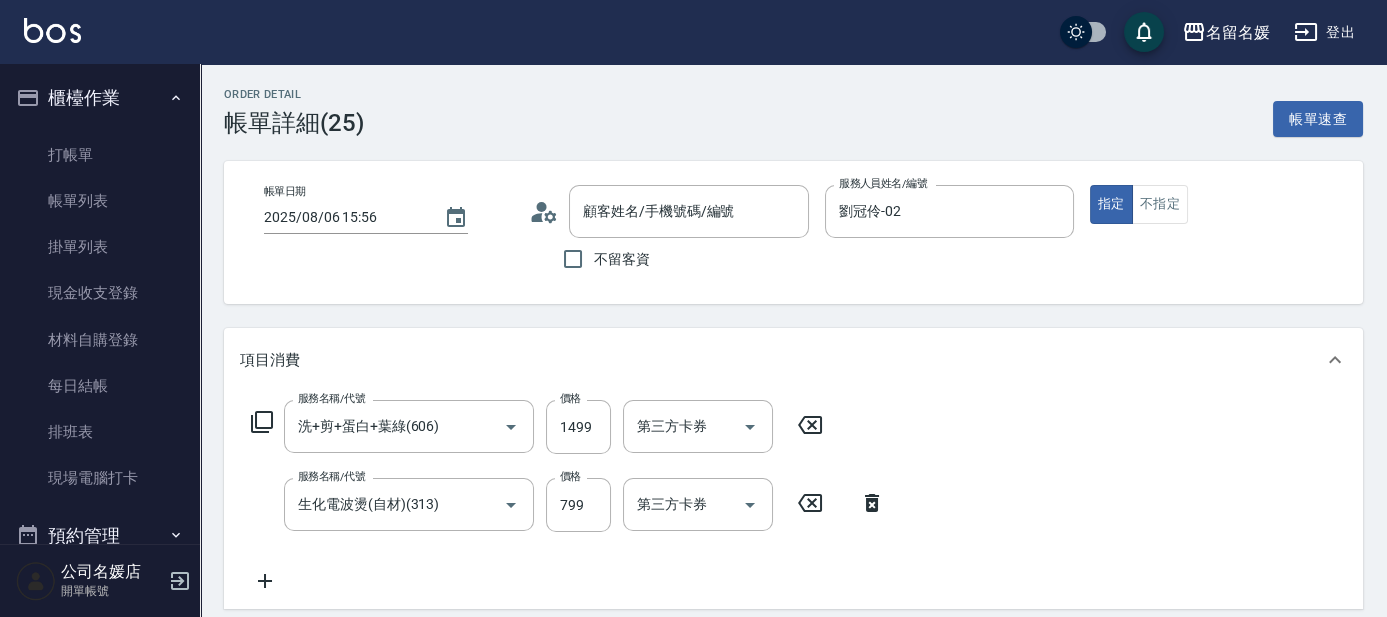 scroll, scrollTop: 456, scrollLeft: 0, axis: vertical 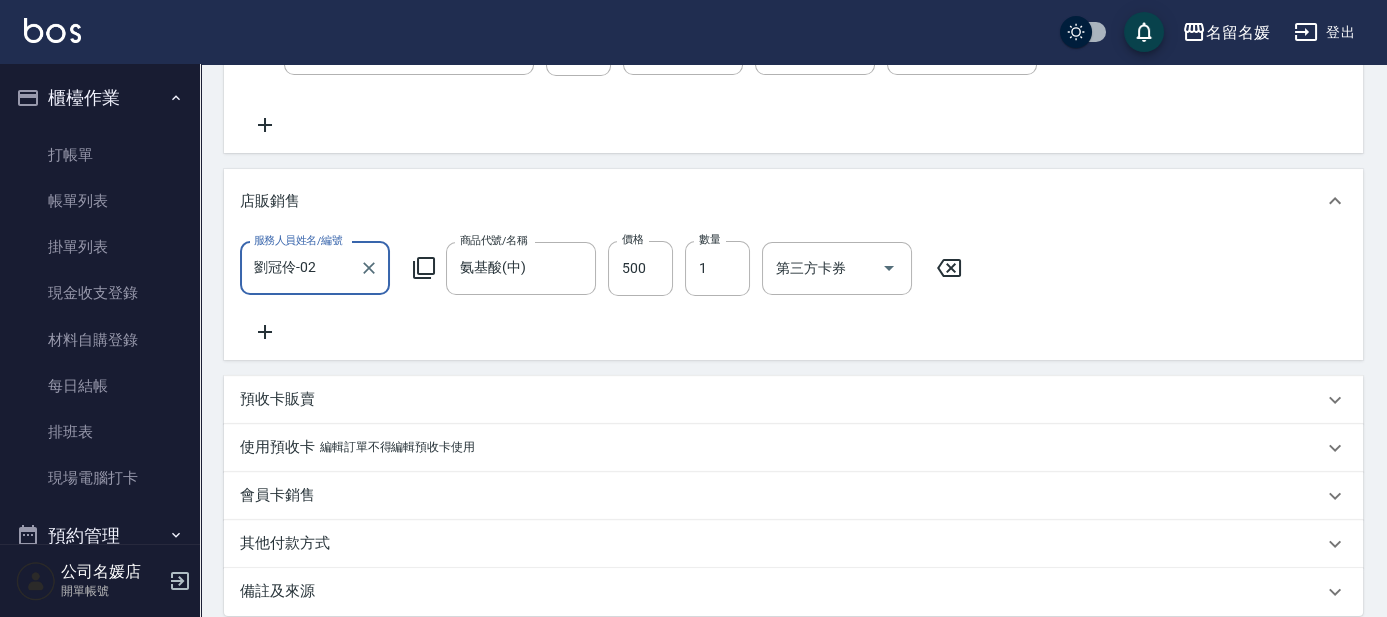 type on "新客人 姓名未設定/0/null" 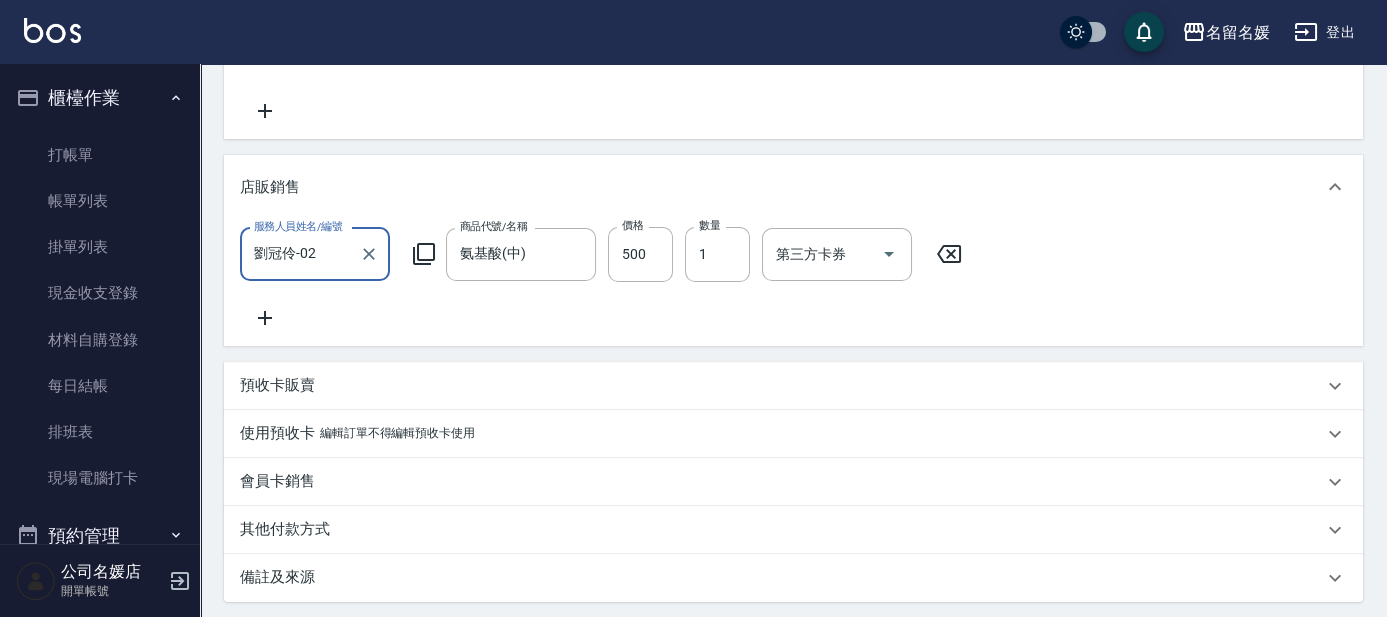 scroll, scrollTop: 683, scrollLeft: 0, axis: vertical 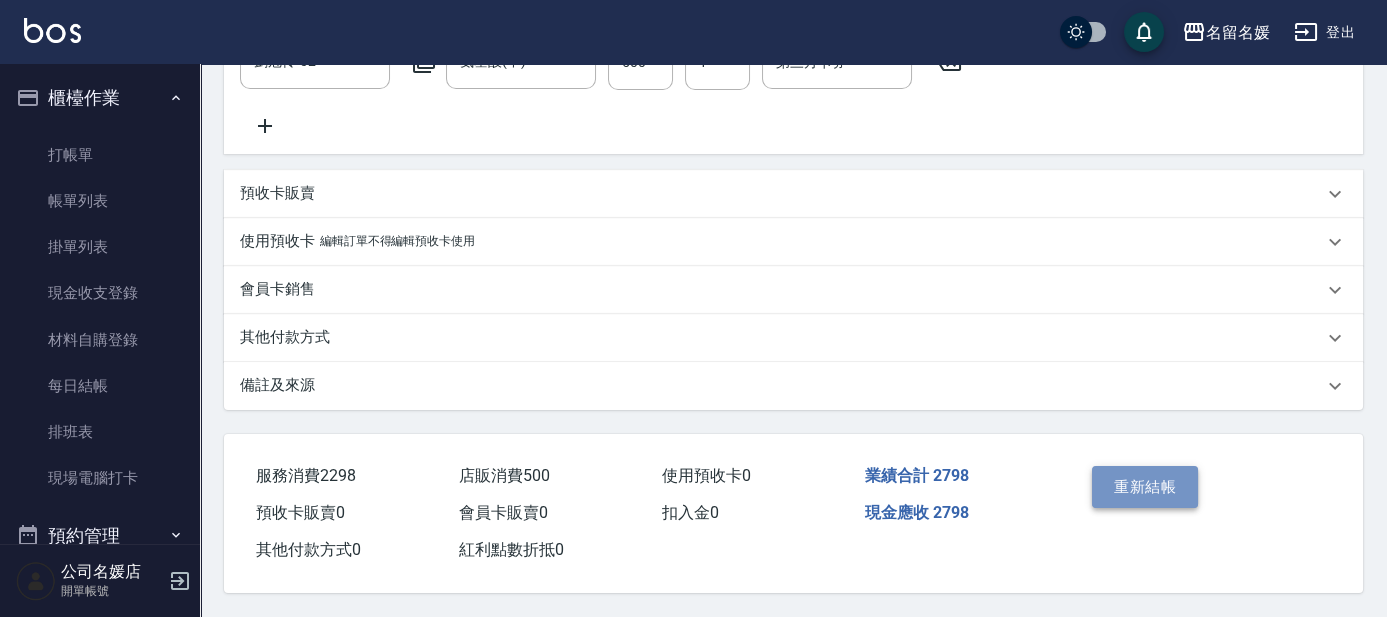 click on "重新結帳" at bounding box center [1145, 487] 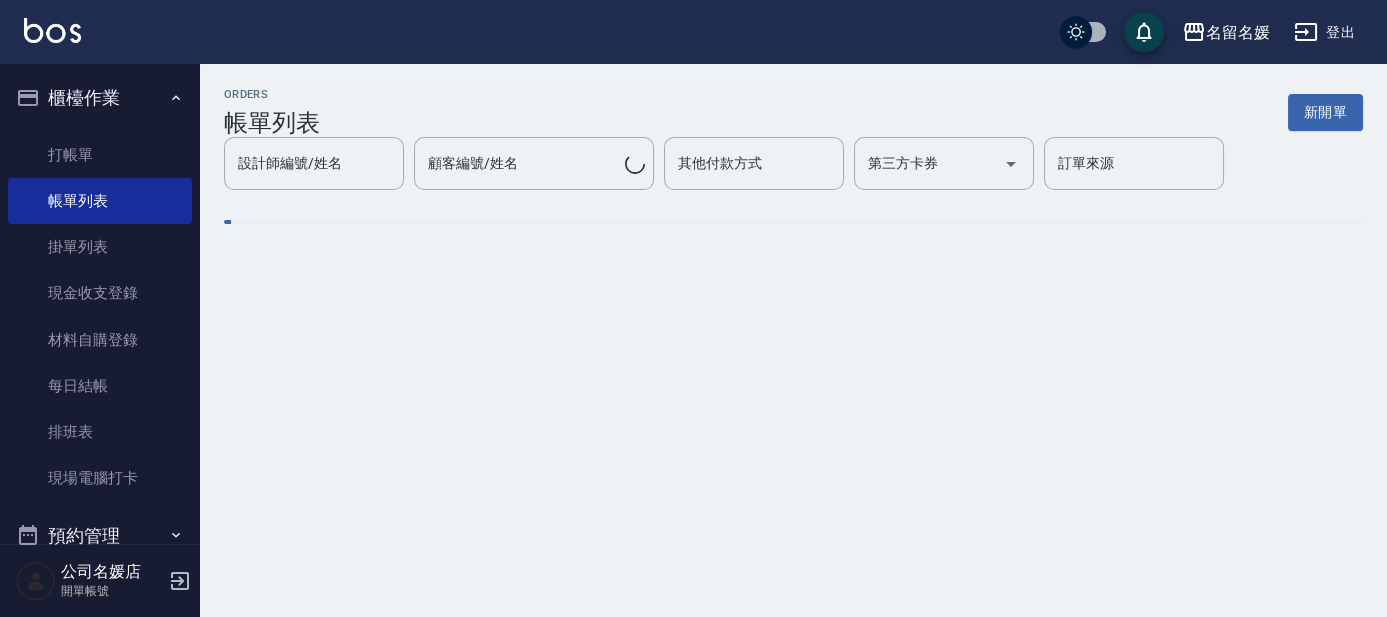 scroll, scrollTop: 0, scrollLeft: 0, axis: both 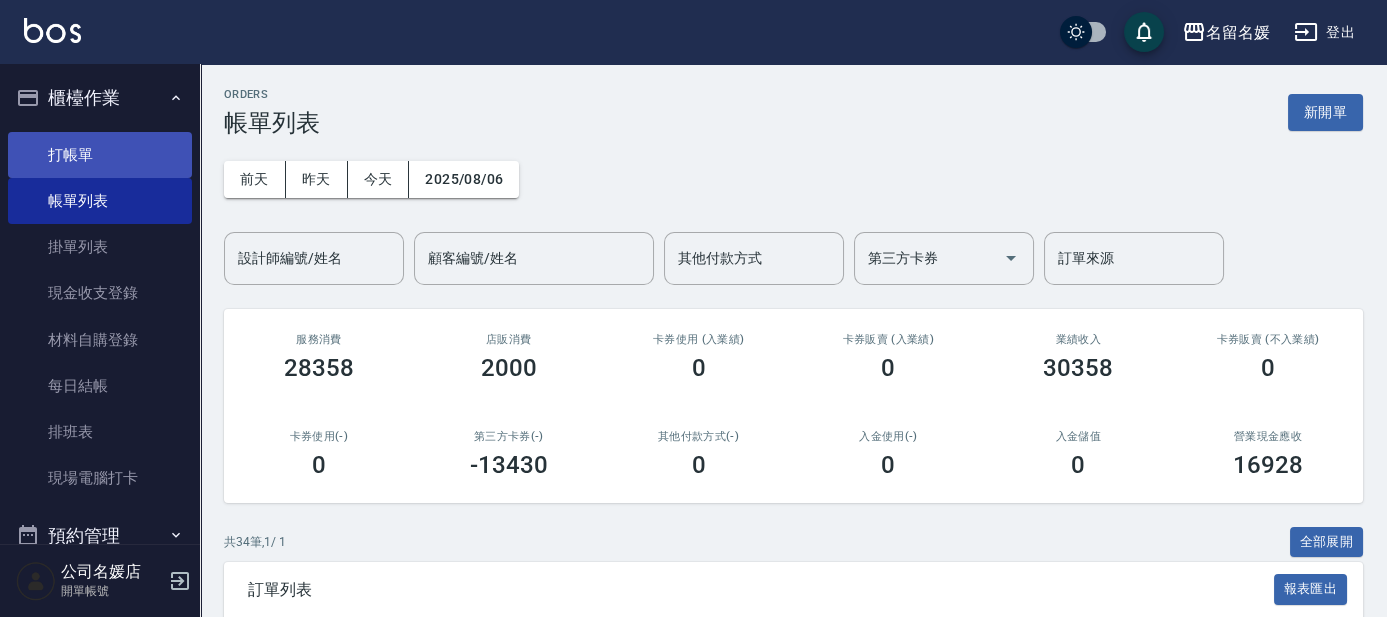 click on "打帳單" at bounding box center (100, 155) 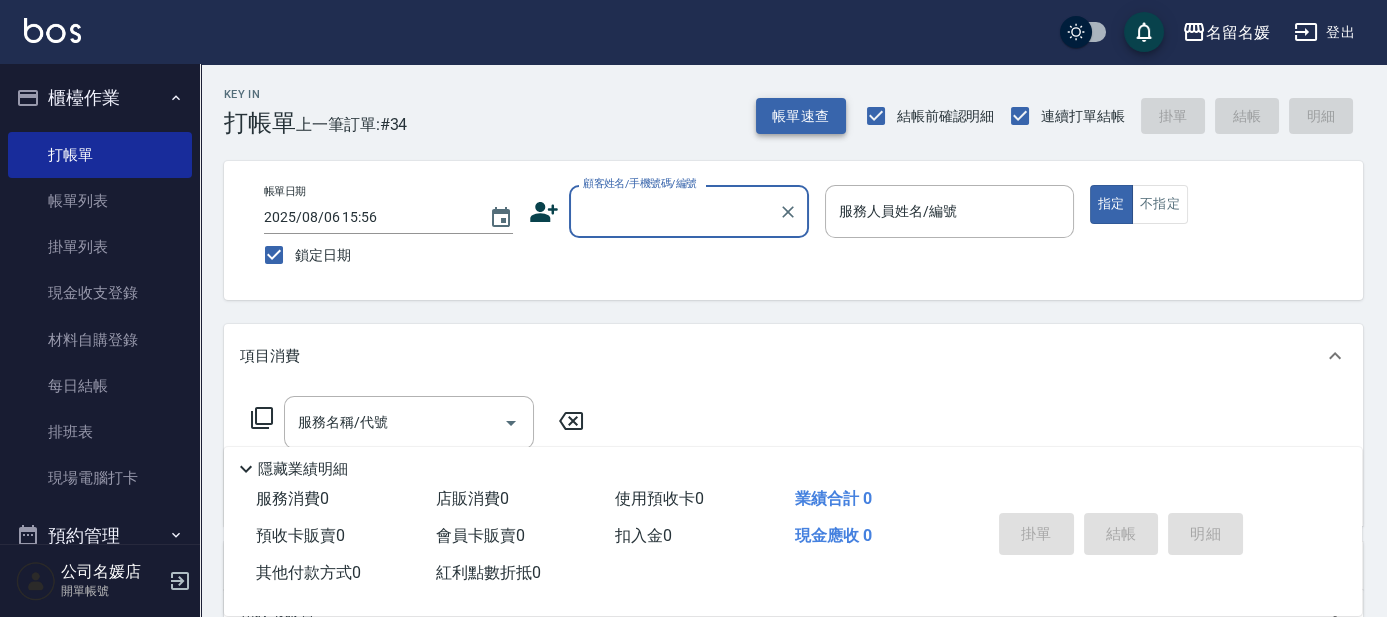 click on "帳單速查" at bounding box center (801, 116) 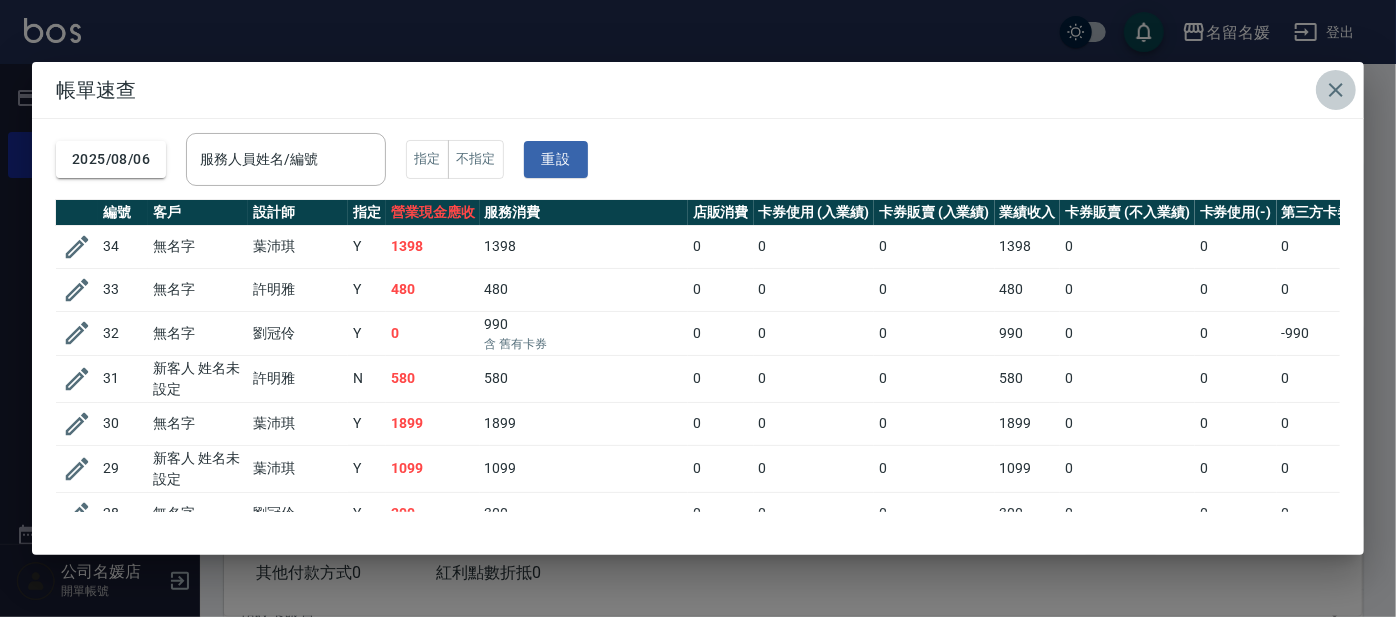 click 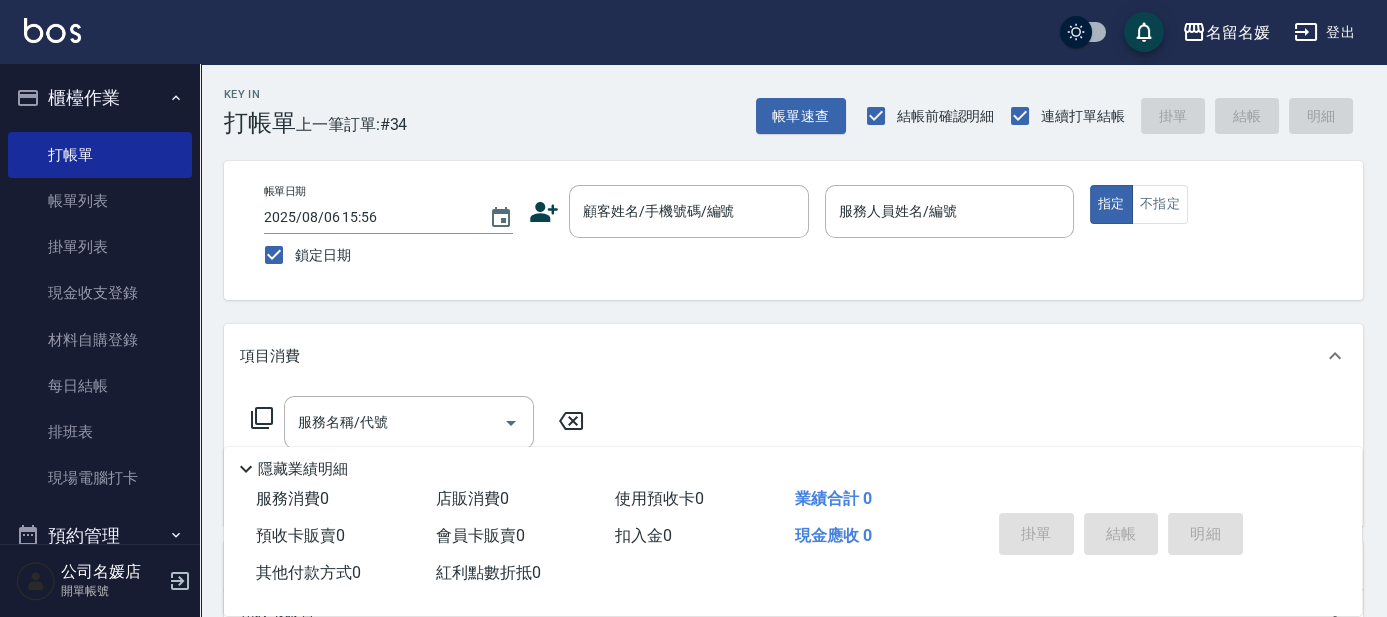 drag, startPoint x: 571, startPoint y: 195, endPoint x: 598, endPoint y: 244, distance: 55.946404 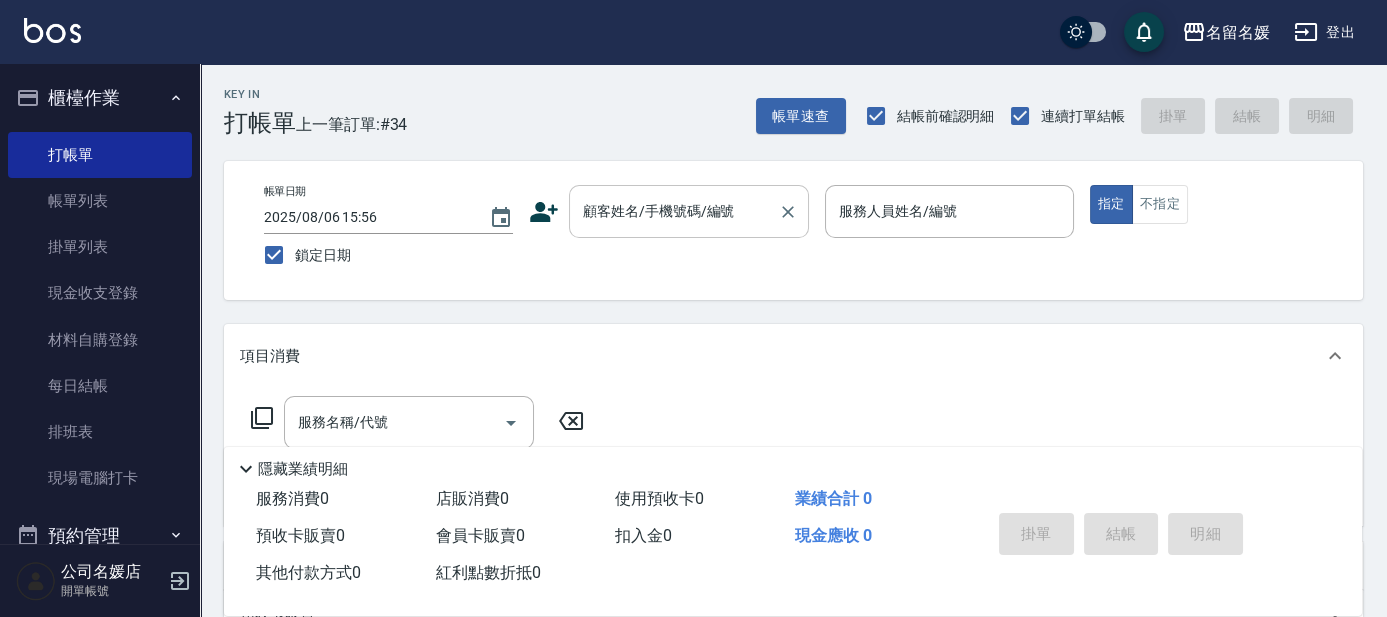 click on "顧客姓名/手機號碼/編號 顧客姓名/手機號碼/編號" at bounding box center [689, 211] 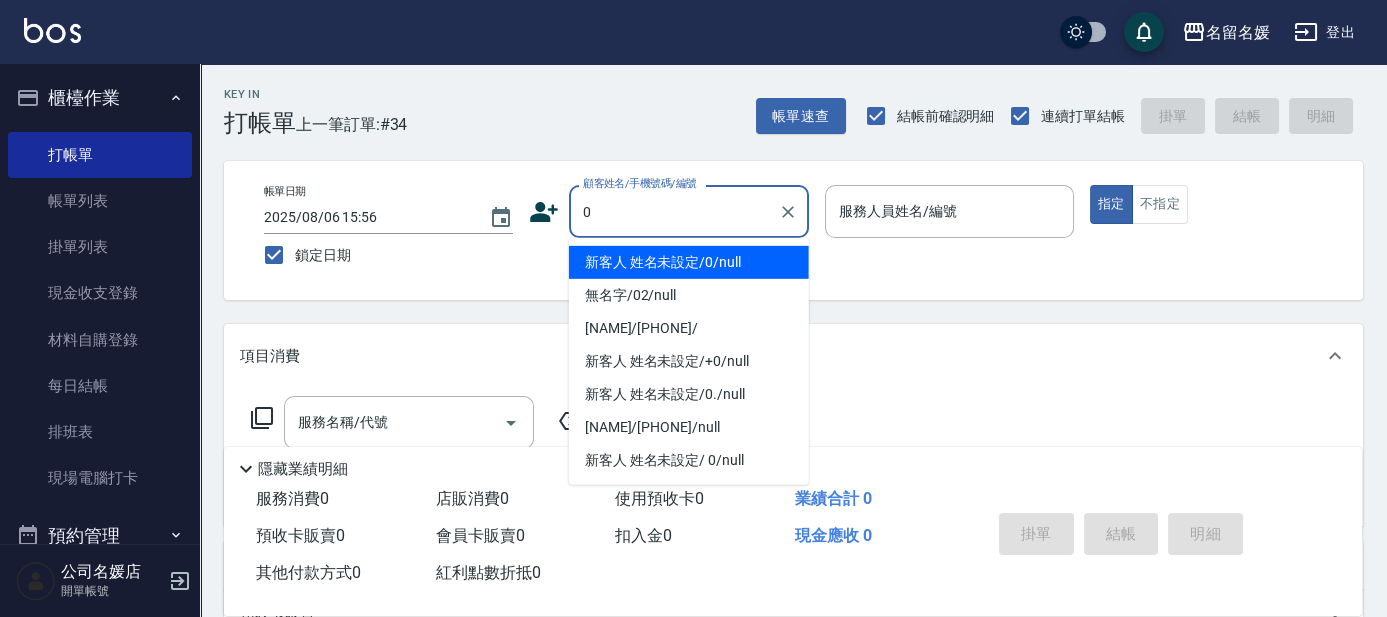 type on "0" 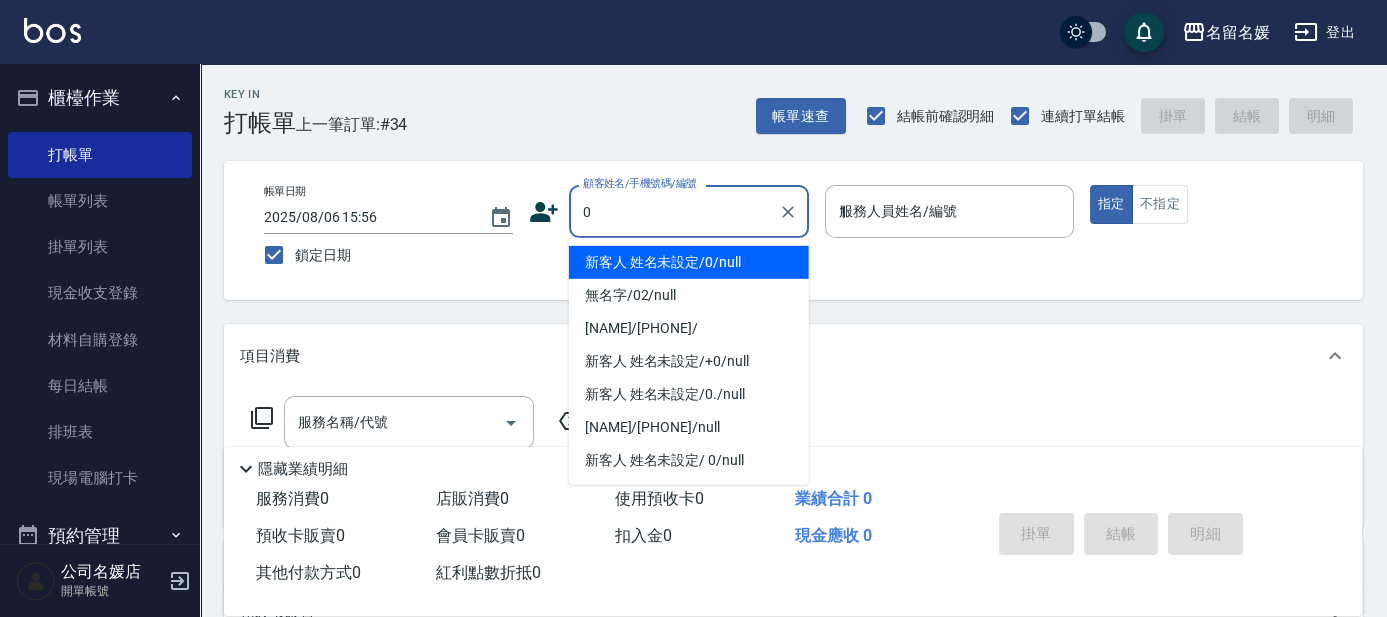type on "新客人 姓名未設定/0/null" 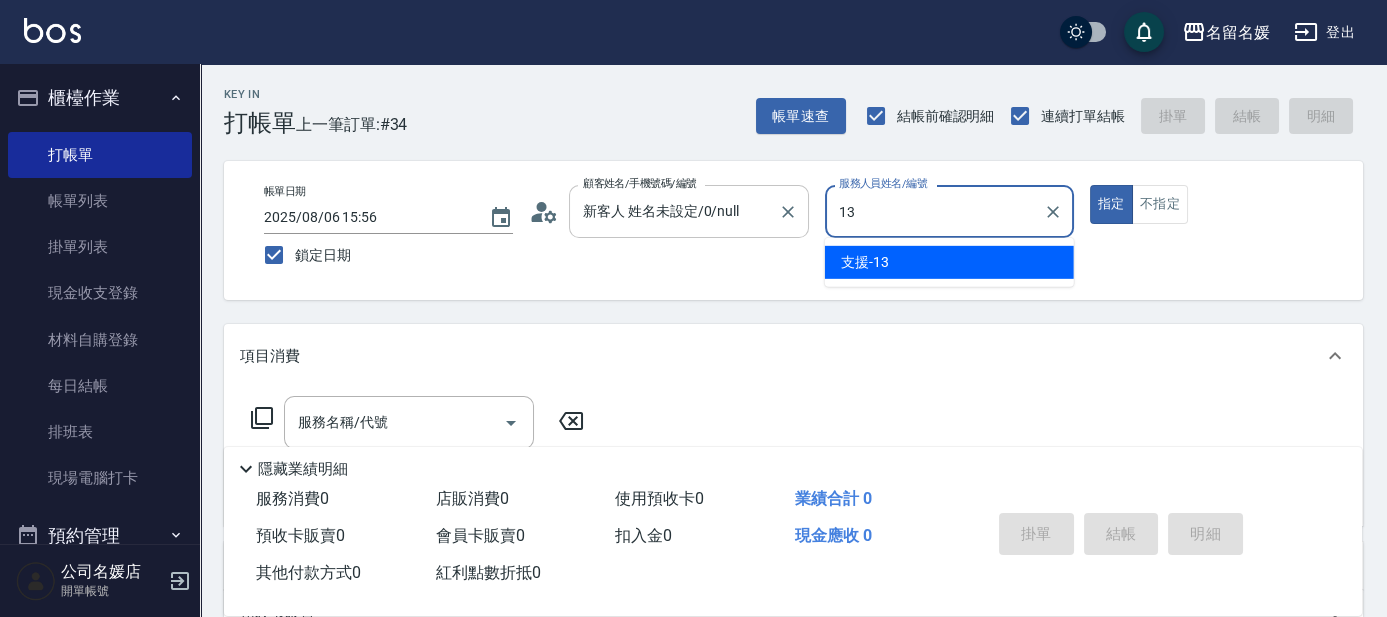 type on "13" 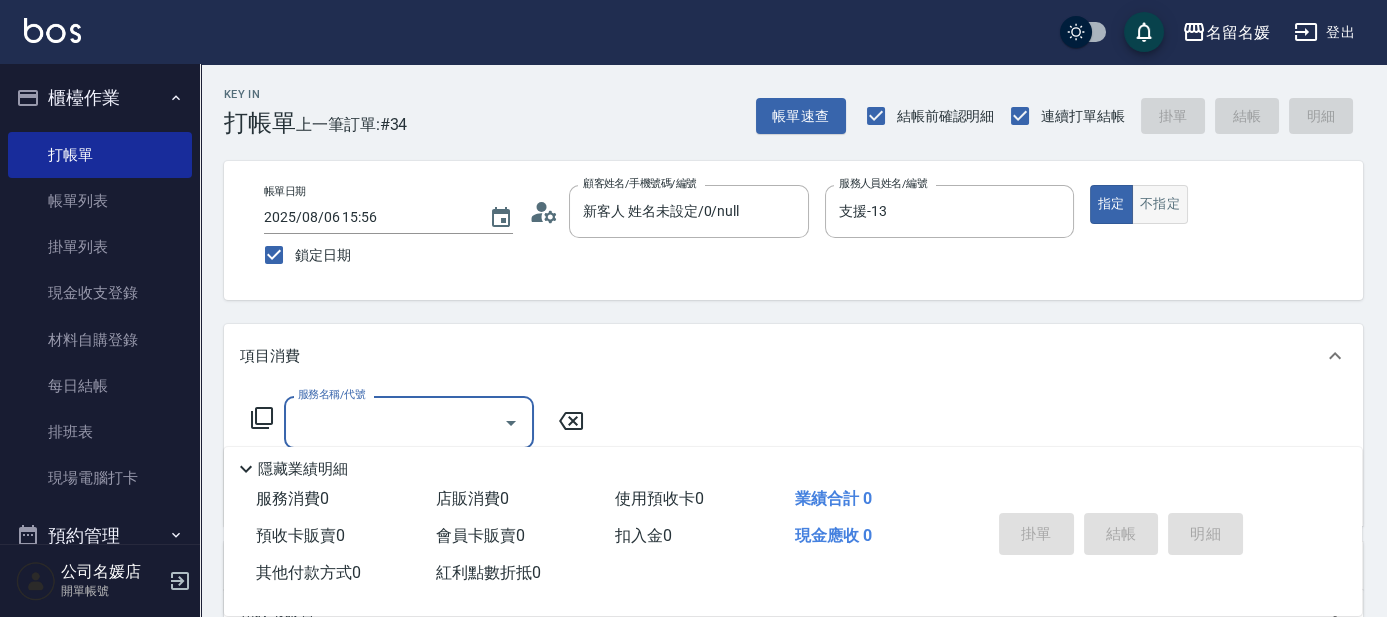 click on "不指定" at bounding box center [1160, 204] 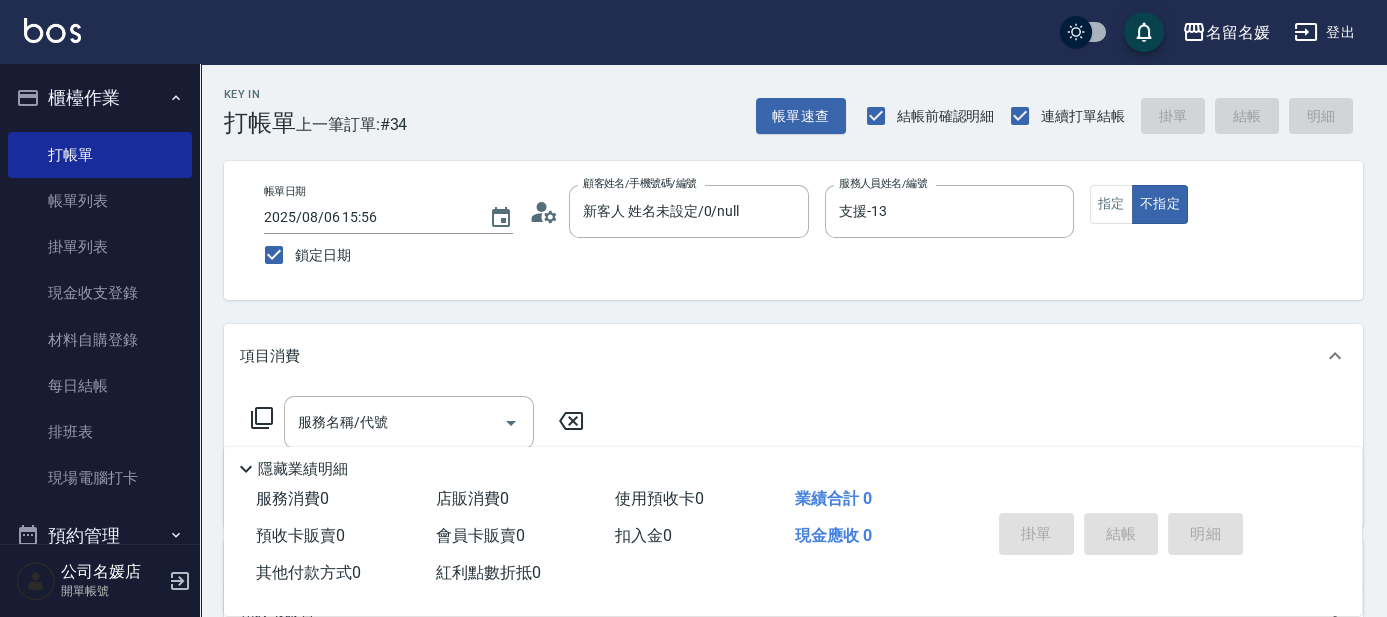 scroll, scrollTop: 90, scrollLeft: 0, axis: vertical 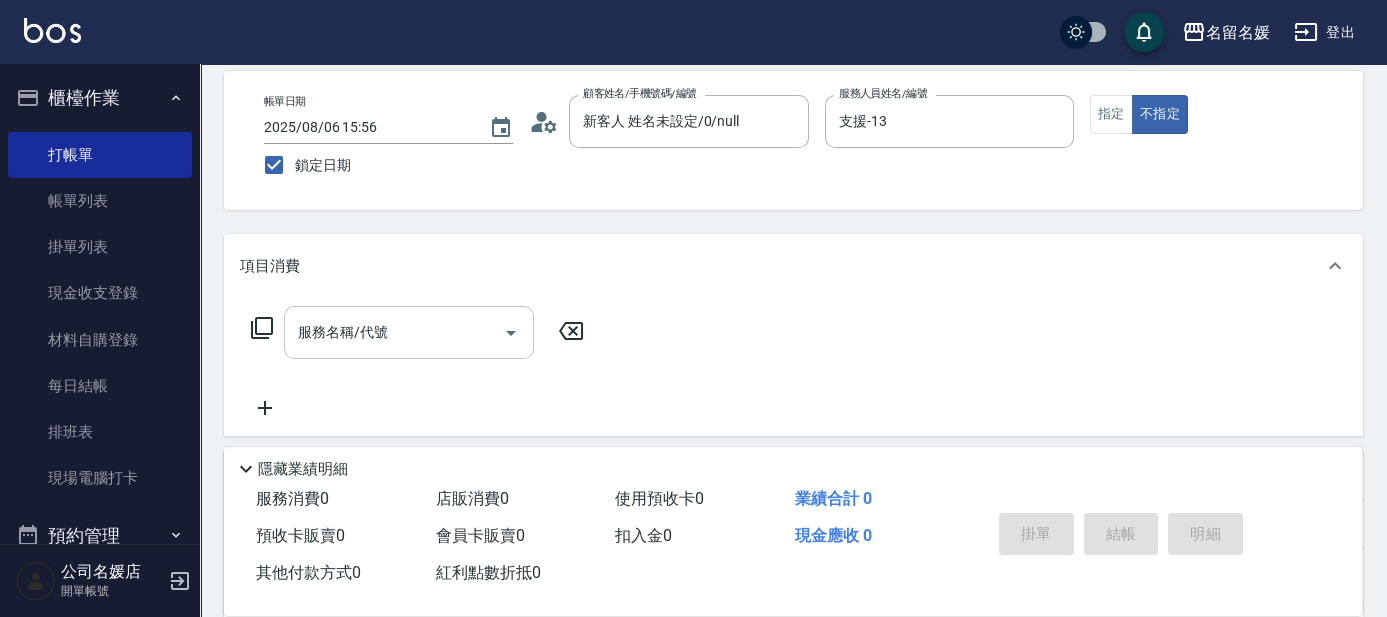 click on "服務名稱/代號" at bounding box center [394, 332] 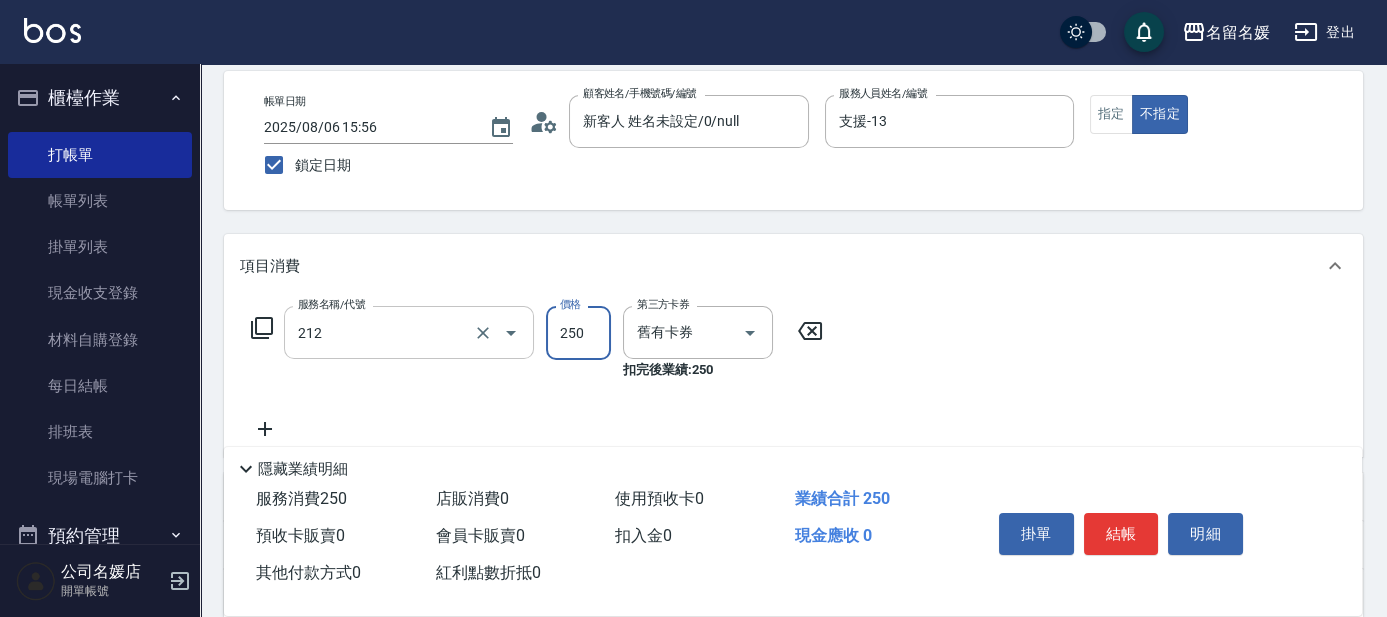 type on "洗髮券-(卡)250(212)" 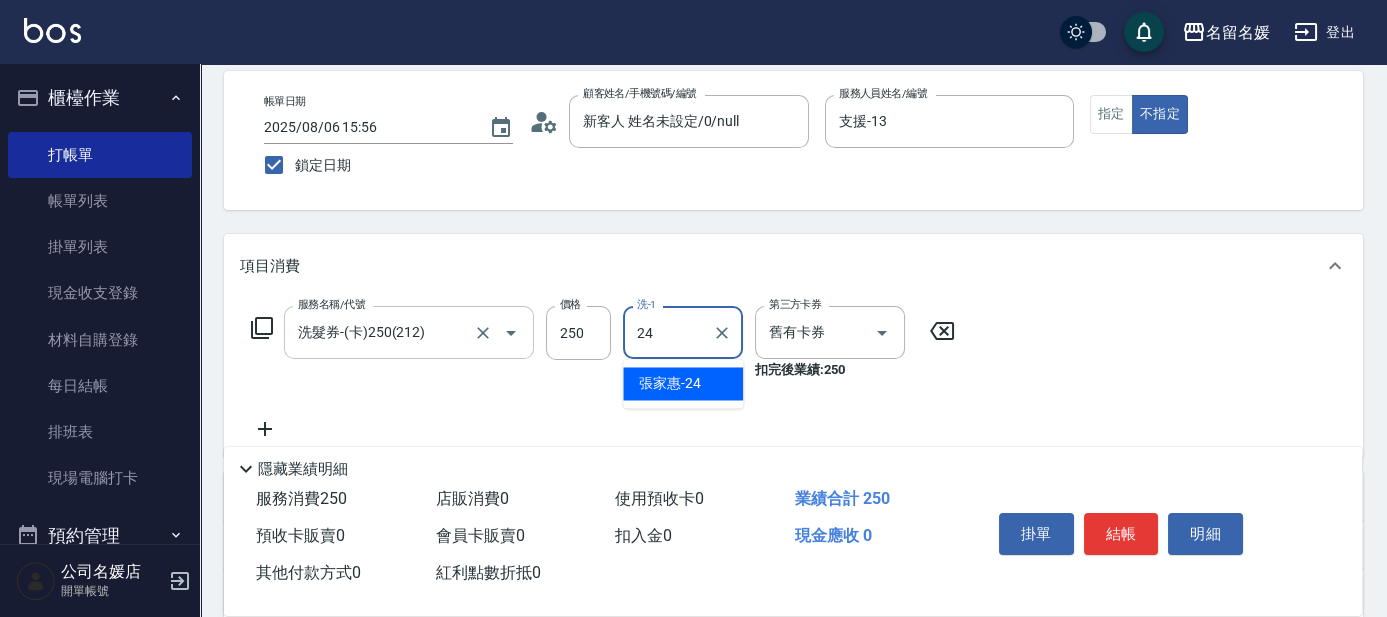type on "張家惠-24" 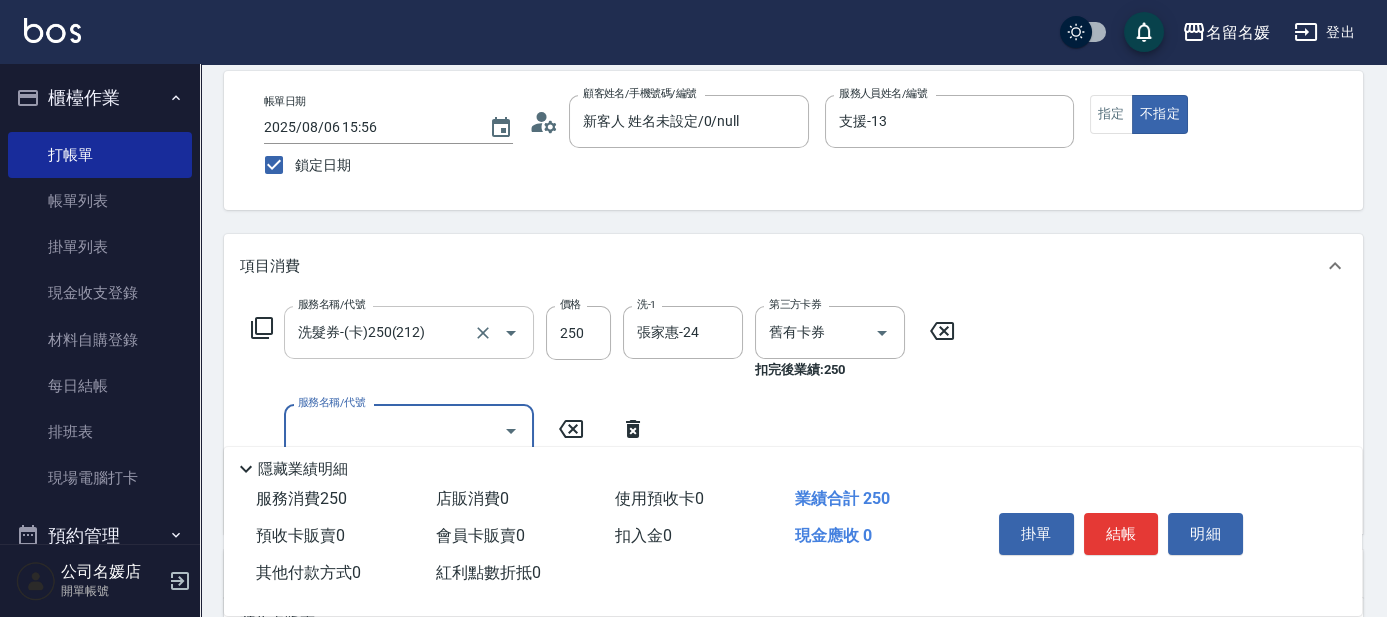 scroll, scrollTop: 181, scrollLeft: 0, axis: vertical 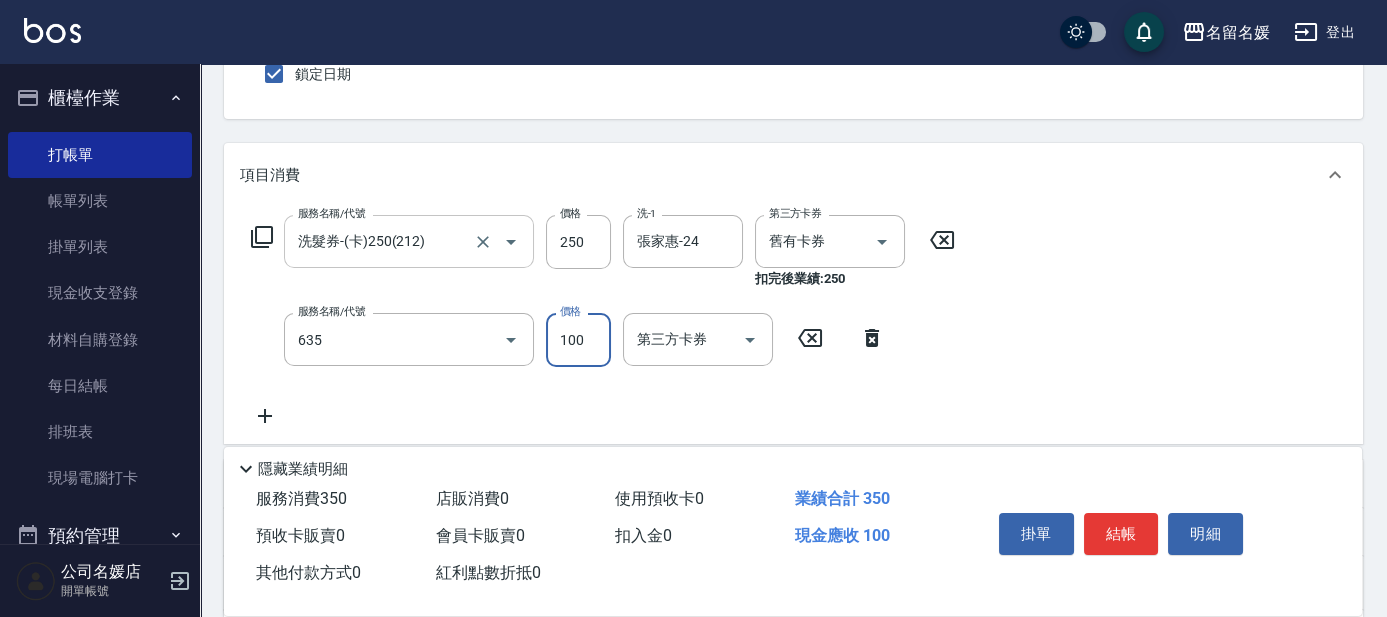 type on "煥彩.玻酸.晶膜.水療(635)" 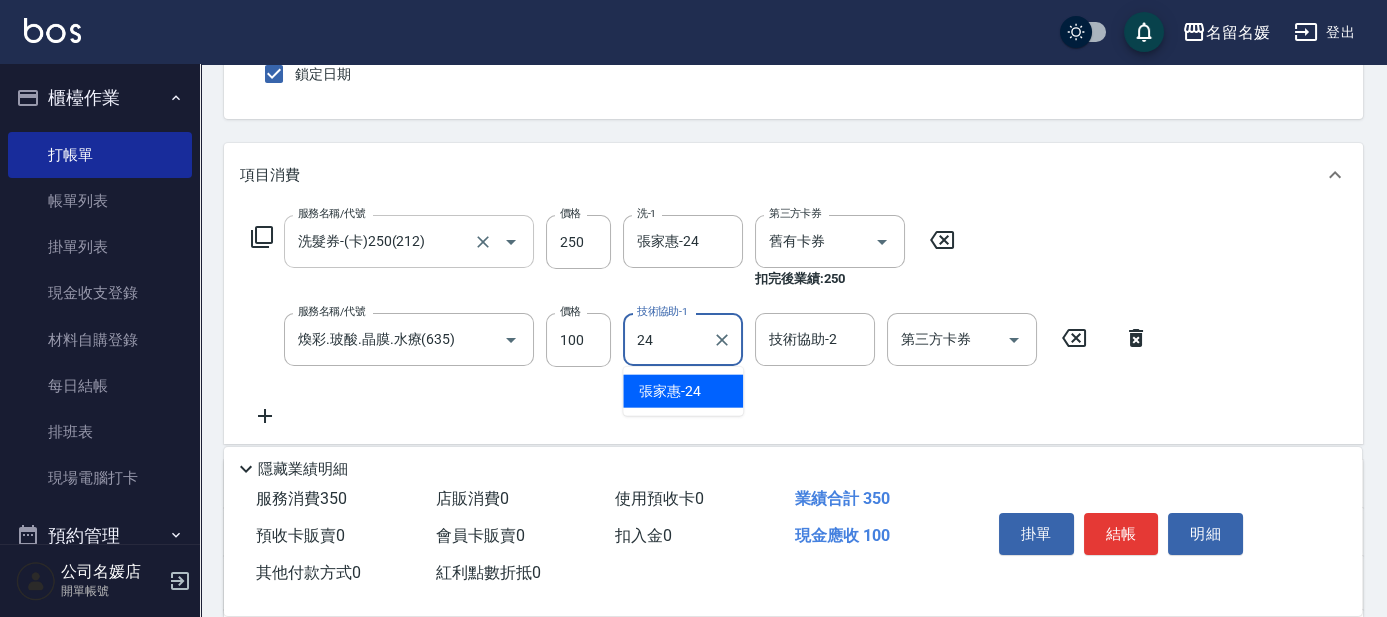 type on "張家惠-24" 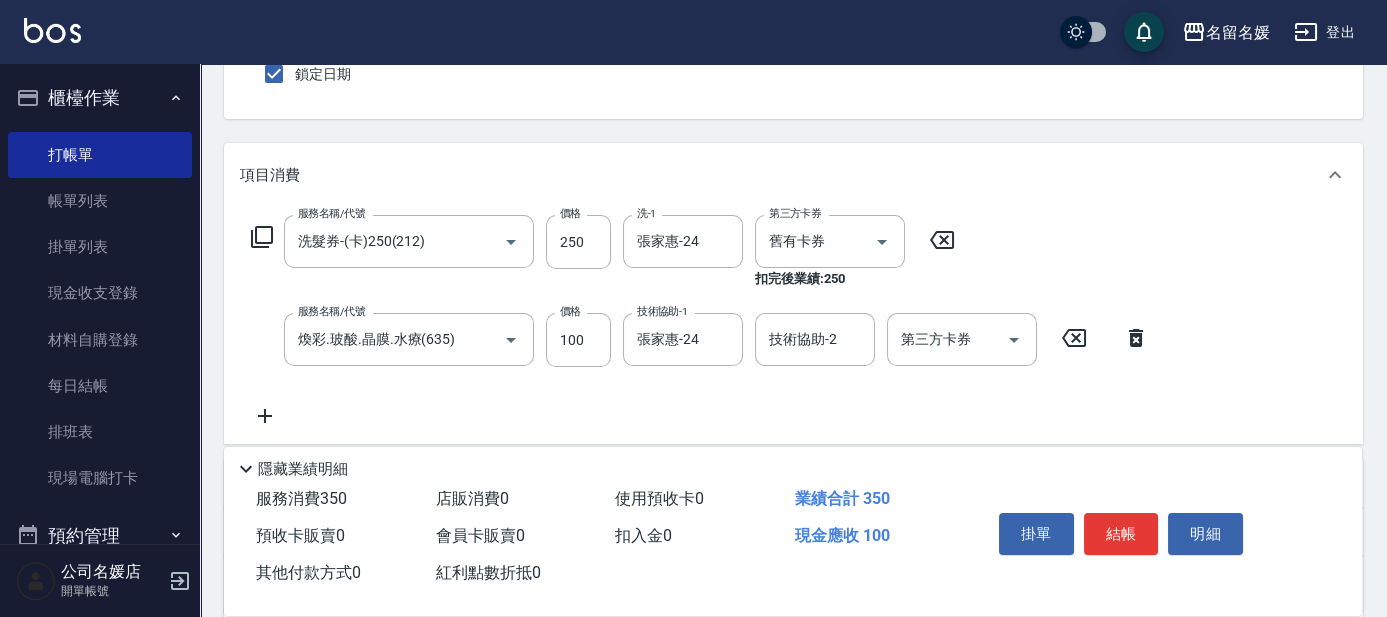 click on "帳單日期 [DATE] [TIME] 鎖定日期 顧客姓名/手機號碼/編號 新客人 姓名未設定/0/null 顧客姓名/手機號碼/編號 服務人員姓名/編號 支援-13 服務人員姓名/編號 指定 不指定" at bounding box center (793, 49) 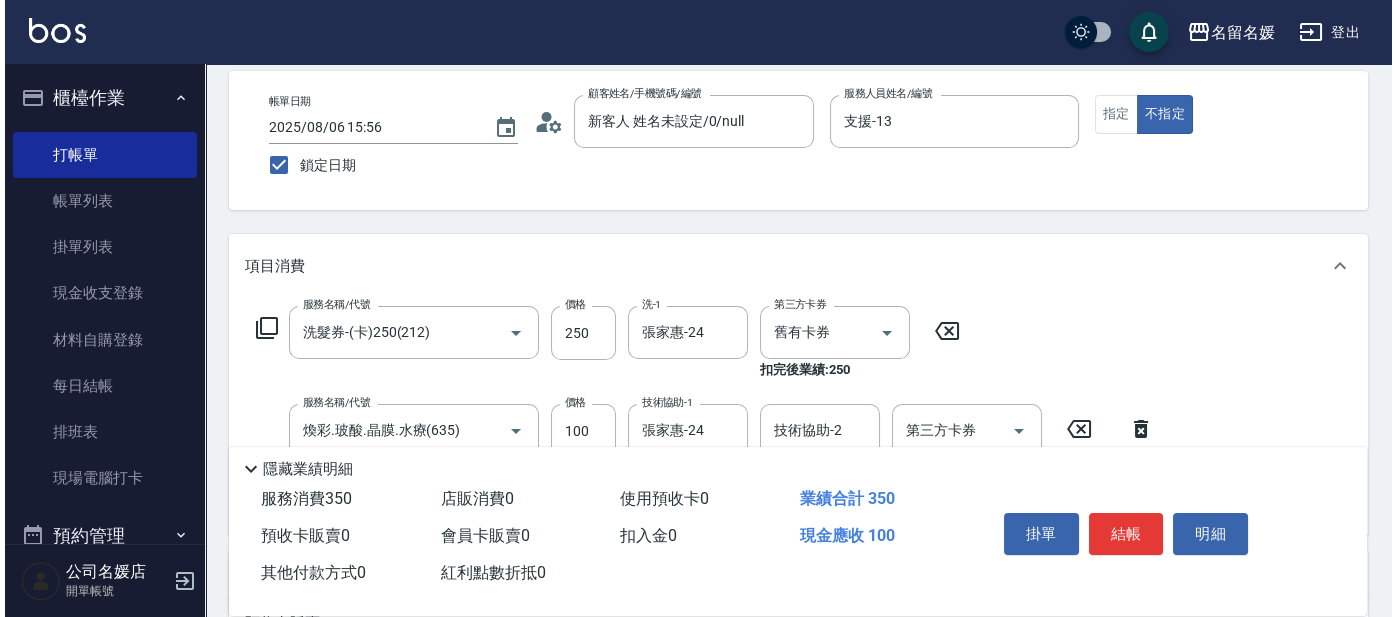 scroll, scrollTop: 0, scrollLeft: 0, axis: both 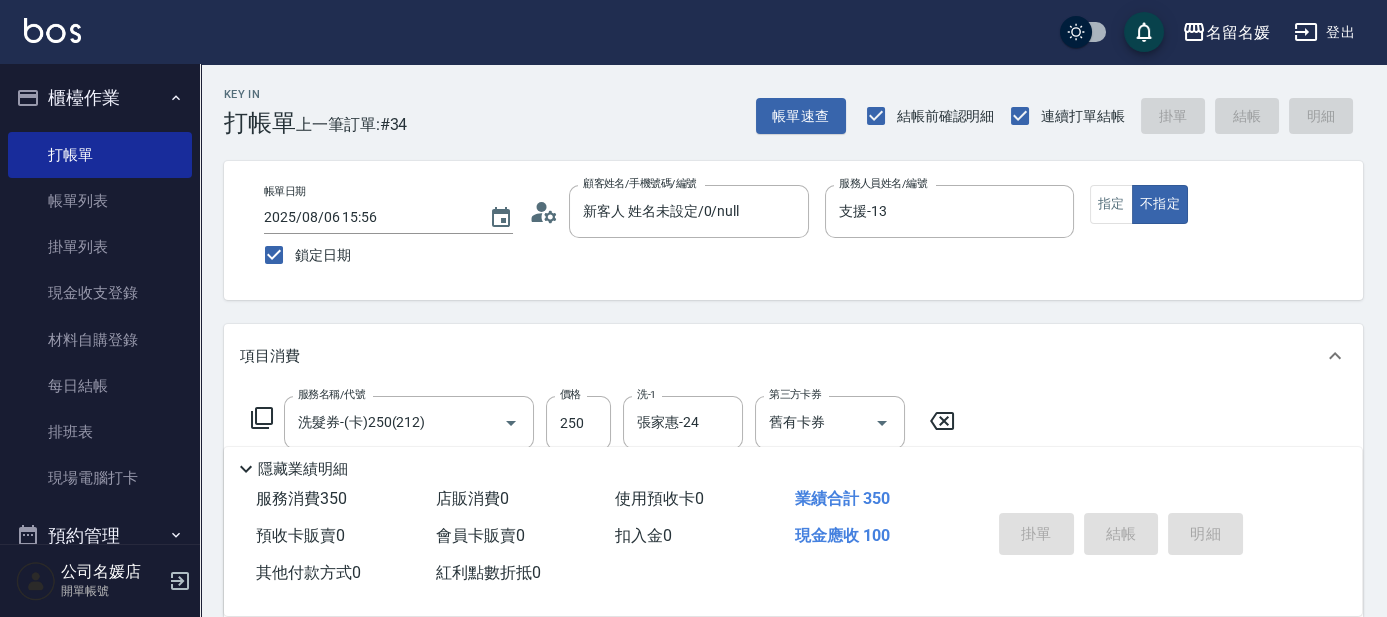 type 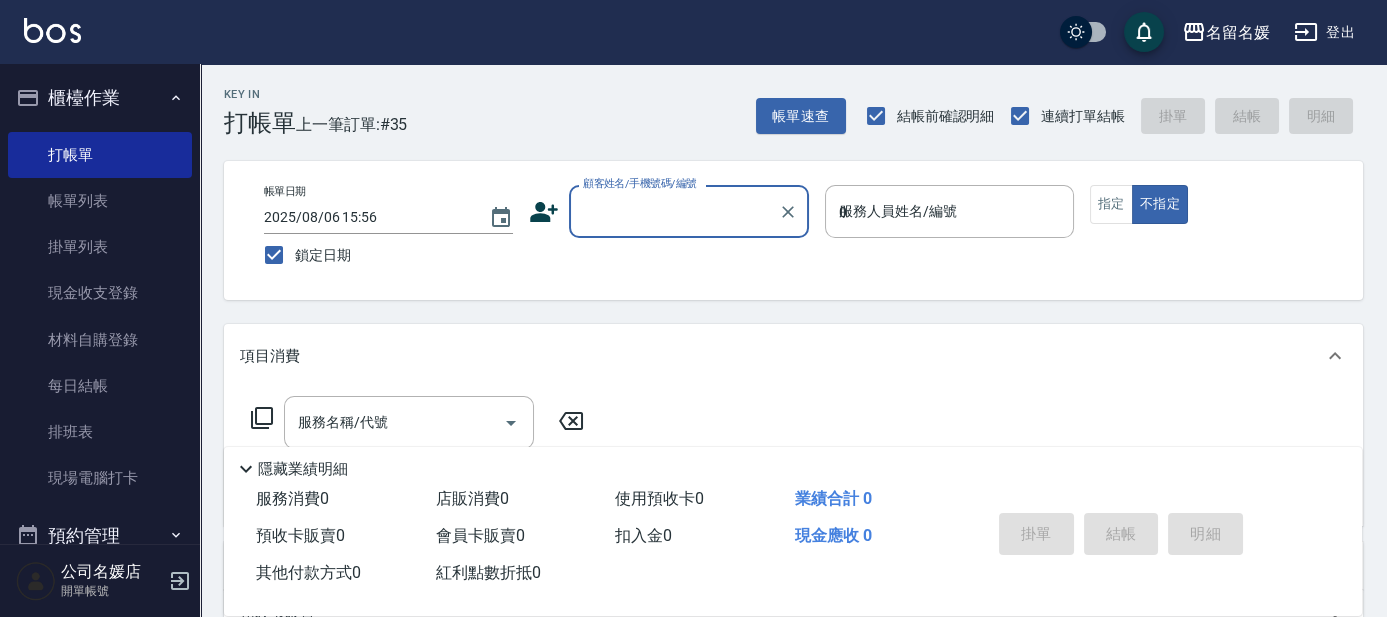 type on "03" 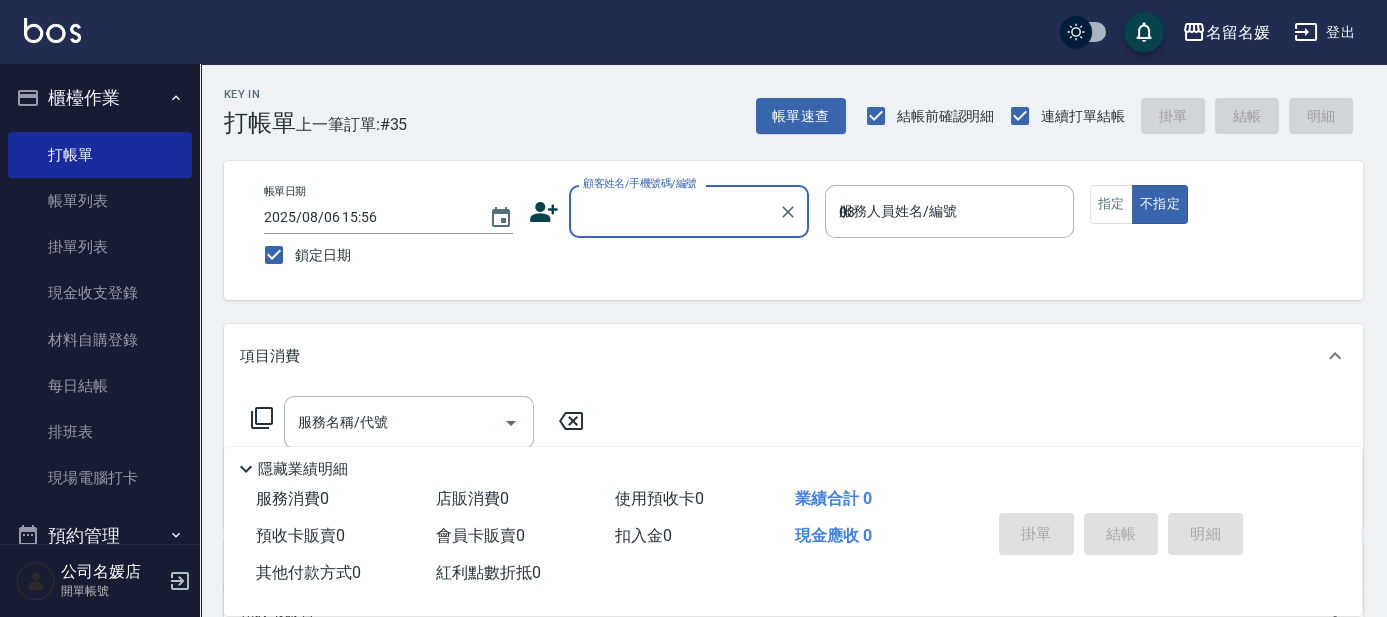 type on "false" 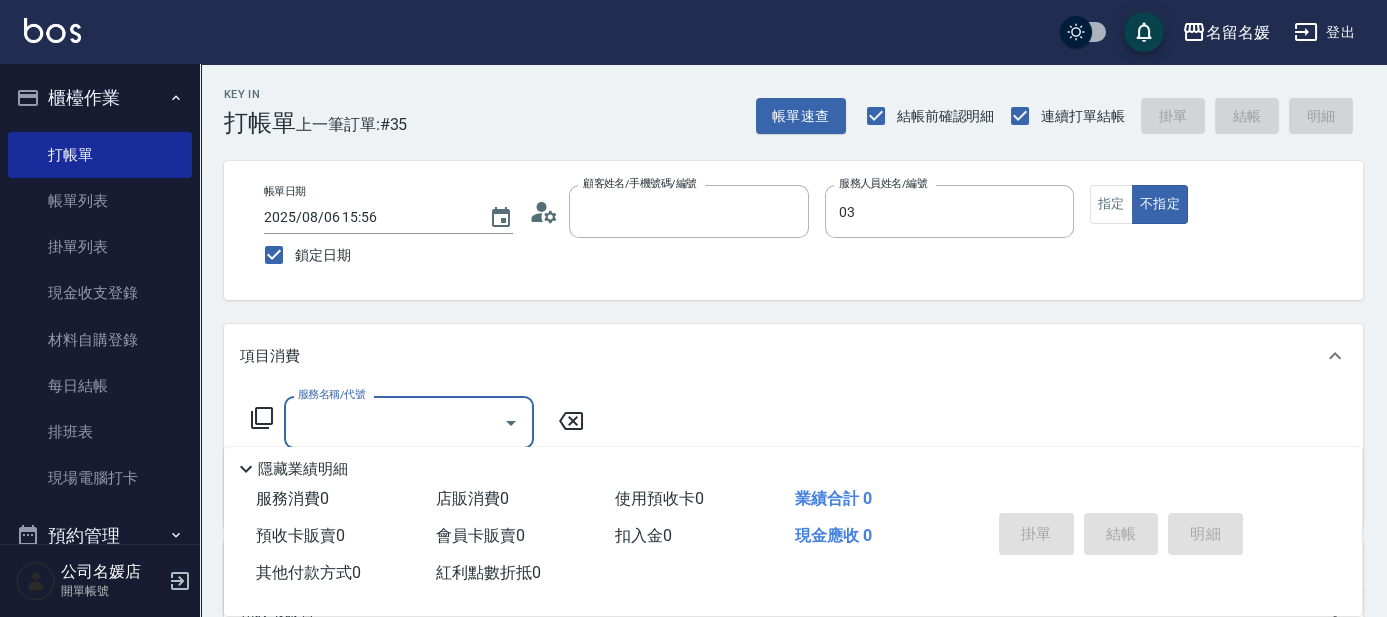 type on "新客人 姓名未設定/0/null" 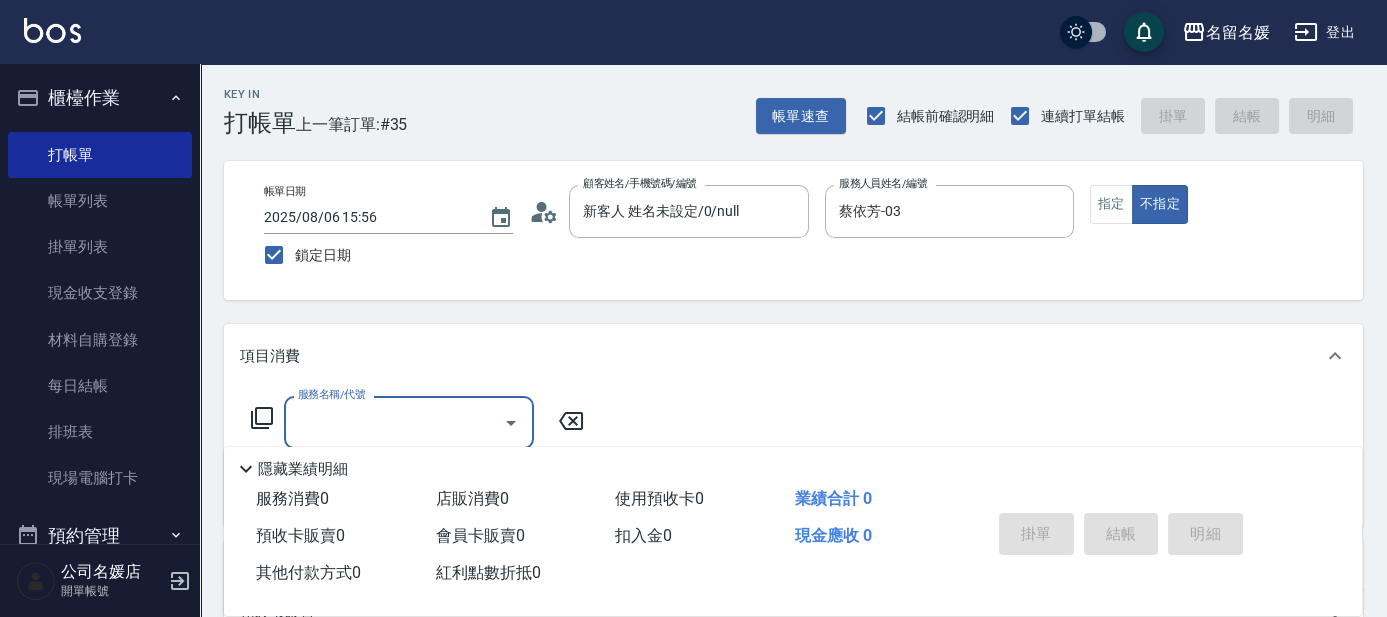 type on "1" 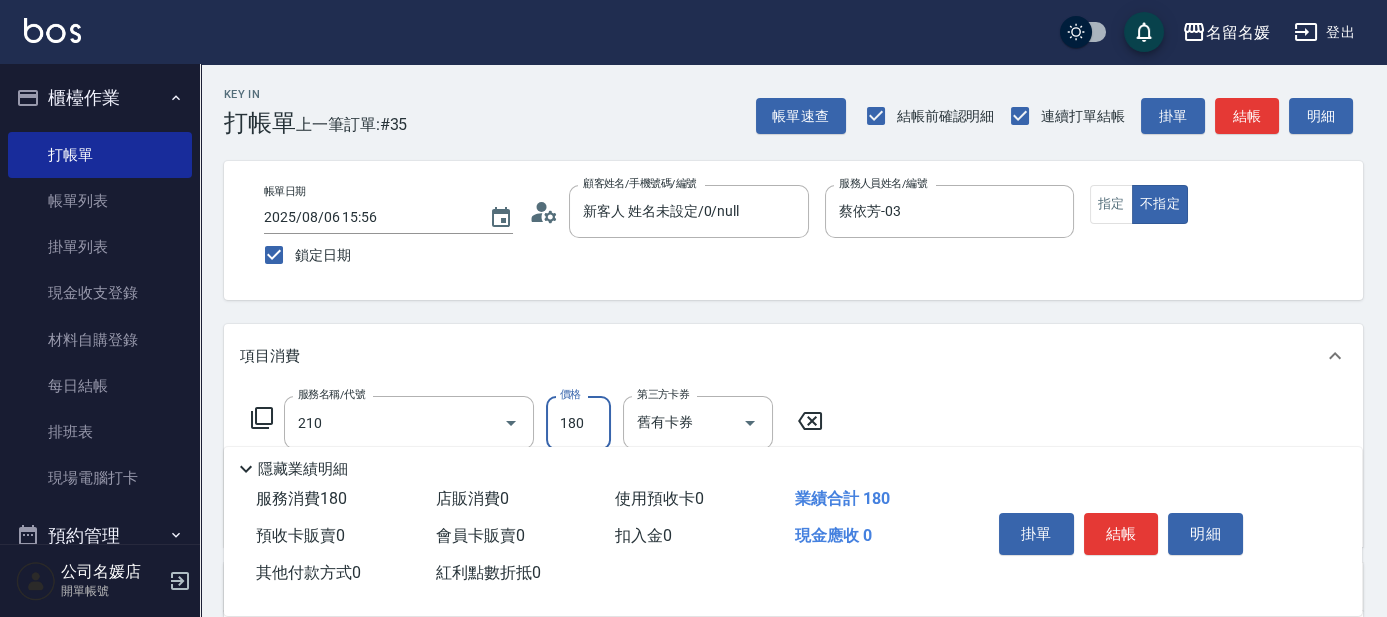 type on "洗券-(卡)180(210)" 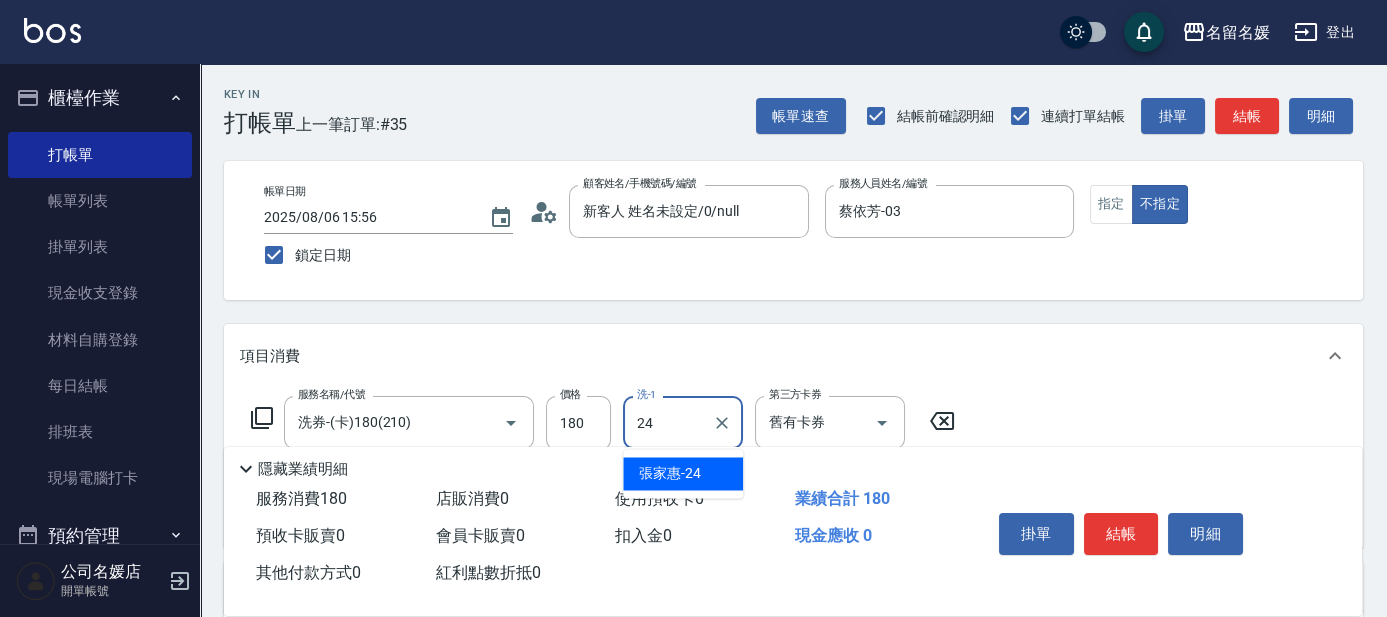 type on "張家惠-24" 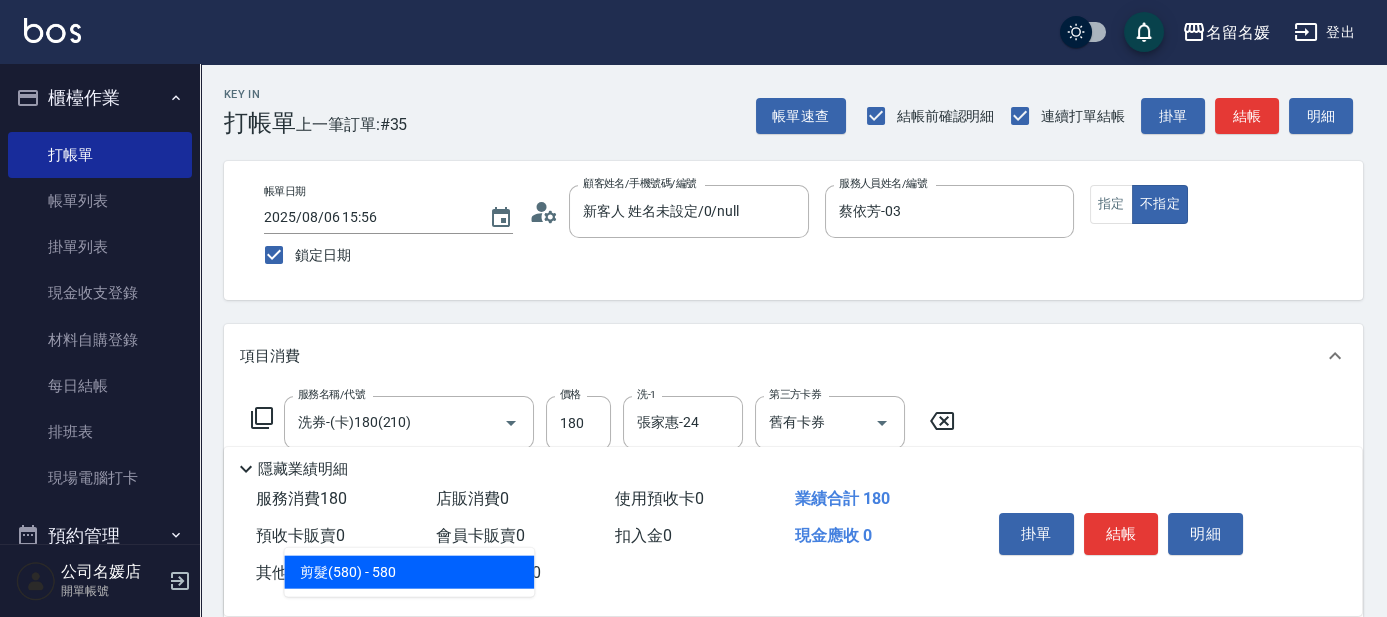 type on "408" 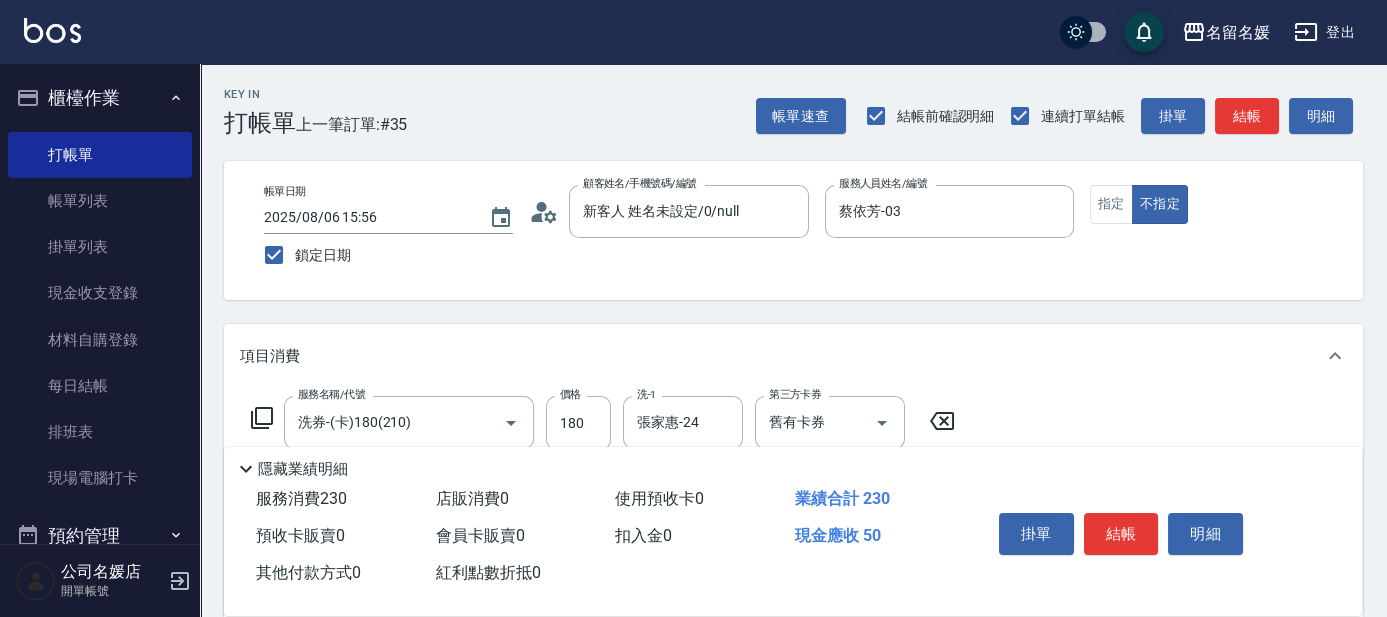 type on "500" 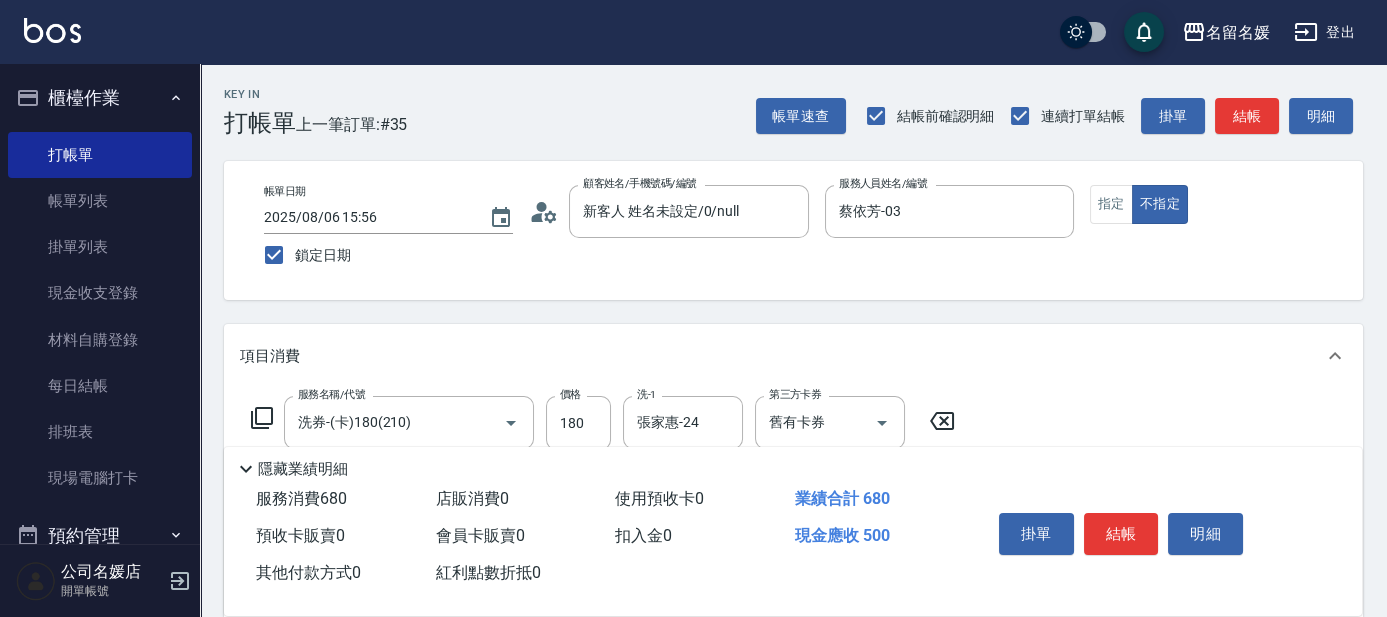 type on "剪髮(580)(408)" 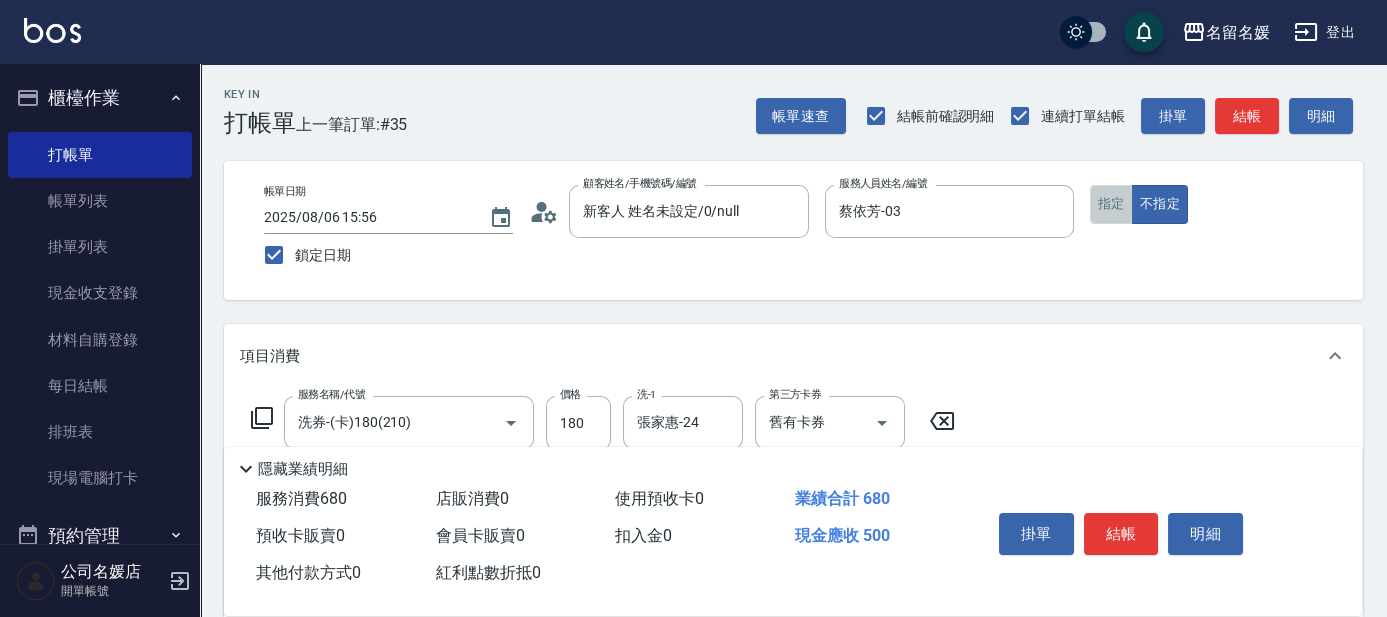 click on "指定" at bounding box center [1111, 204] 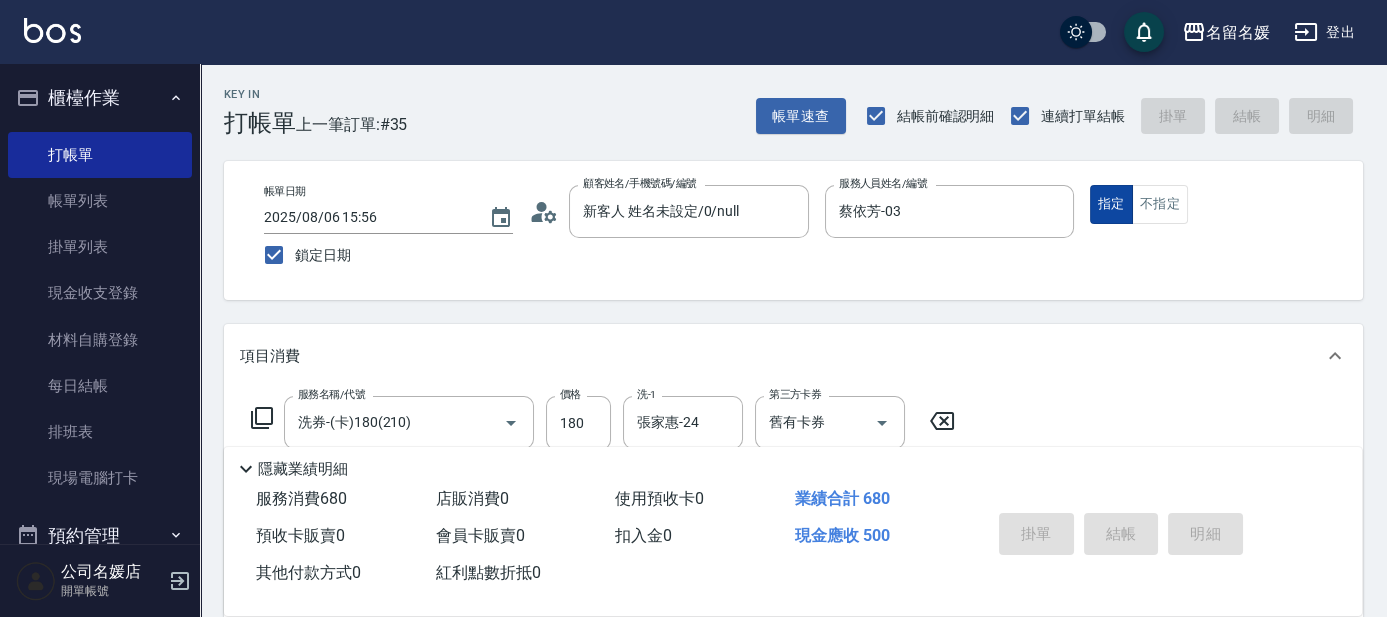 type 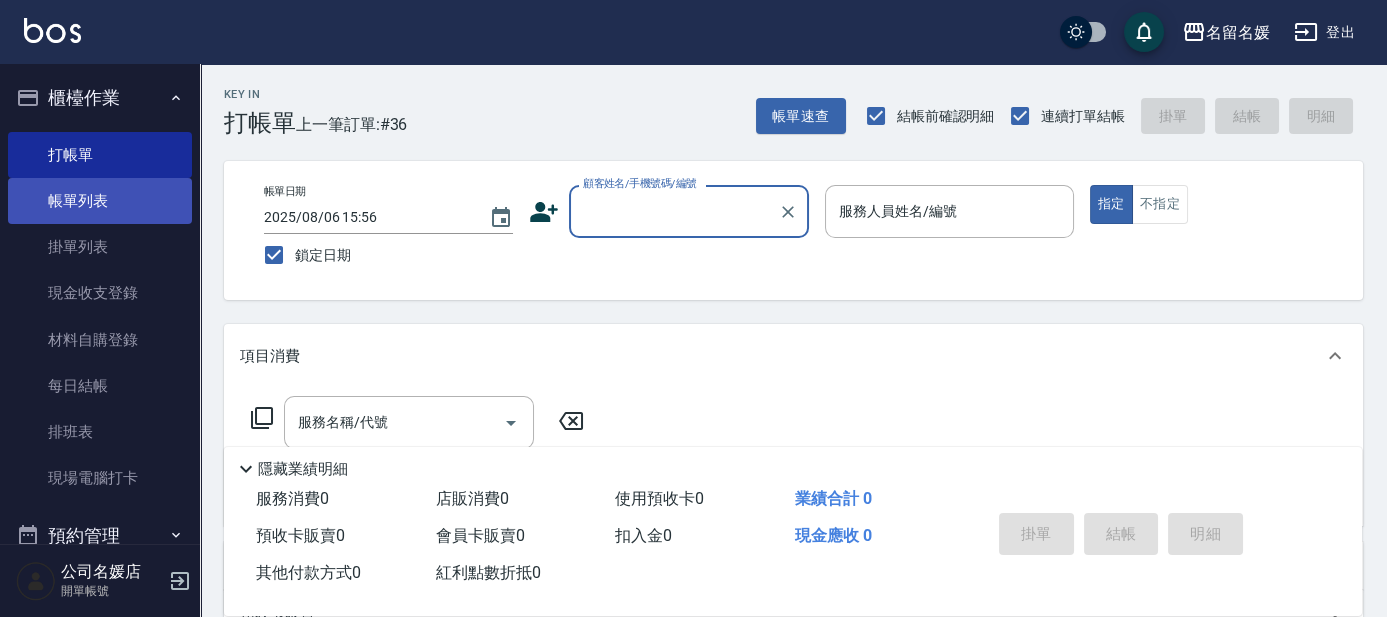 click on "帳單列表" at bounding box center [100, 201] 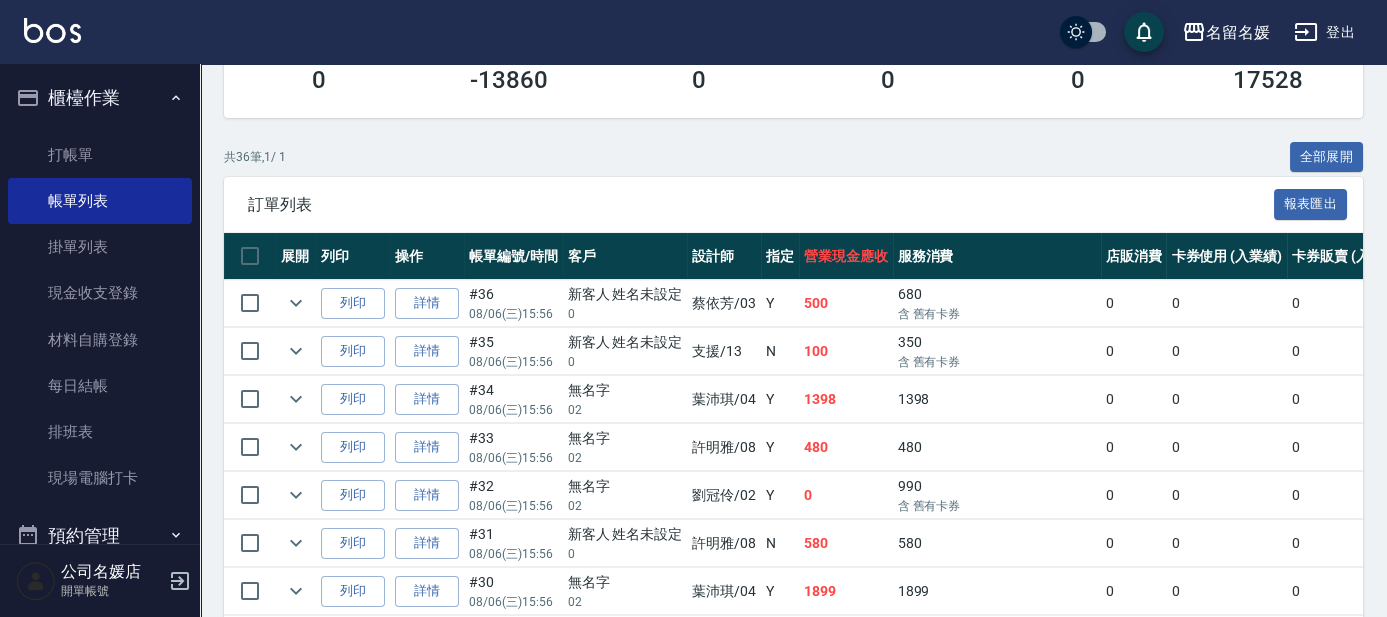scroll, scrollTop: 454, scrollLeft: 0, axis: vertical 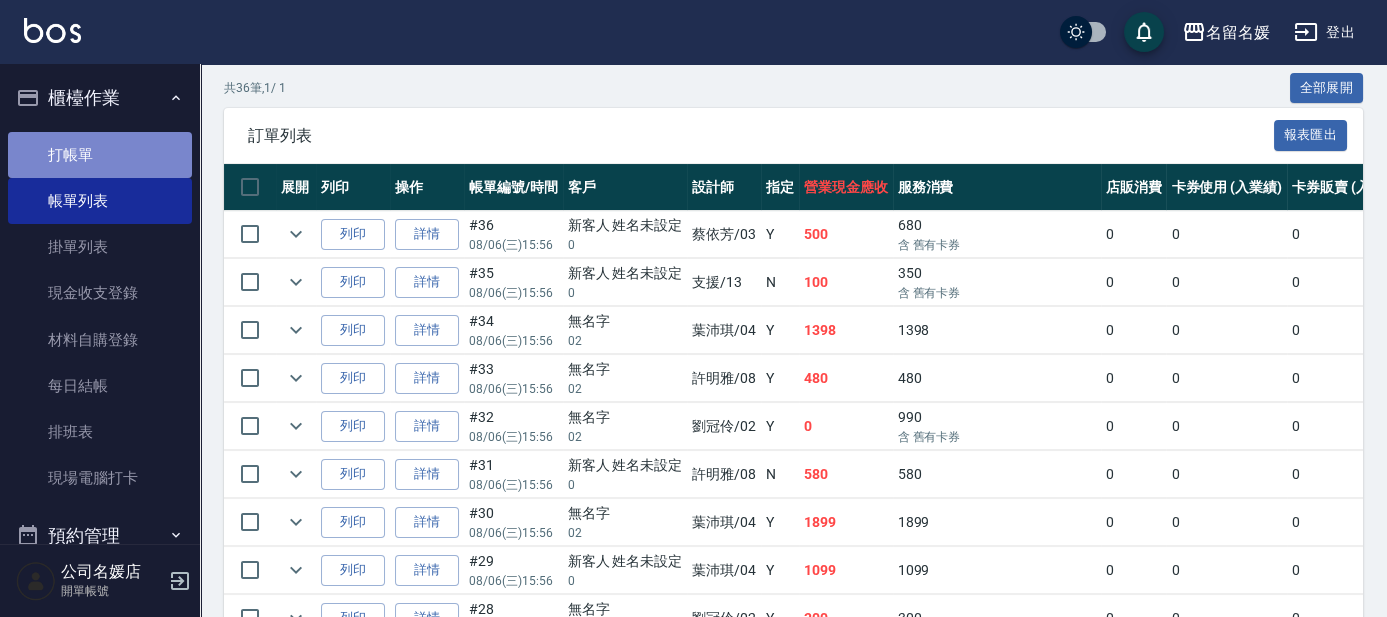 click on "打帳單" at bounding box center [100, 155] 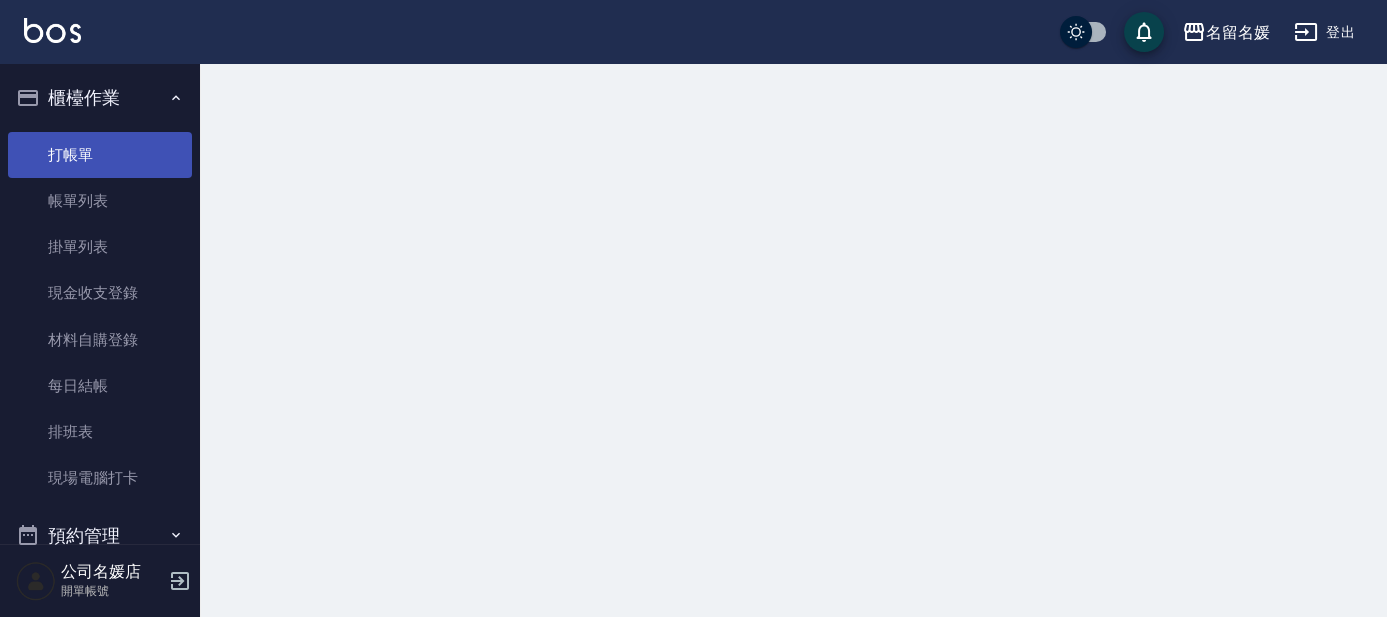 scroll, scrollTop: 0, scrollLeft: 0, axis: both 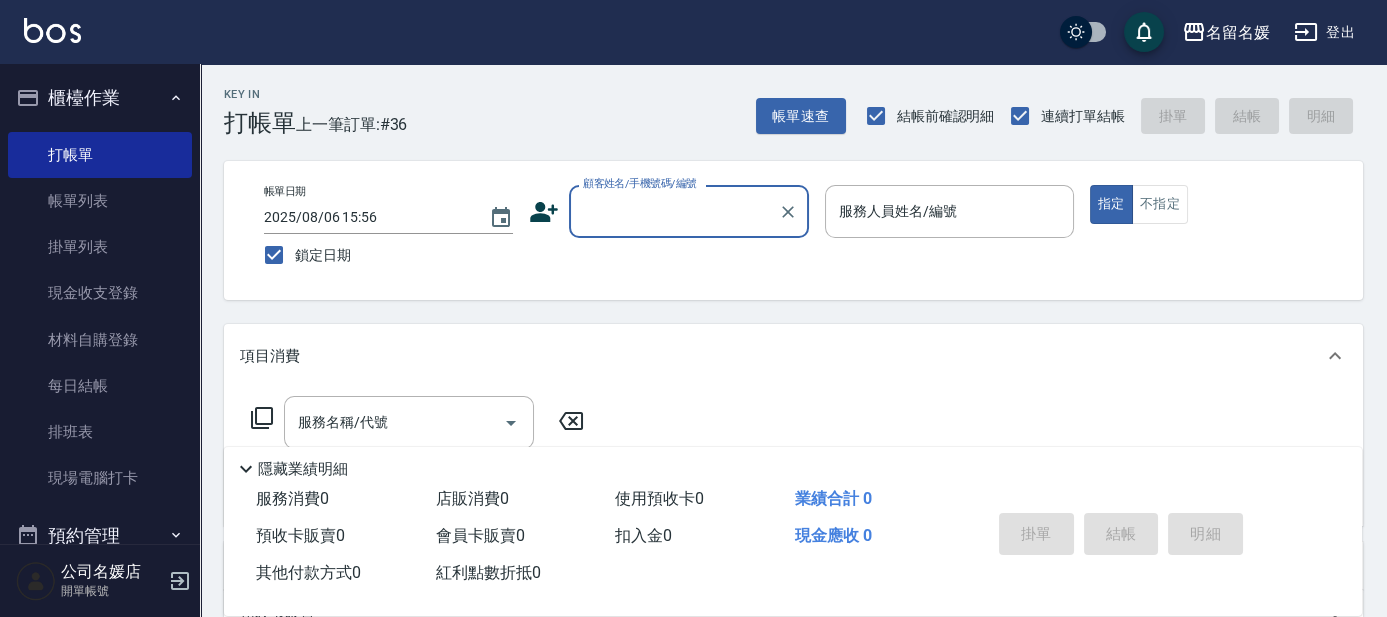 click on "顧客姓名/手機號碼/編號" at bounding box center [674, 211] 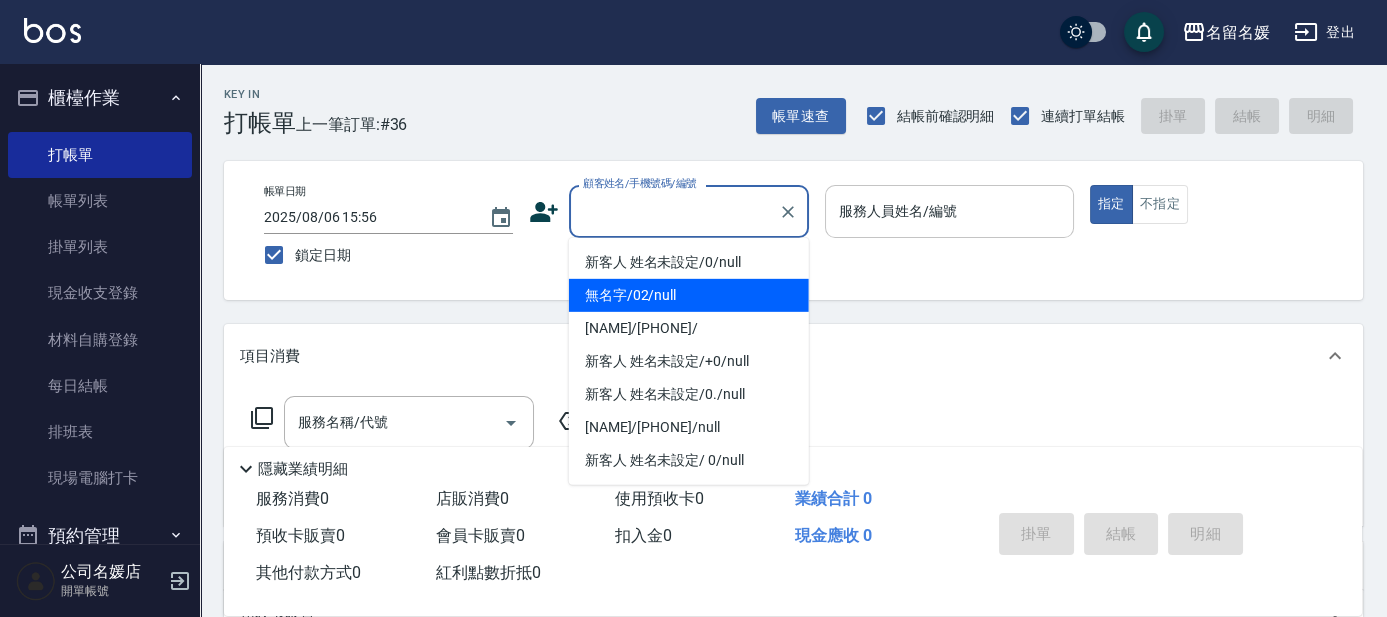 drag, startPoint x: 688, startPoint y: 297, endPoint x: 921, endPoint y: 230, distance: 242.44174 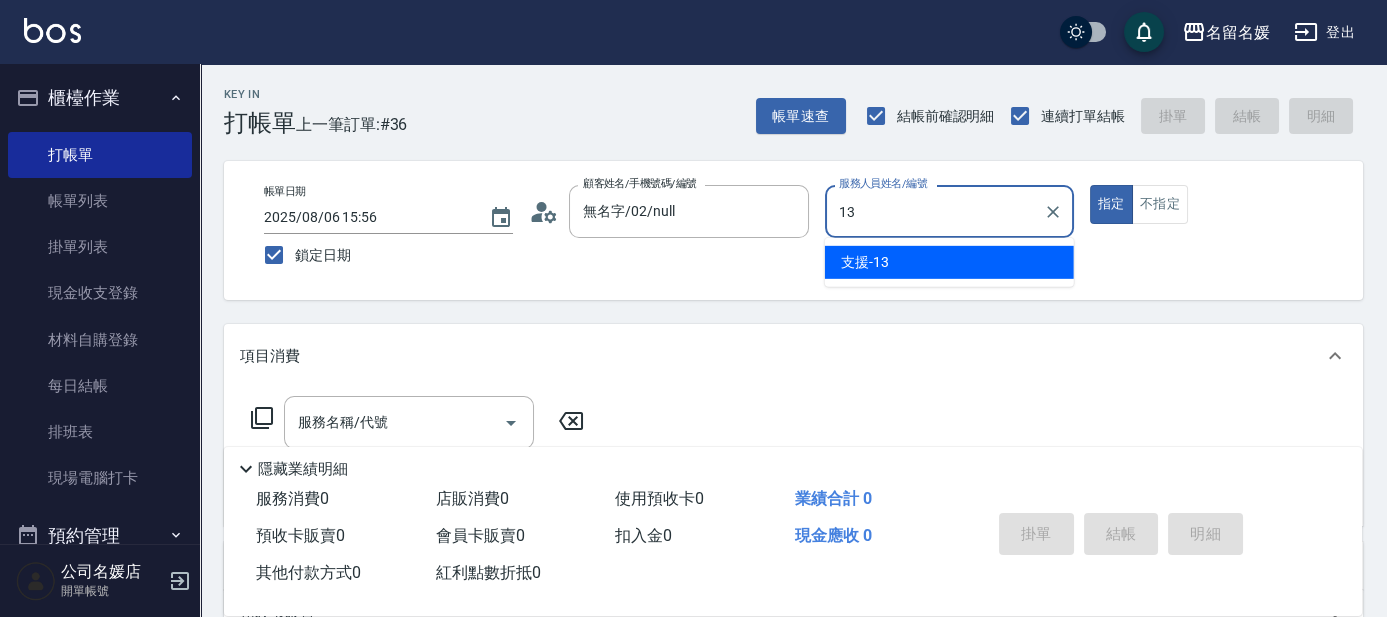 type on "支援-13" 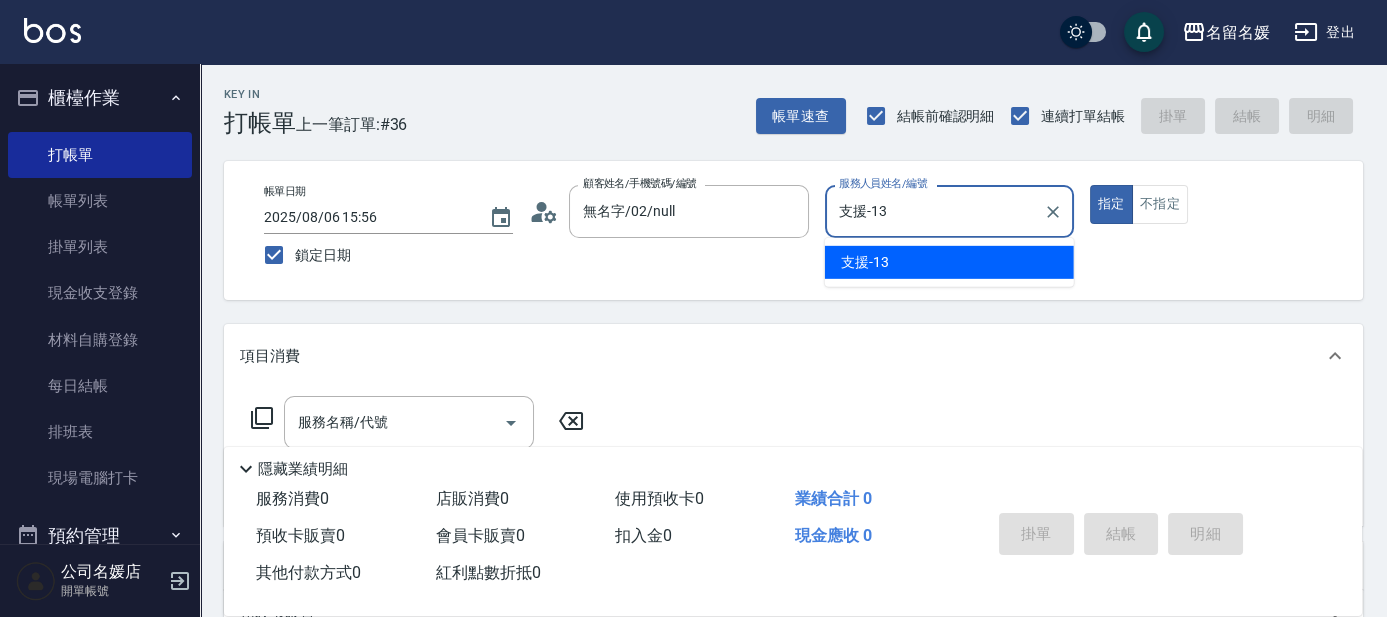 type on "true" 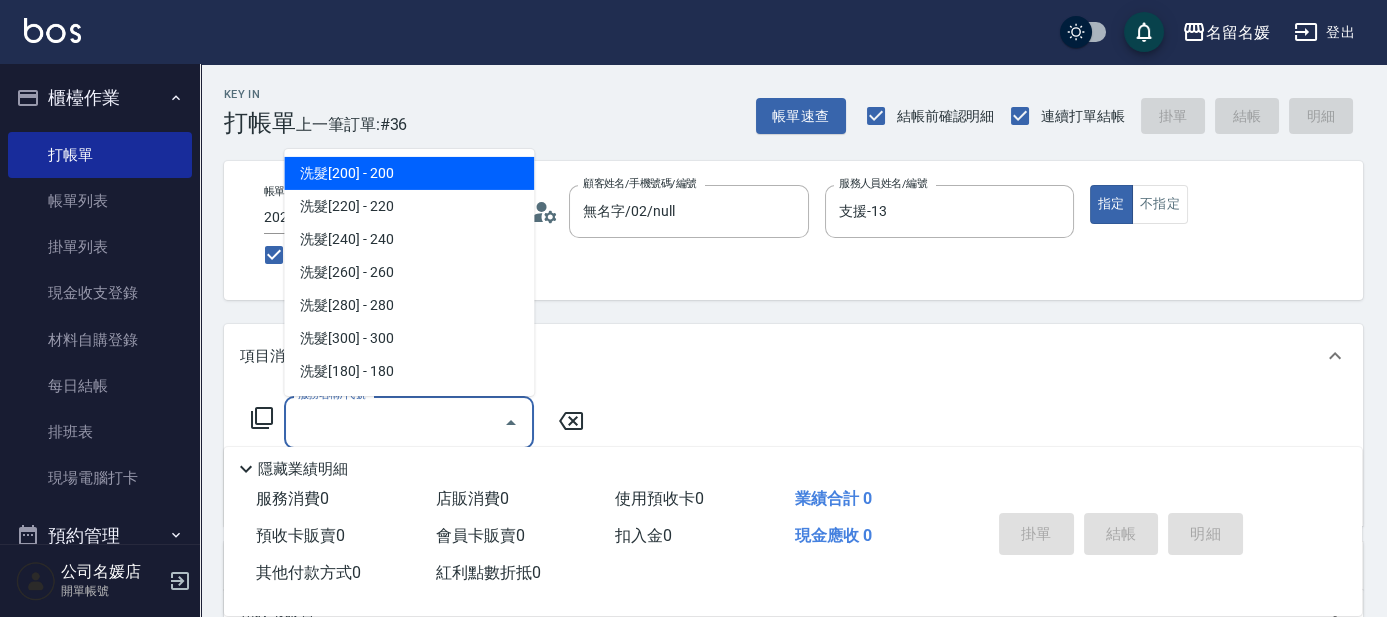 click on "服務名稱/代號" at bounding box center [394, 422] 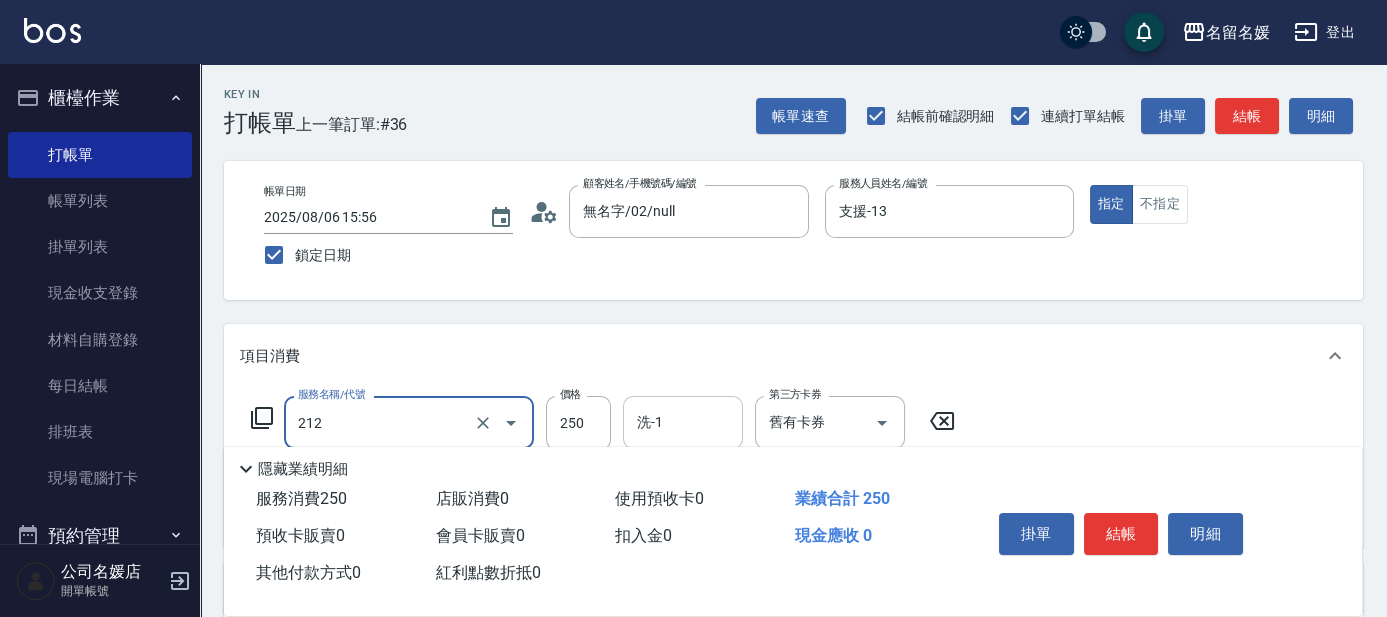 type on "洗髮券-(卡)250(212)" 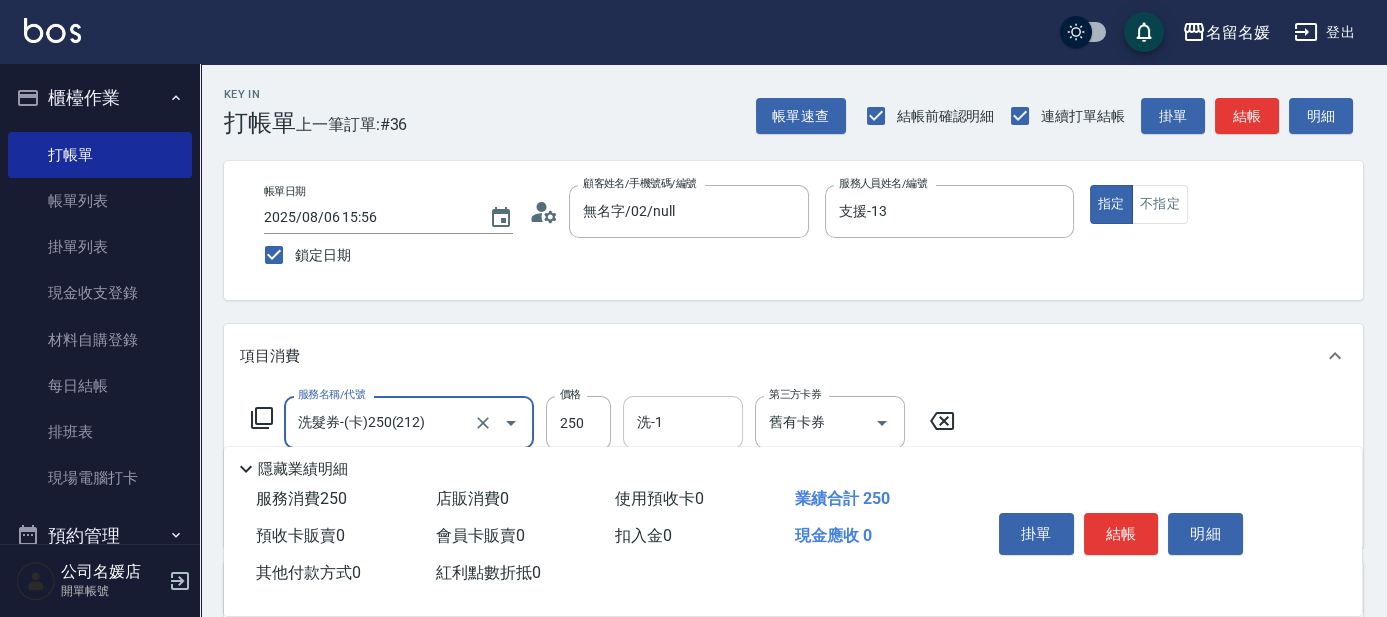 click on "洗-1" at bounding box center (683, 422) 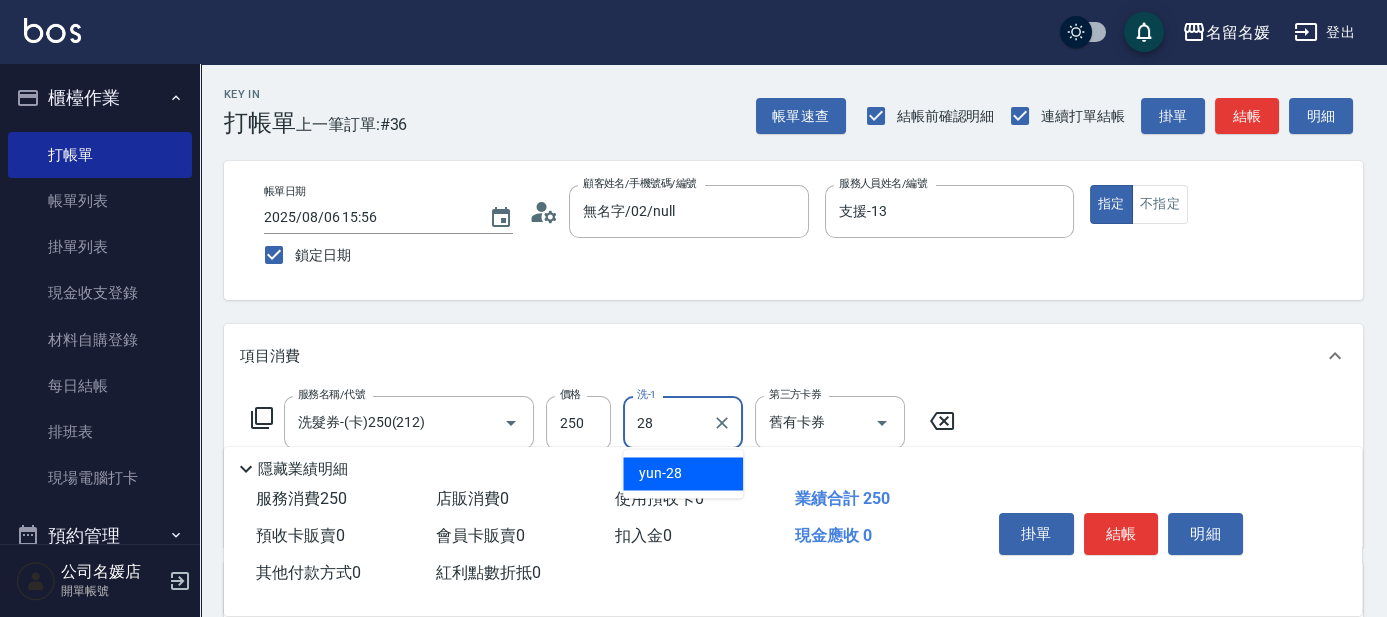 type on "yun-28" 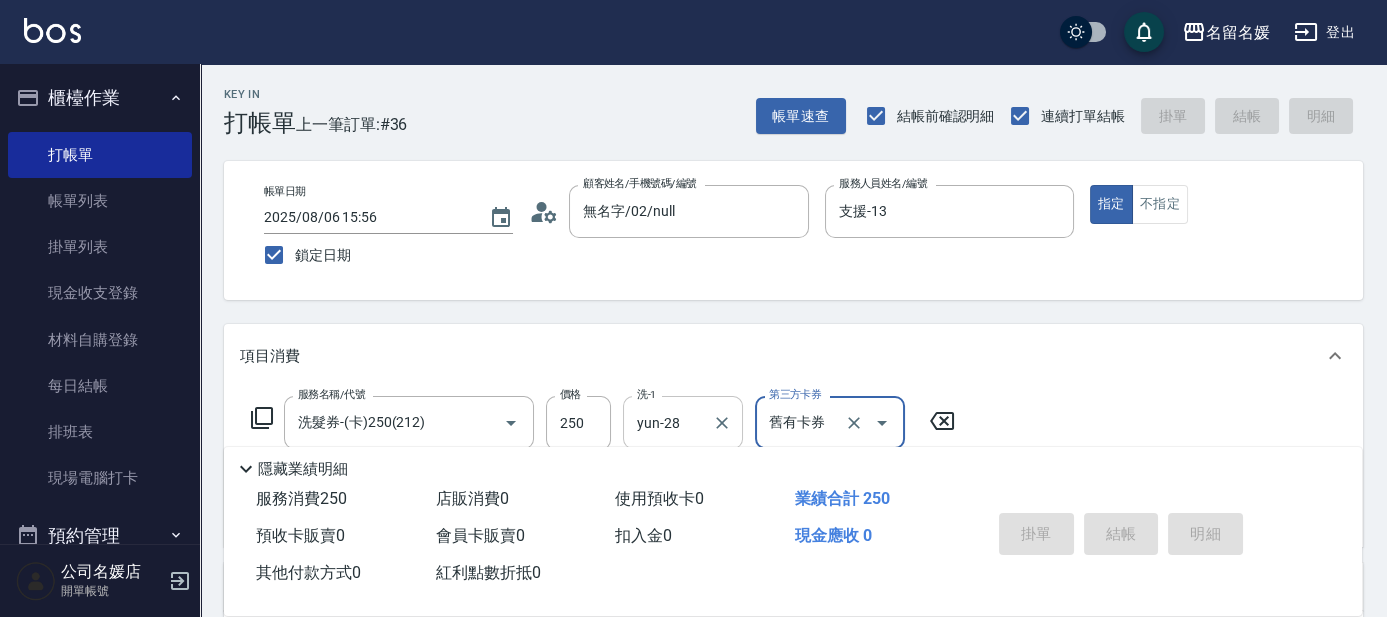type 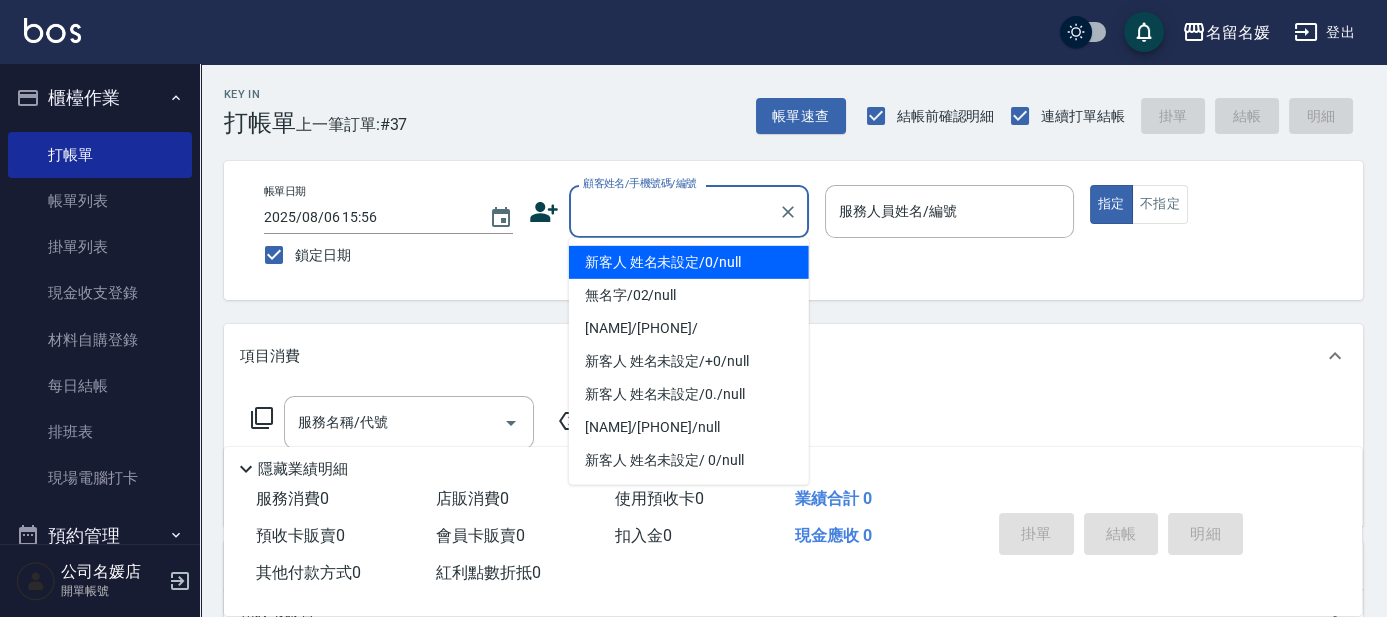 click on "顧客姓名/手機號碼/編號" at bounding box center [674, 211] 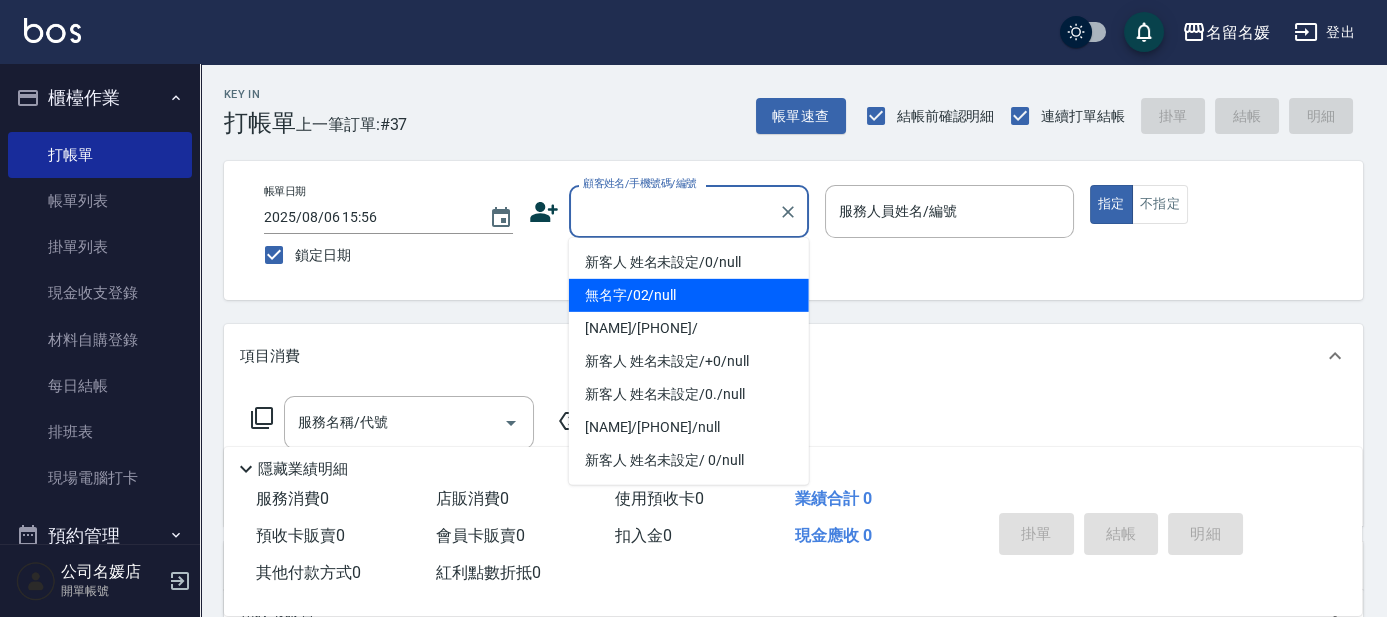 click on "無名字/02/null" at bounding box center (689, 295) 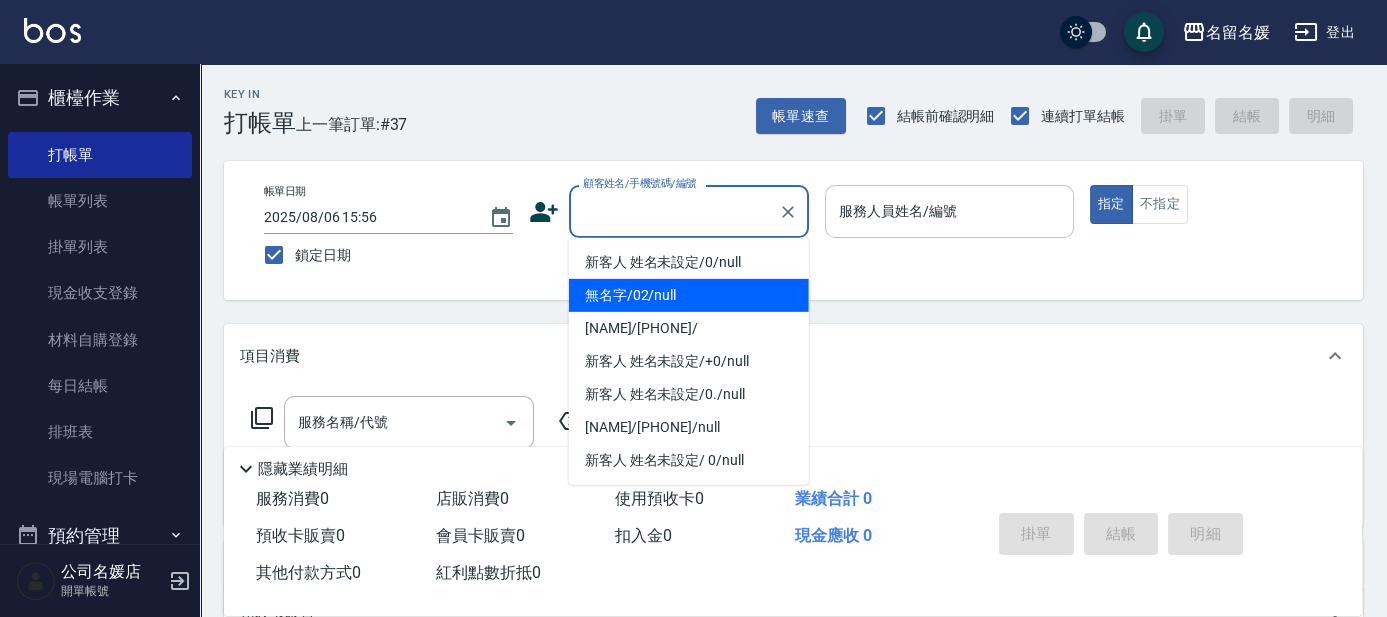 click on "服務人員姓名/編號" at bounding box center [949, 211] 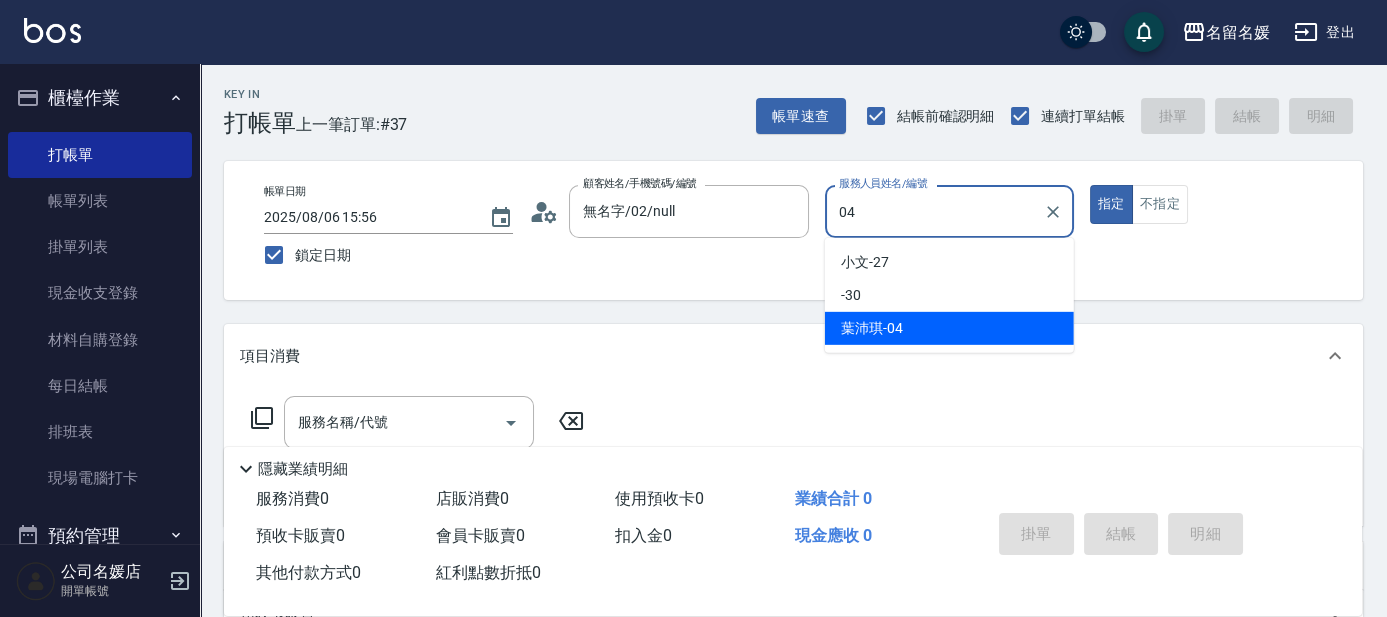 type on "葉沛琪-04" 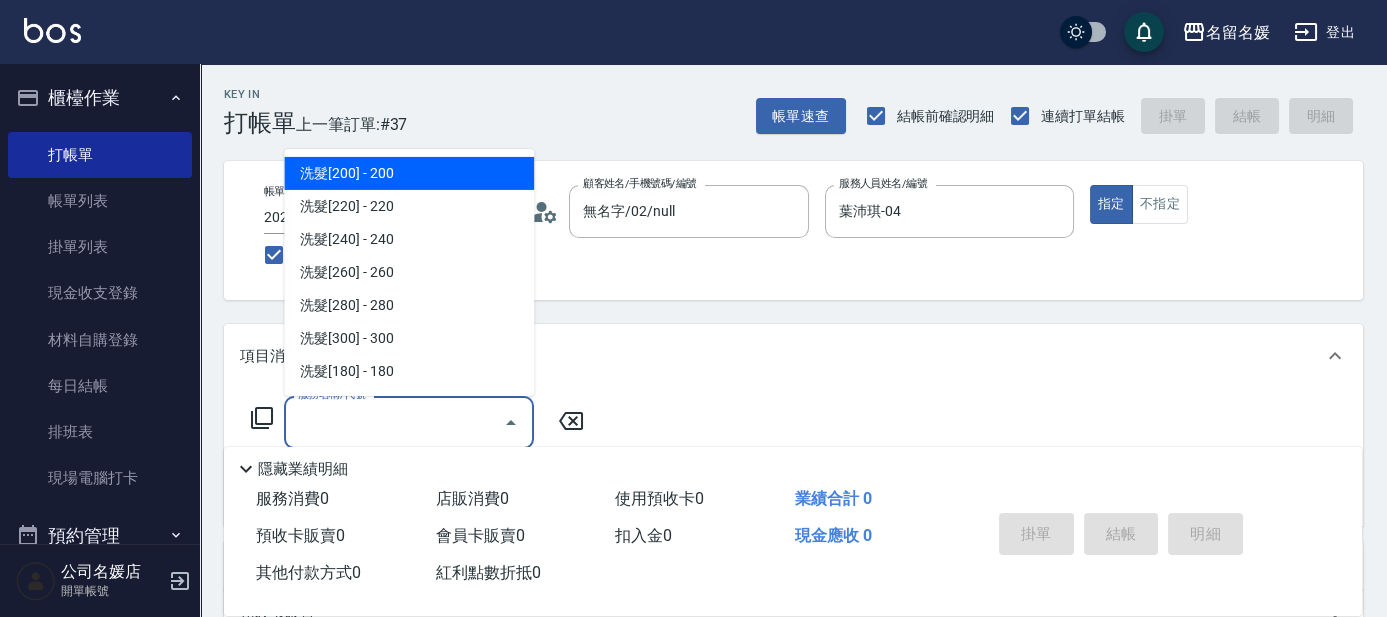 click on "服務名稱/代號 服務名稱/代號" at bounding box center (409, 422) 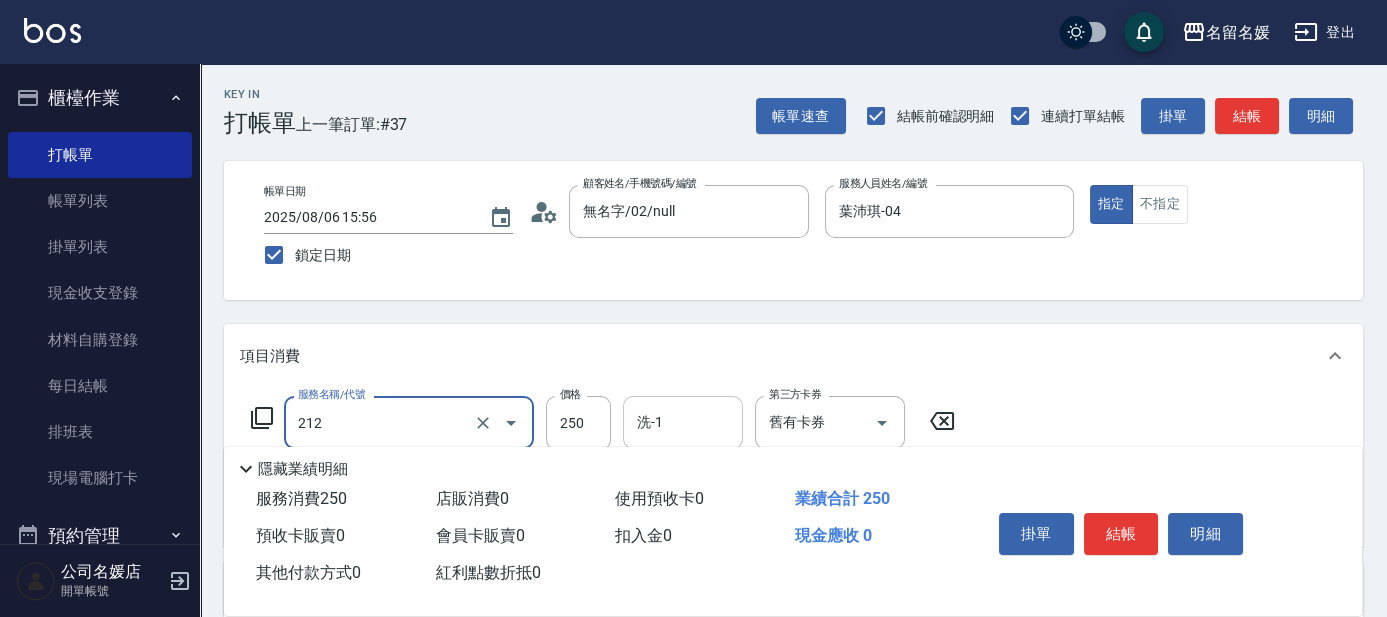 click on "洗-1 洗-1" at bounding box center [683, 422] 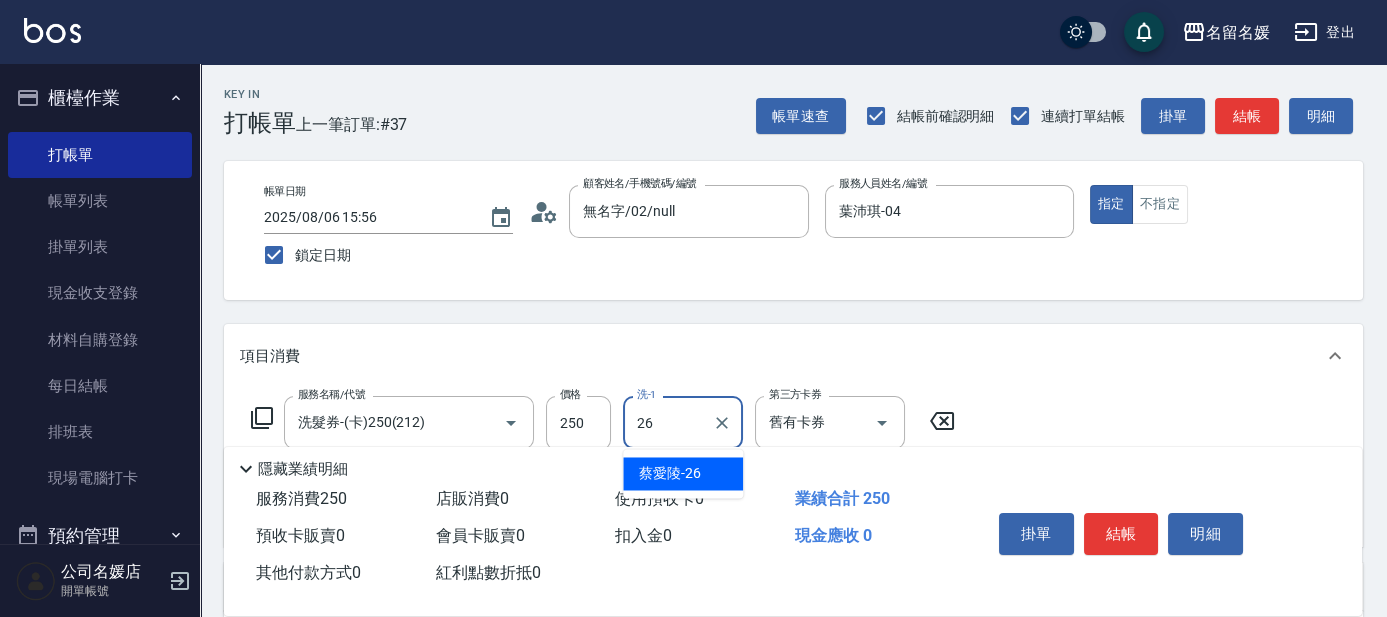 type on "蔡愛陵-26" 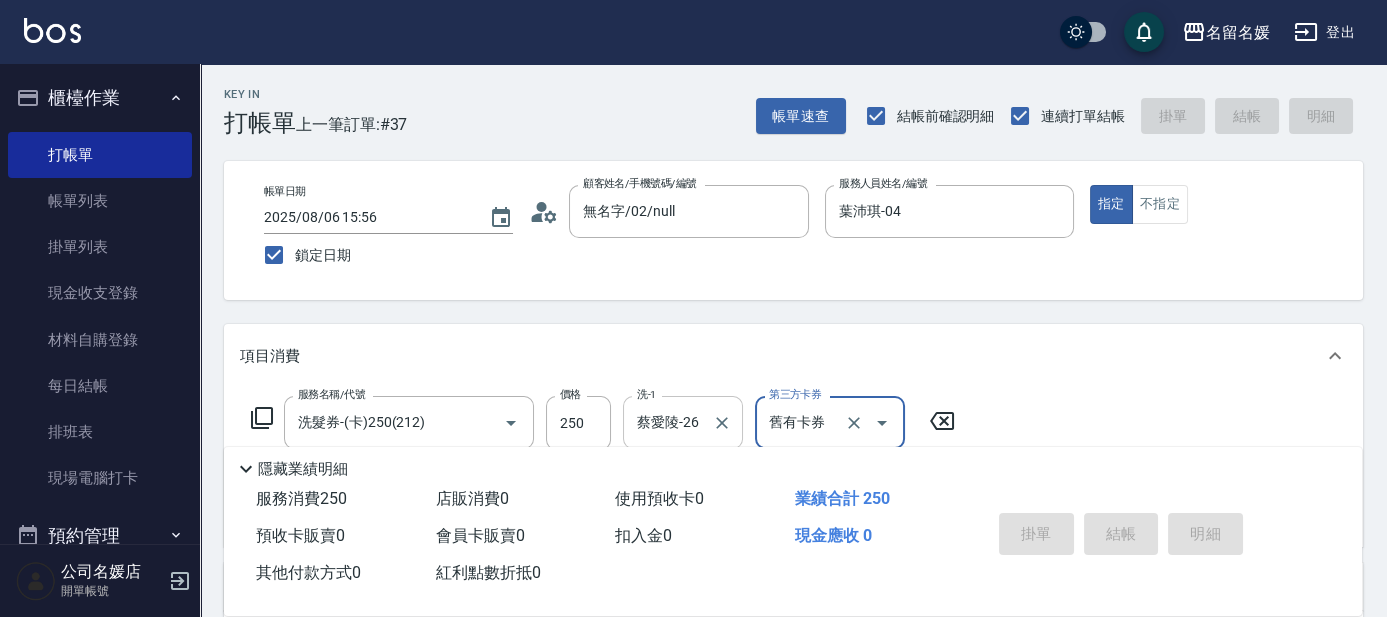 type 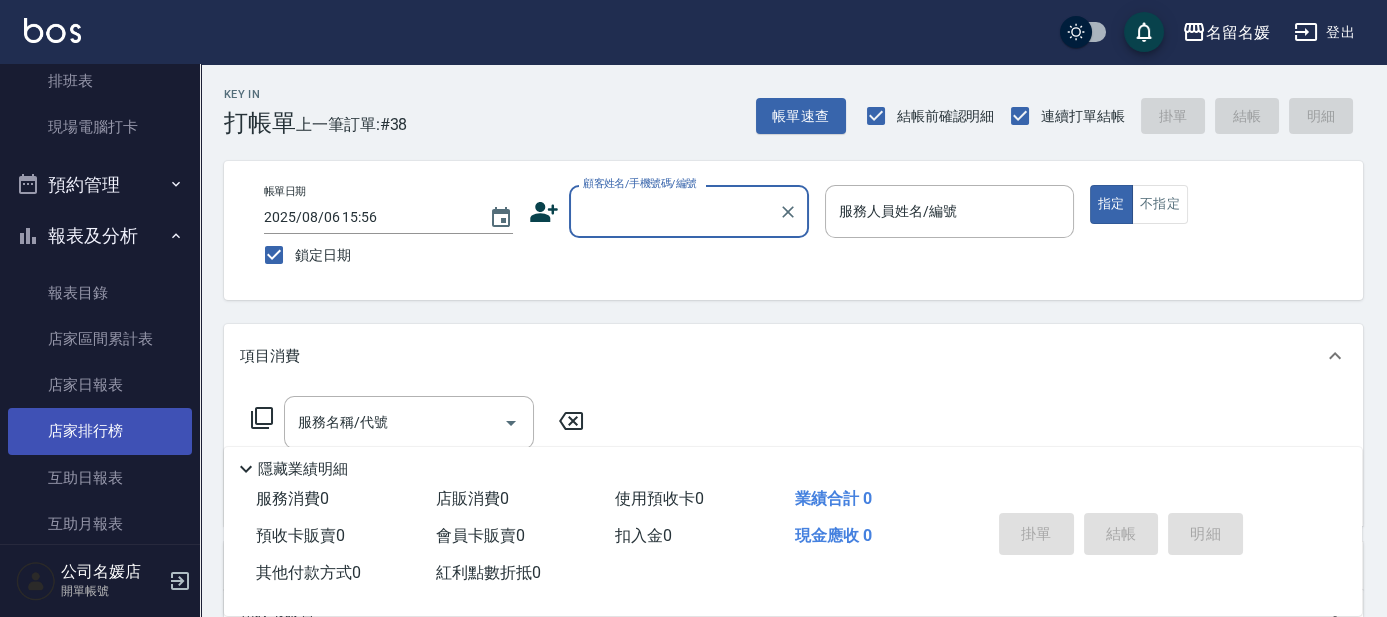scroll, scrollTop: 363, scrollLeft: 0, axis: vertical 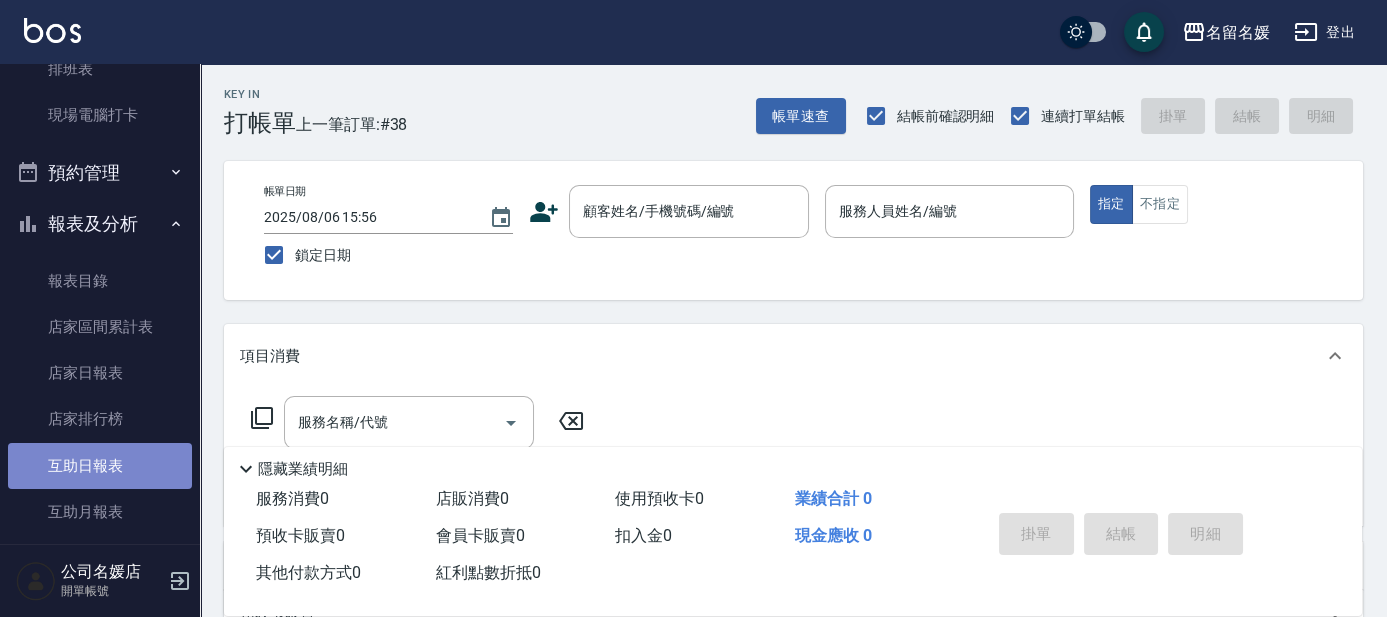 click on "互助日報表" at bounding box center [100, 466] 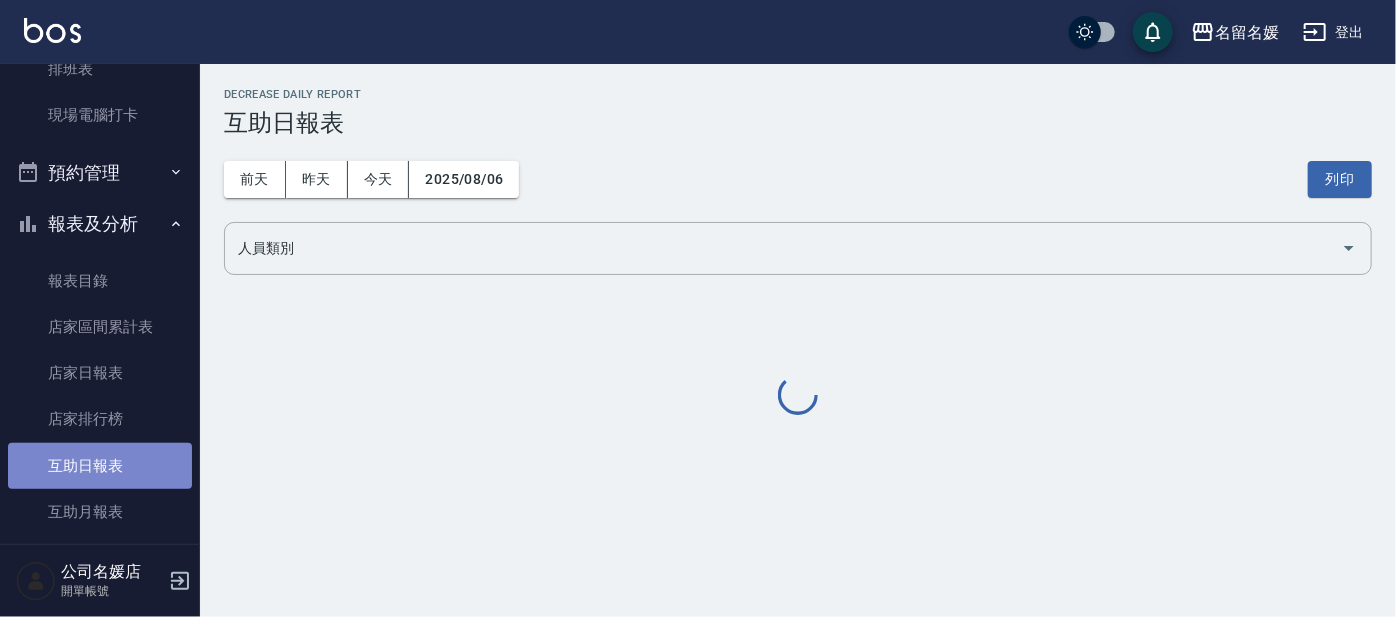 click on "互助日報表" at bounding box center [100, 466] 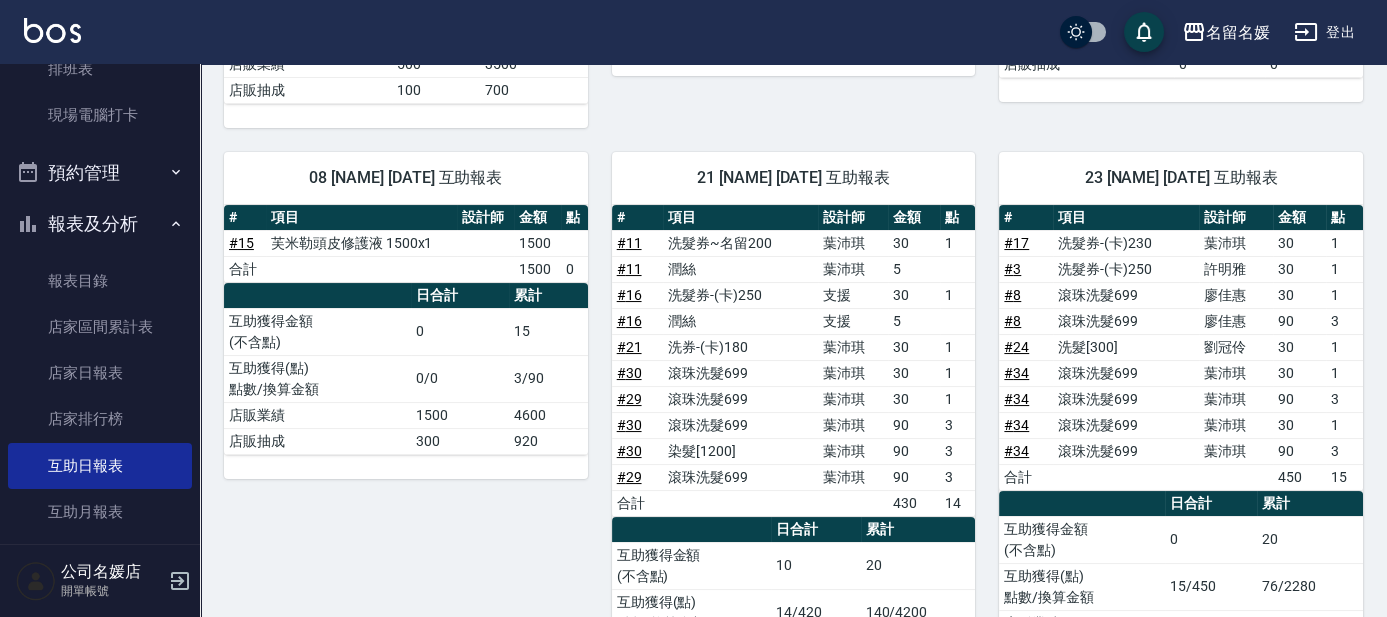 scroll, scrollTop: 545, scrollLeft: 0, axis: vertical 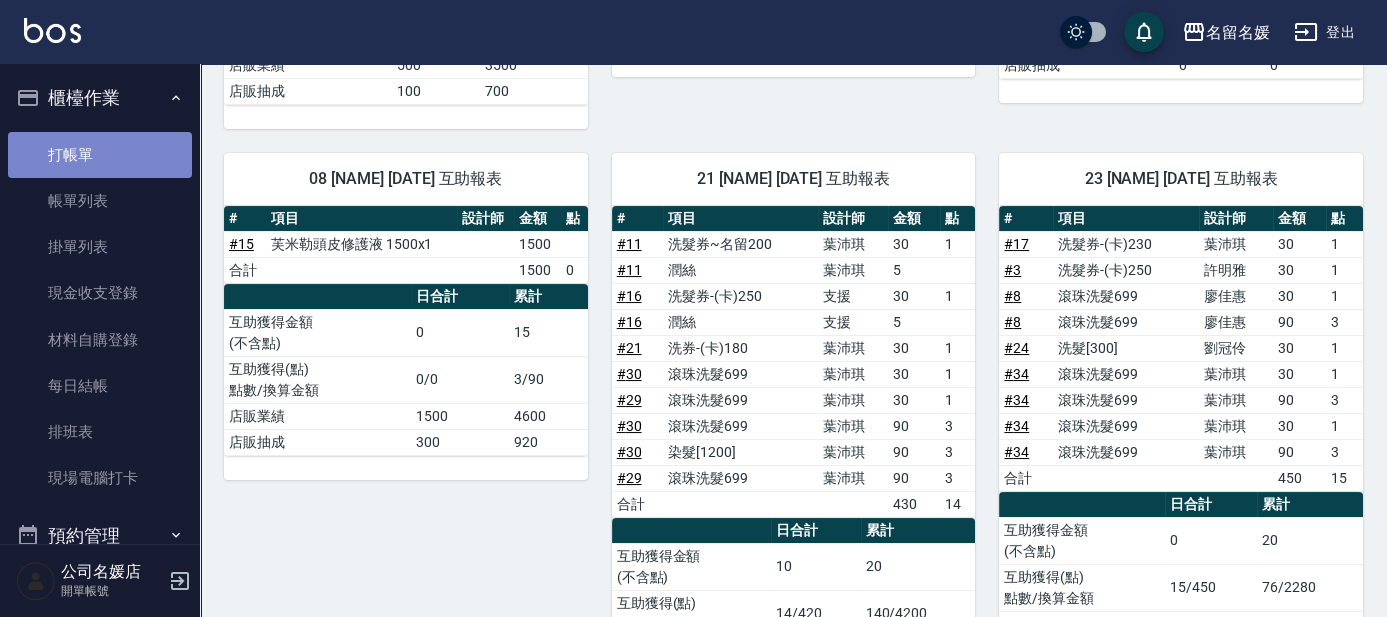 click on "打帳單" at bounding box center (100, 155) 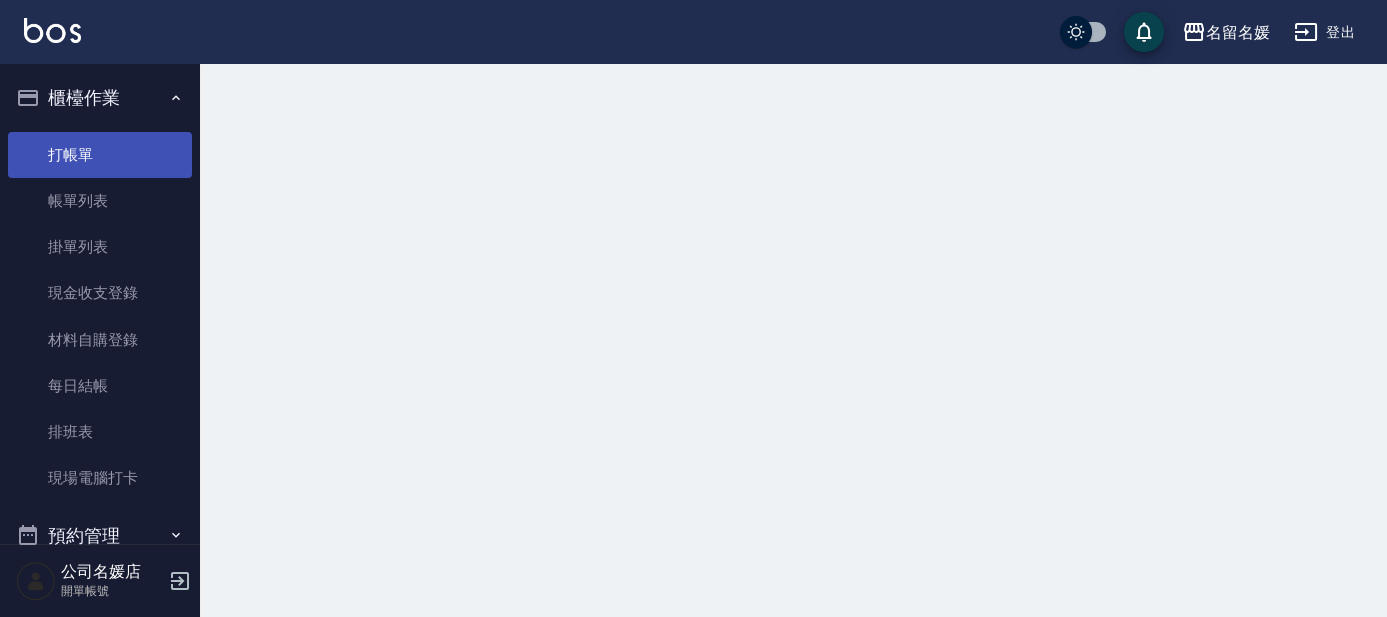 scroll, scrollTop: 0, scrollLeft: 0, axis: both 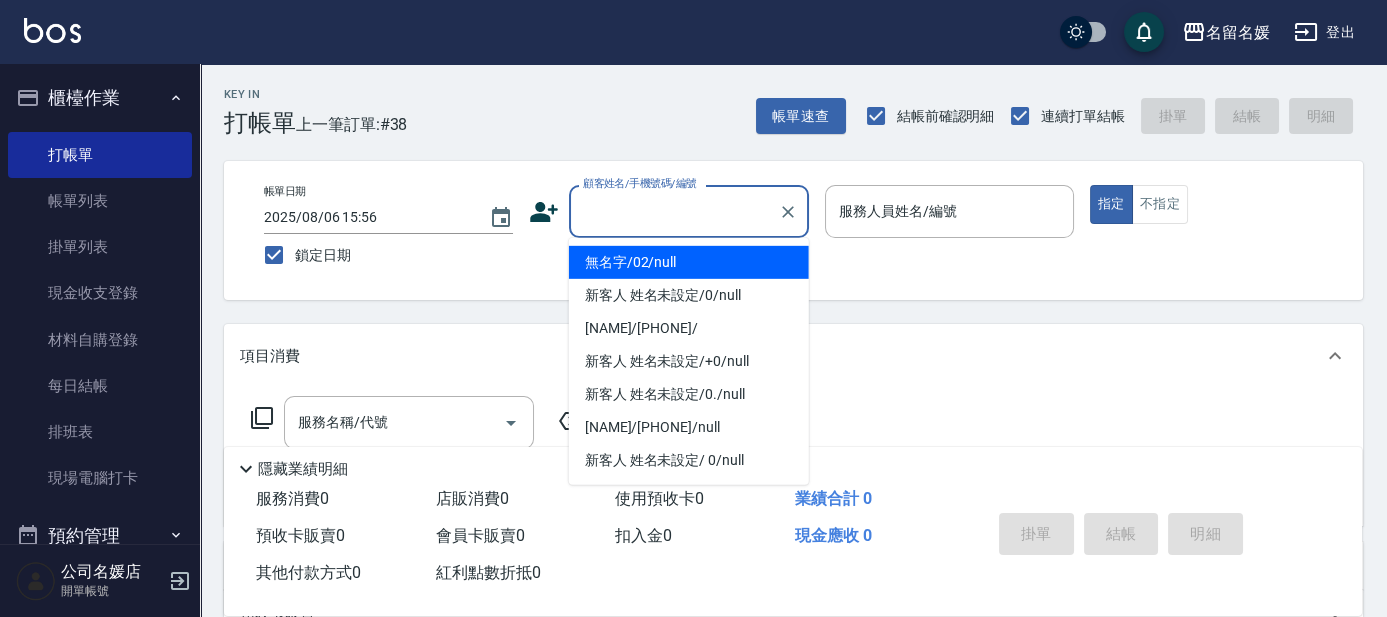 drag, startPoint x: 696, startPoint y: 204, endPoint x: 701, endPoint y: 253, distance: 49.25444 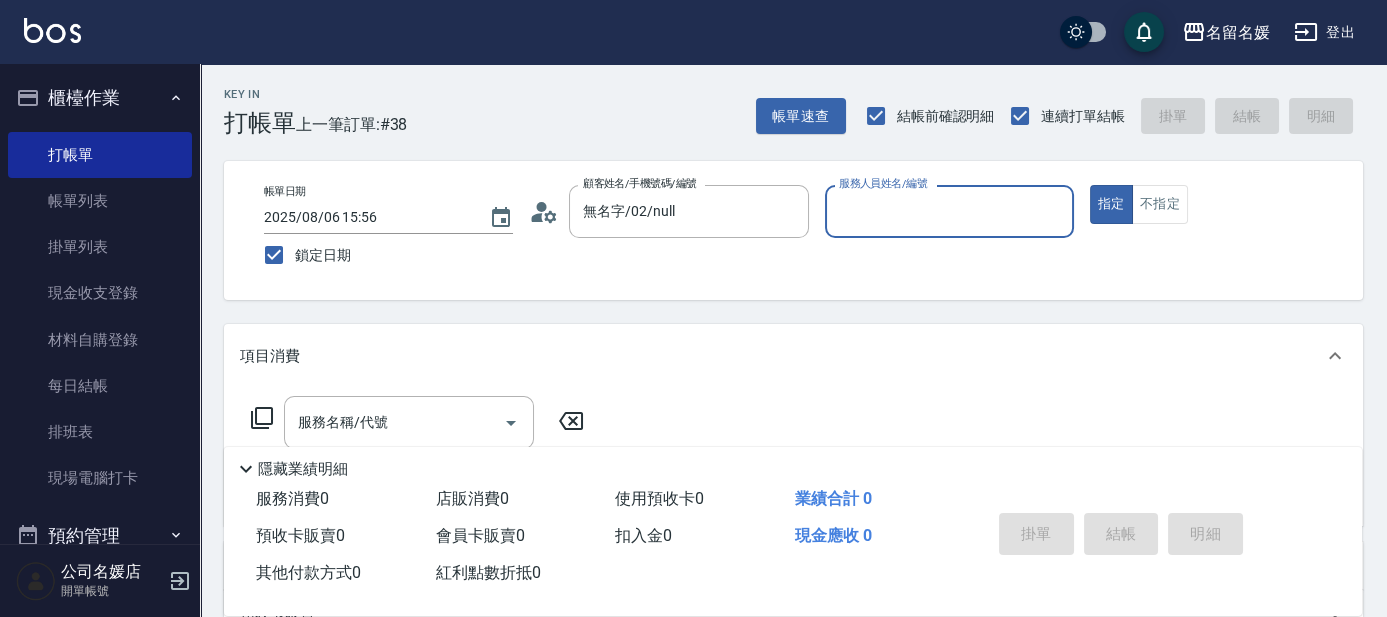 click on "服務人員姓名/編號" at bounding box center [949, 211] 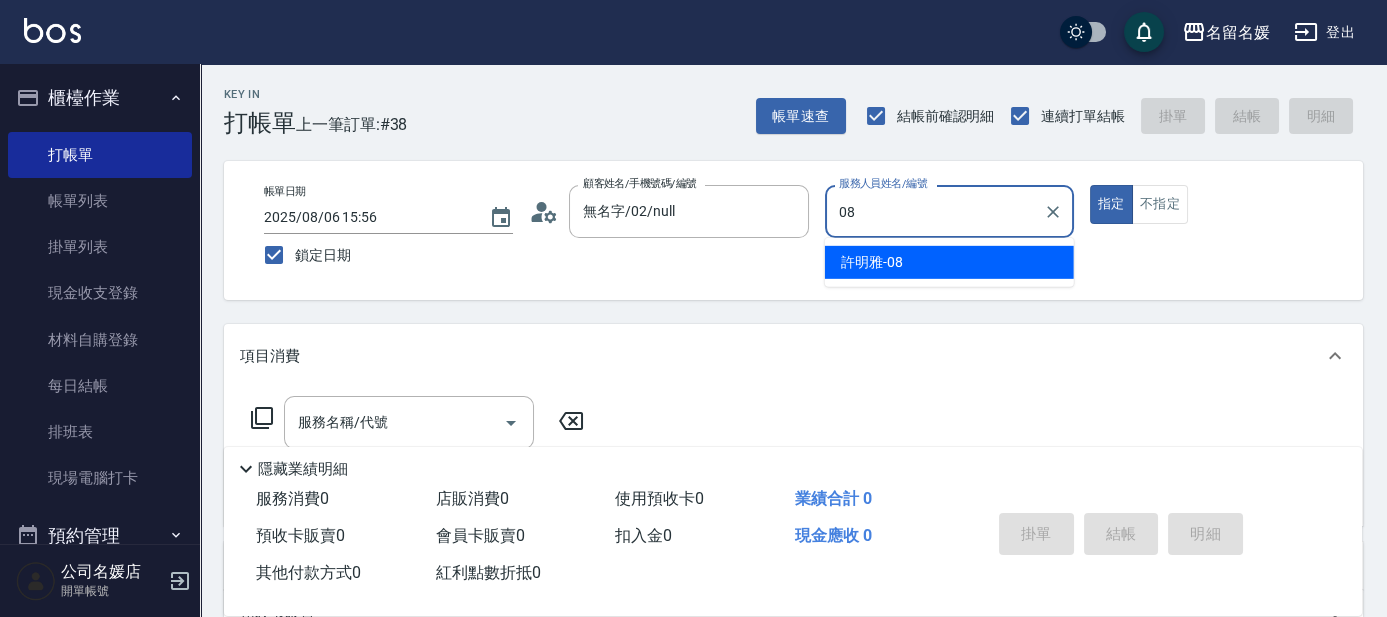 click on "許明雅 -08" at bounding box center [949, 262] 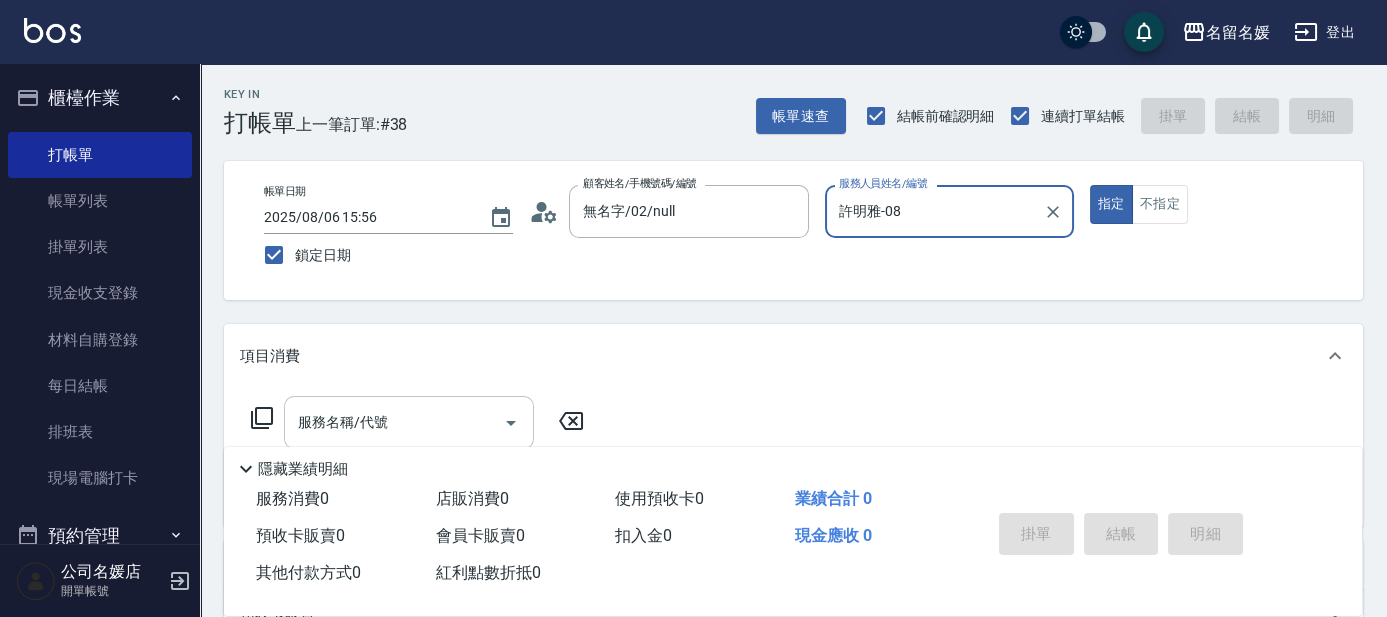 type on "許明雅-08" 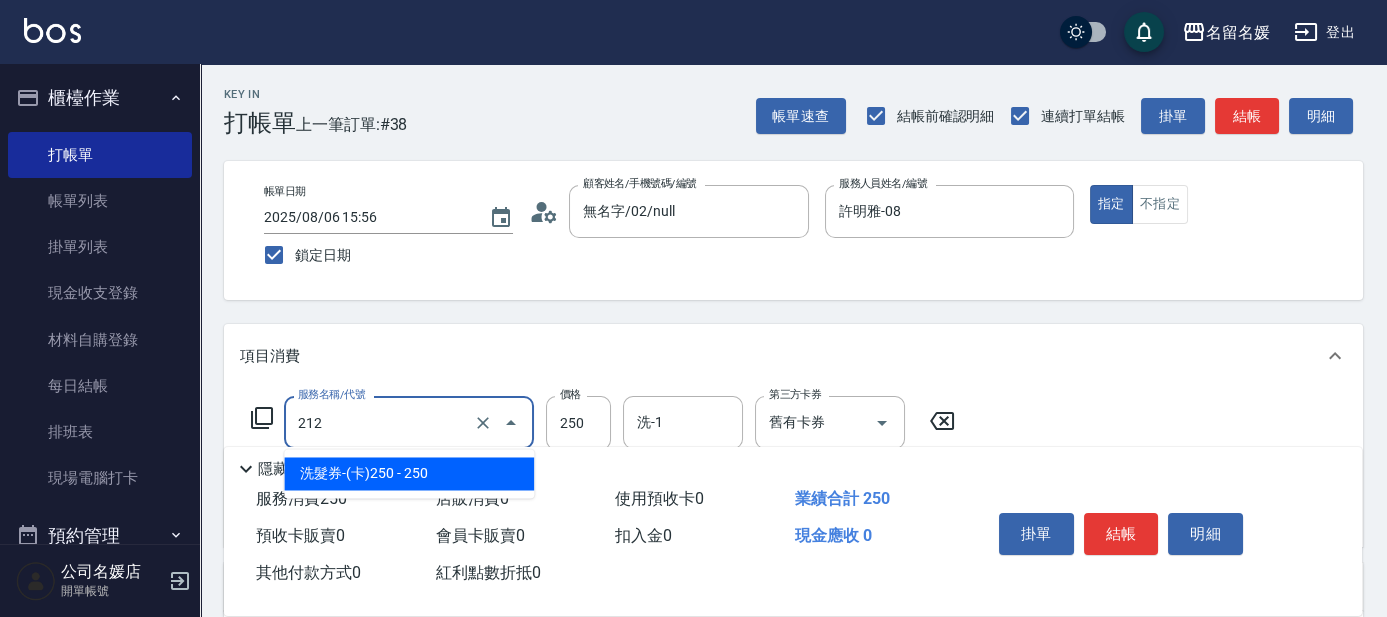 click on "212" at bounding box center (381, 422) 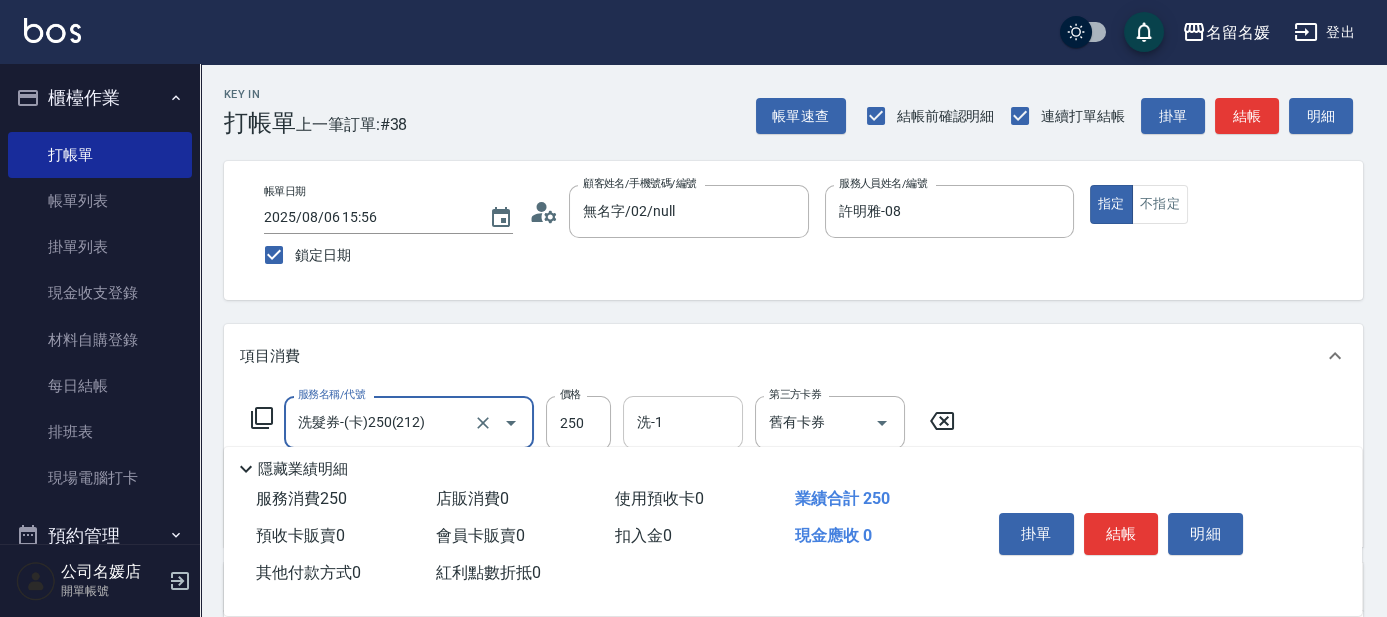 type on "洗髮券-(卡)250(212)" 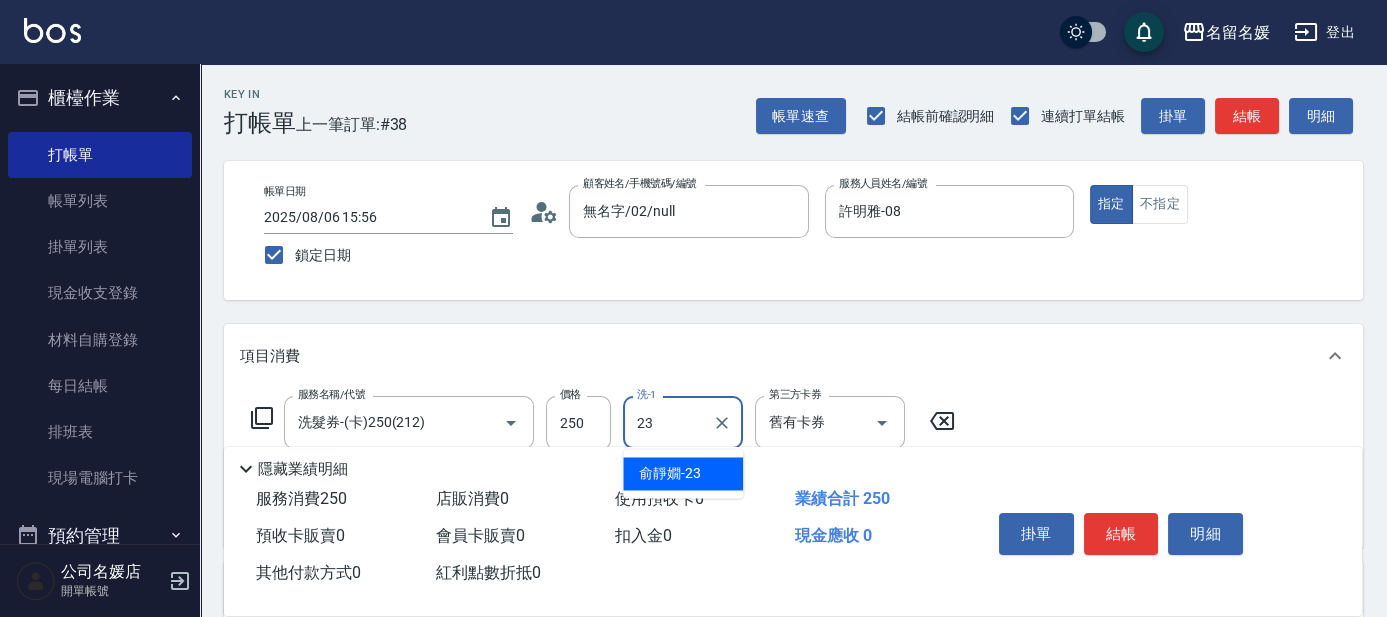 click on "俞靜嫺 -23" at bounding box center (670, 473) 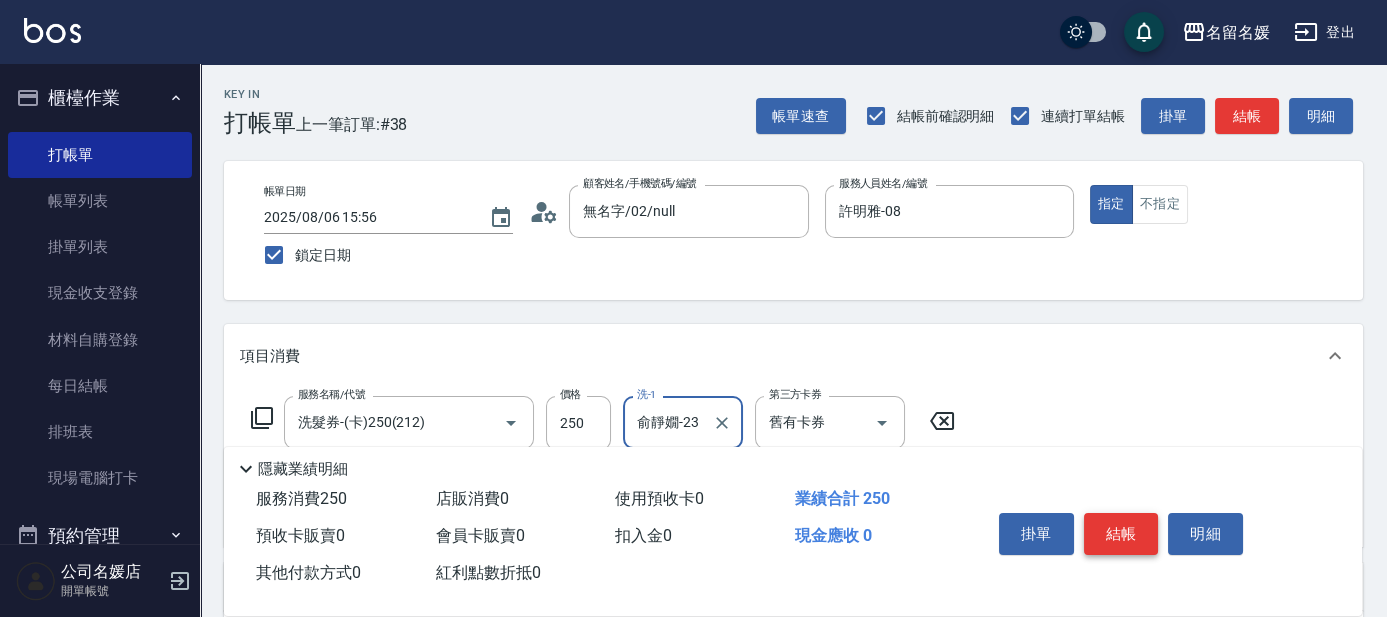 type on "俞靜嫺-23" 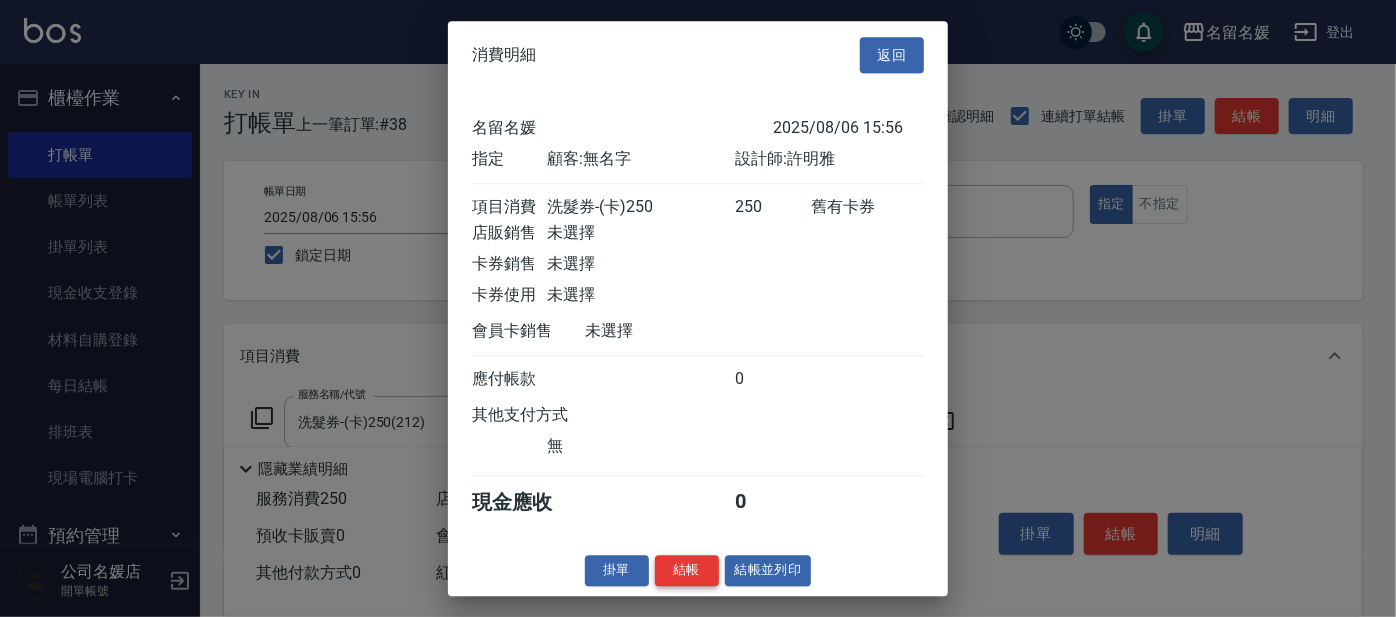 click on "結帳" at bounding box center [687, 570] 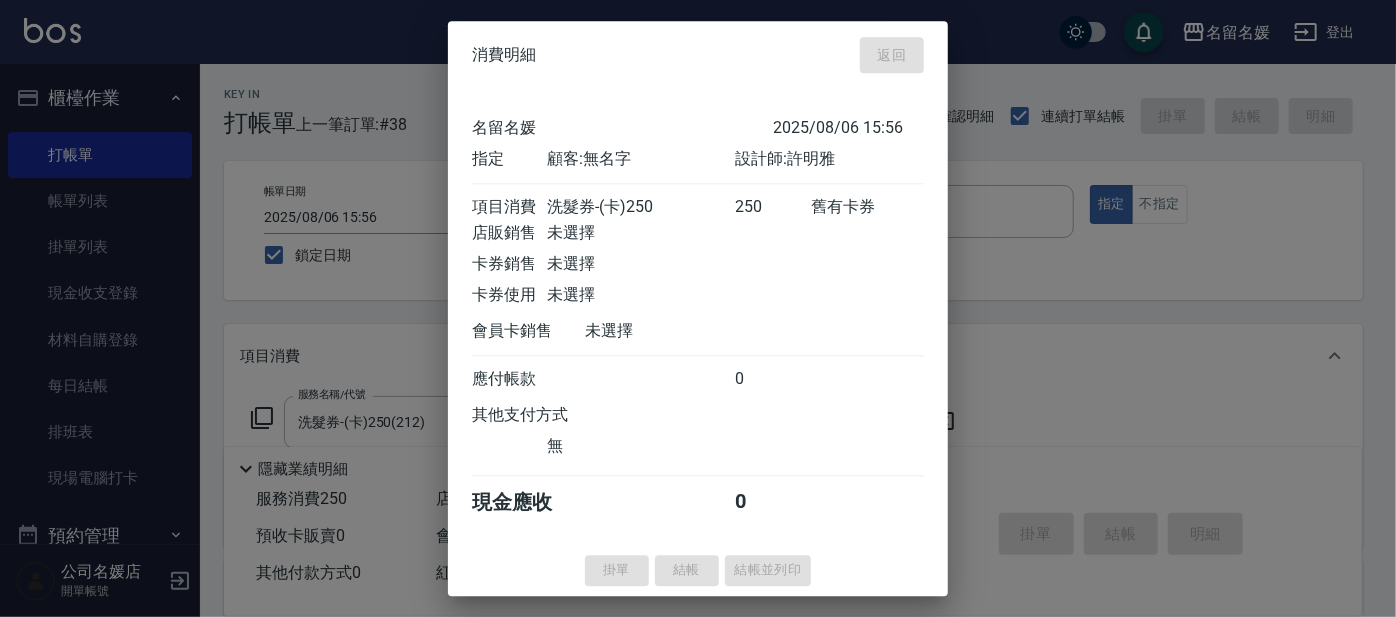 type 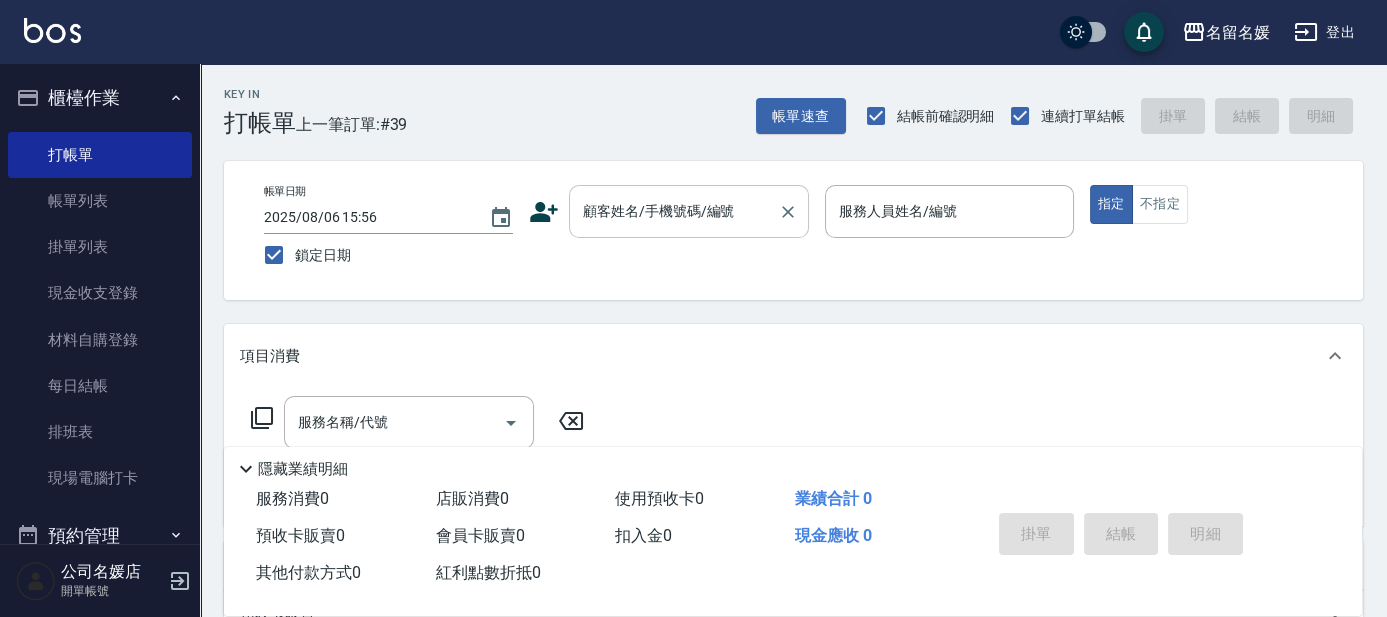 click on "顧客姓名/手機號碼/編號" at bounding box center (674, 211) 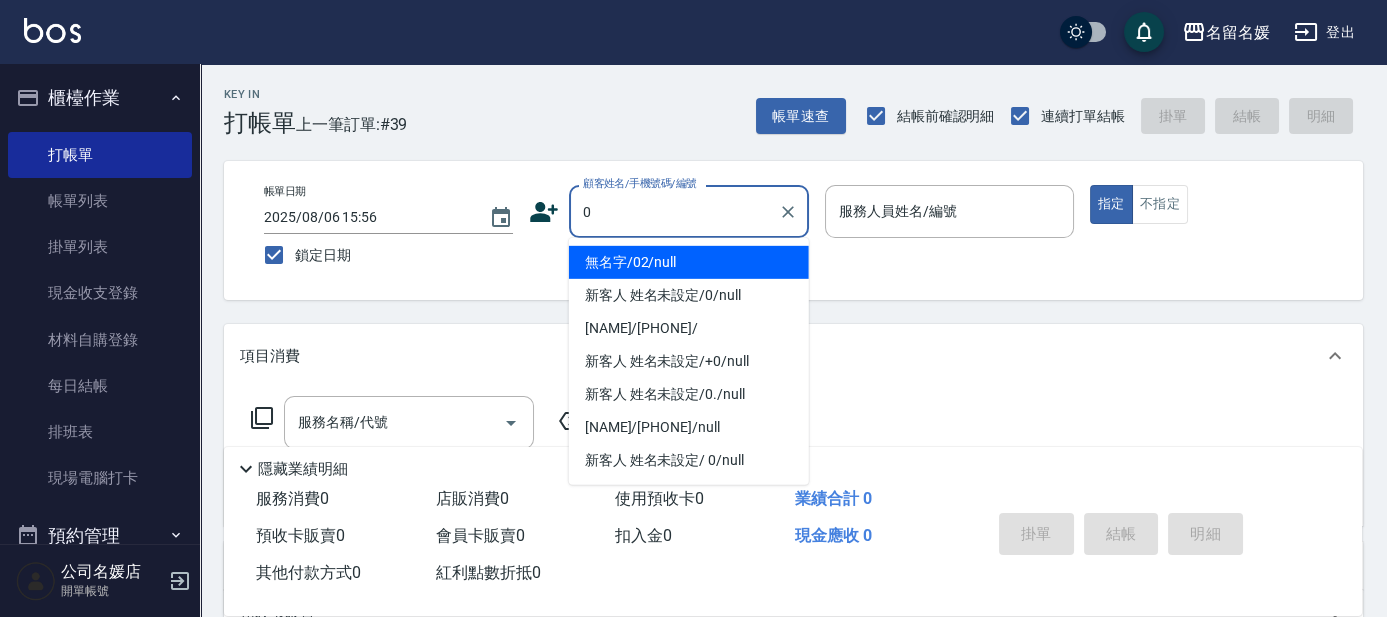 type on "0" 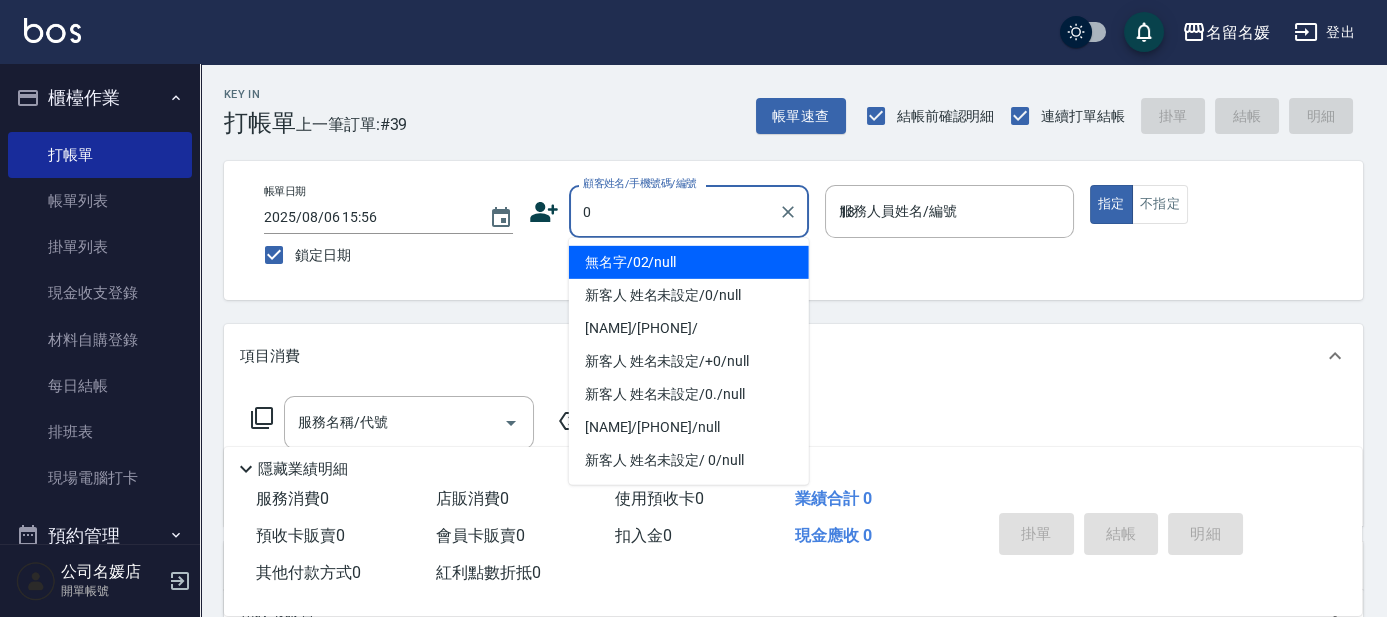 type on "13" 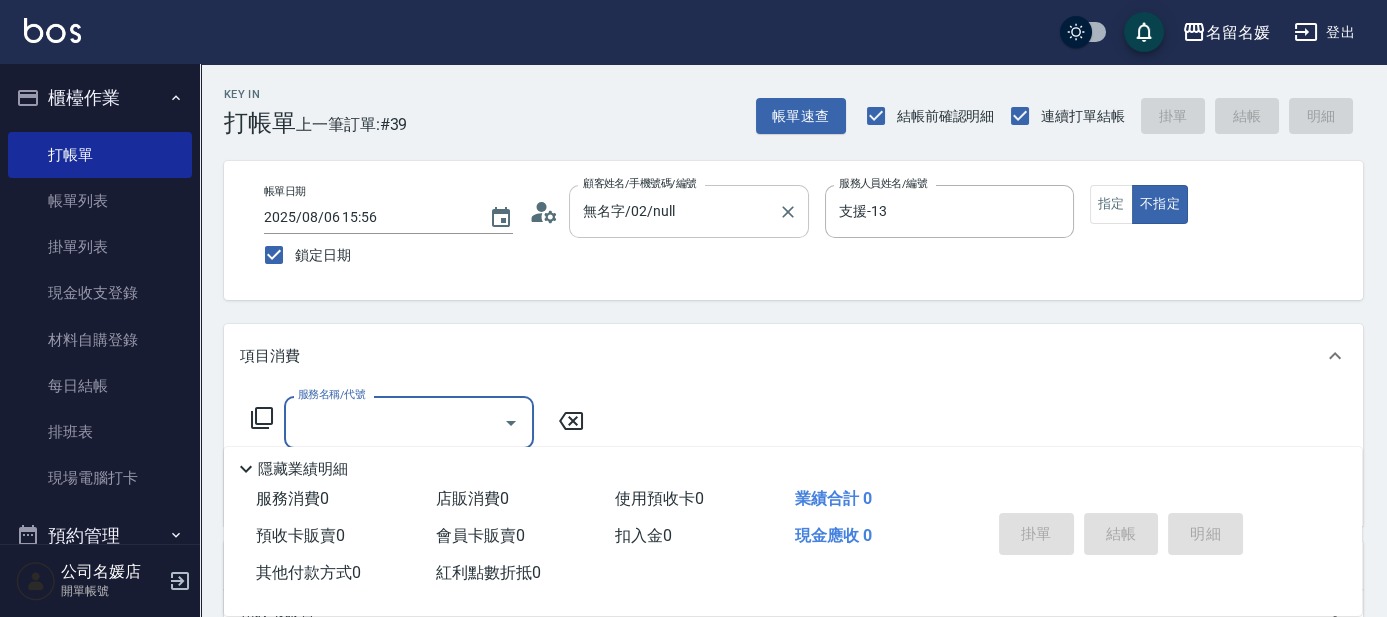 type on "新客人 姓名未設定/0/null" 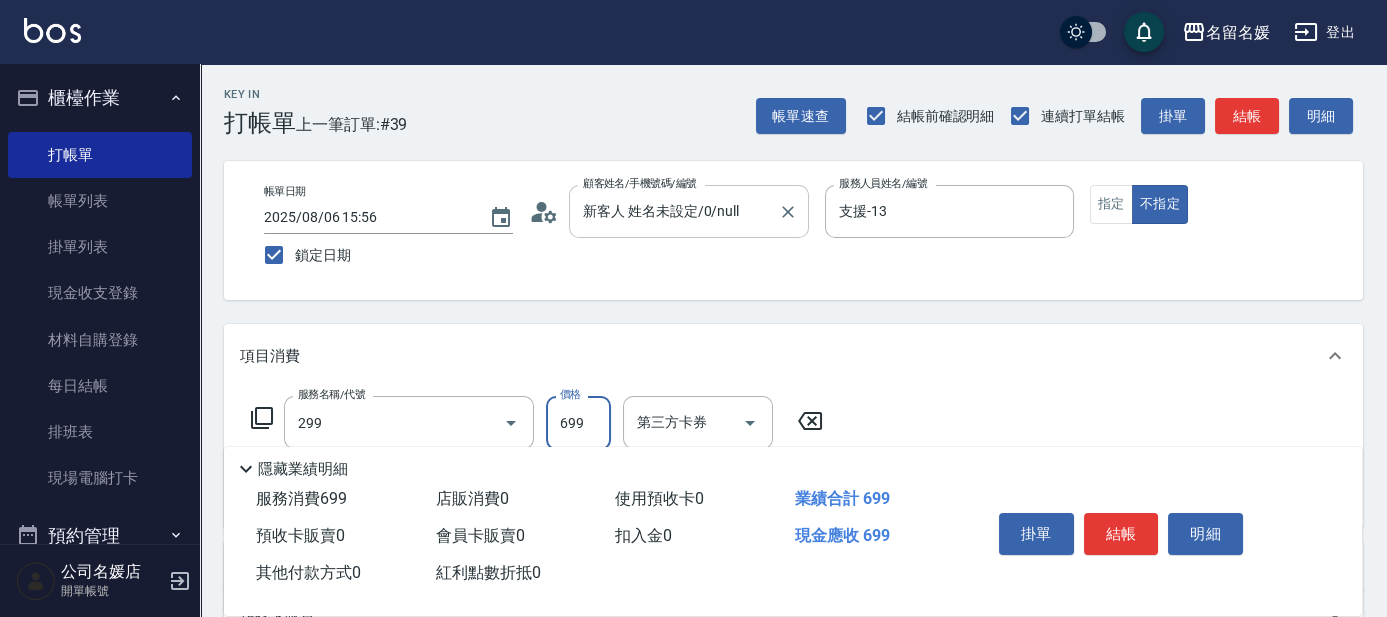 type on "滾珠洗髮699(299)" 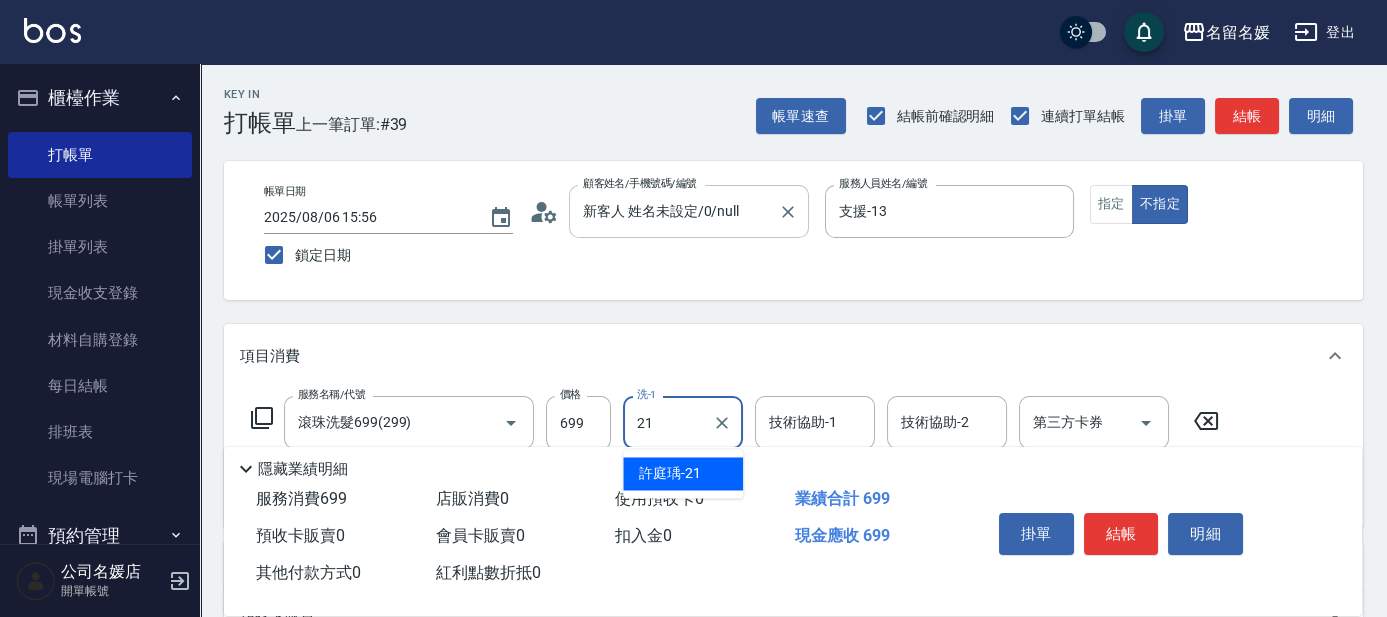 type on "21" 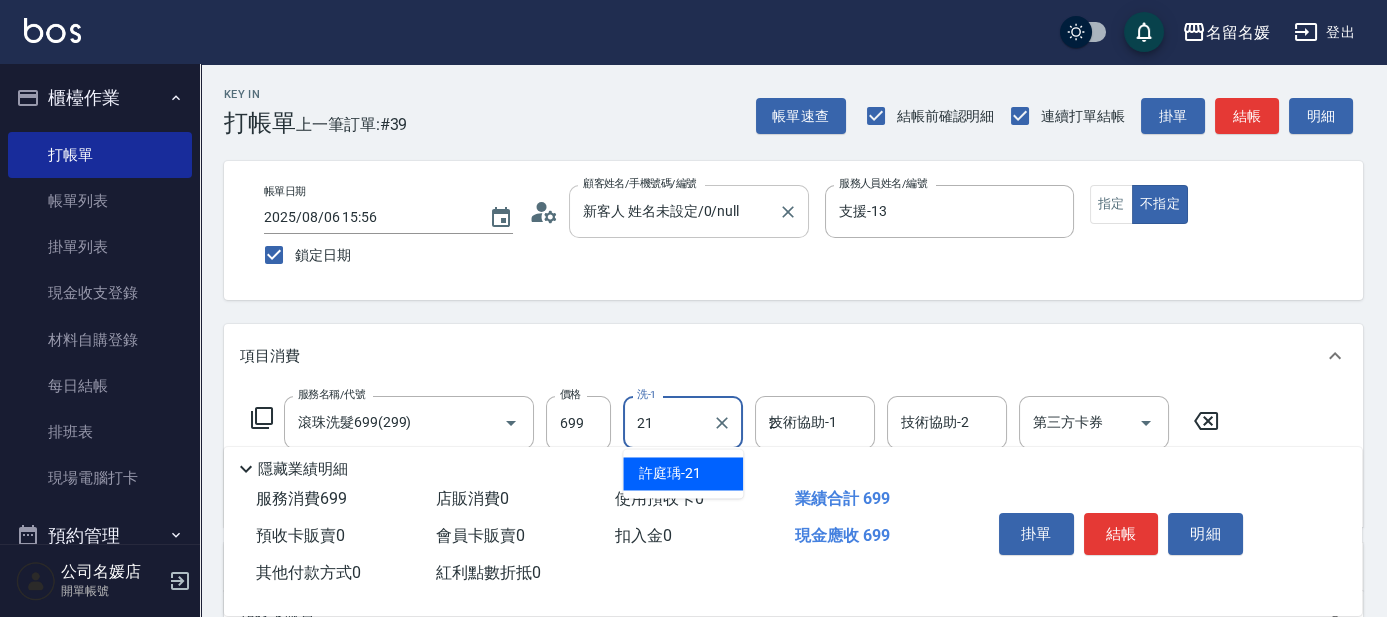 type on "許庭瑀-21" 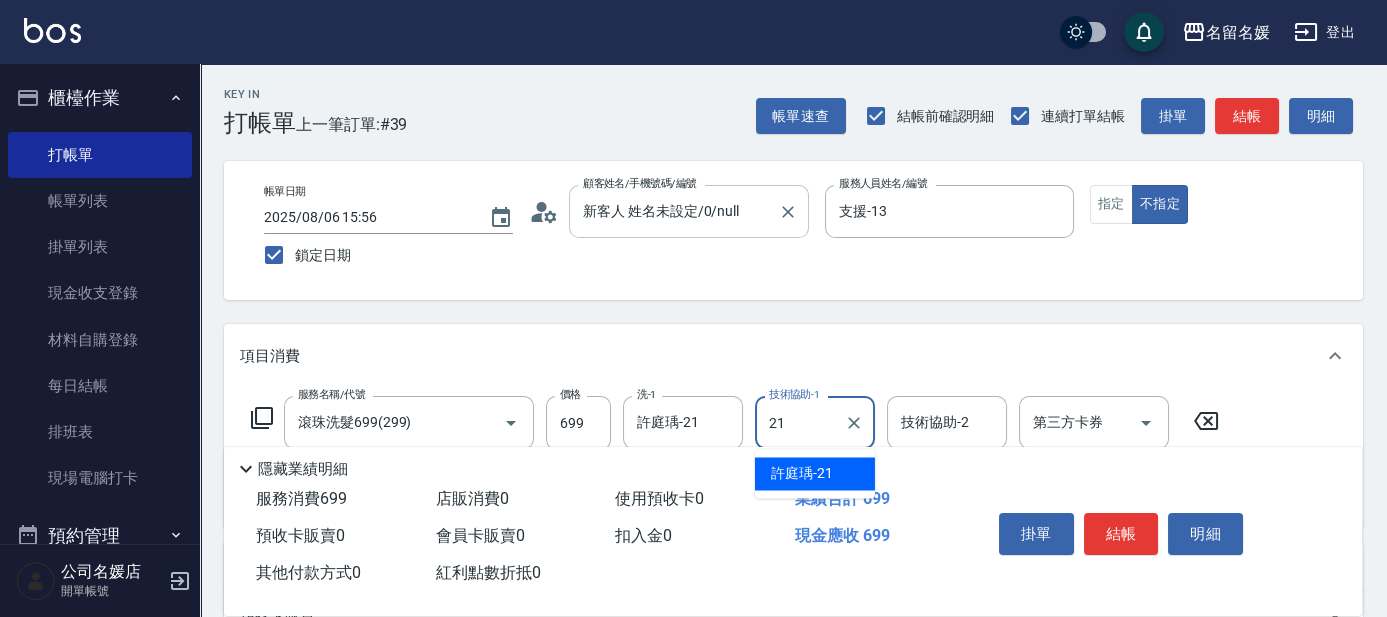 type on "許庭瑀-21" 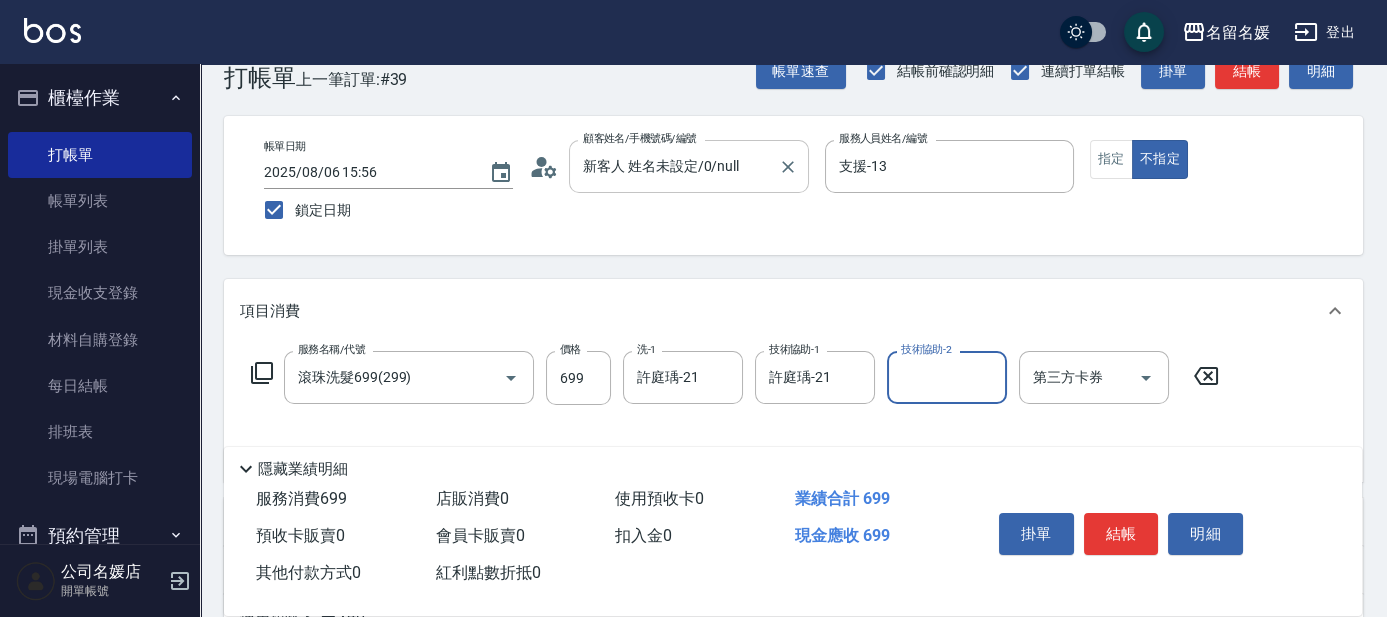 scroll, scrollTop: 90, scrollLeft: 0, axis: vertical 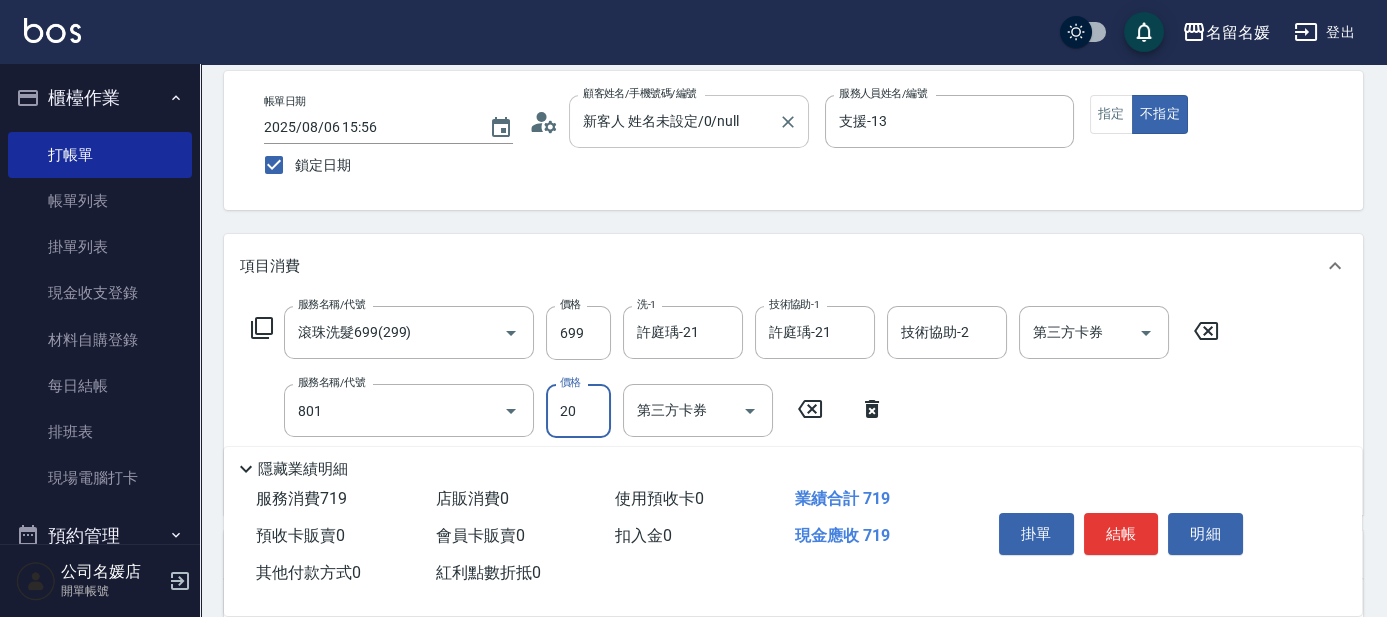 type on "潤絲(801)" 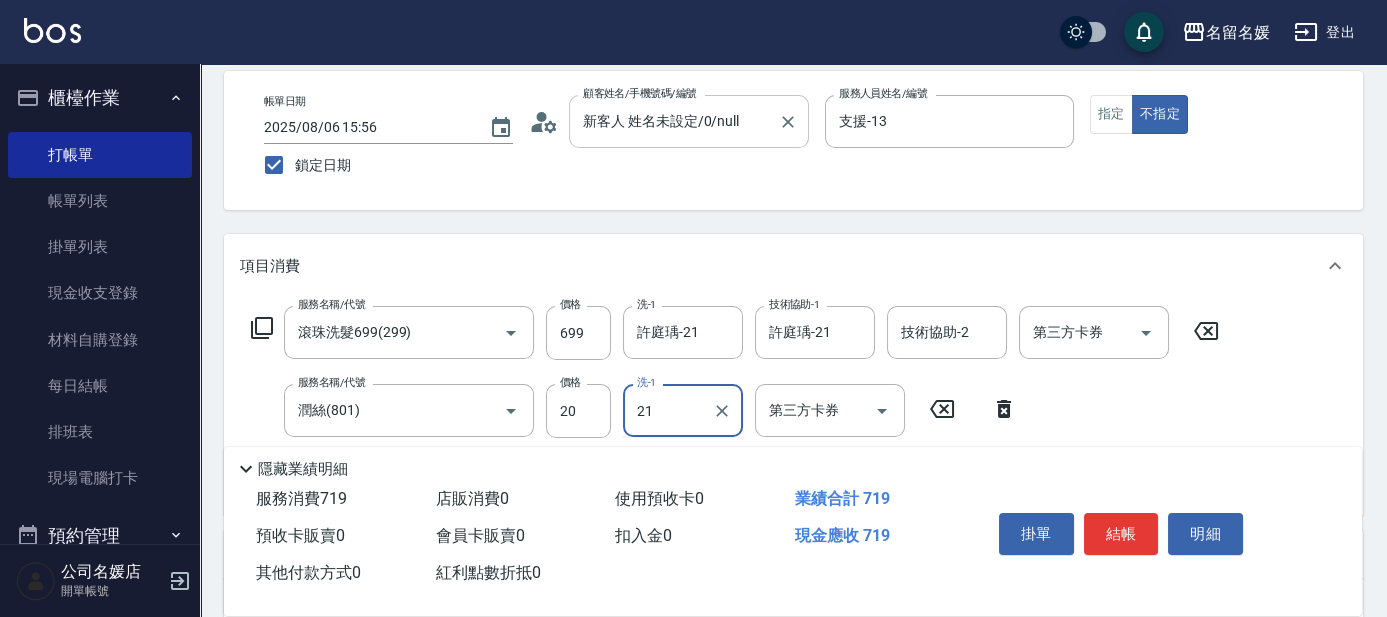 type on "許庭瑀-21" 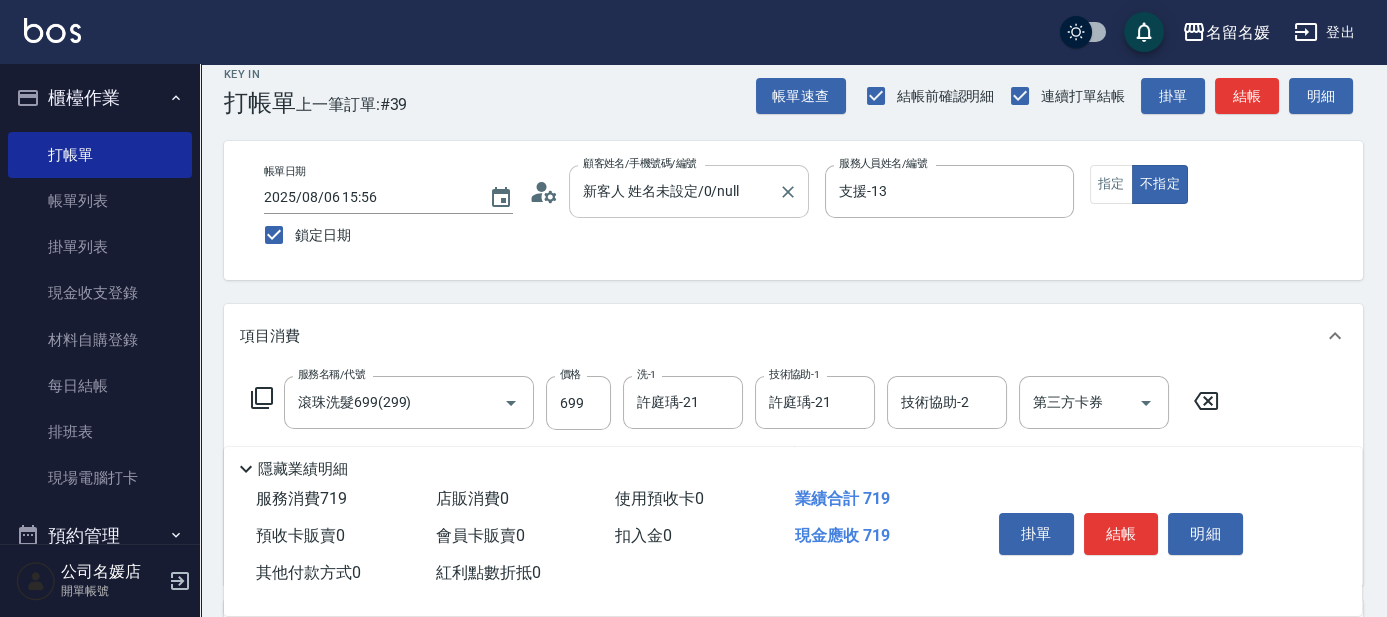 scroll, scrollTop: 0, scrollLeft: 0, axis: both 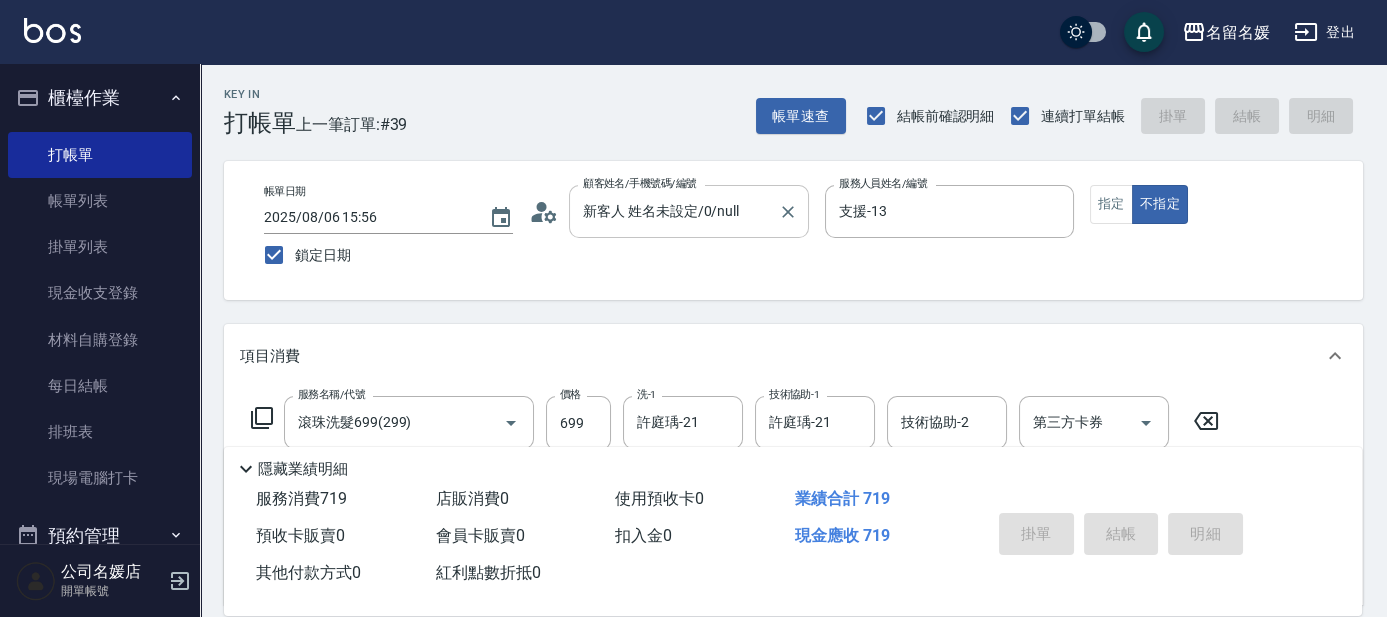 type 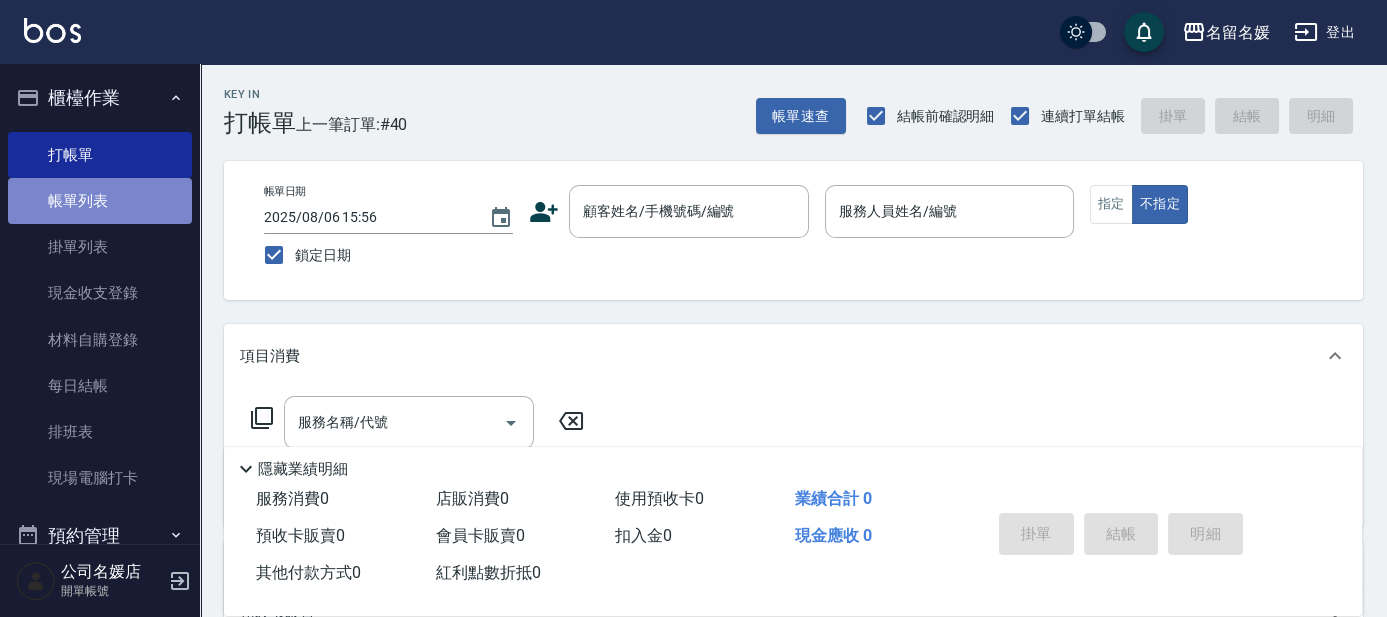 click on "帳單列表" at bounding box center (100, 201) 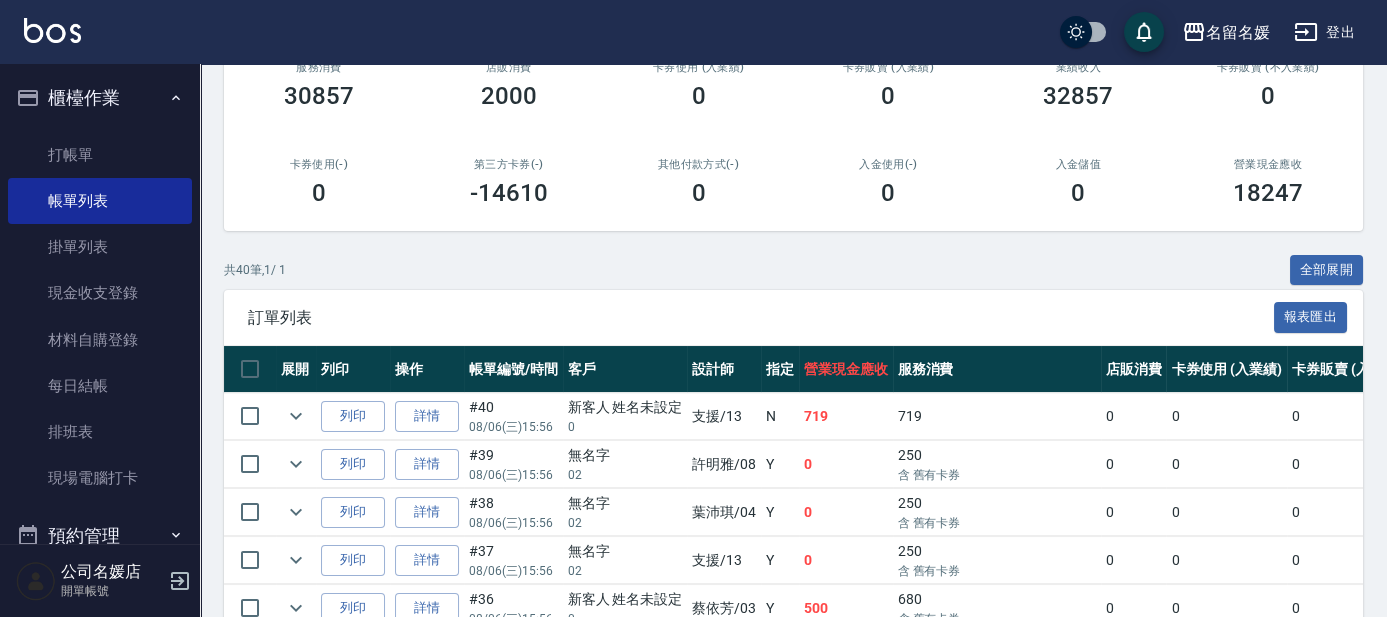 scroll, scrollTop: 363, scrollLeft: 0, axis: vertical 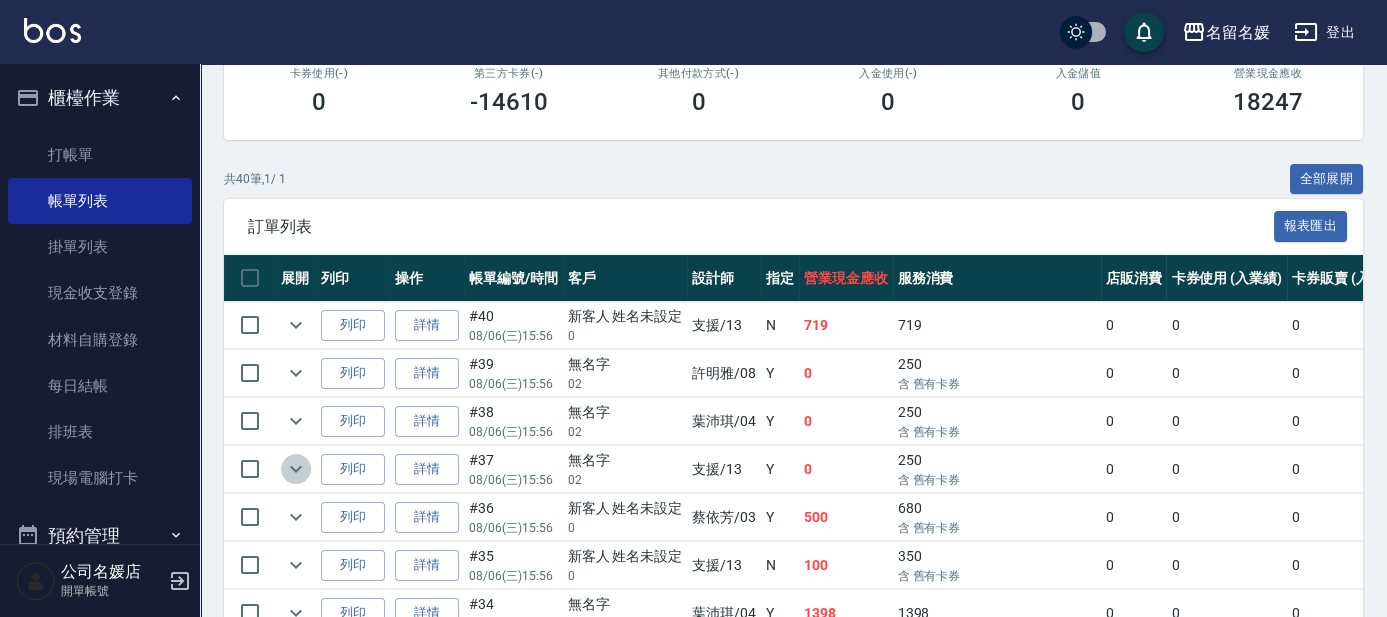 click 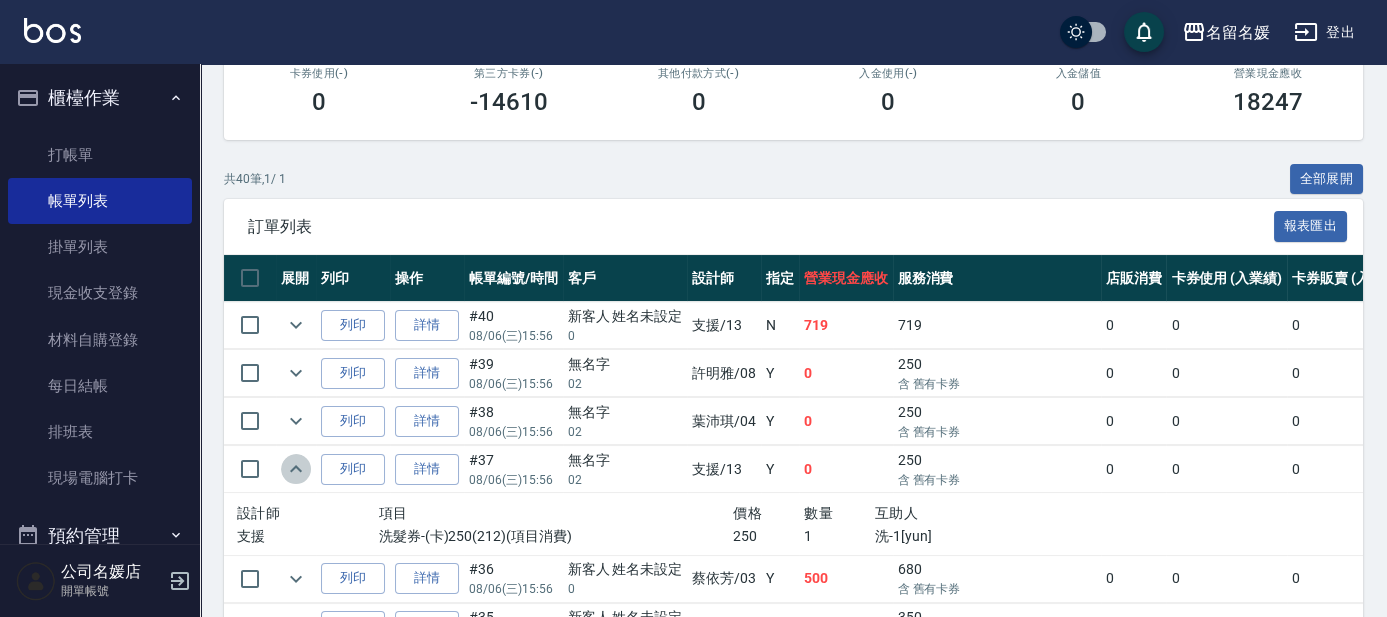 click 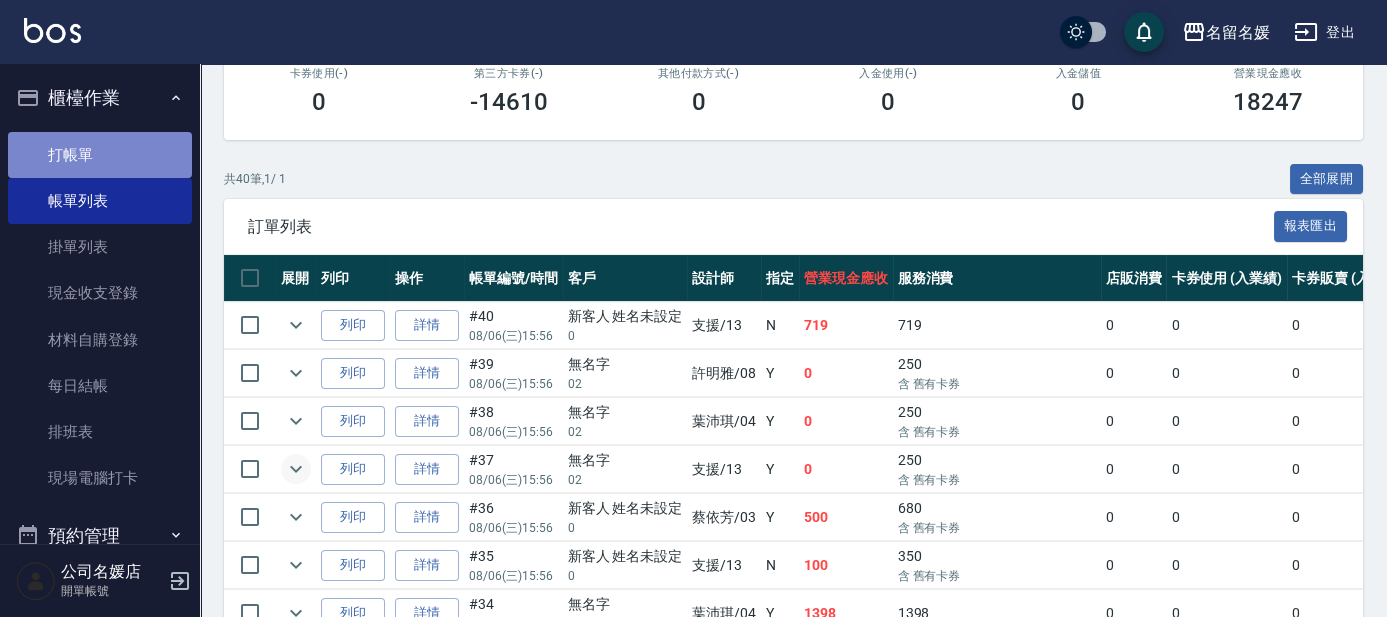 click on "打帳單" at bounding box center (100, 155) 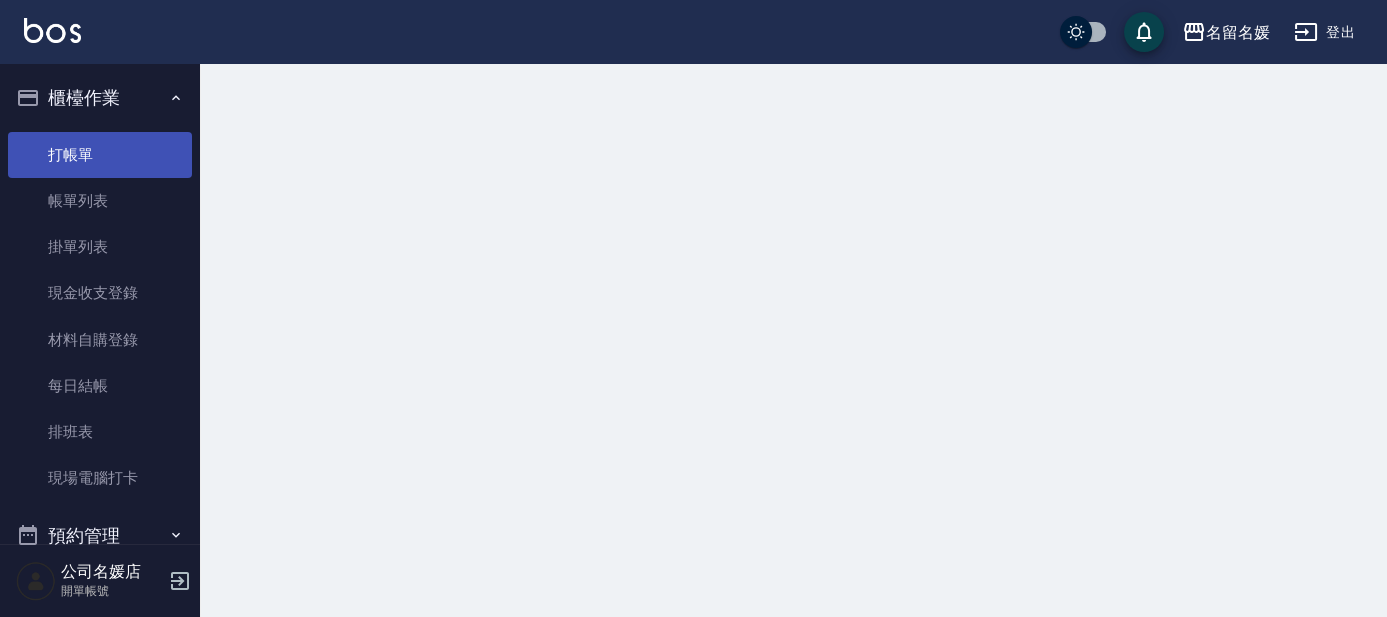 scroll, scrollTop: 0, scrollLeft: 0, axis: both 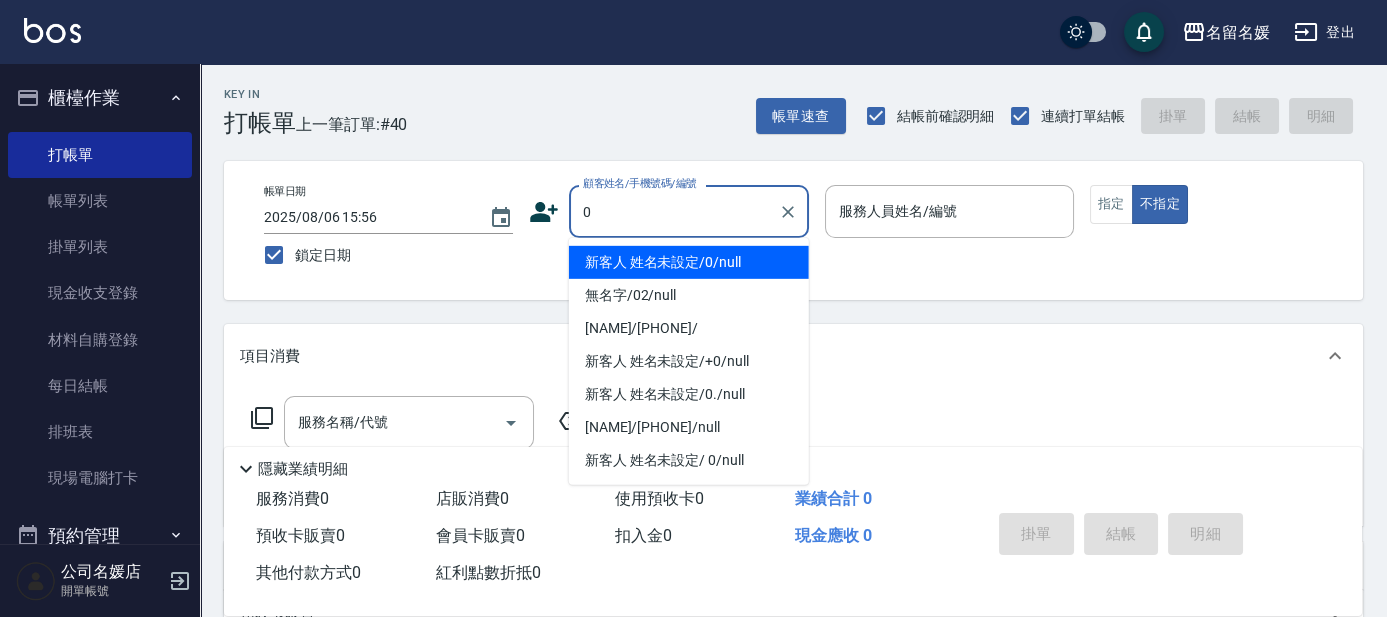 type on "0" 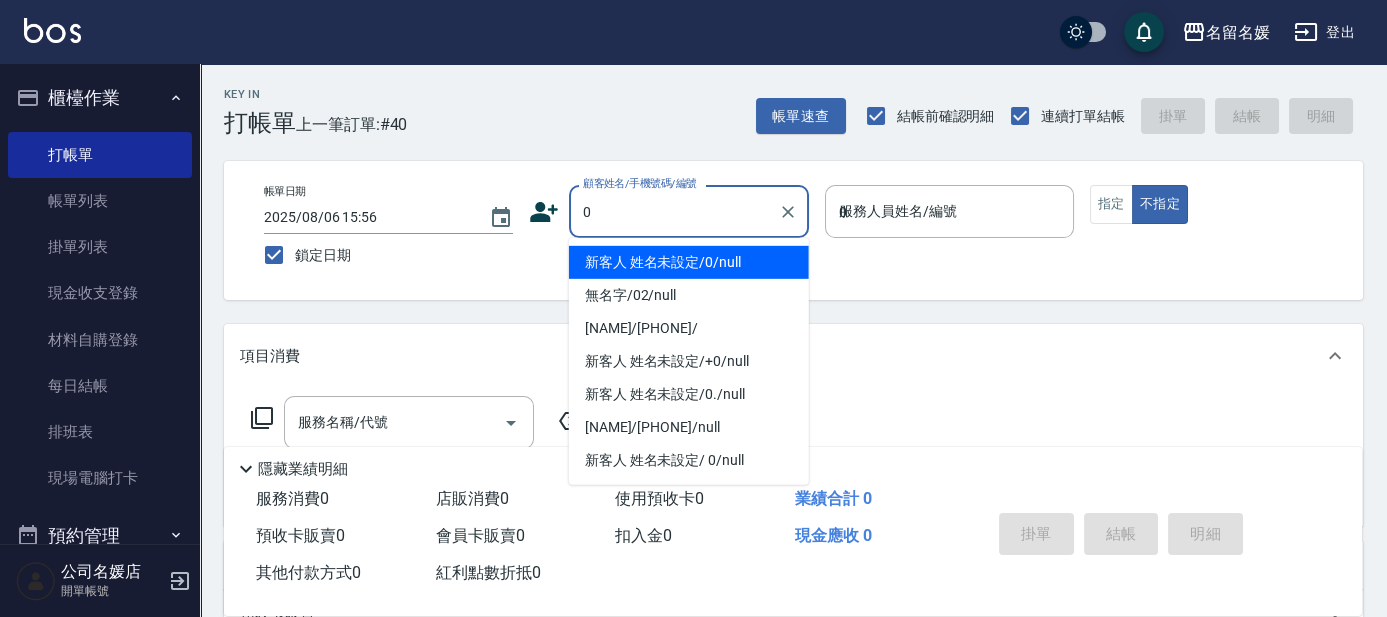 type on "新客人 姓名未設定/0/null" 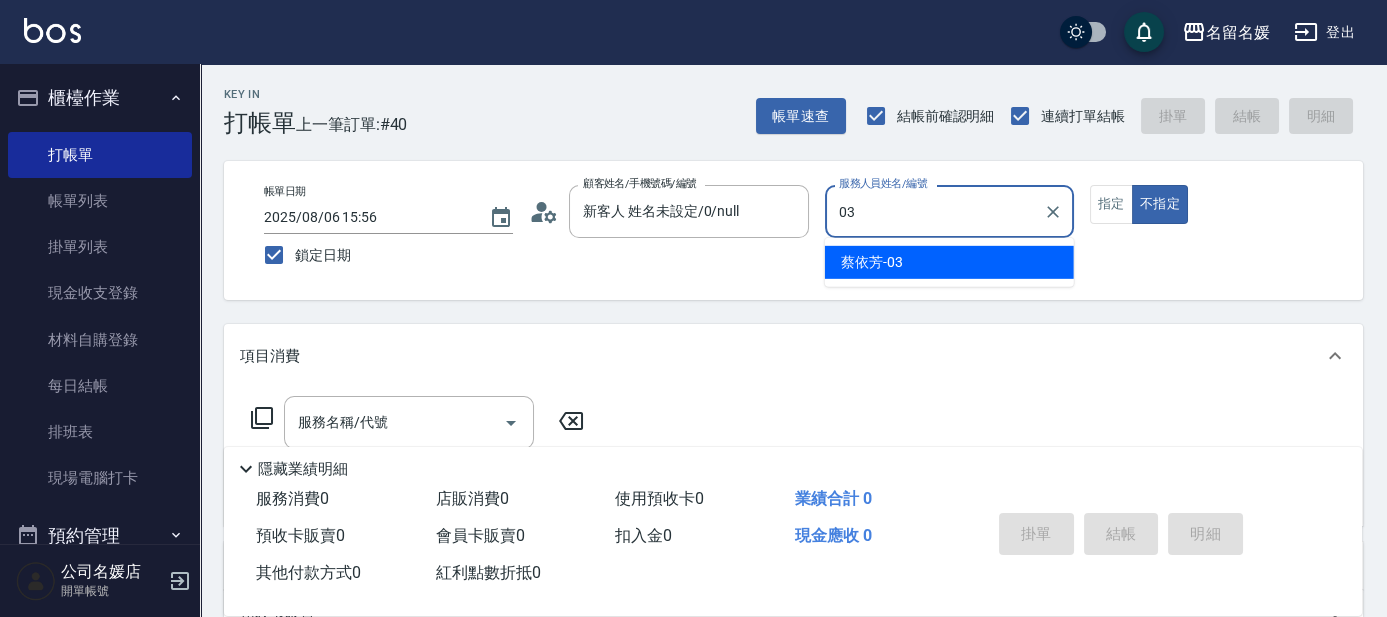 type on "03" 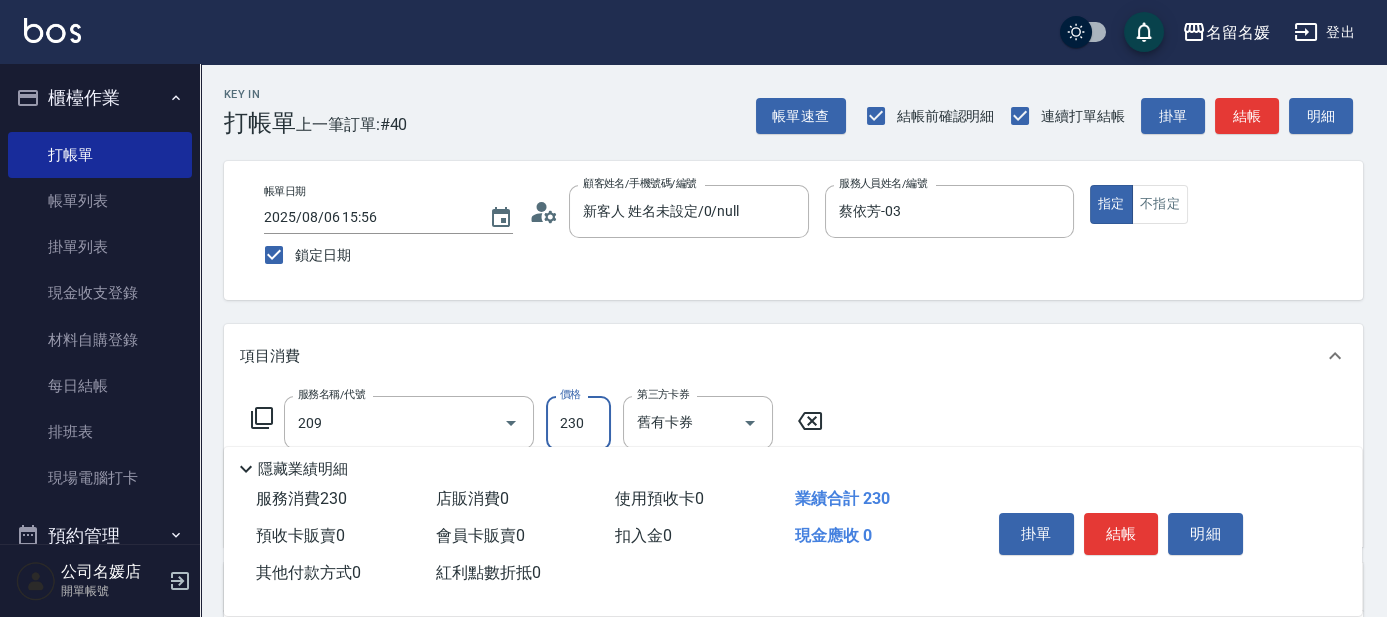 type on "洗髮券-(卡)230(209)" 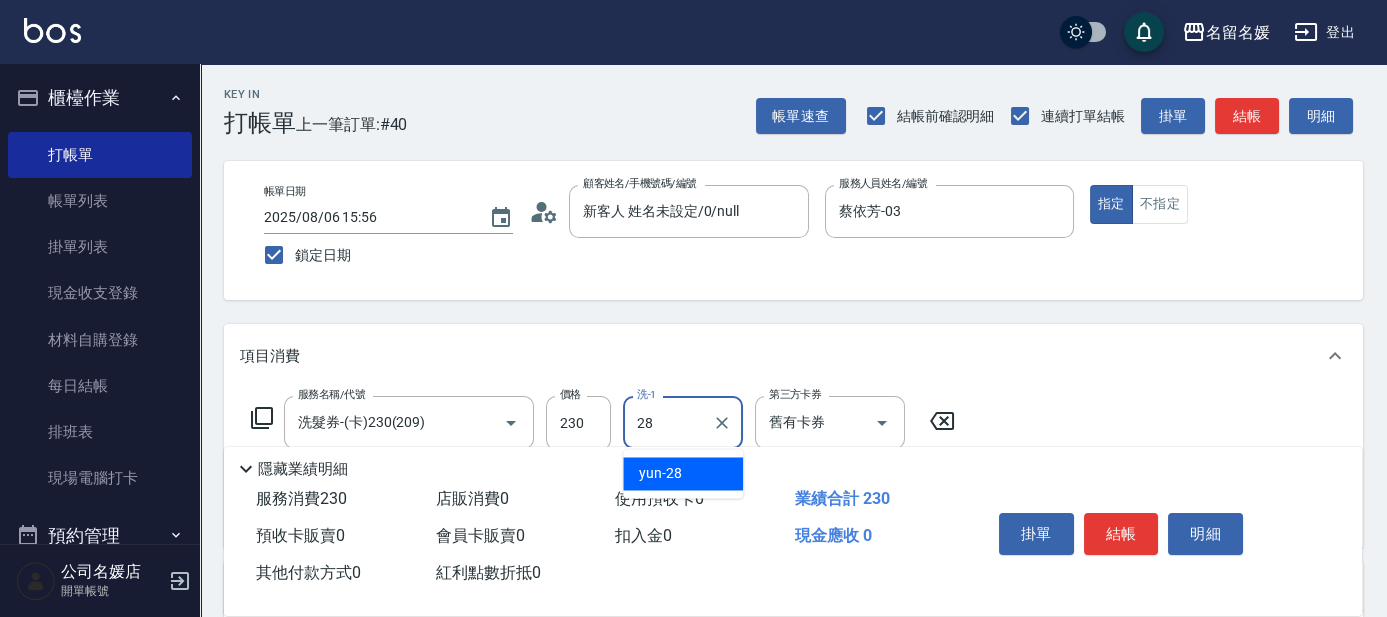type on "yun-28" 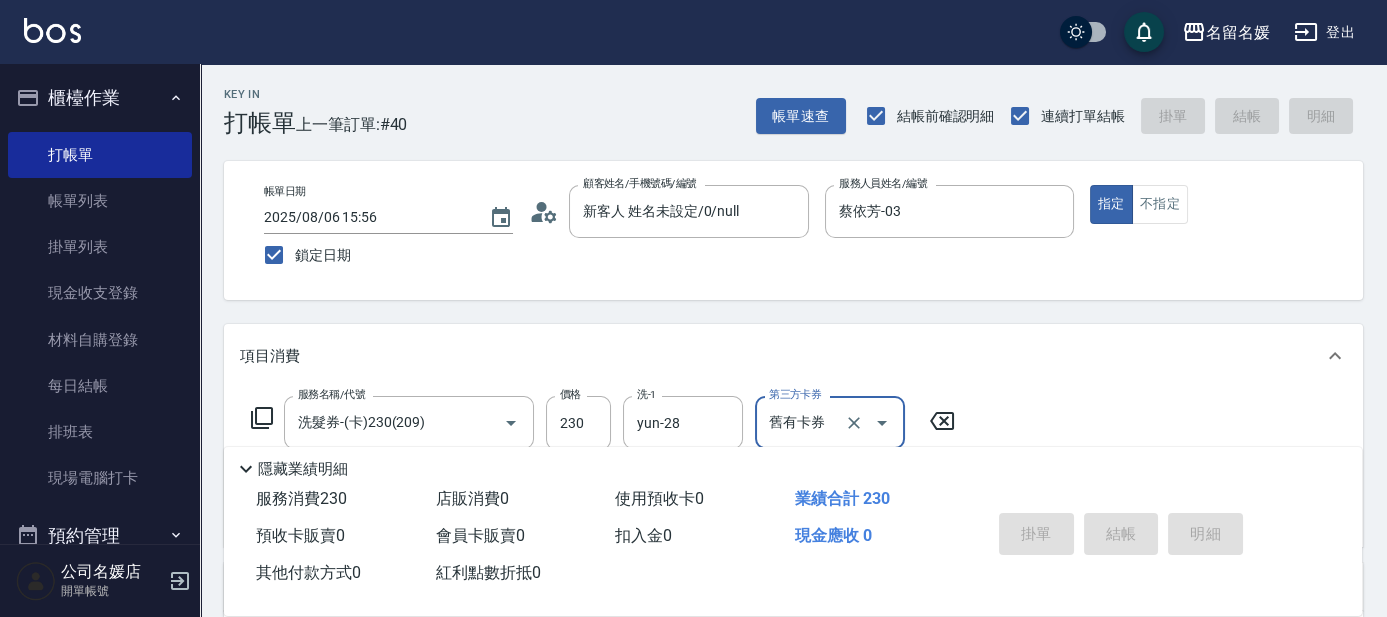 type 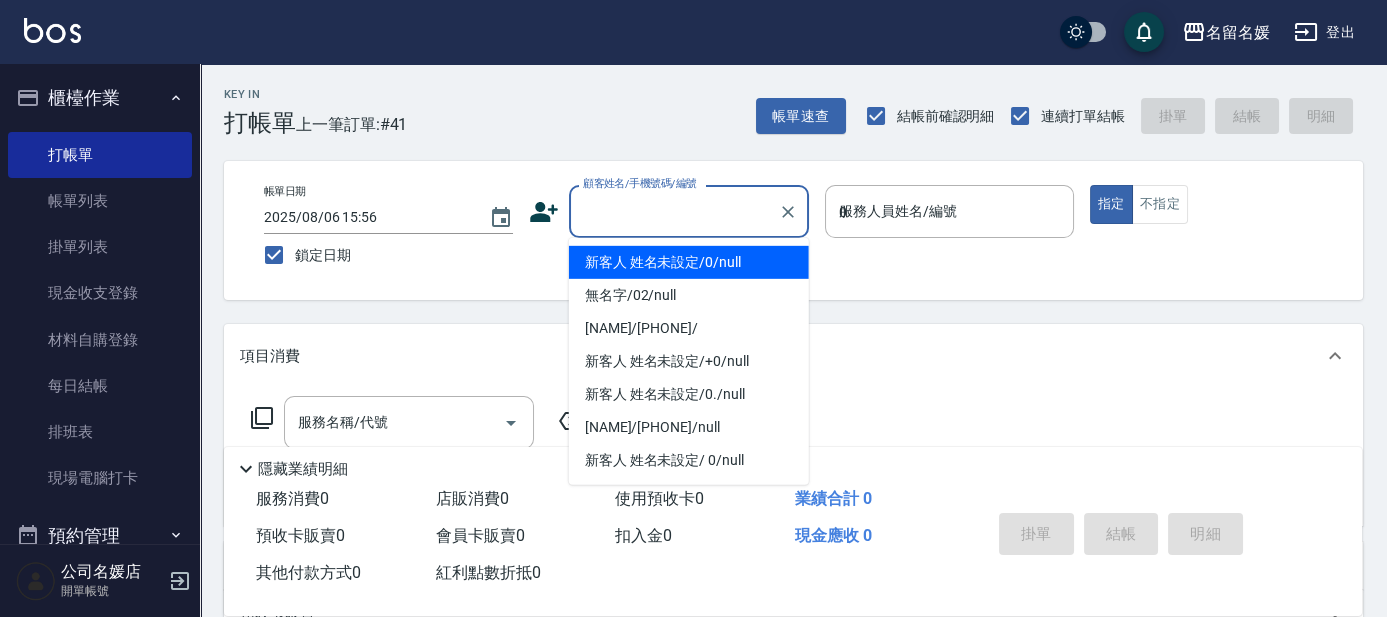 type on "04" 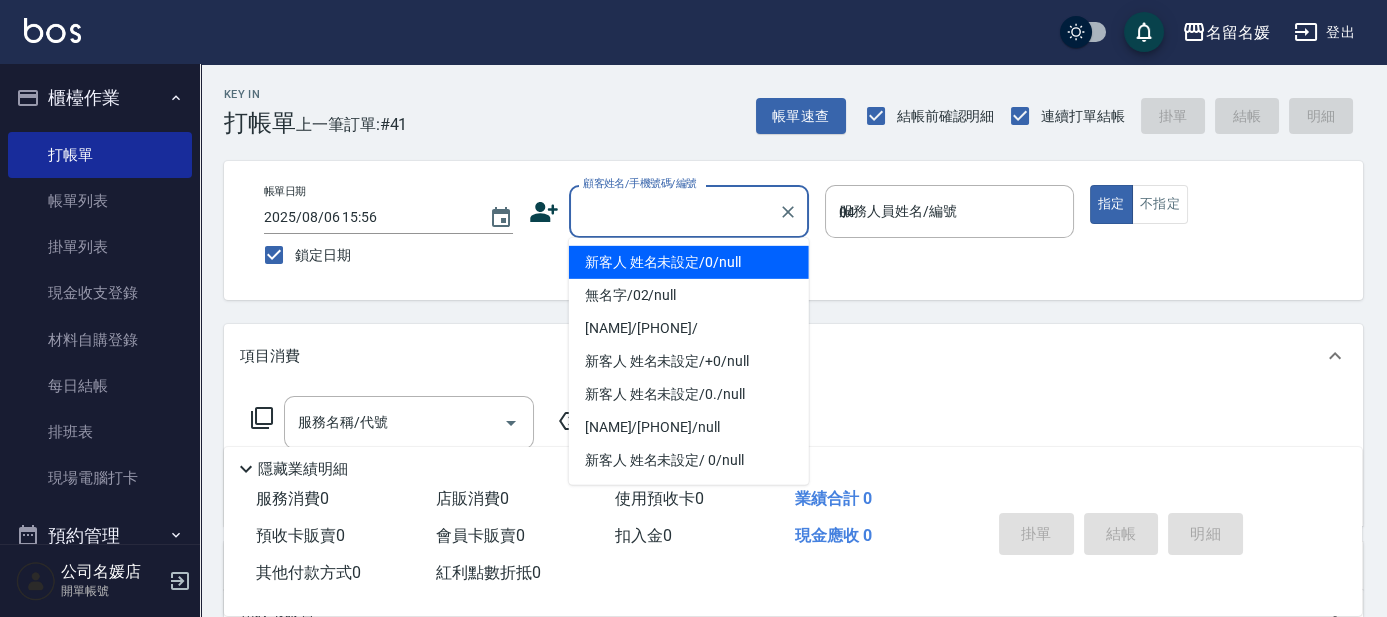 type on "新客人 姓名未設定/0/null" 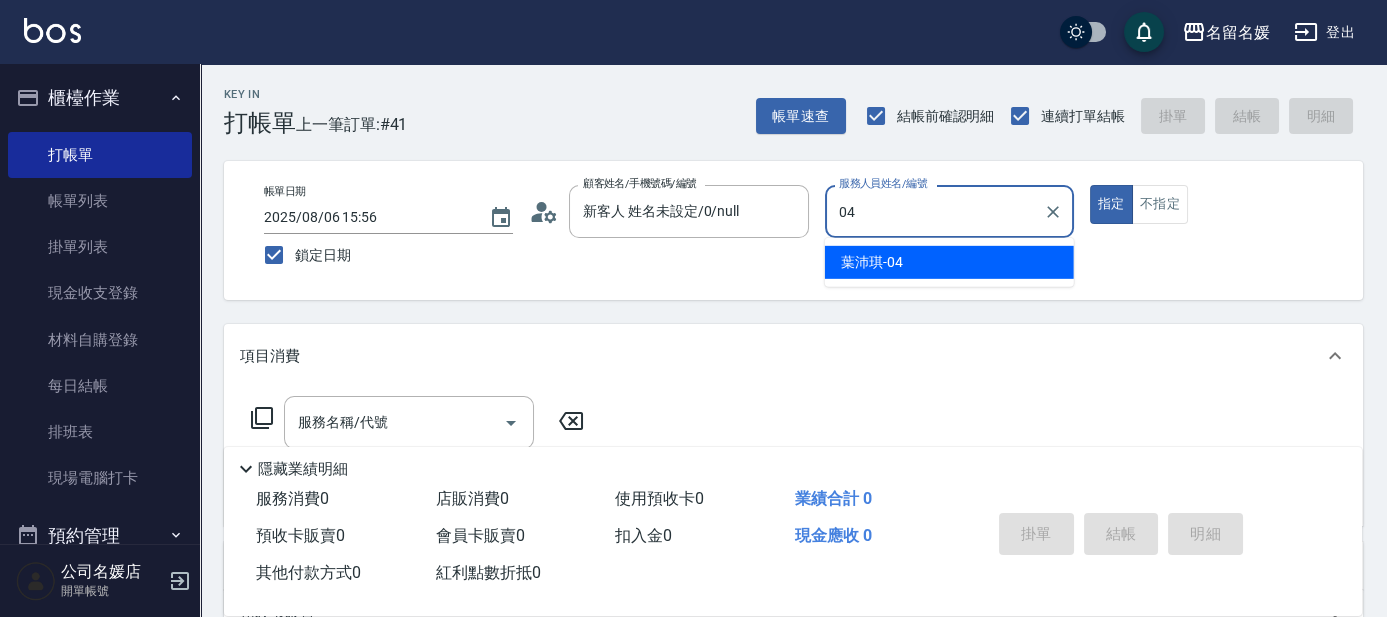 type on "04" 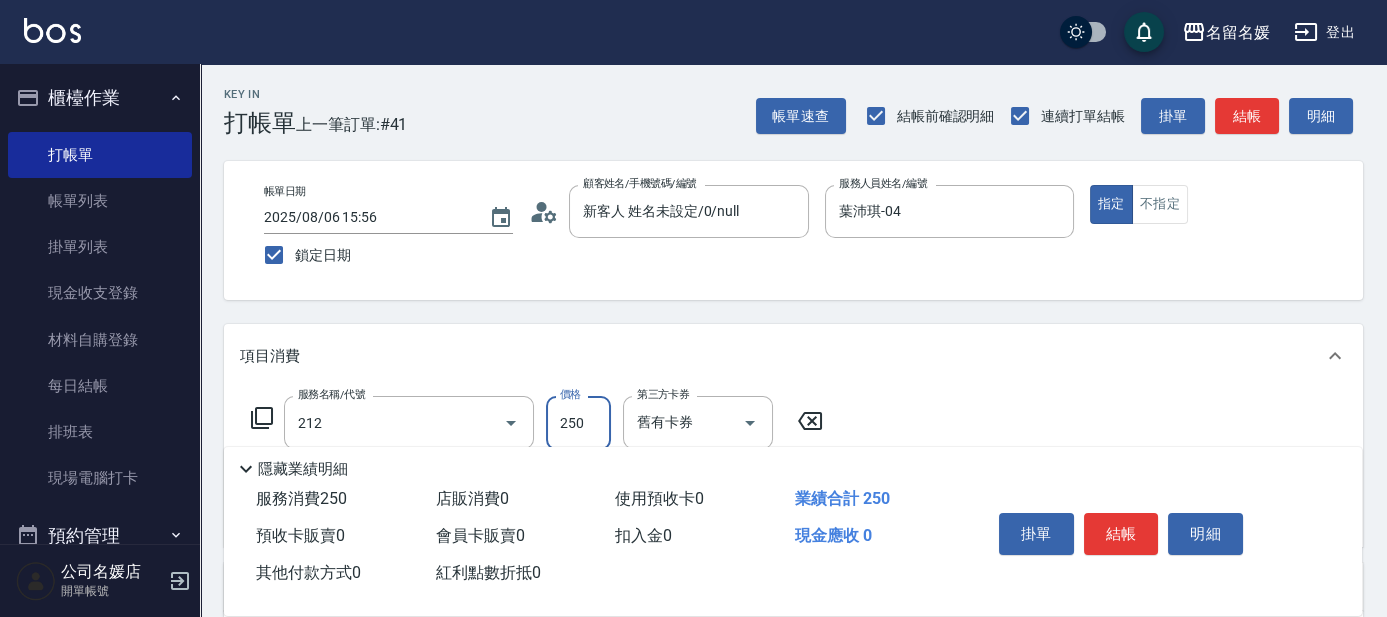 type on "洗髮券-(卡)250(212)" 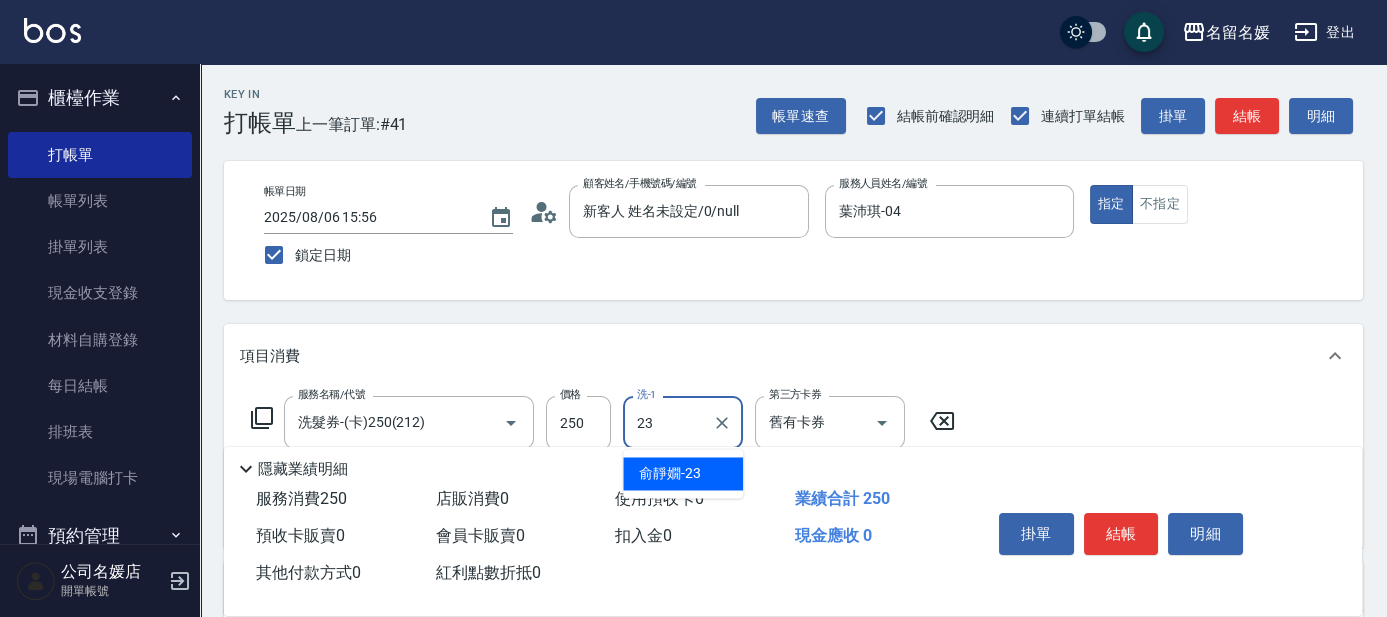 type on "俞靜嫺-23" 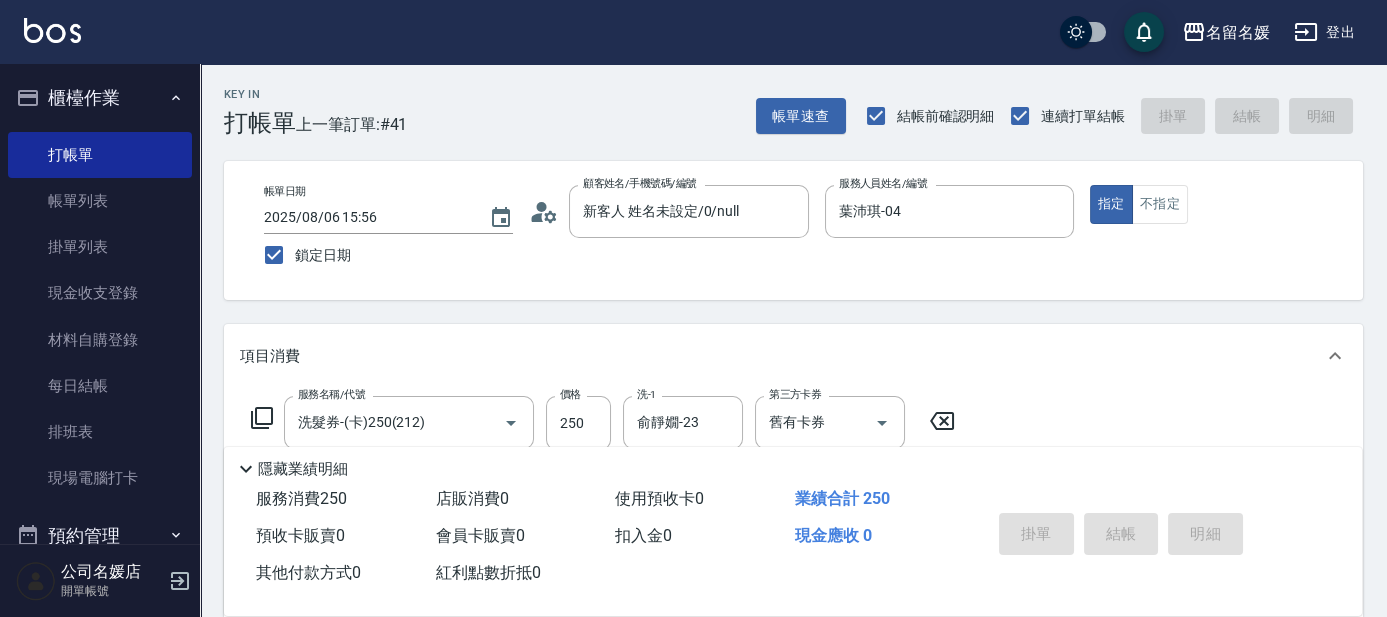 type 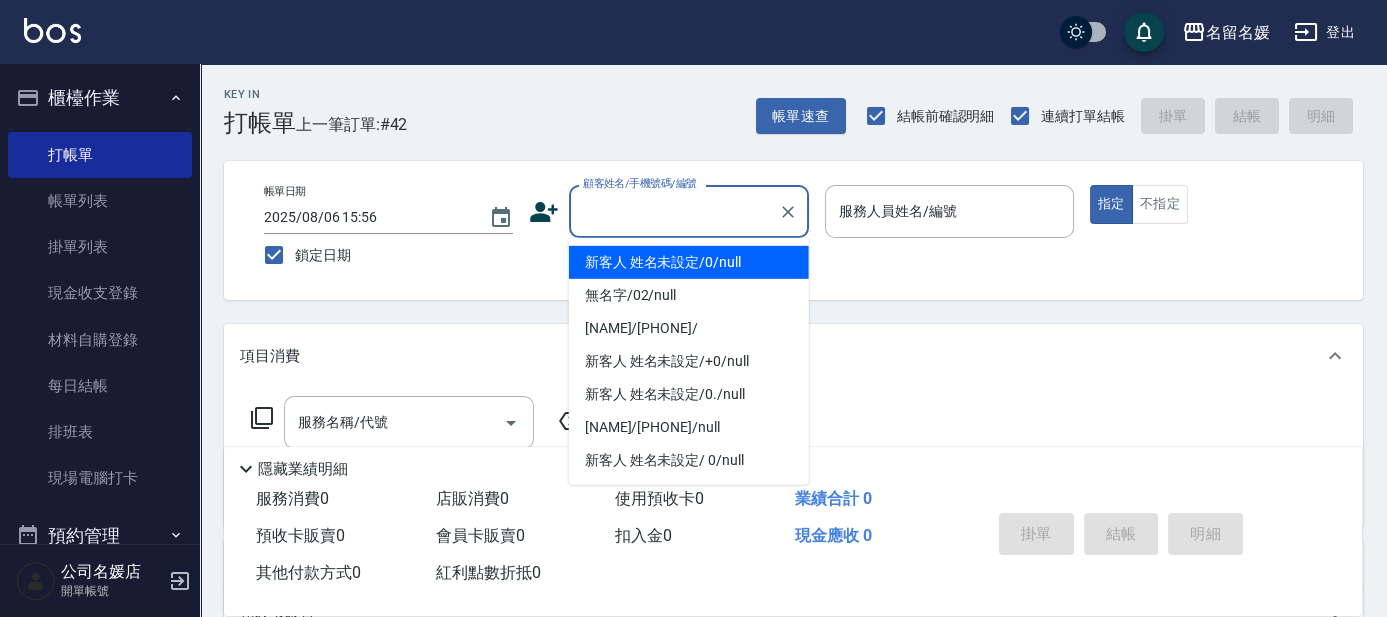 click on "顧客姓名/手機號碼/編號" at bounding box center (674, 211) 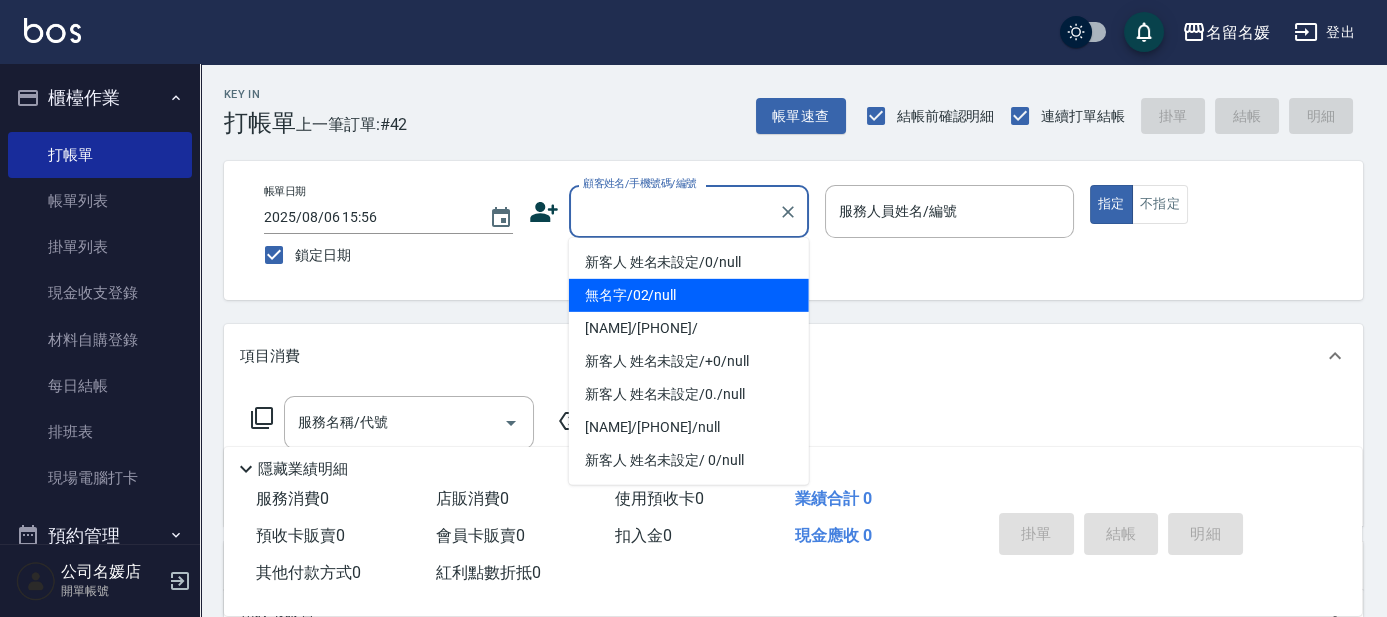 drag, startPoint x: 677, startPoint y: 294, endPoint x: 868, endPoint y: 203, distance: 211.57031 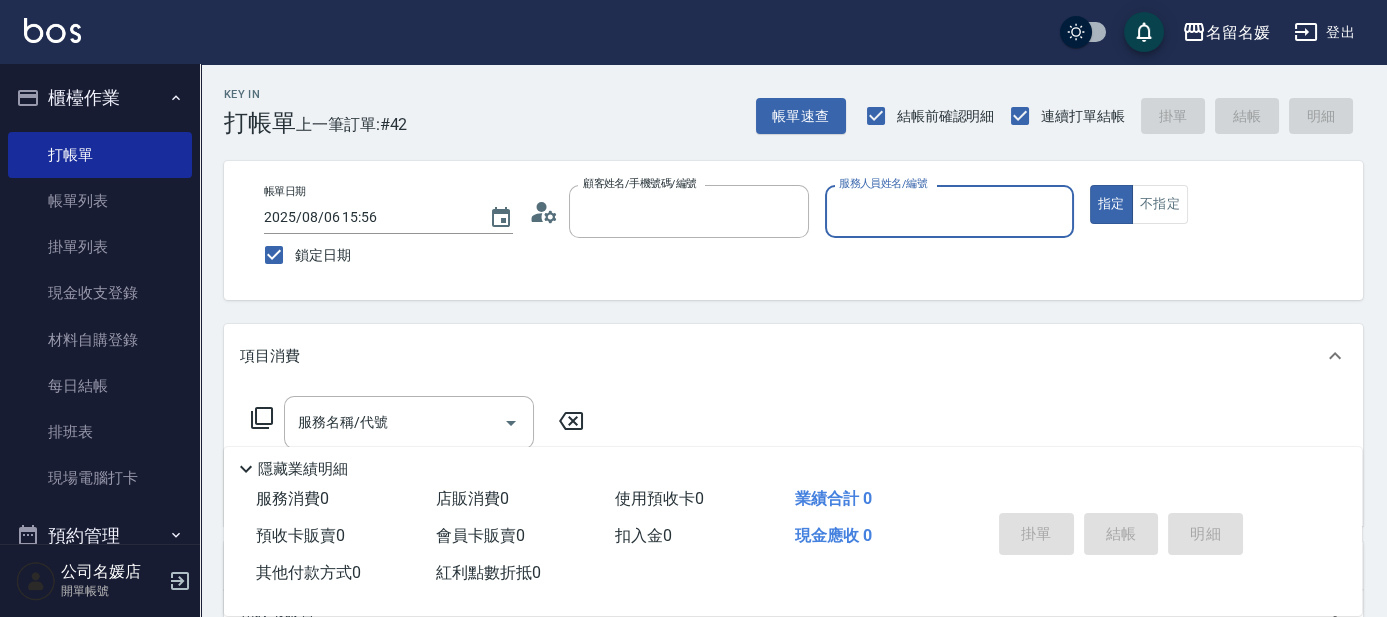 type on "無名字/02/null" 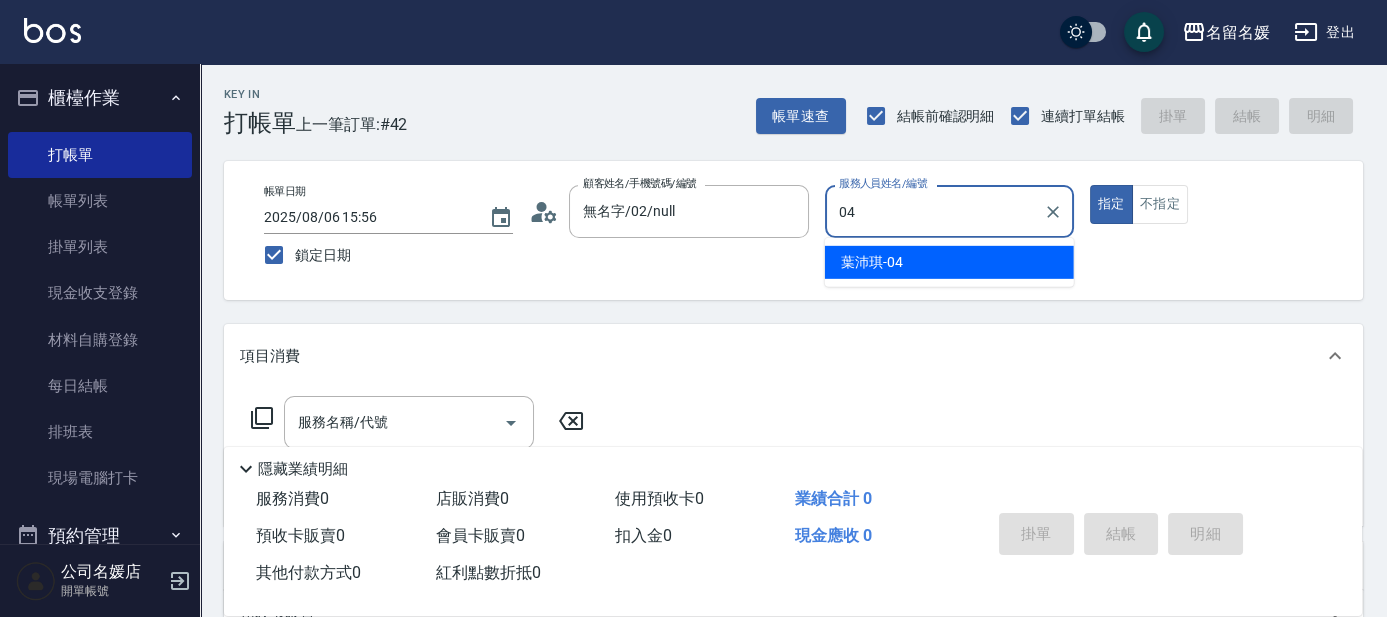 type on "葉沛琪-04" 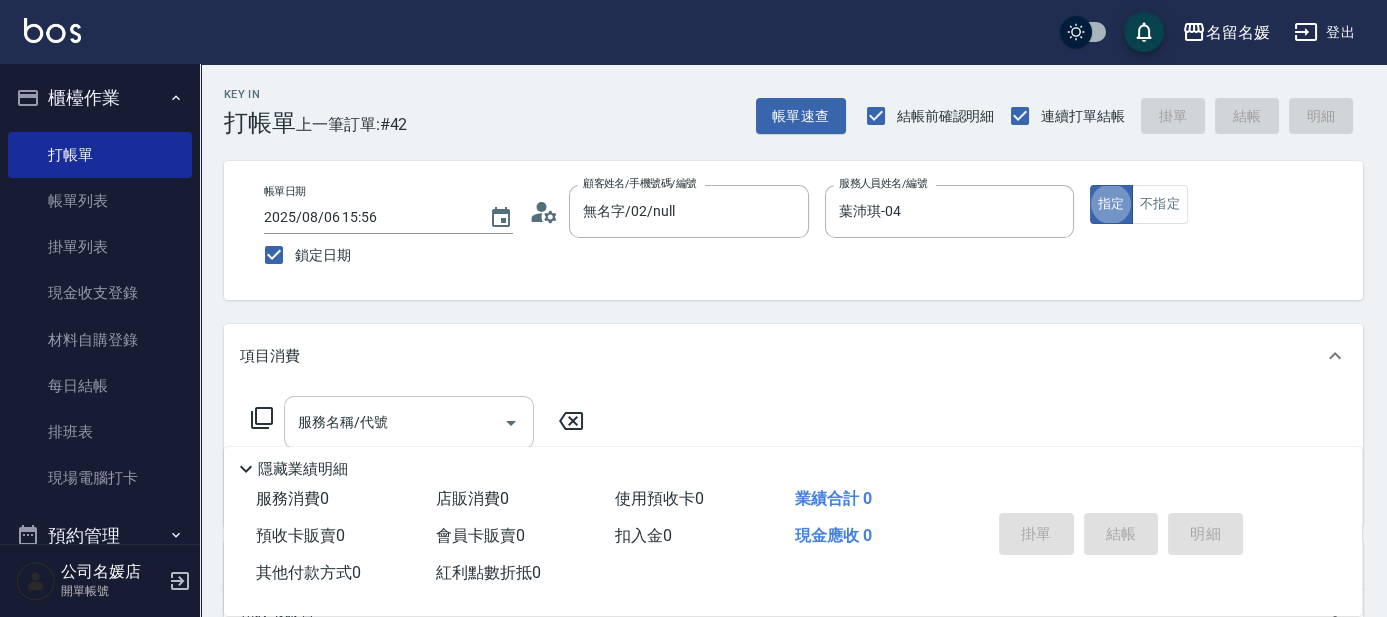 click on "服務名稱/代號" at bounding box center (394, 422) 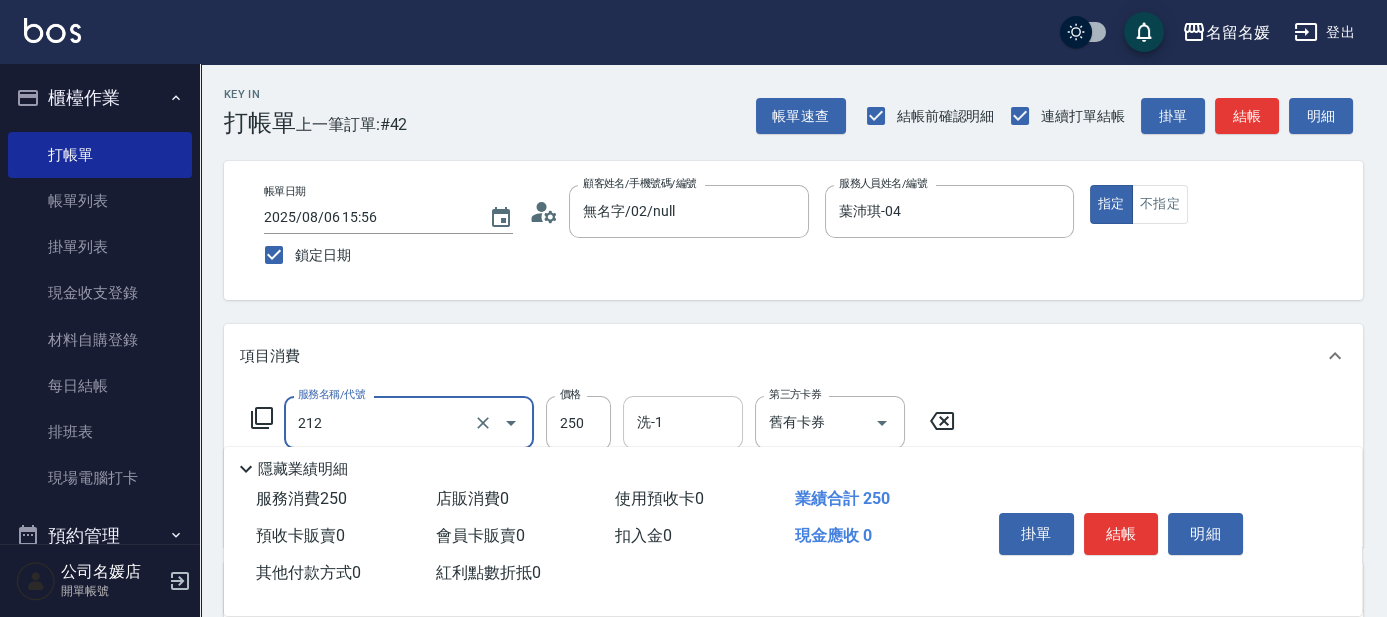 click on "洗-1" at bounding box center [683, 422] 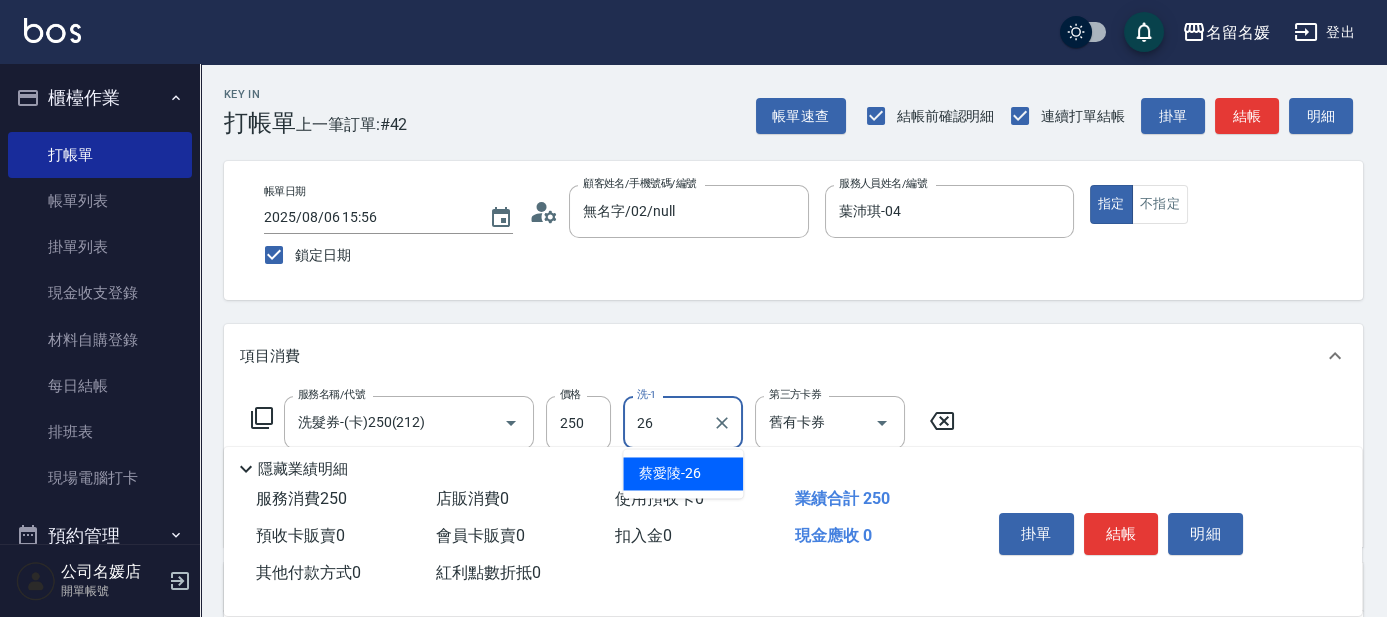 type on "蔡愛陵-26" 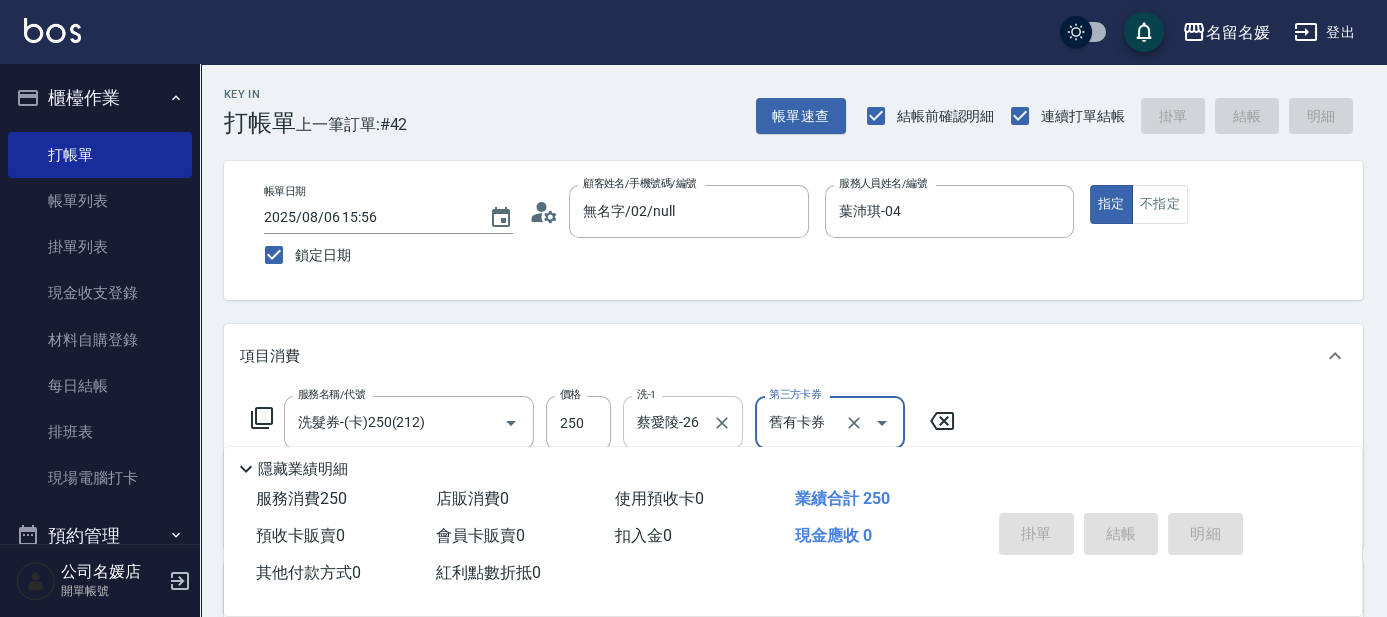 type 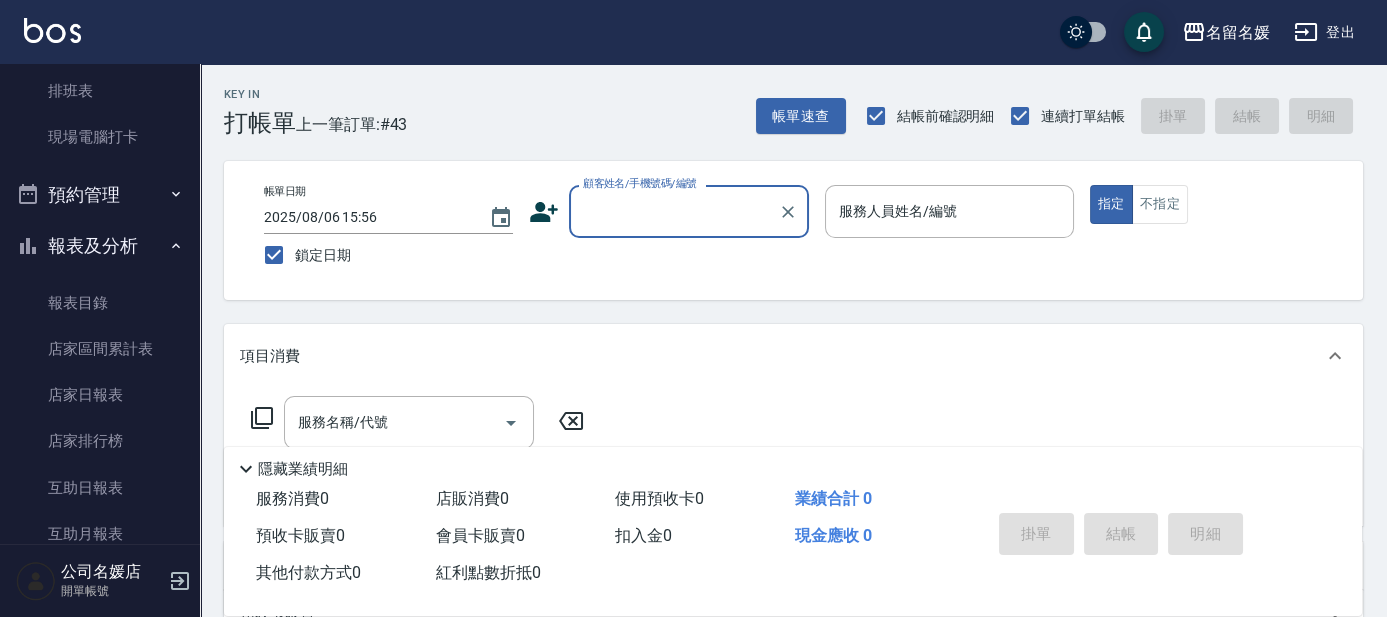 scroll, scrollTop: 363, scrollLeft: 0, axis: vertical 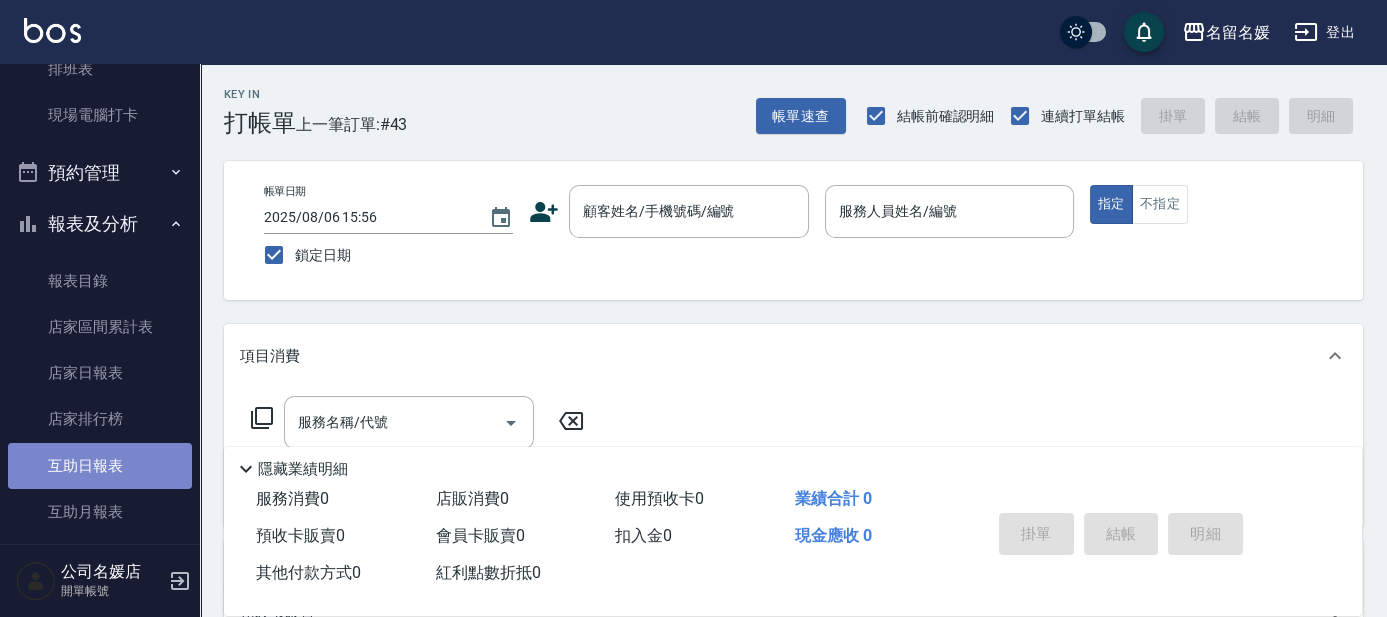 click on "互助日報表" at bounding box center [100, 466] 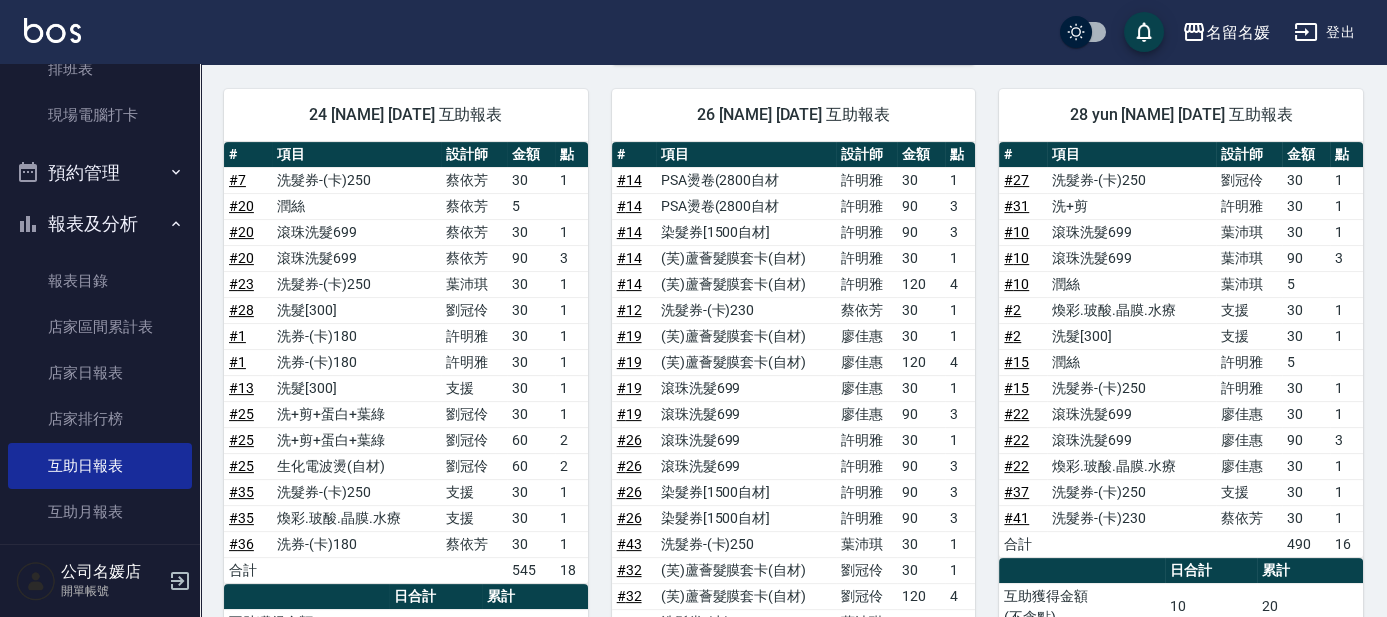 scroll, scrollTop: 1454, scrollLeft: 0, axis: vertical 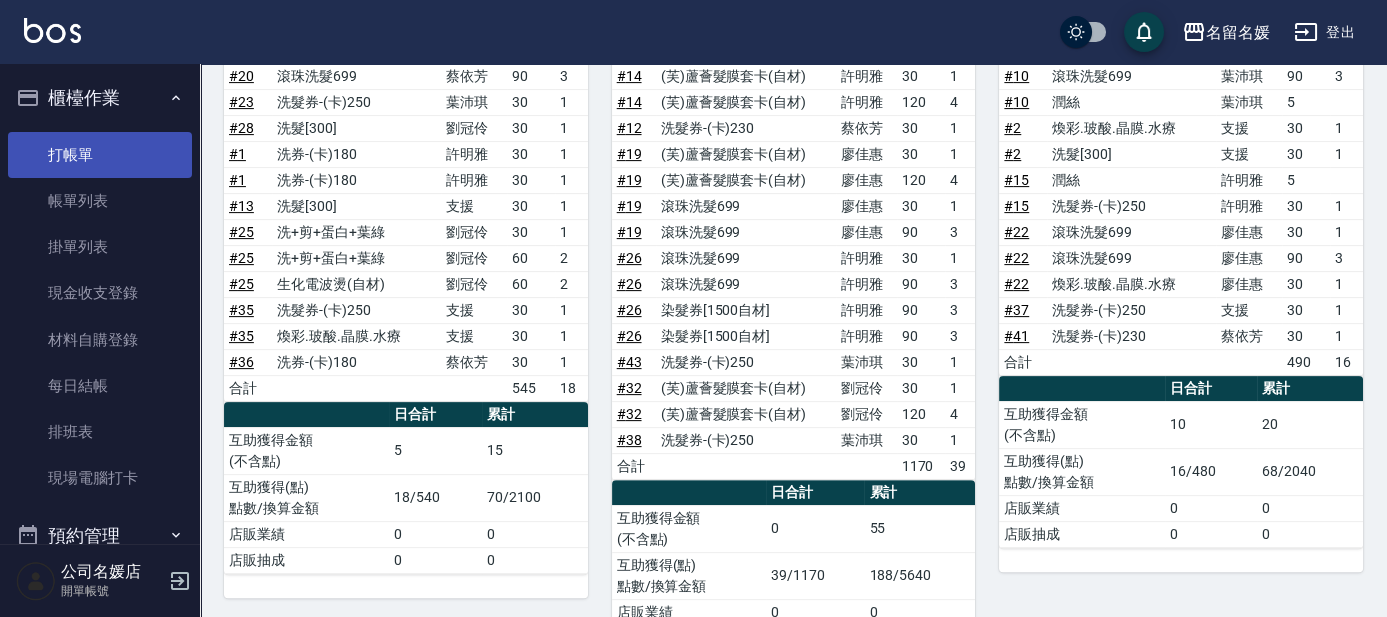 click on "打帳單" at bounding box center (100, 155) 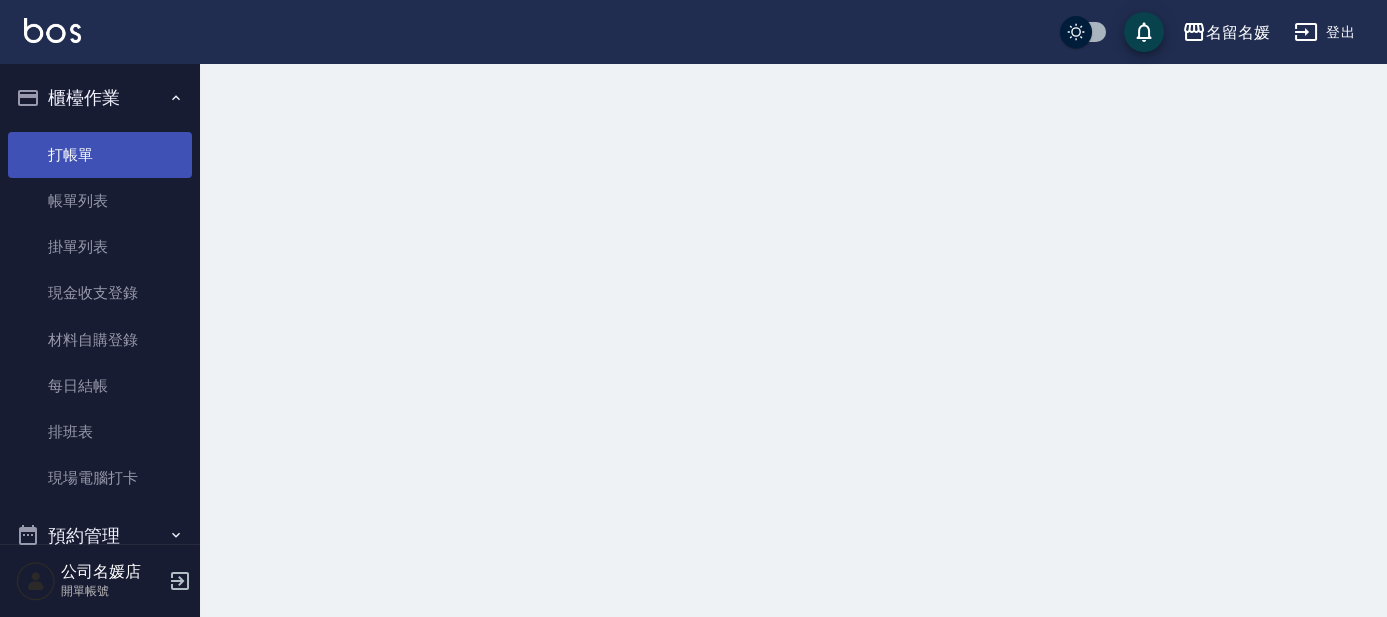scroll, scrollTop: 0, scrollLeft: 0, axis: both 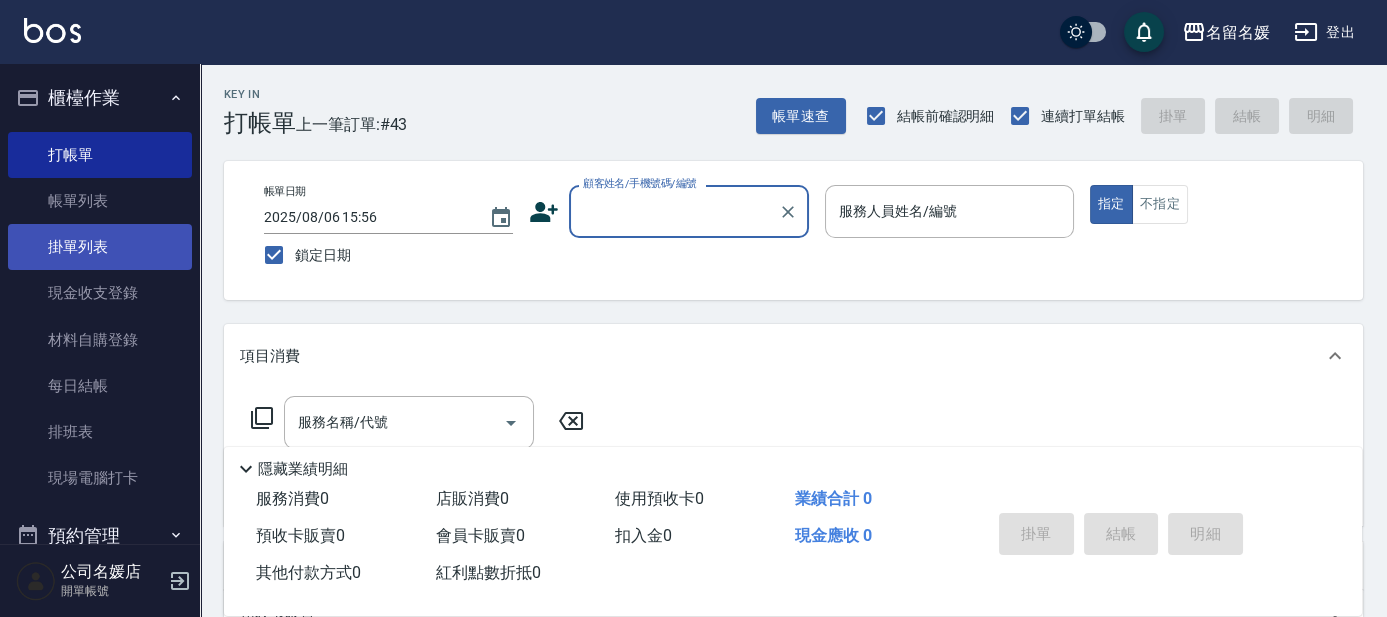 click on "掛單列表" at bounding box center [100, 247] 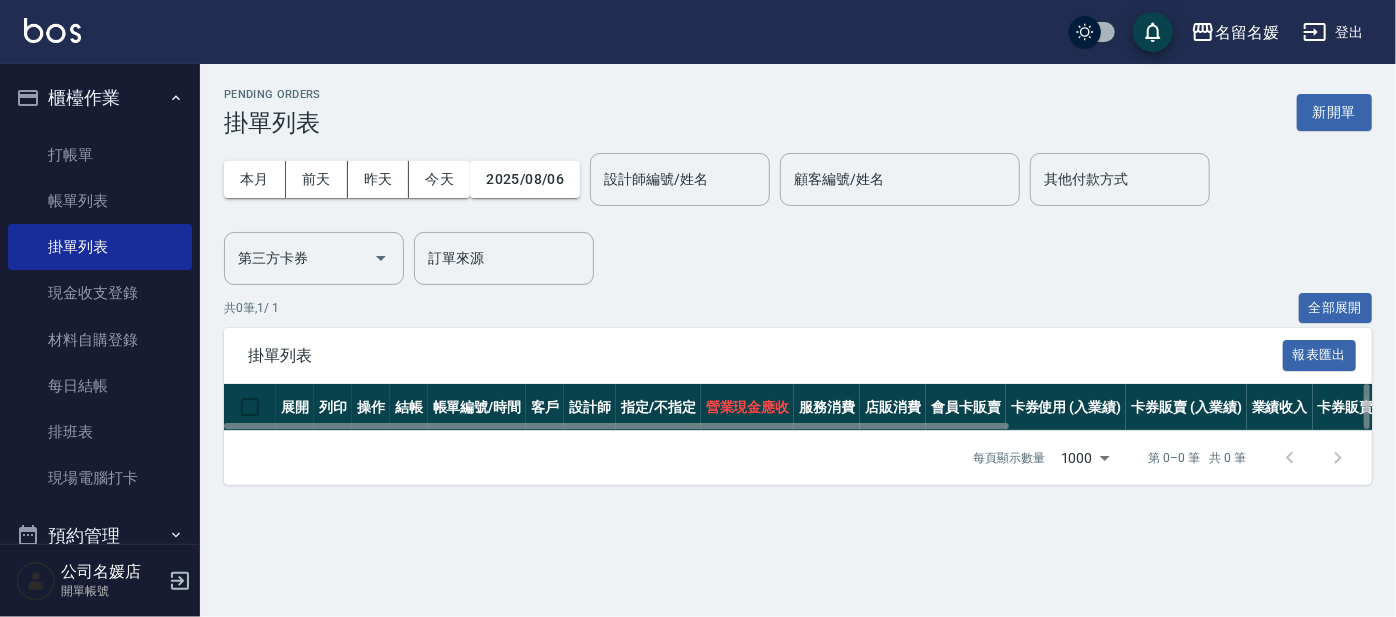 click at bounding box center [250, 407] 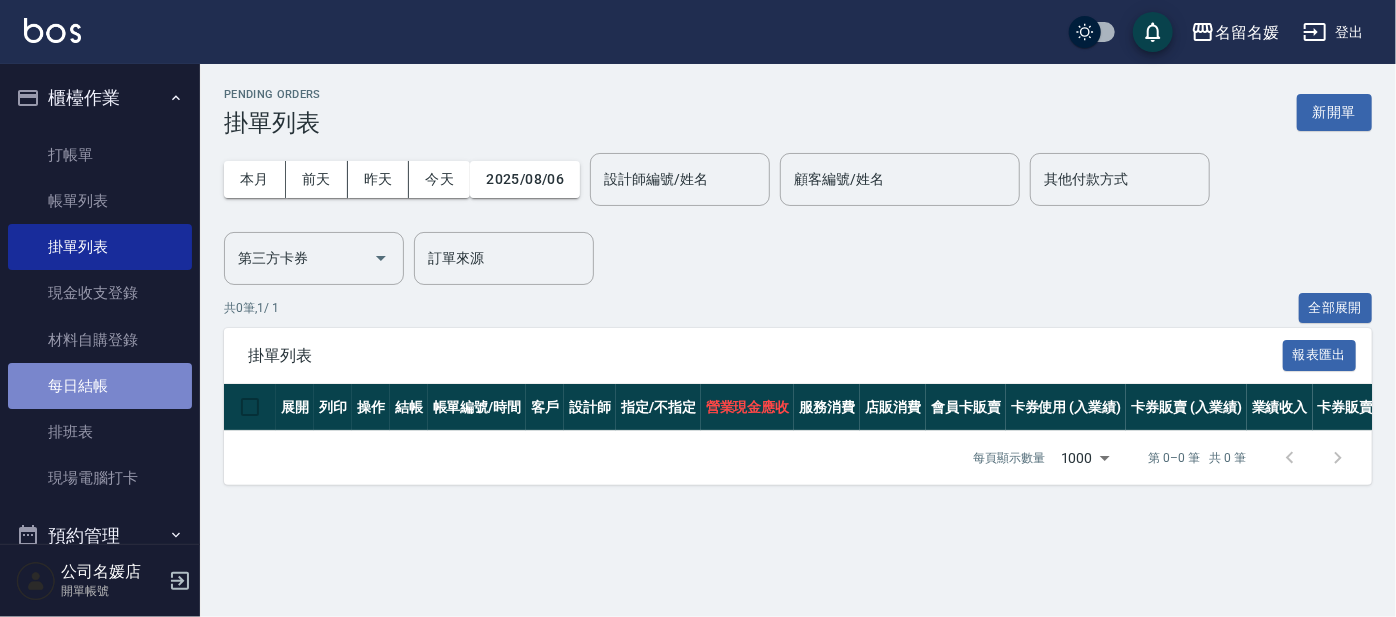 click on "每日結帳" at bounding box center [100, 386] 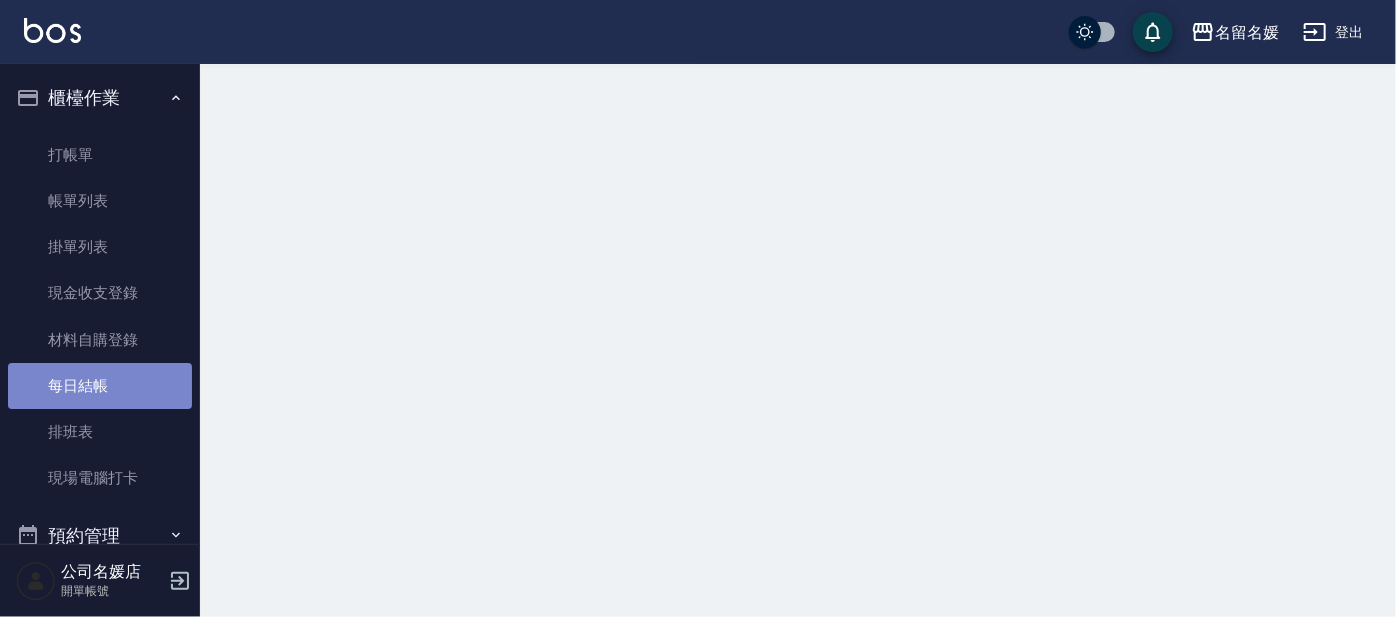 click on "每日結帳" at bounding box center (100, 386) 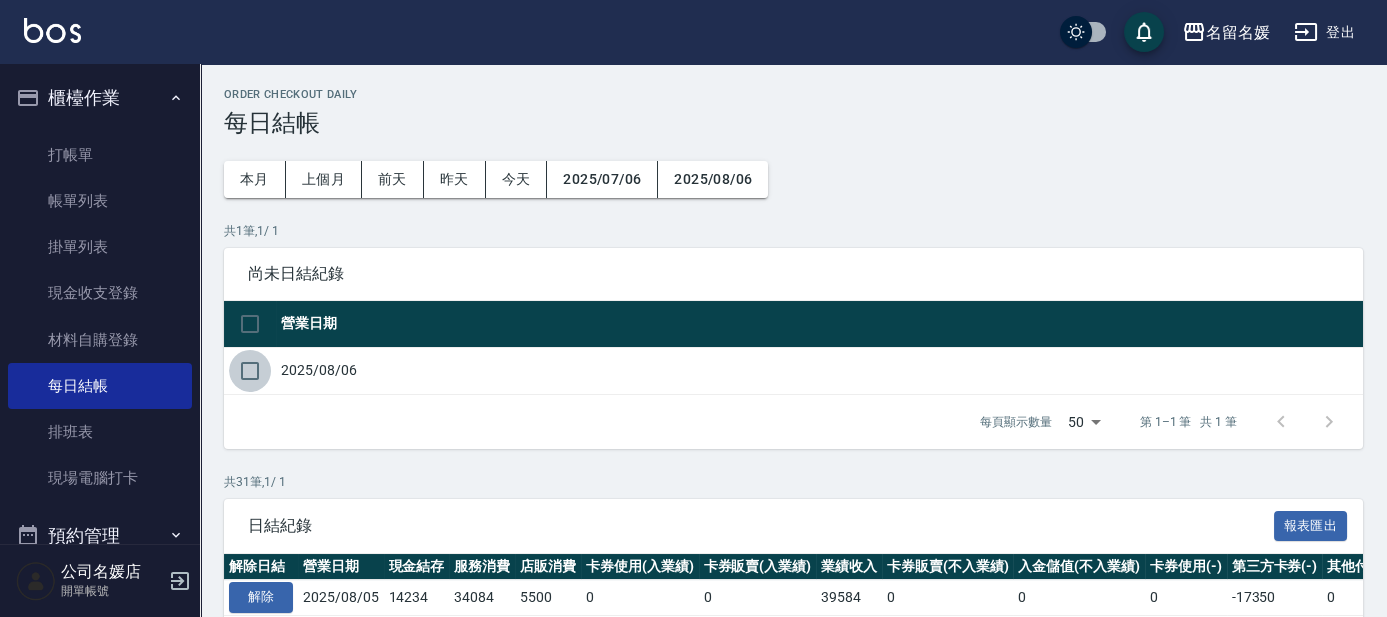 click at bounding box center (250, 371) 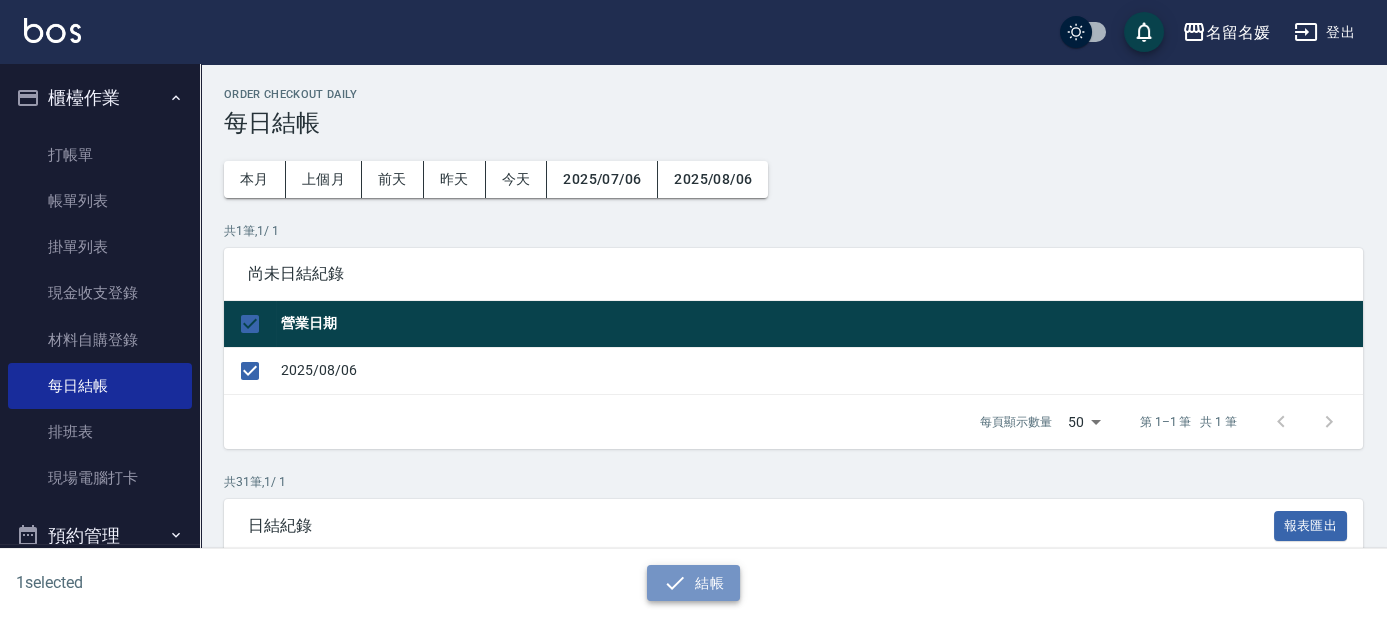 click on "結帳" at bounding box center (693, 583) 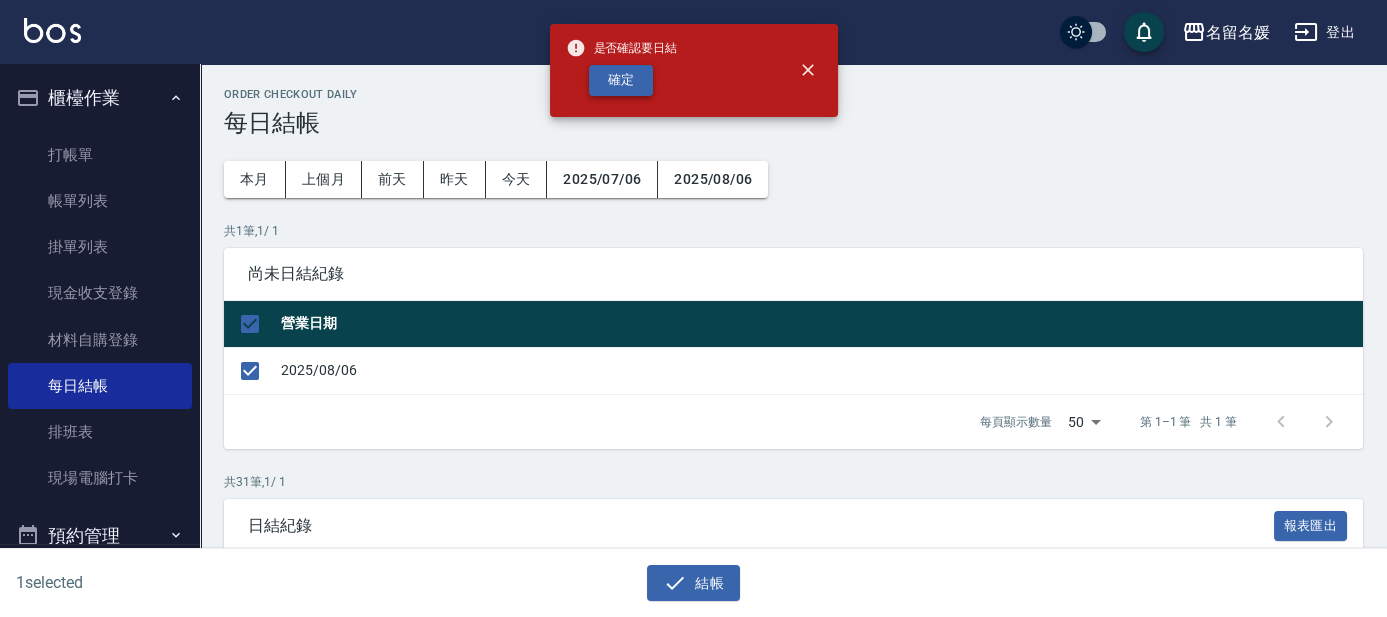 click on "確定" at bounding box center [621, 80] 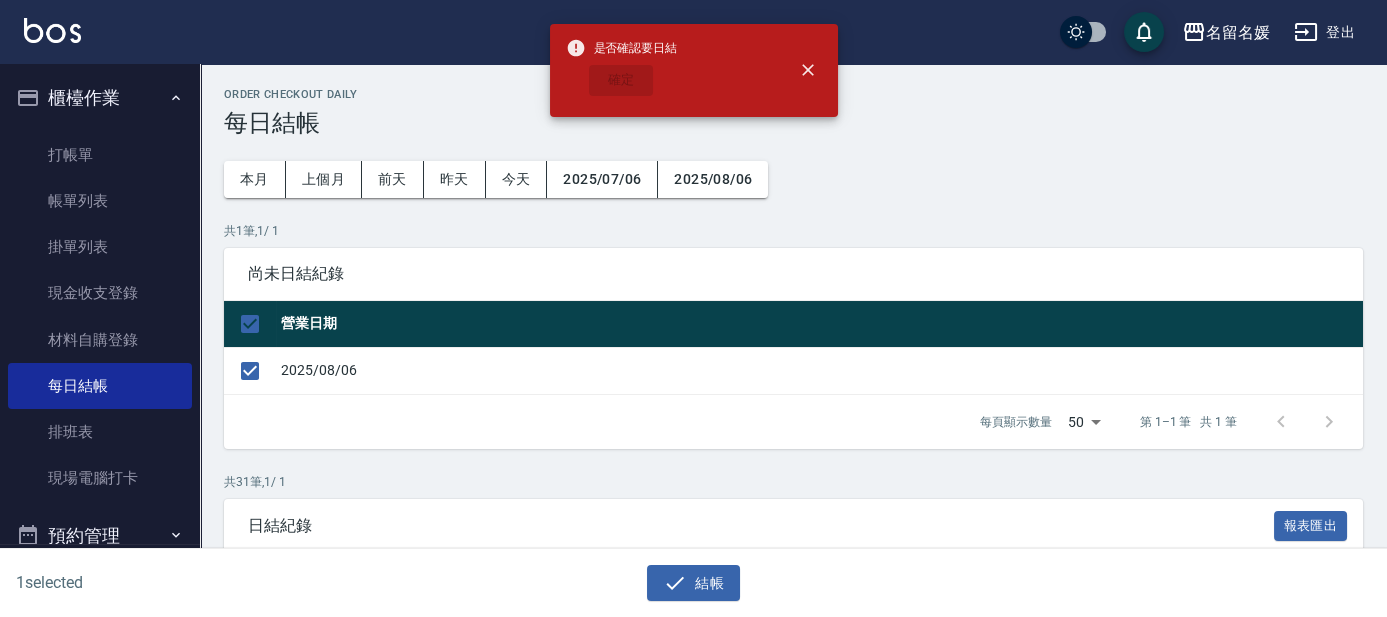 checkbox on "false" 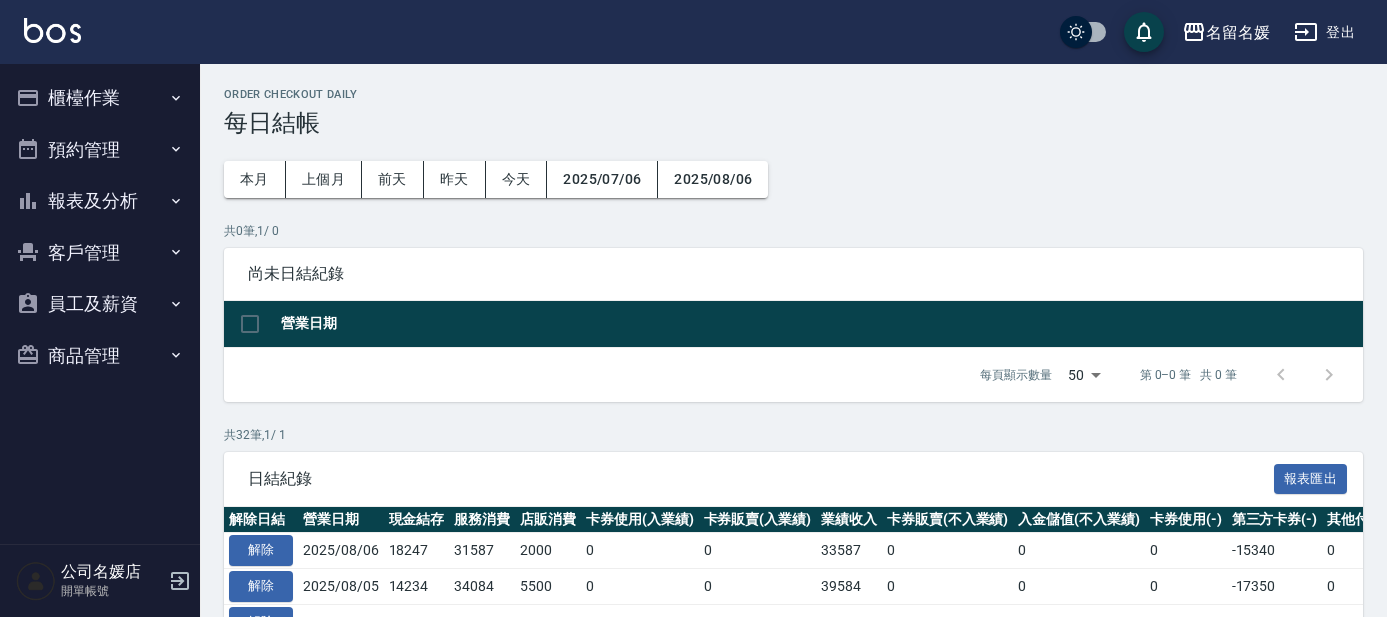 scroll, scrollTop: 0, scrollLeft: 0, axis: both 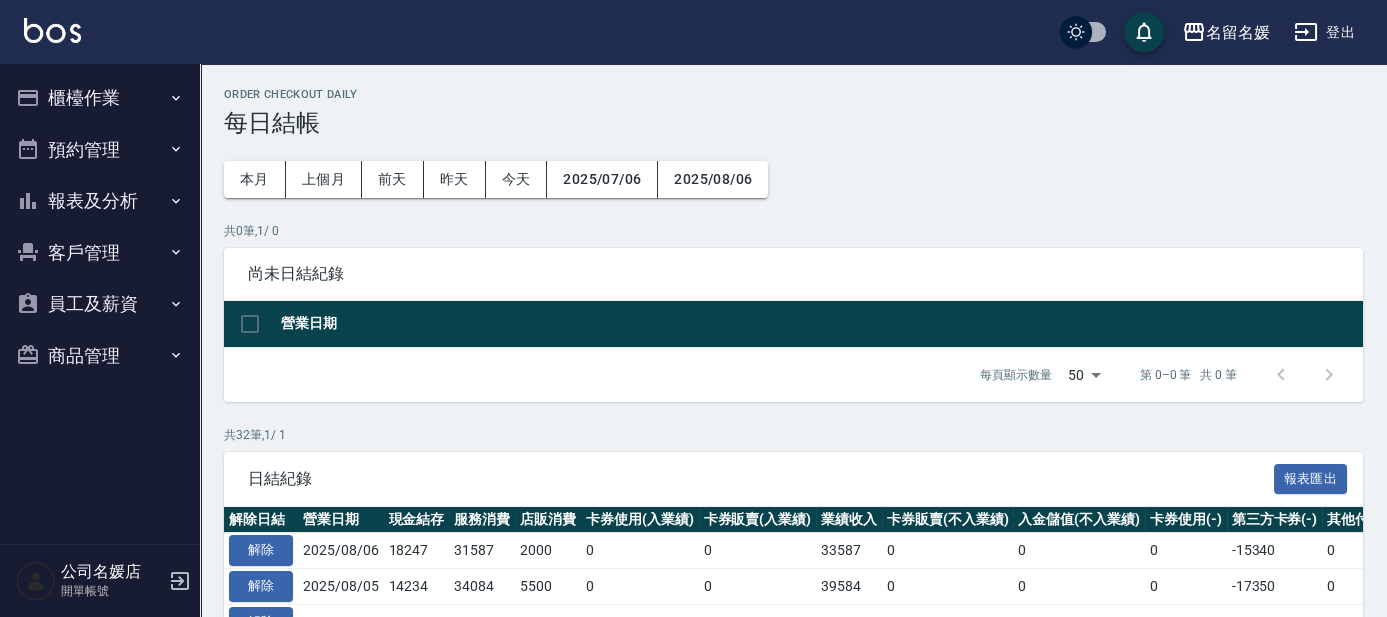 click on "報表及分析" at bounding box center (100, 201) 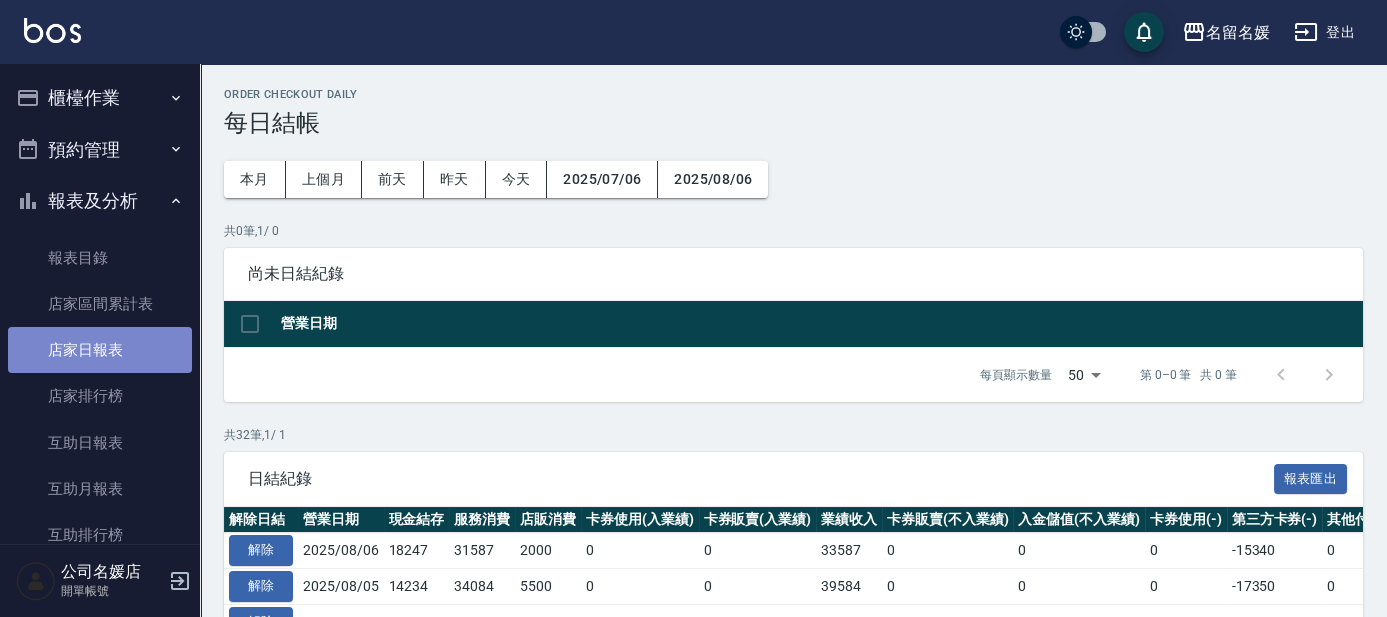 click on "店家日報表" at bounding box center (100, 350) 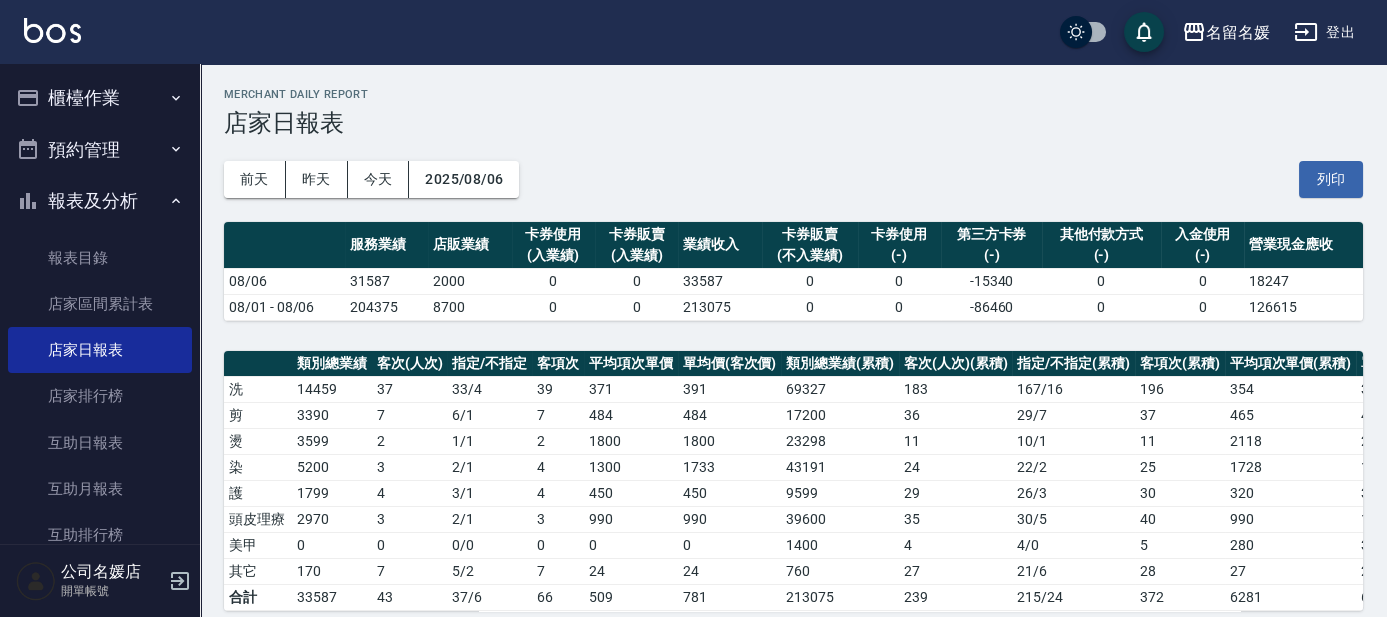 drag, startPoint x: 1322, startPoint y: 180, endPoint x: 1058, endPoint y: 526, distance: 435.21487 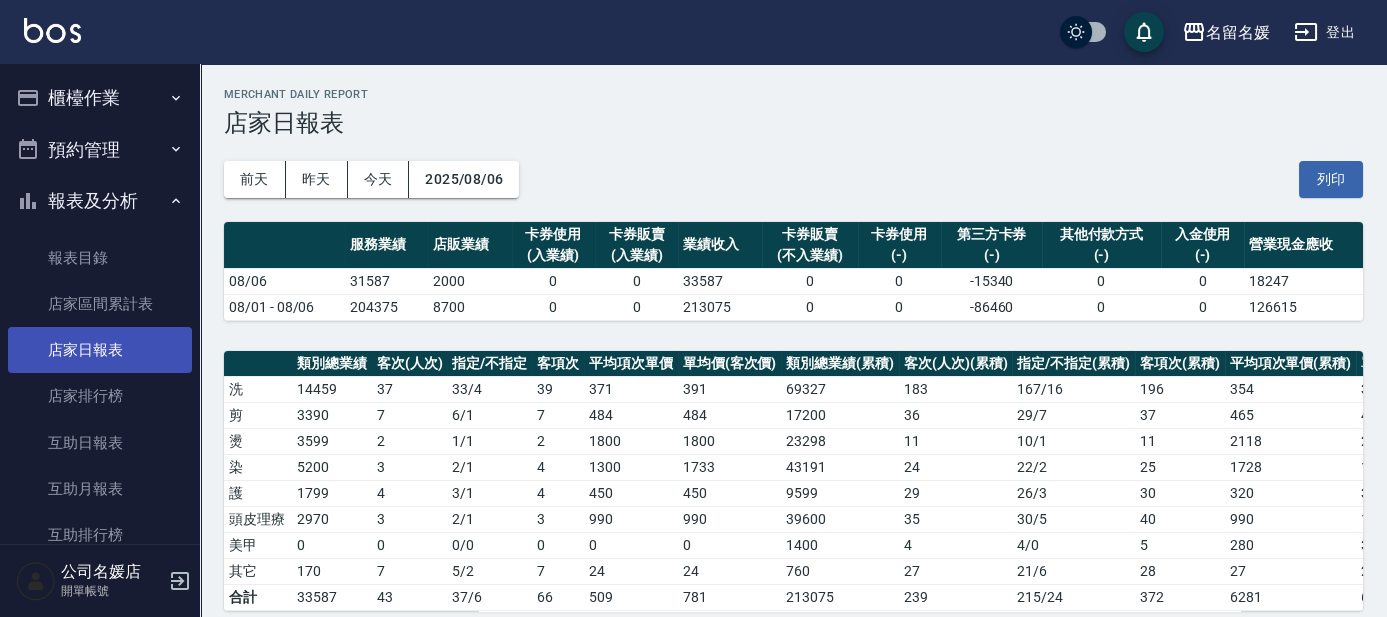 scroll, scrollTop: 90, scrollLeft: 0, axis: vertical 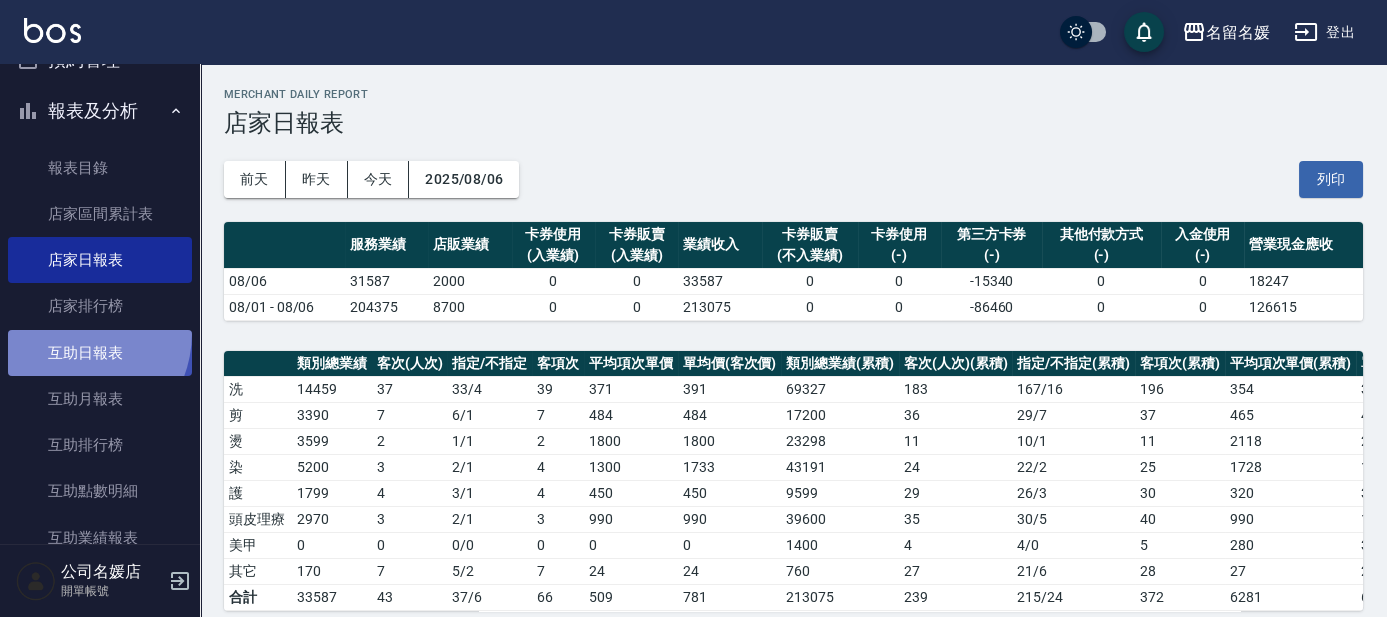 click on "互助日報表" at bounding box center [100, 353] 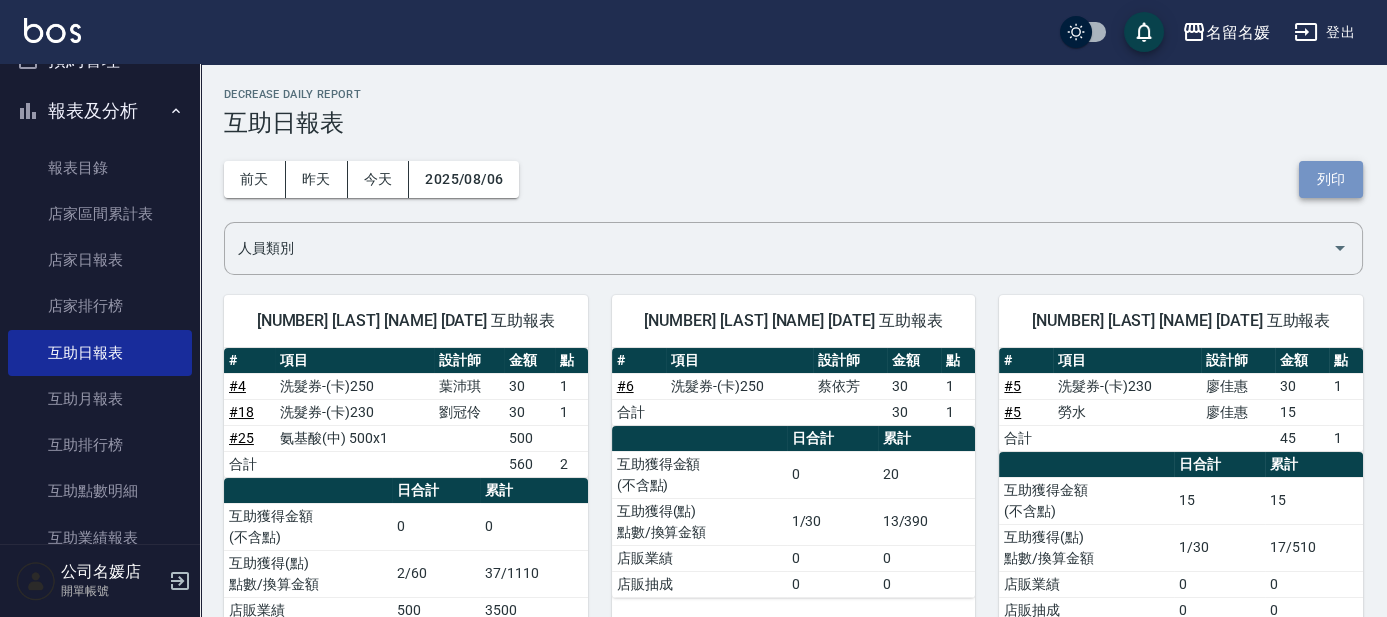 click on "列印" at bounding box center (1331, 179) 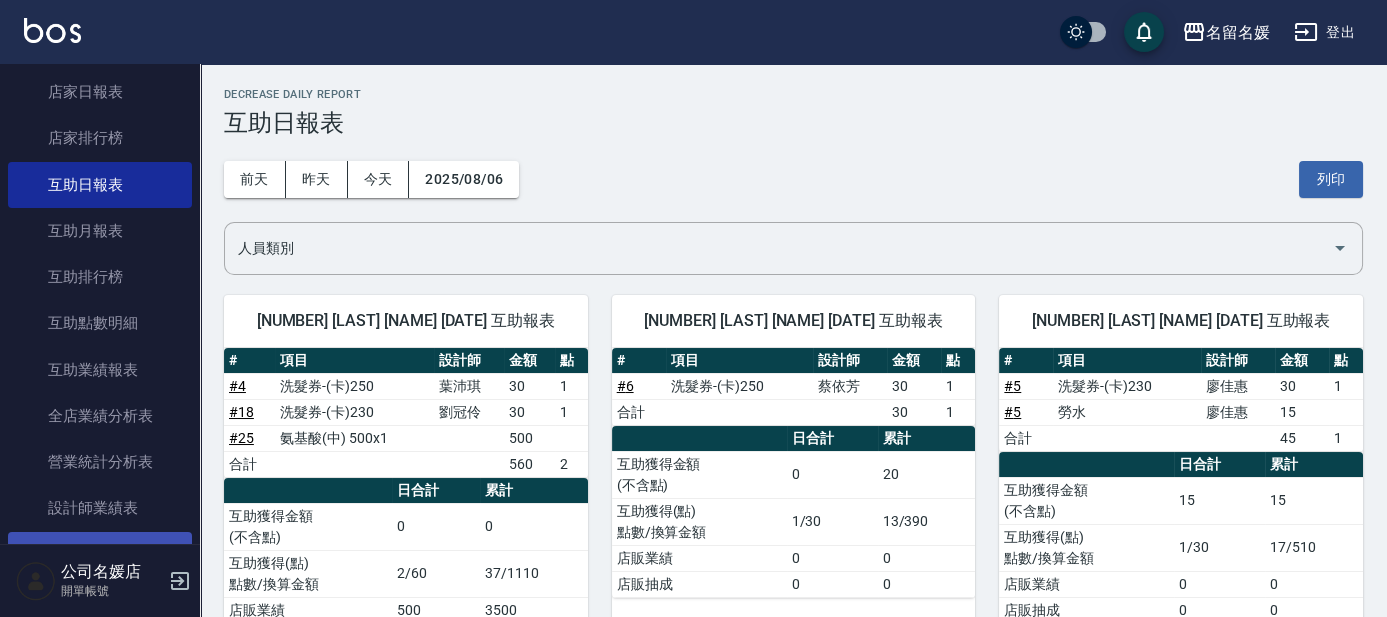 scroll, scrollTop: 363, scrollLeft: 0, axis: vertical 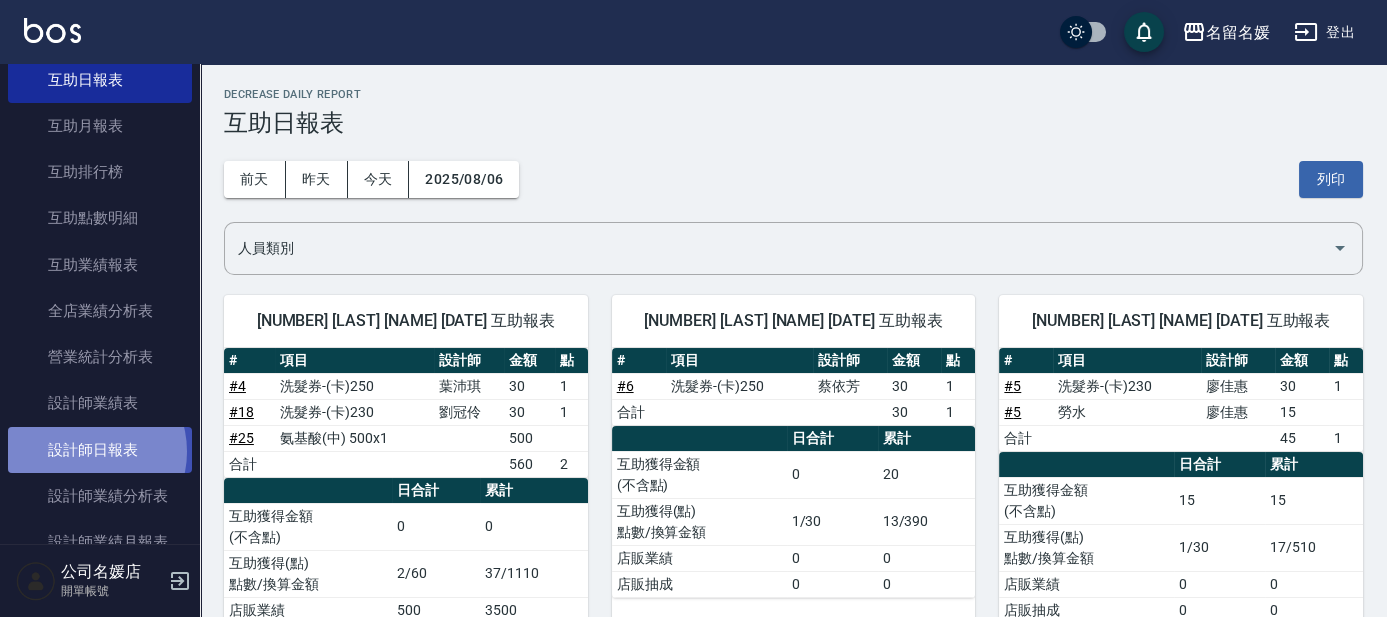 click on "設計師日報表" at bounding box center (100, 450) 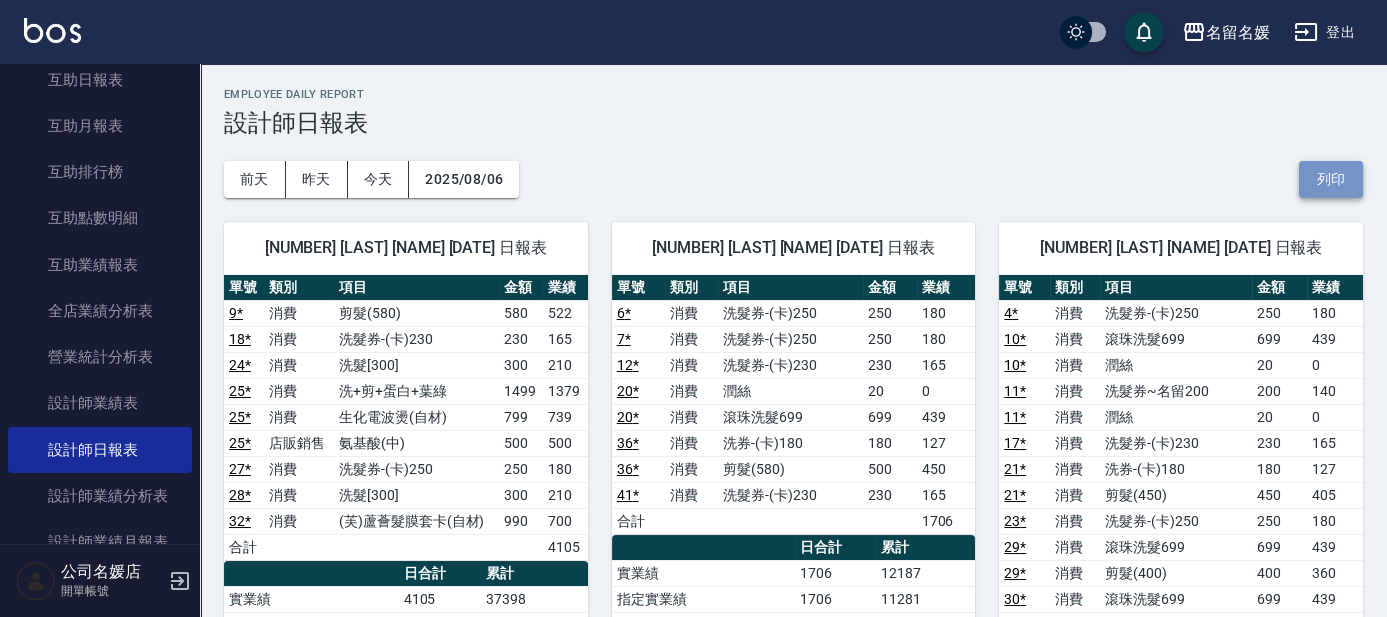 click on "列印" at bounding box center [1331, 179] 